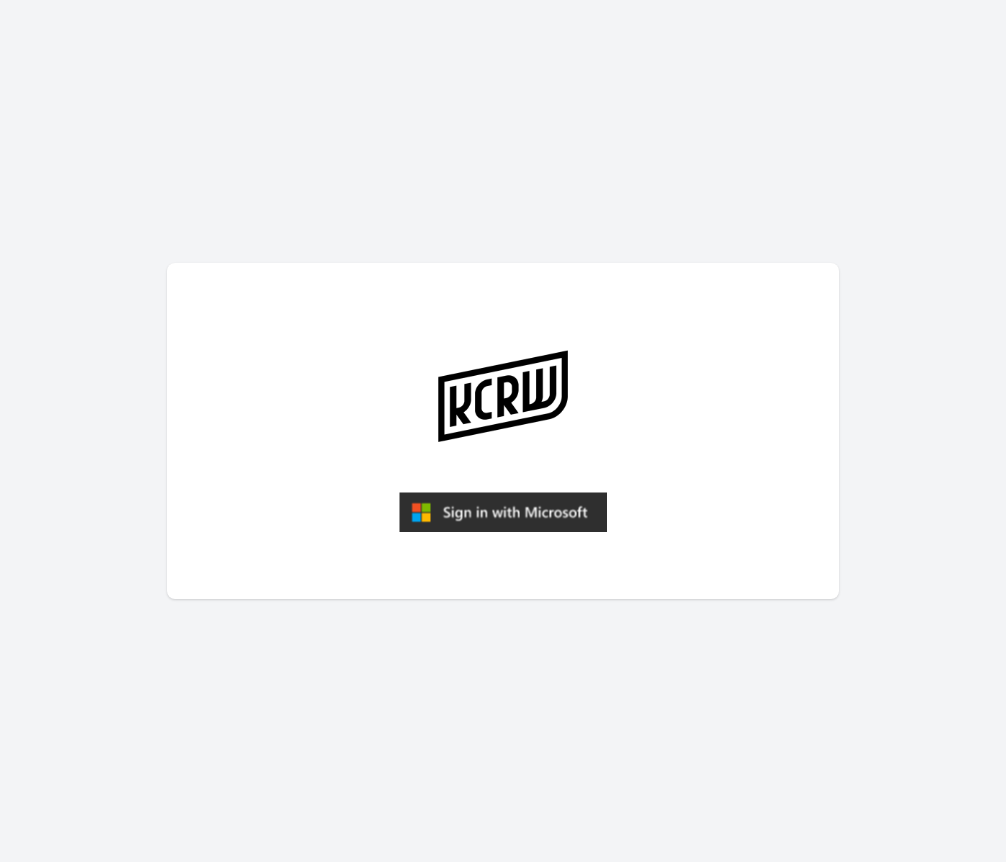 scroll, scrollTop: 0, scrollLeft: 0, axis: both 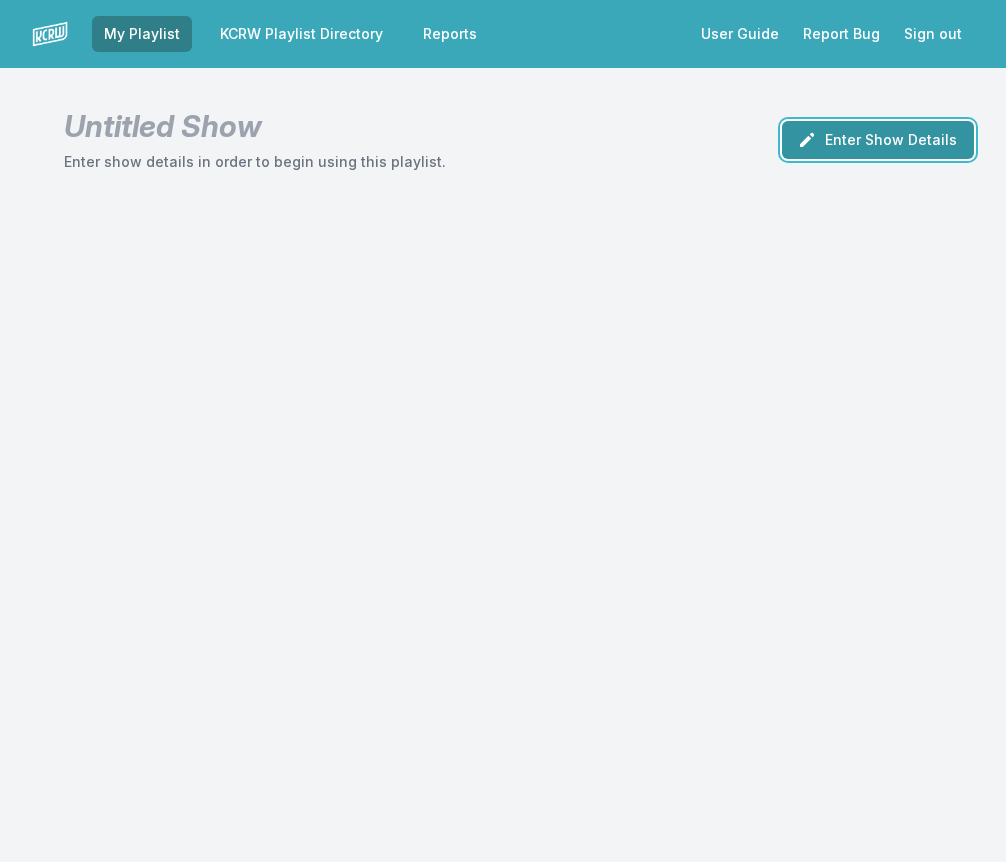 click on "Enter Show Details" at bounding box center [878, 140] 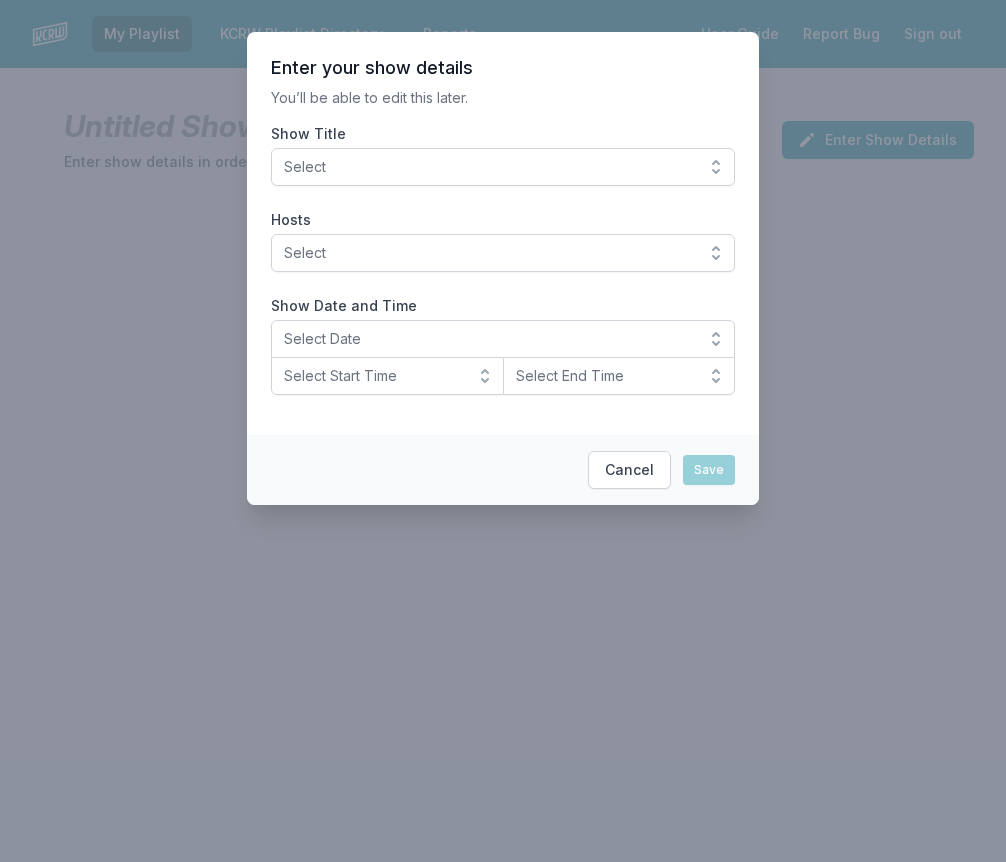 click on "Select" at bounding box center (503, 167) 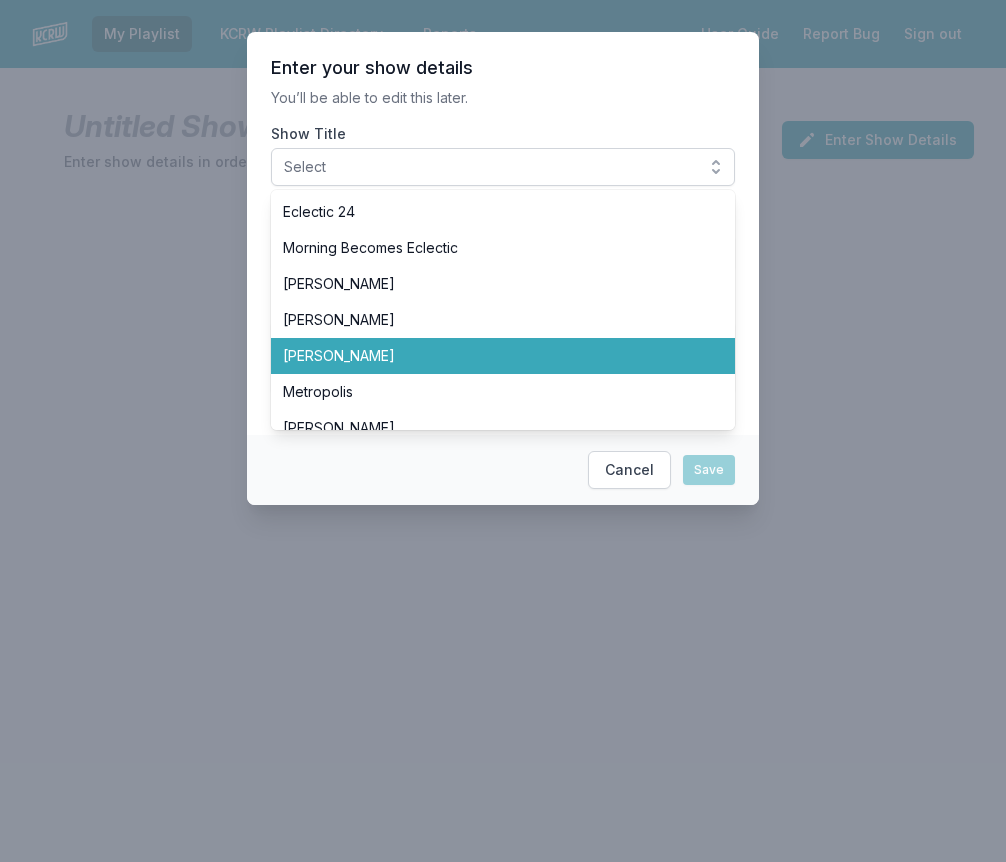 click on "[PERSON_NAME]" at bounding box center [491, 356] 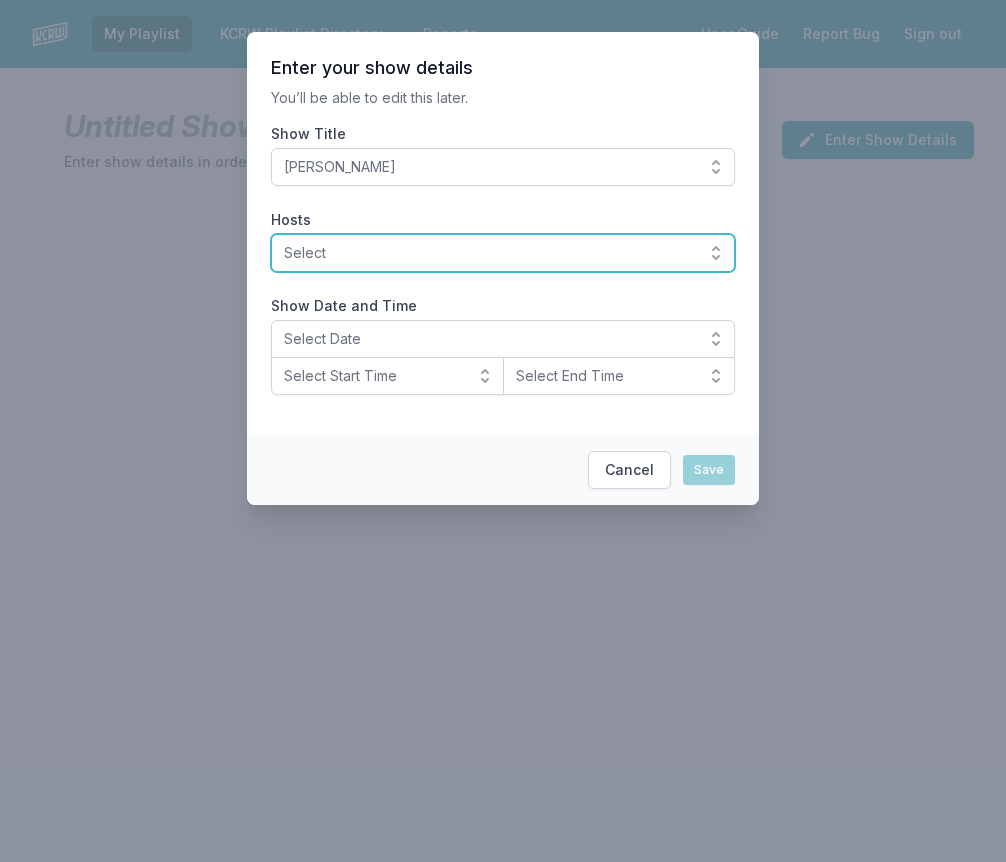 click on "Select" at bounding box center (503, 253) 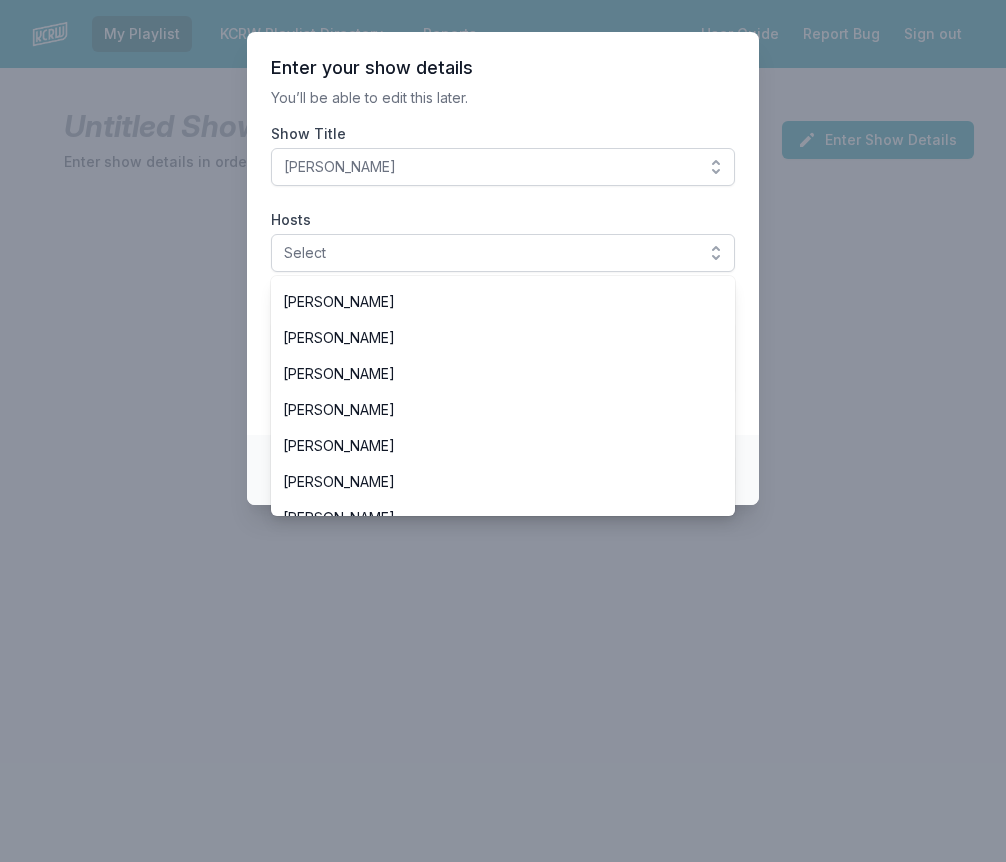 scroll, scrollTop: 197, scrollLeft: 0, axis: vertical 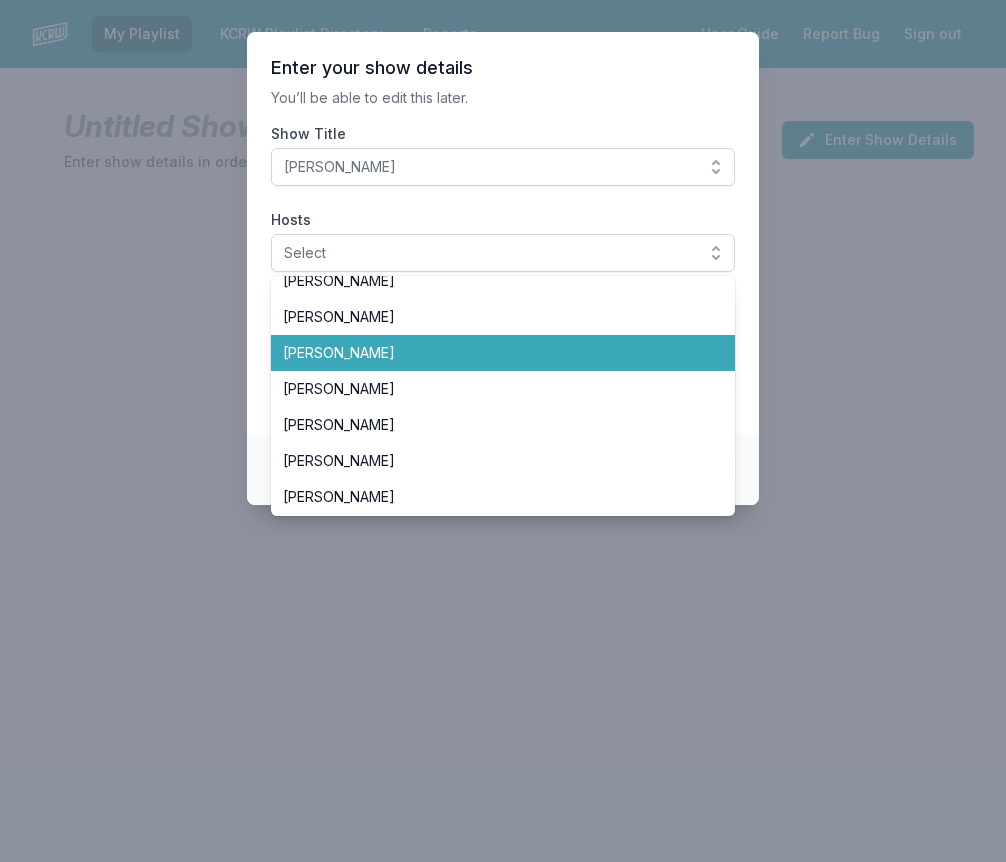 click on "[PERSON_NAME]" at bounding box center (491, 353) 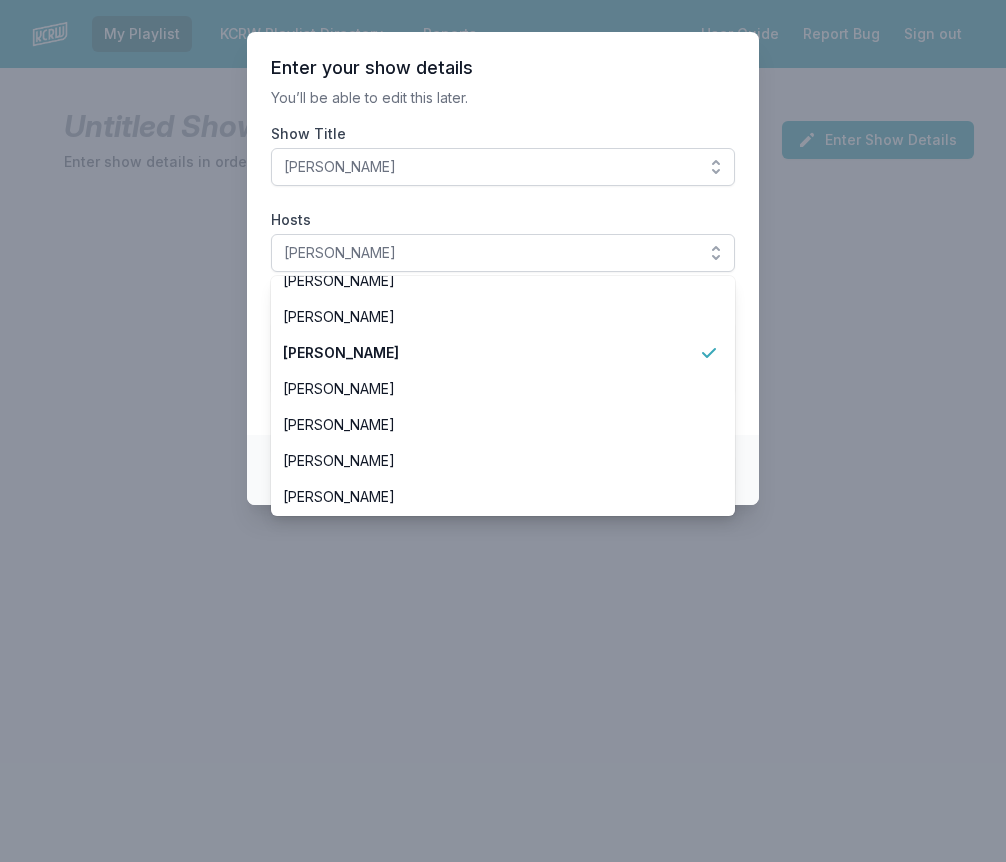 click on "Enter your show details You’ll be able to edit this later. Show Title Henry Rollins Hosts Henry Rollins Aaron Byrd Andrew Khedoori Anne Litt Anthony Valadez Chris Douridas Dan Wilcox Deirdre O’Donoghue Henry Rollins Jason Bentley Jason Kramer Jeremy Sole John Moses José Galván LeRoy Downs Novena Carmel Raul Campos Scott Dallavo Travis Holcombe Valida Tyler Boudreaux Francesca Harding Candace Silva Nassir Nassirzadeh Madeleine Brand Ro "Wyldeflower" Contreras Tricia Halloran SiLVA Bob Carlson Pee-wee Herman Matt Guilhem Betto Arcos Junf Moni Saldaña Michael Wilkes Jessica Hopper Solomon Georgio Michael Barnes Evan Kleiman Steve Chiotakis Myke Dodge Weiskopf Alex Cohen Show Date and Time Select Date Select Start Time Select End Time" at bounding box center (503, 233) 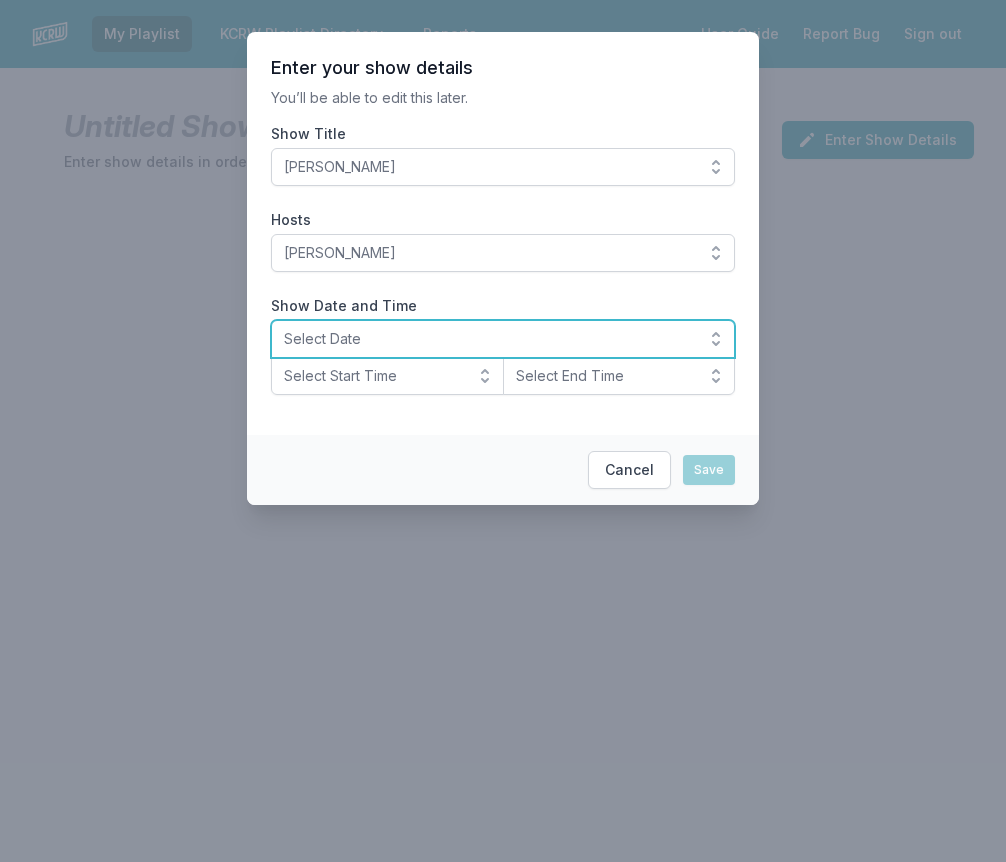click on "Select Date" at bounding box center (503, 339) 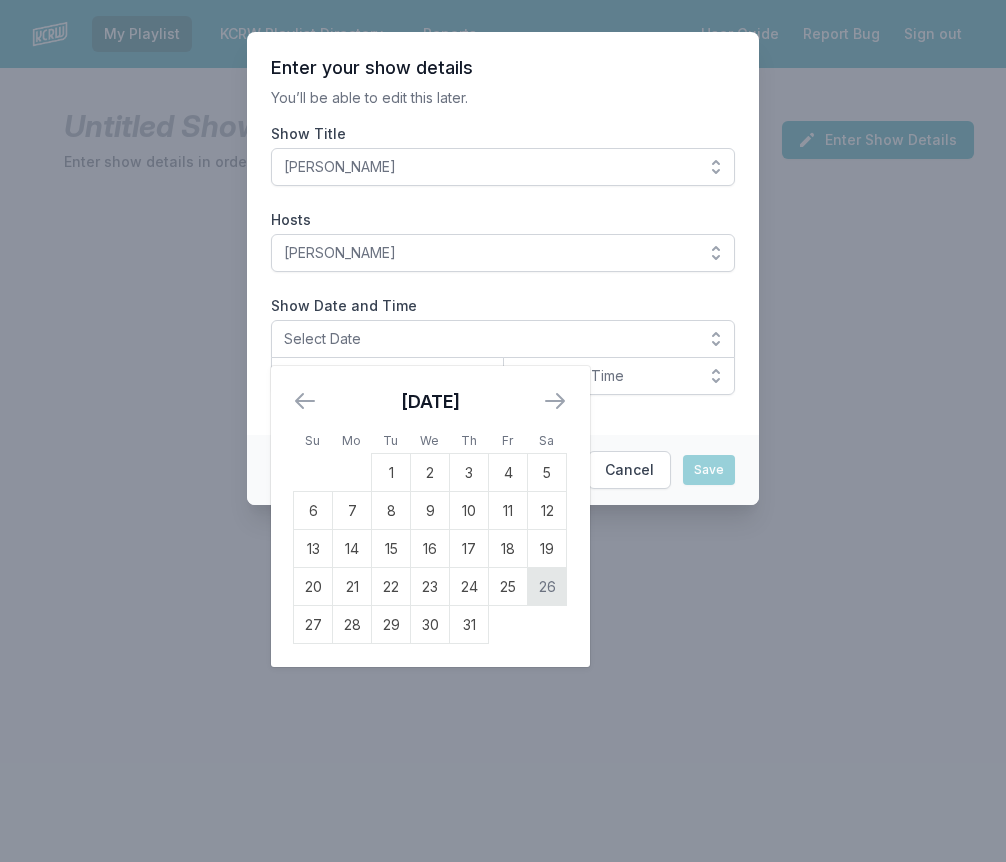 click on "26" at bounding box center (547, 587) 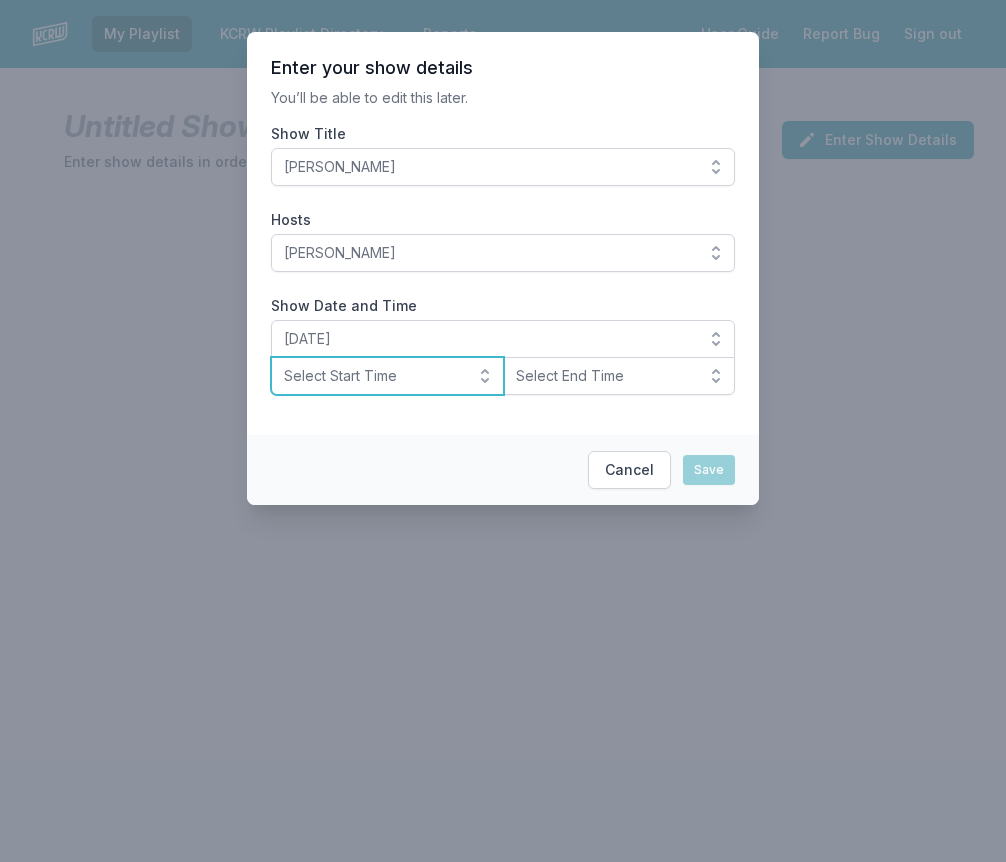click on "Select Start Time" at bounding box center (387, 376) 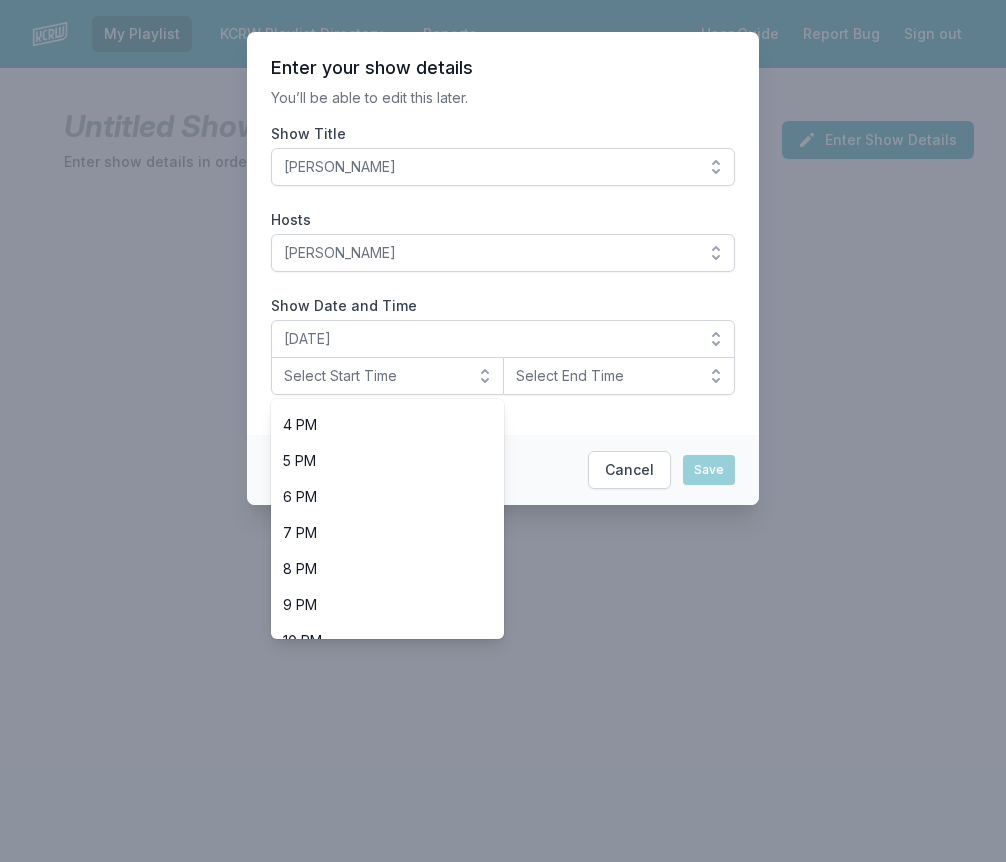 scroll, scrollTop: 632, scrollLeft: 0, axis: vertical 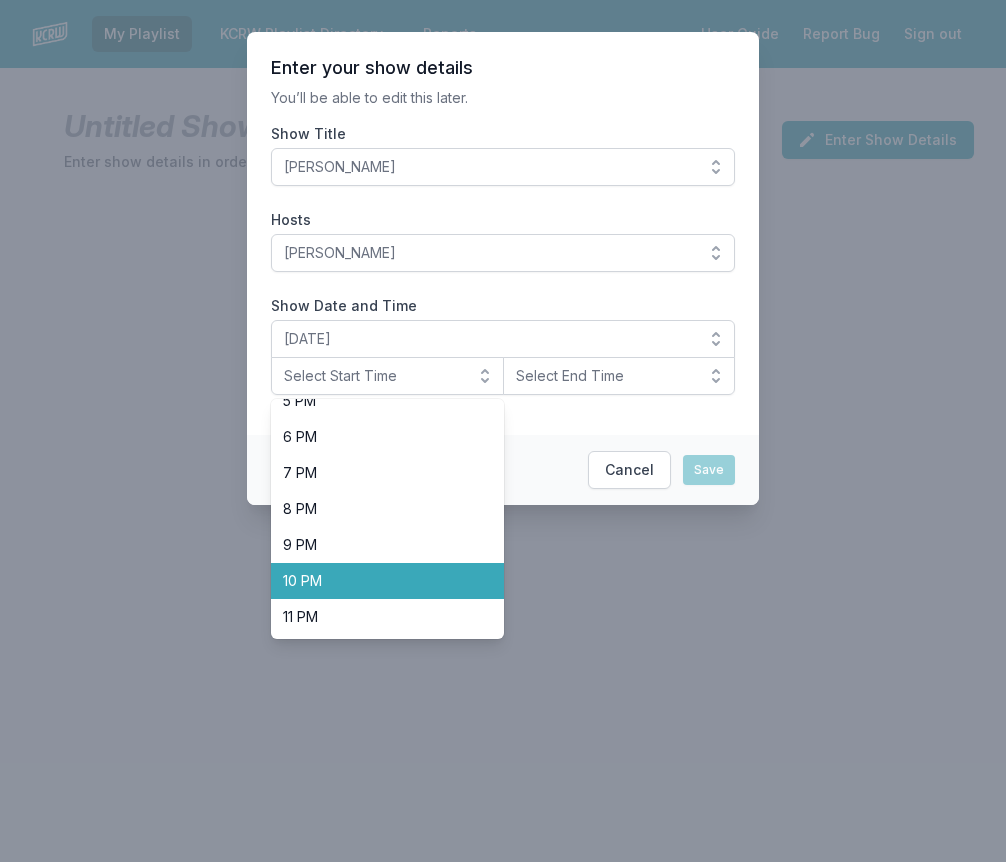 click on "10 PM" at bounding box center [375, 581] 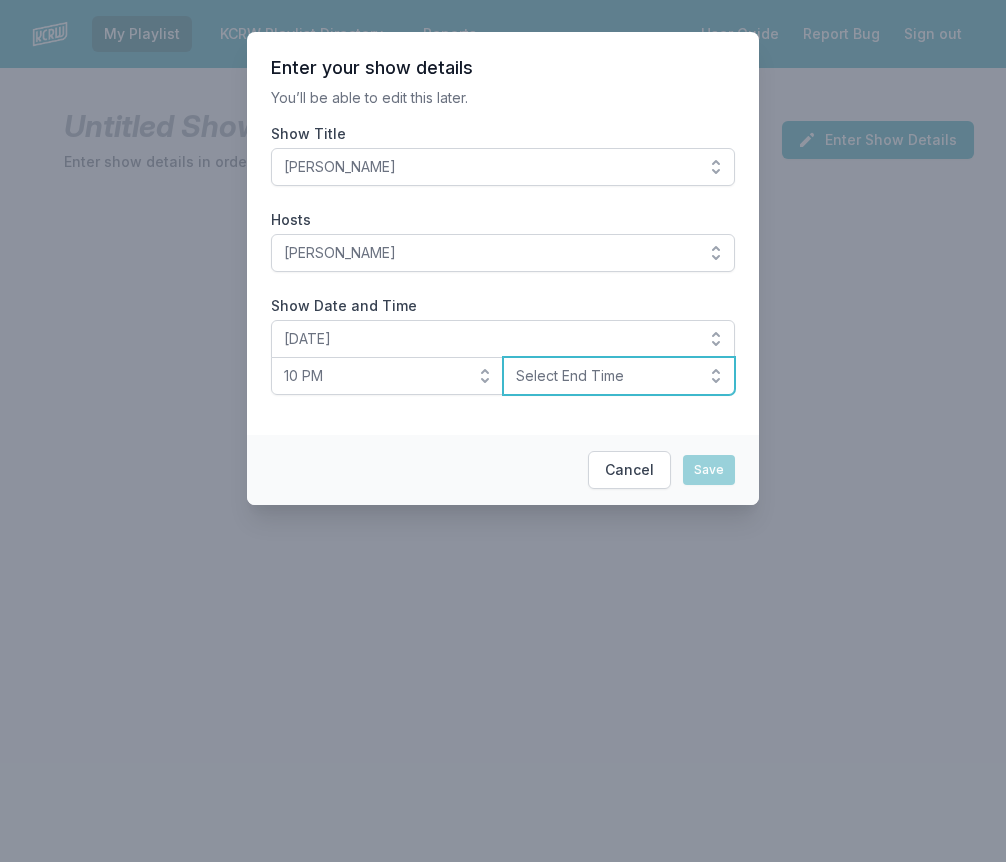 click on "Select End Time" at bounding box center [619, 376] 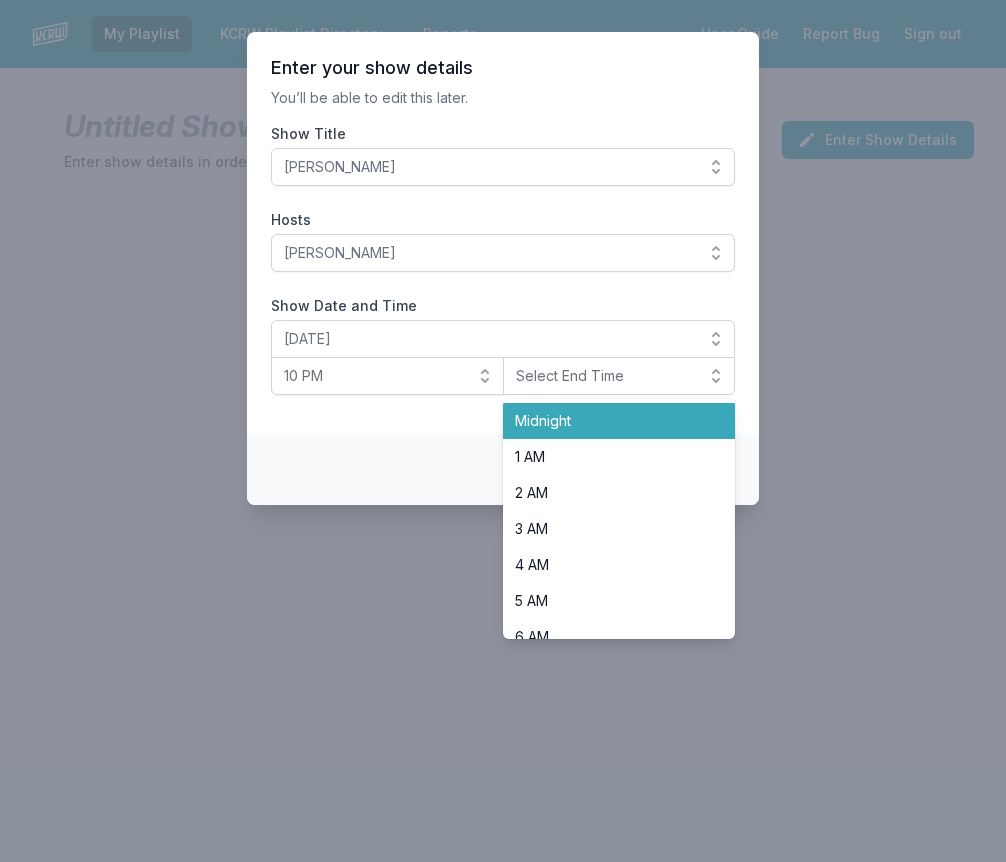 click on "Midnight" at bounding box center (607, 421) 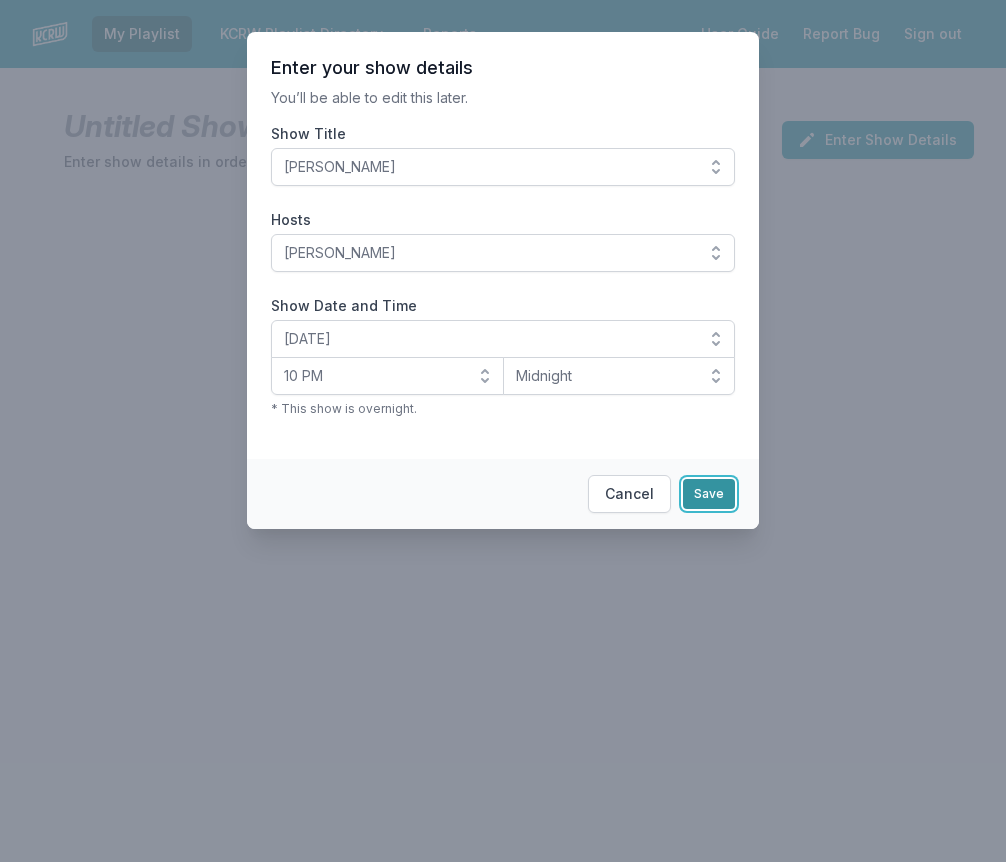 click on "Save" at bounding box center (709, 494) 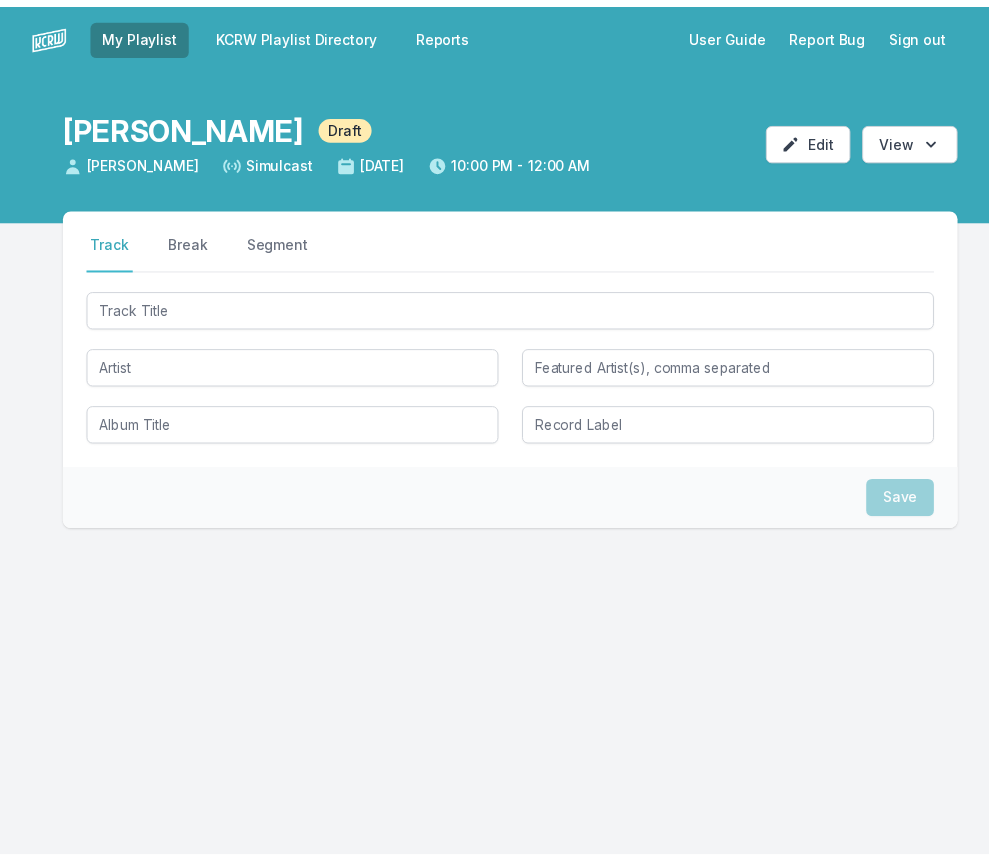 scroll, scrollTop: 0, scrollLeft: 0, axis: both 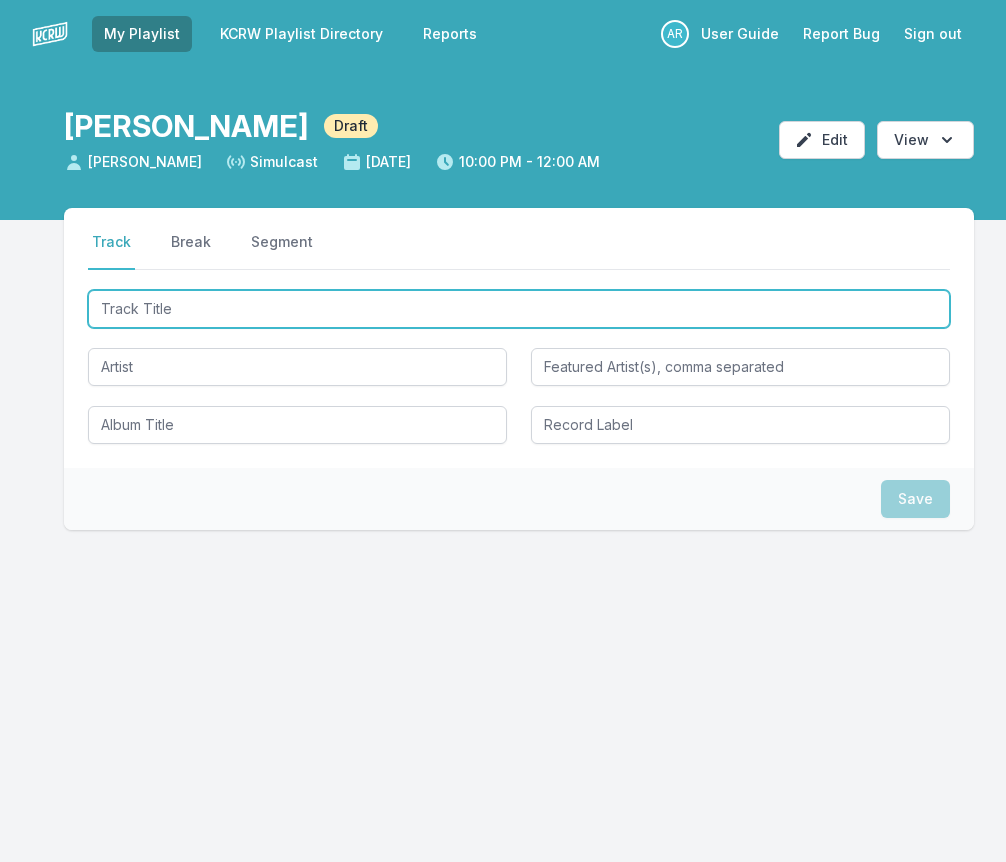 type on "Mating Call Of Squirrel Treefrog" 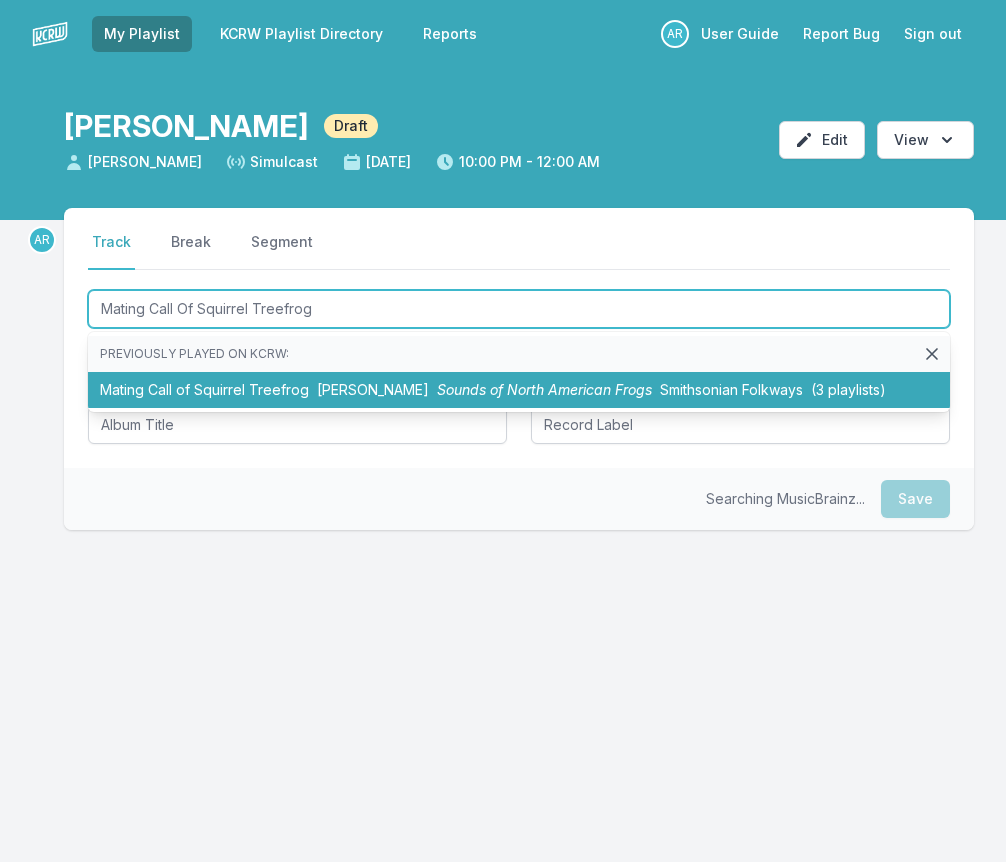 click on "[PERSON_NAME]" at bounding box center [373, 389] 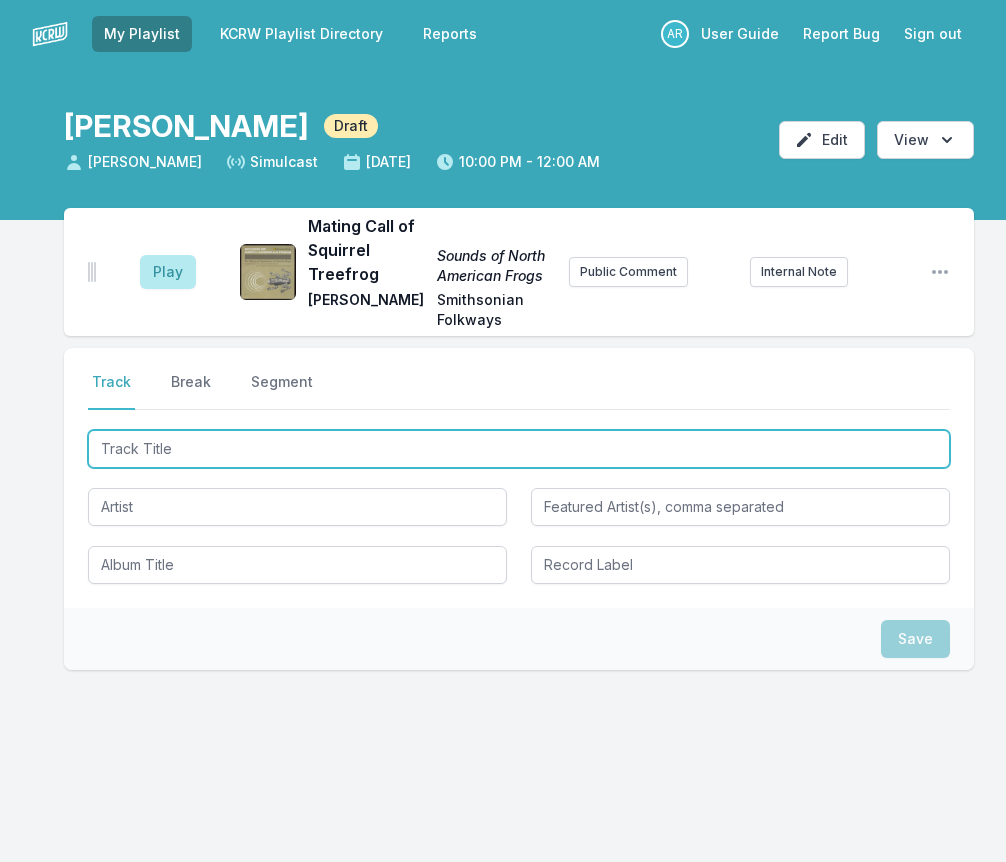 type on "New Guitar In Town" 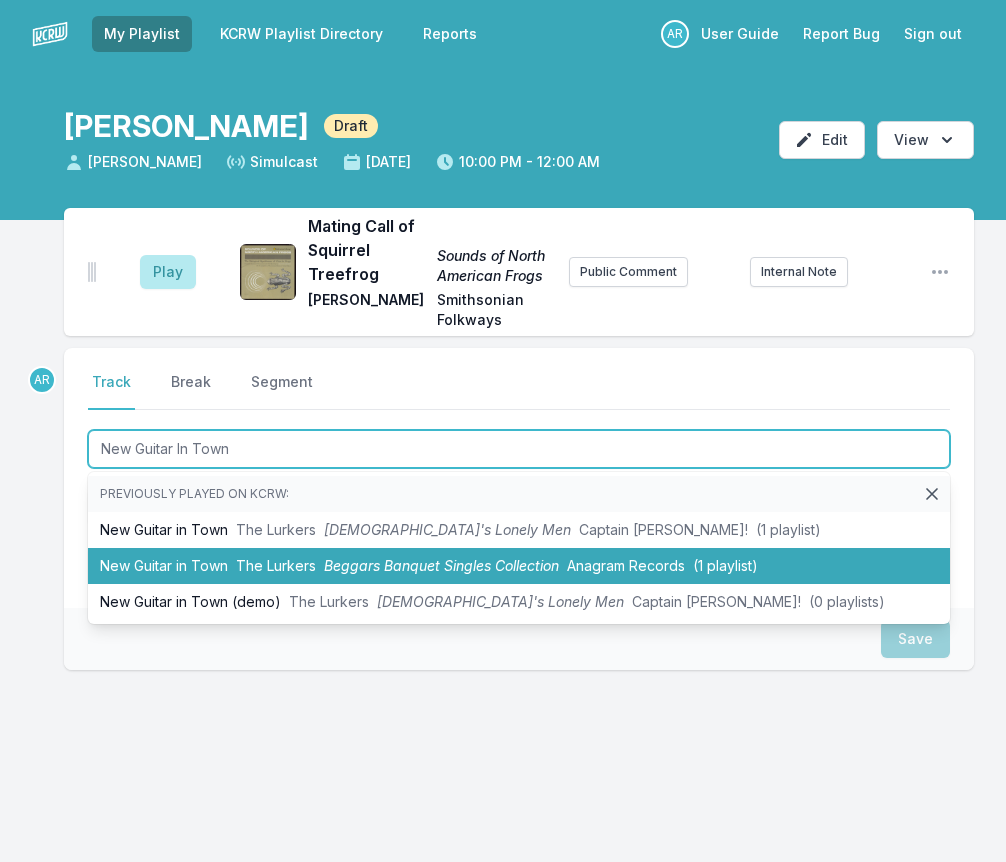 click on "Beggars Banquet Singles Collection" at bounding box center [441, 565] 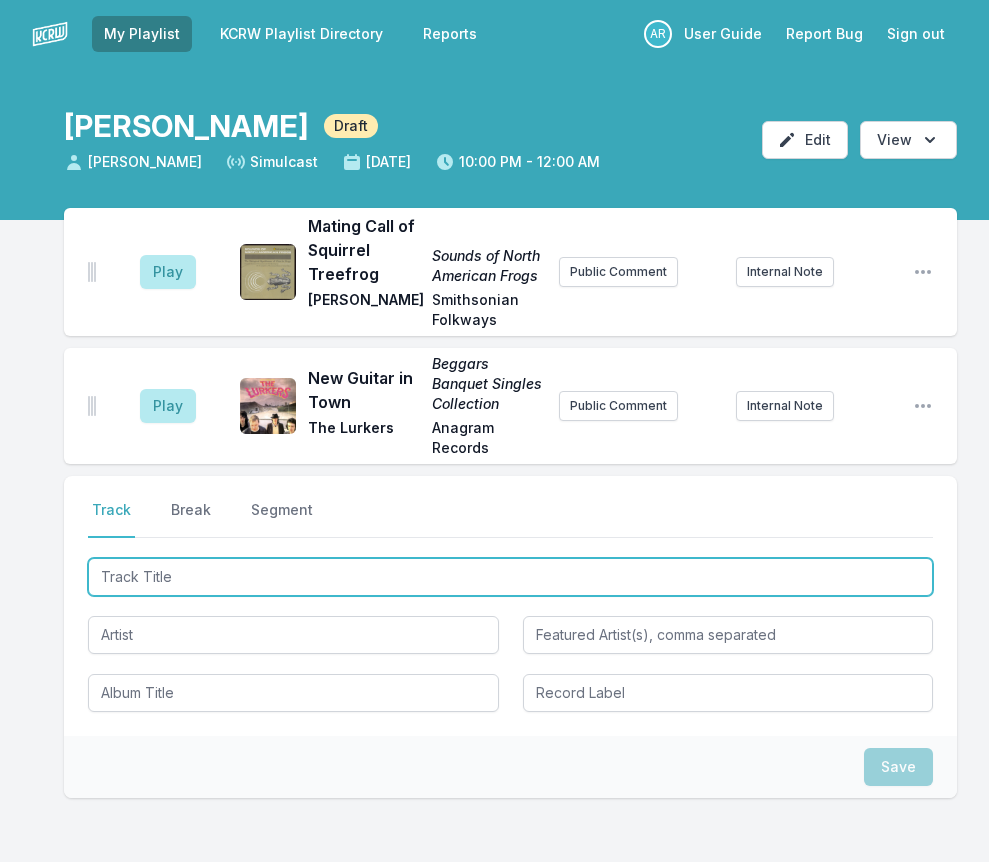 type on "(I'm) Stranded" 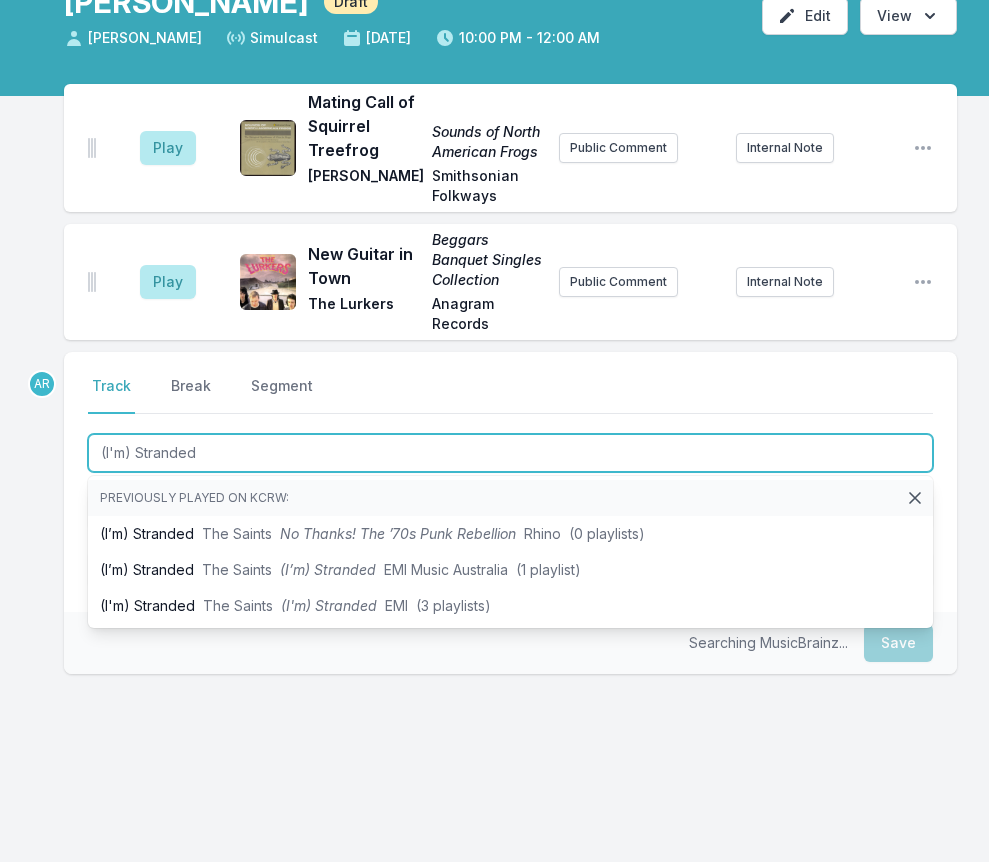 scroll, scrollTop: 128, scrollLeft: 0, axis: vertical 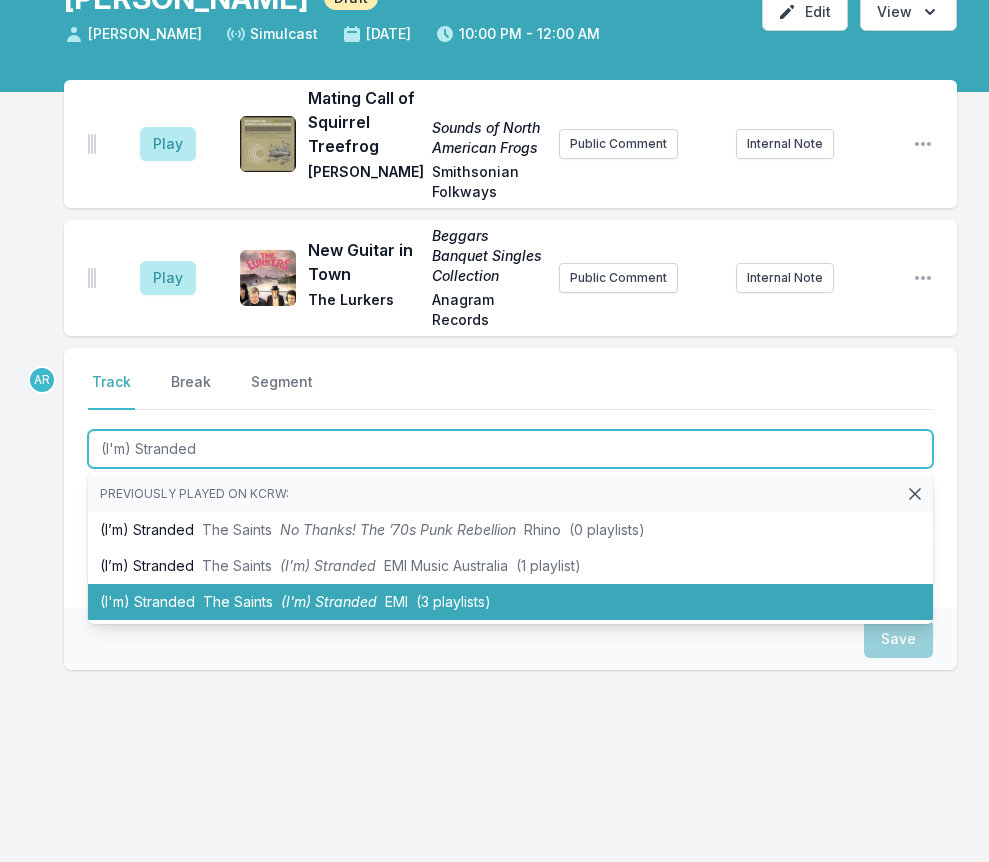 click on "The Saints" at bounding box center [238, 601] 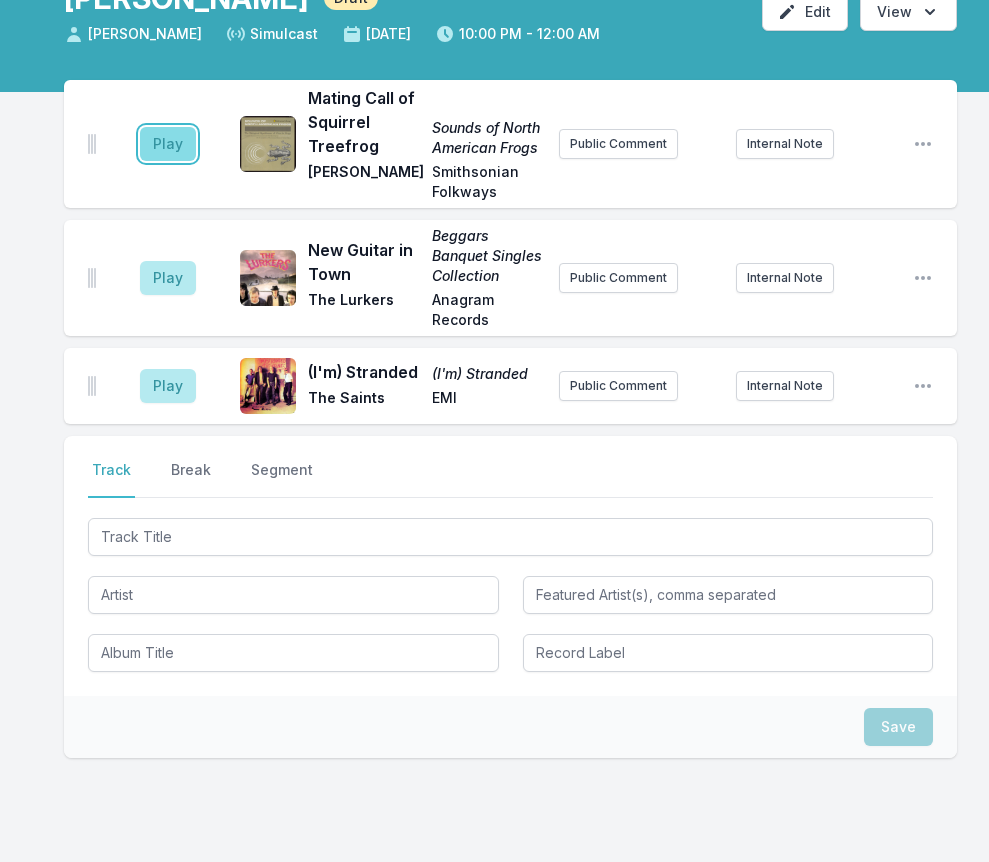 click on "Play" at bounding box center [168, 144] 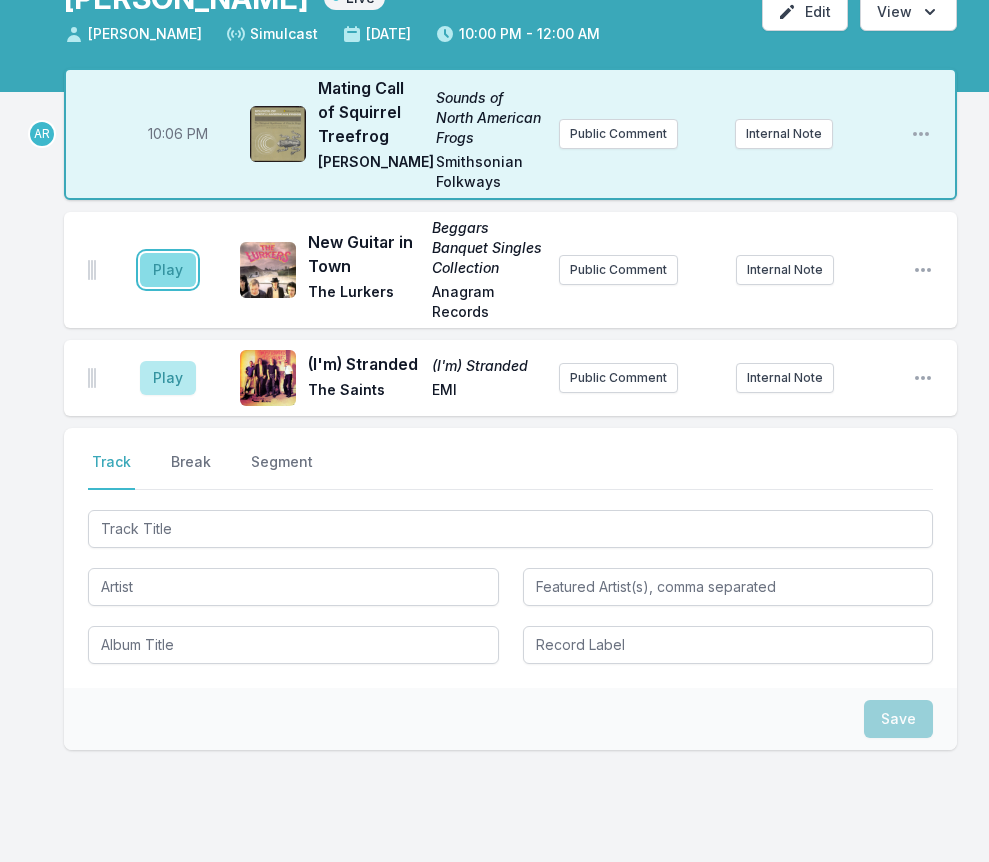 click on "Play" at bounding box center (168, 270) 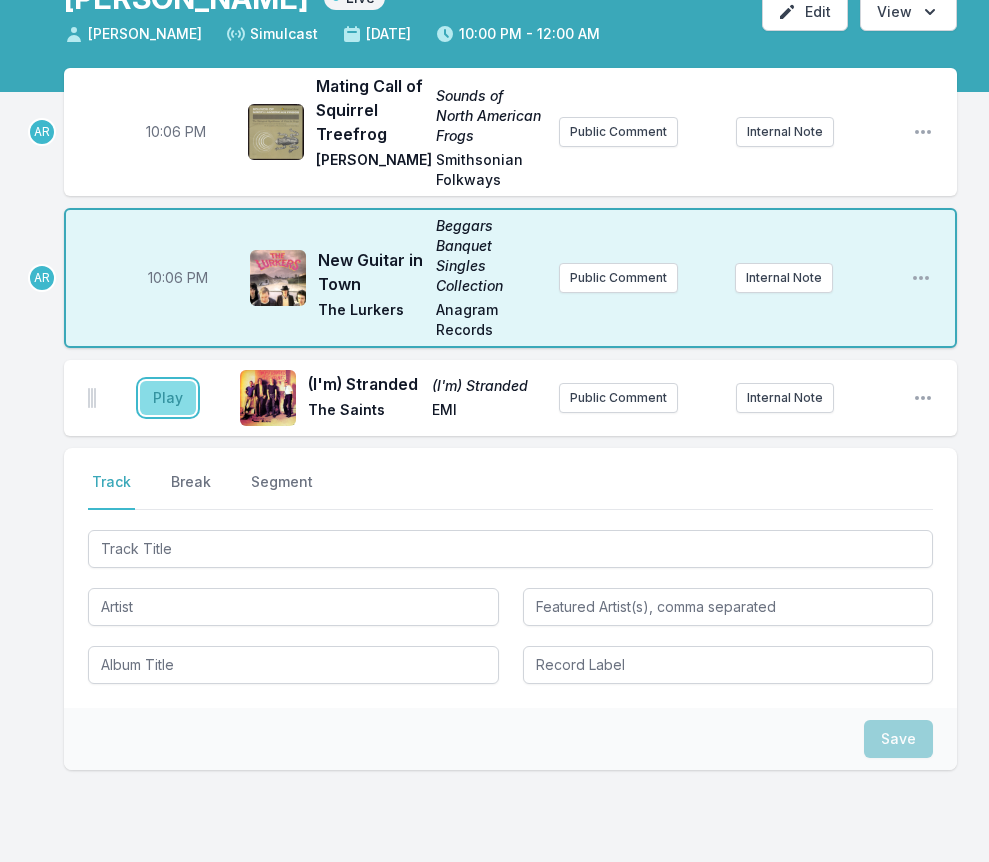 click on "Play" at bounding box center (168, 398) 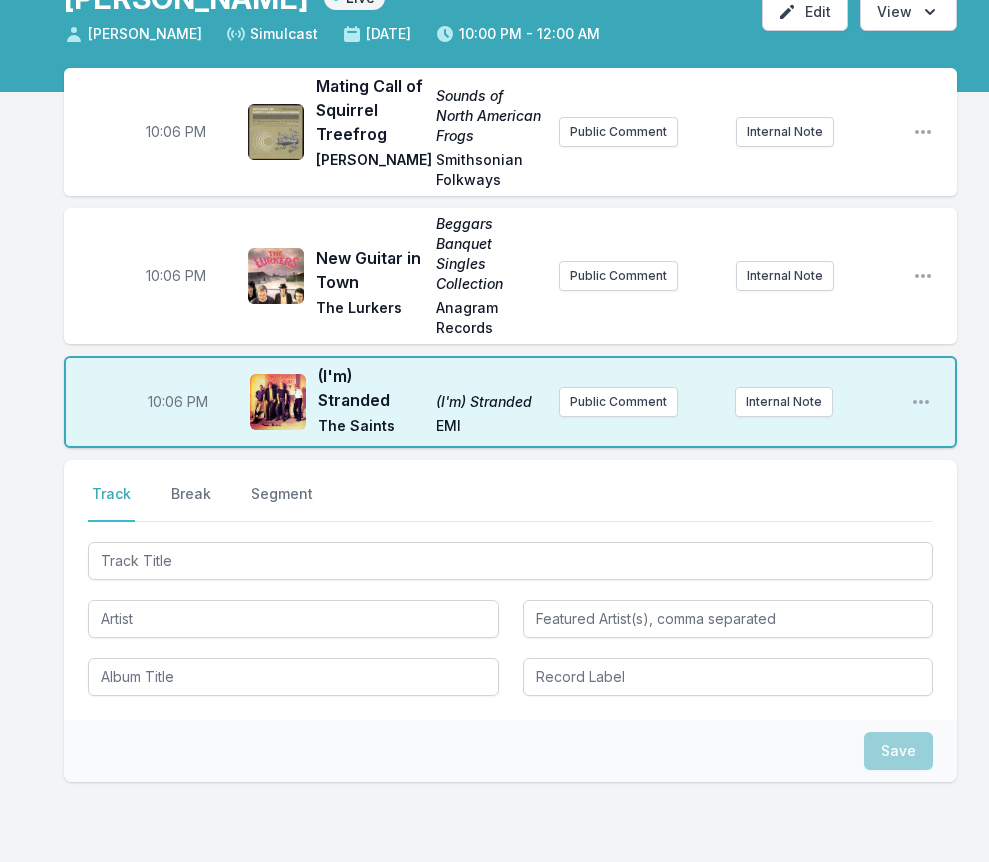 click on "10:06 PM" at bounding box center [176, 132] 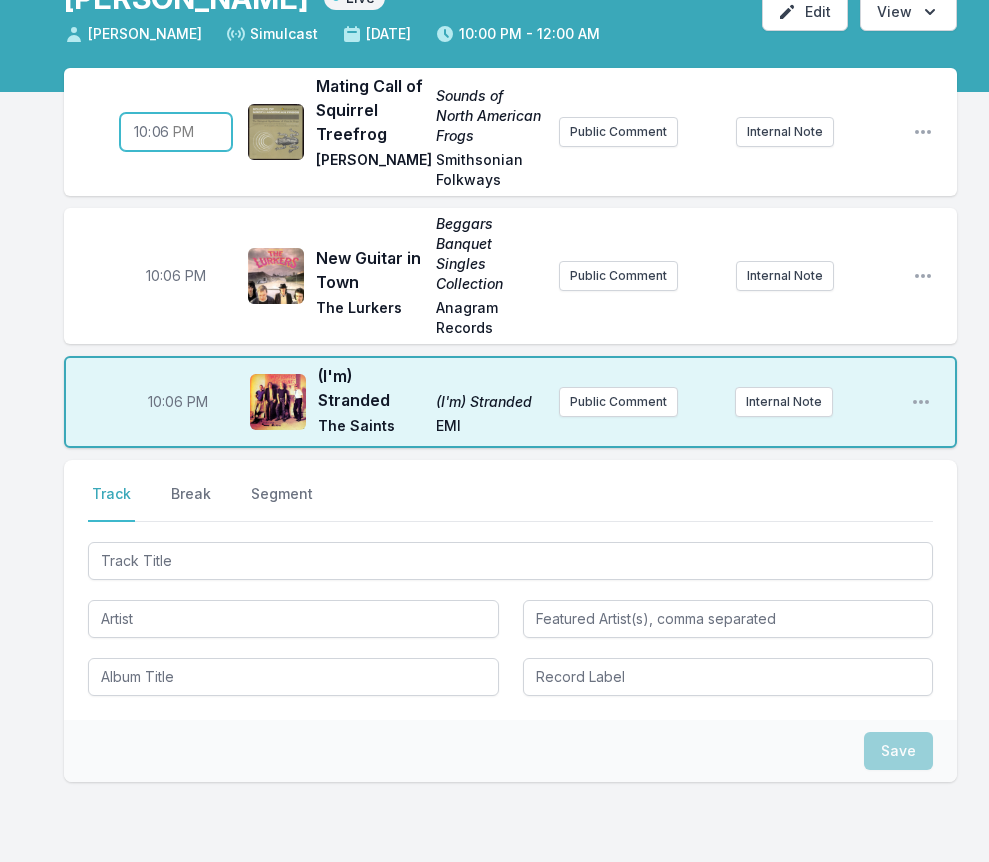 click on "22:06" at bounding box center (176, 132) 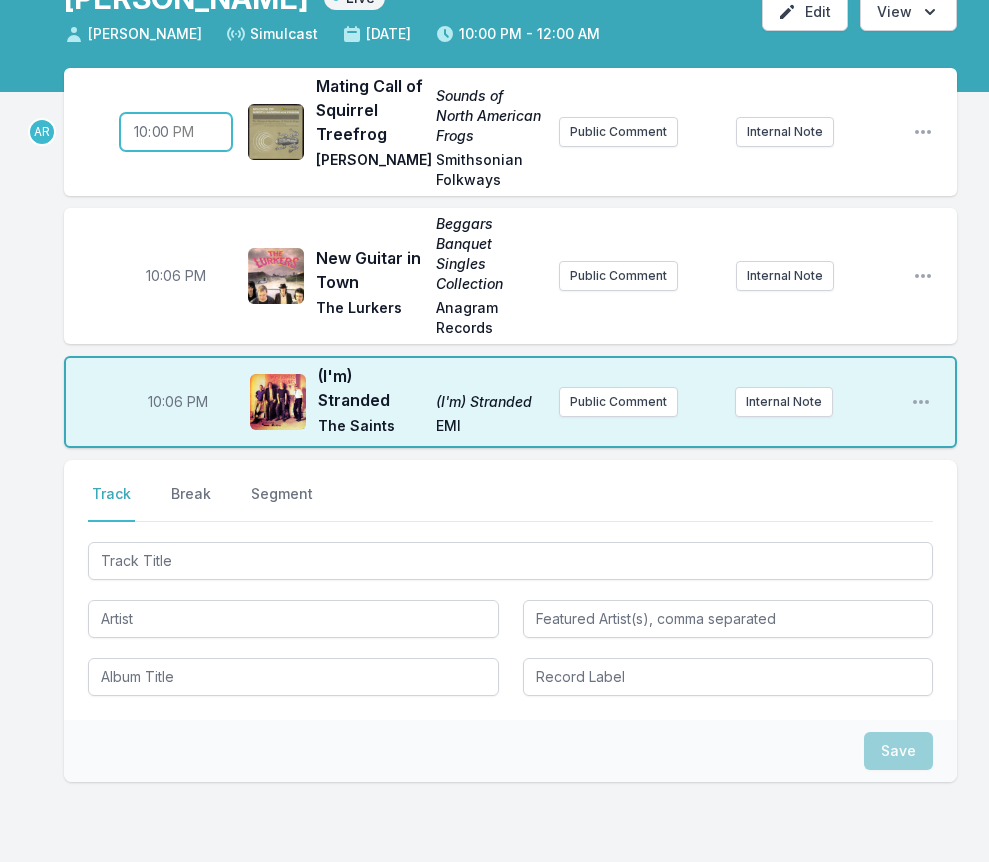 type on "22:01" 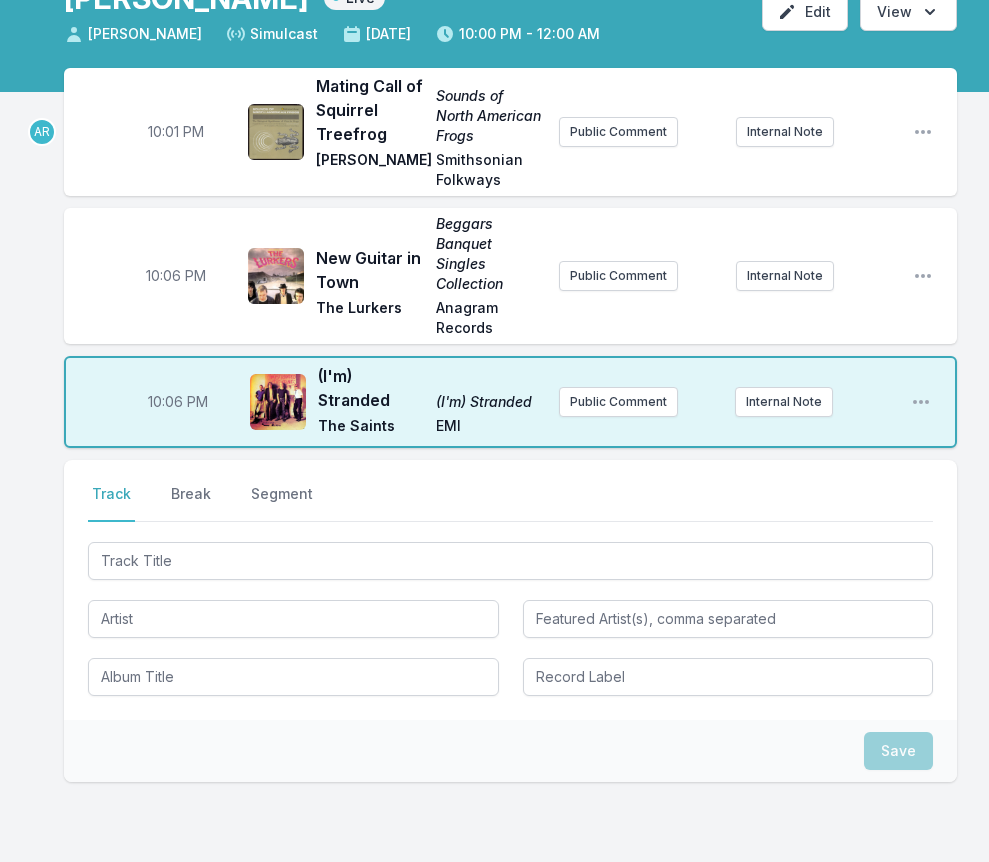click on "10:06 PM" at bounding box center [176, 276] 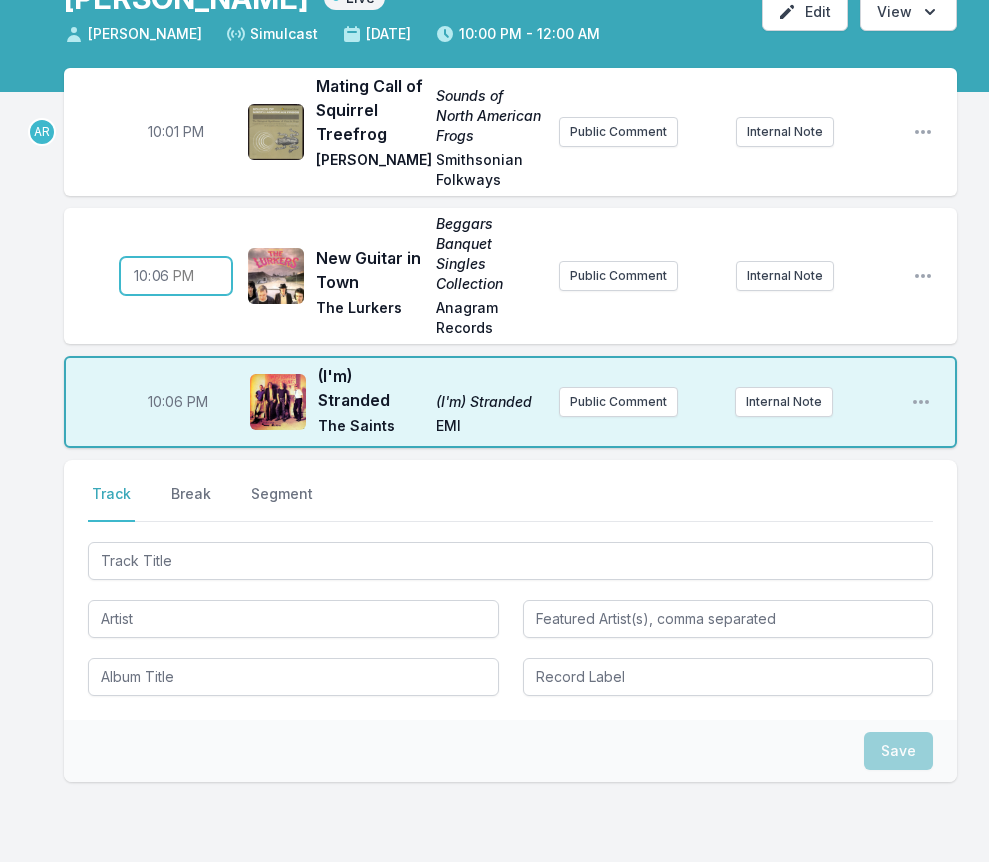 click on "22:06" at bounding box center [176, 276] 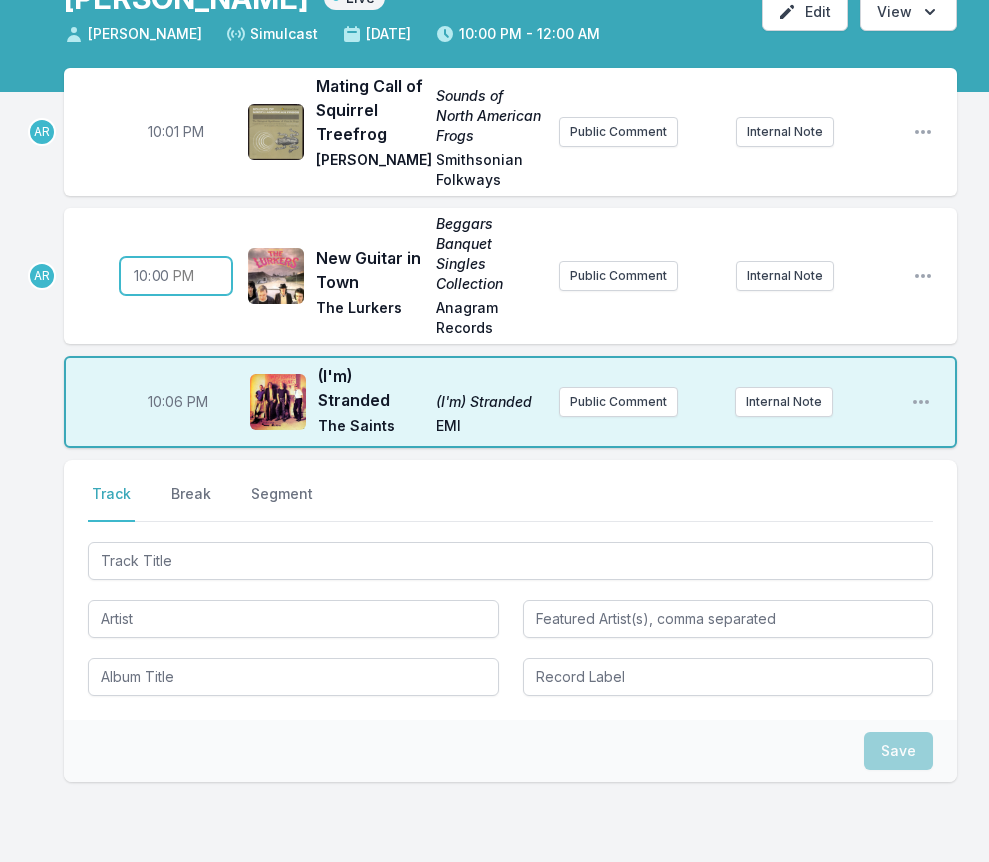 type on "22:02" 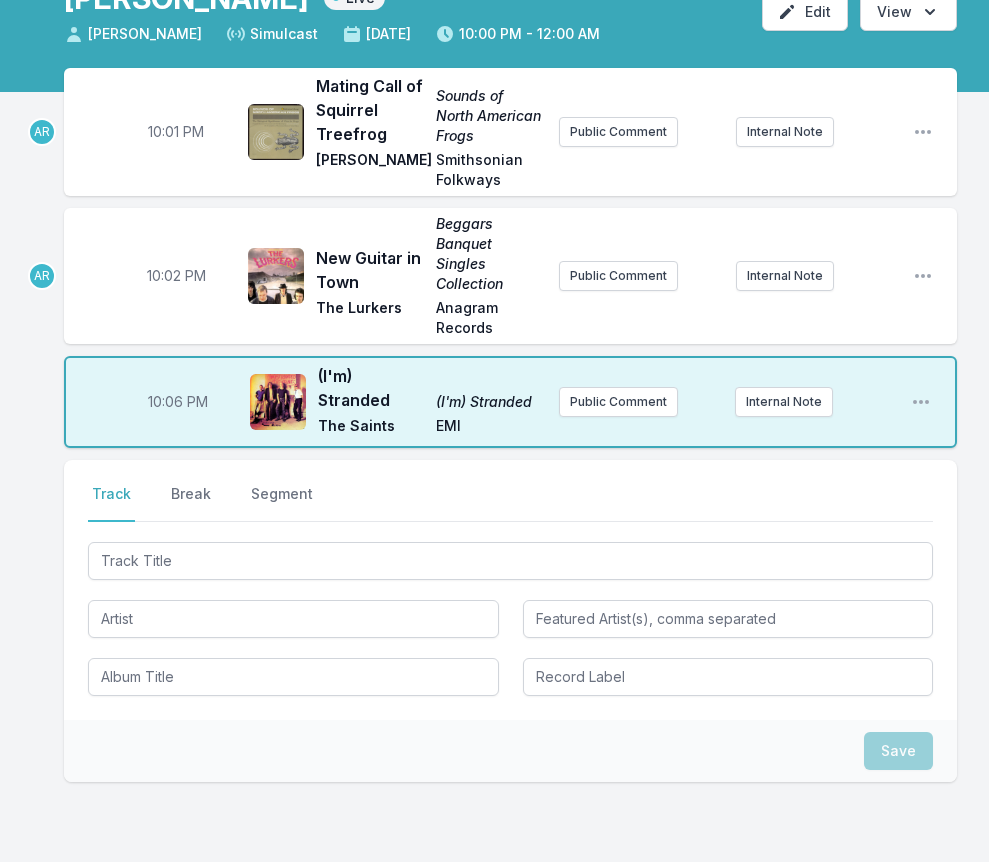 click on "10:06 PM" at bounding box center (178, 402) 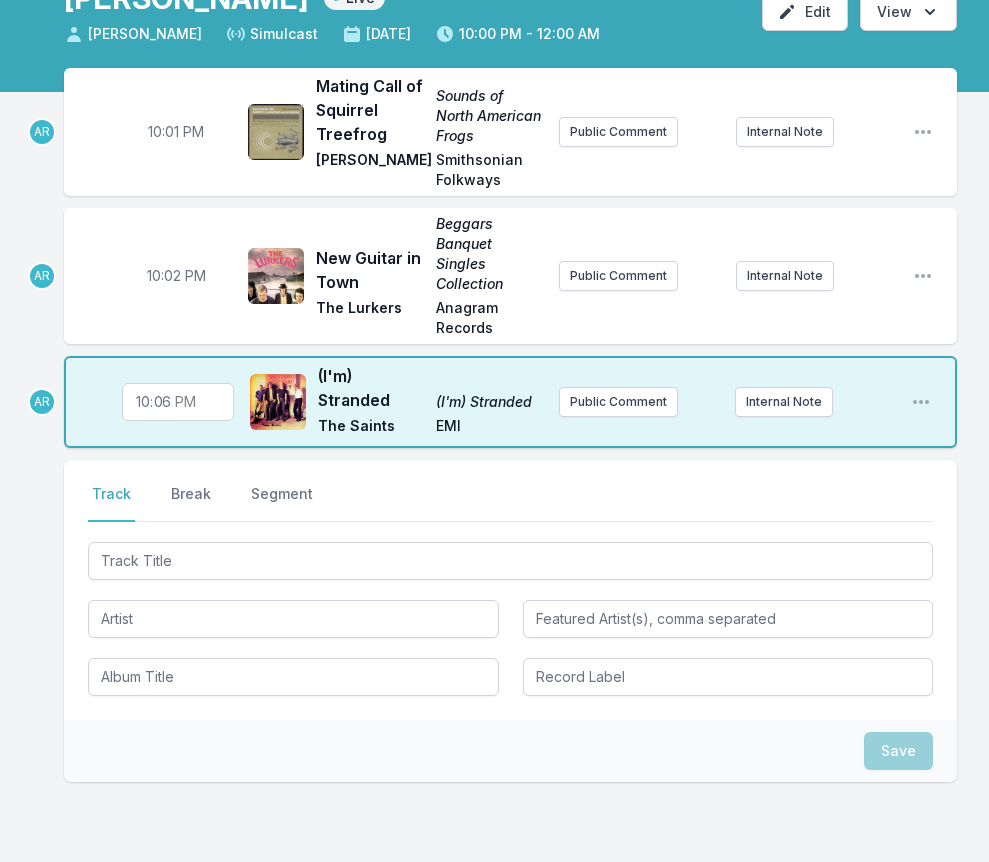 click on "22:06" at bounding box center [178, 402] 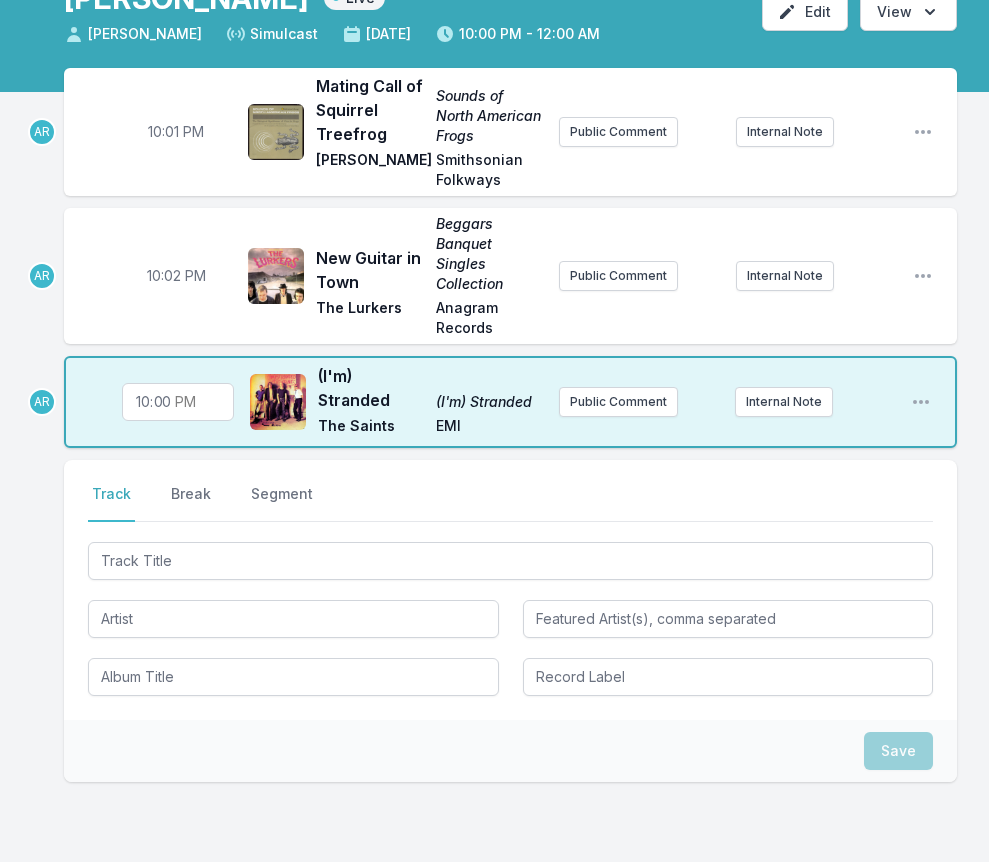 type on "22:04" 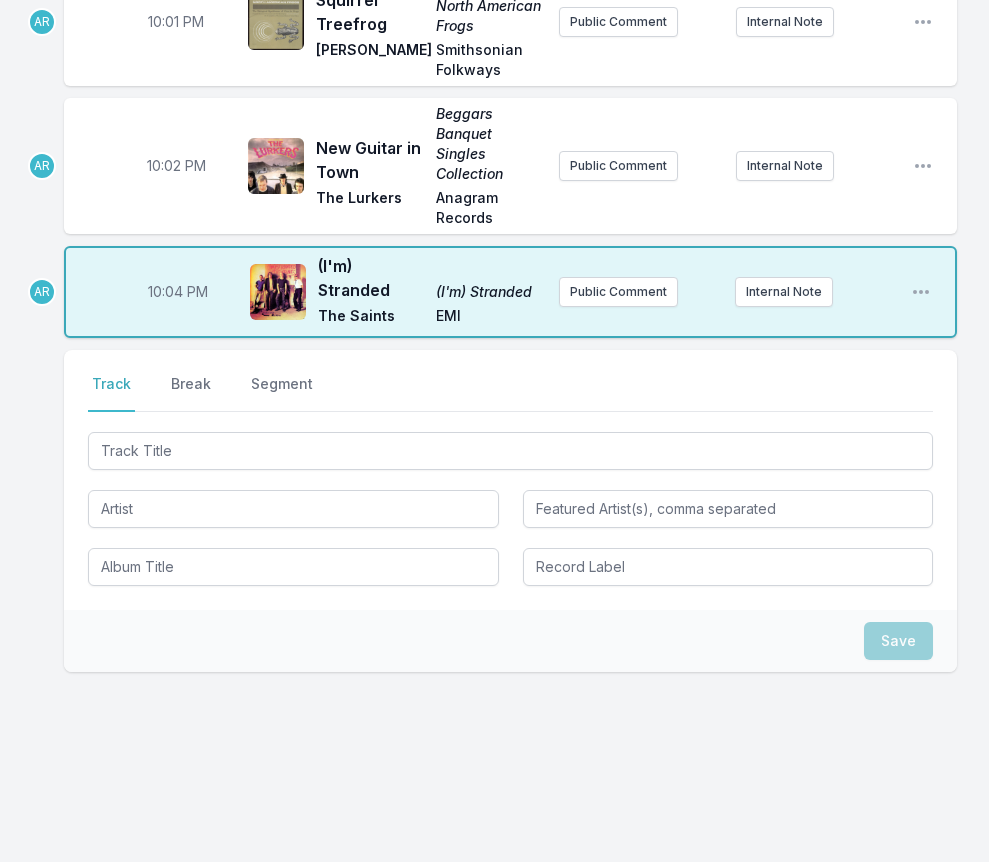 scroll, scrollTop: 240, scrollLeft: 0, axis: vertical 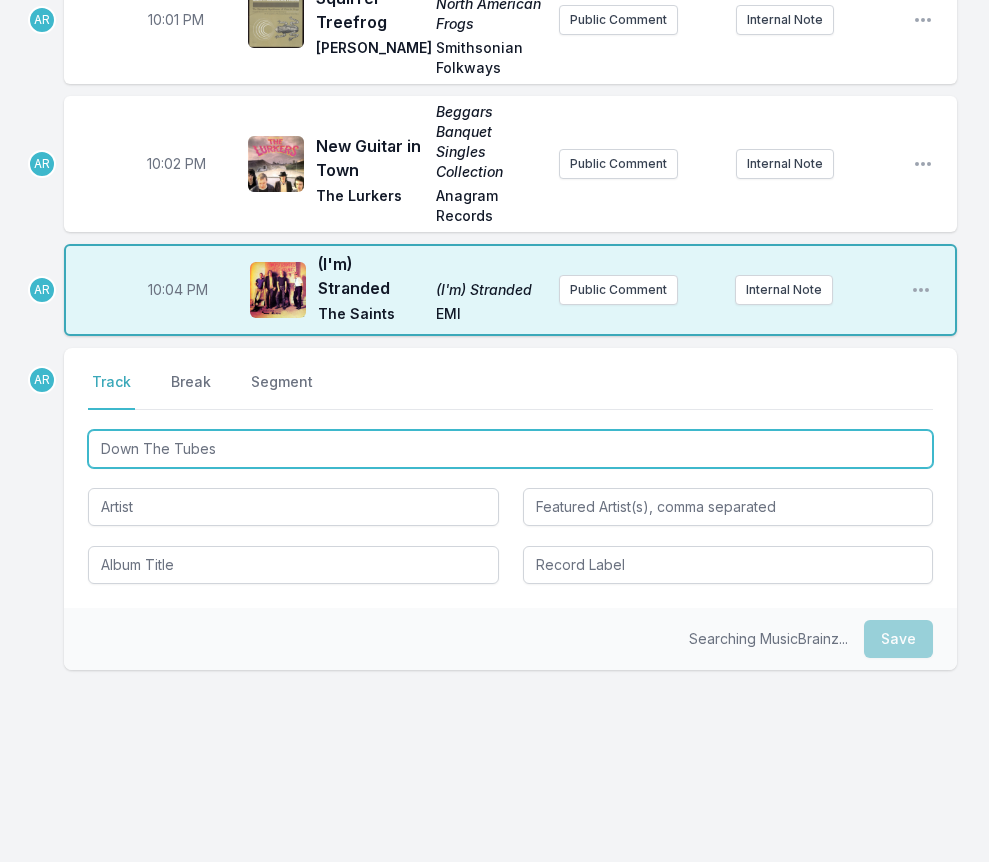 type on "Down The Tubes" 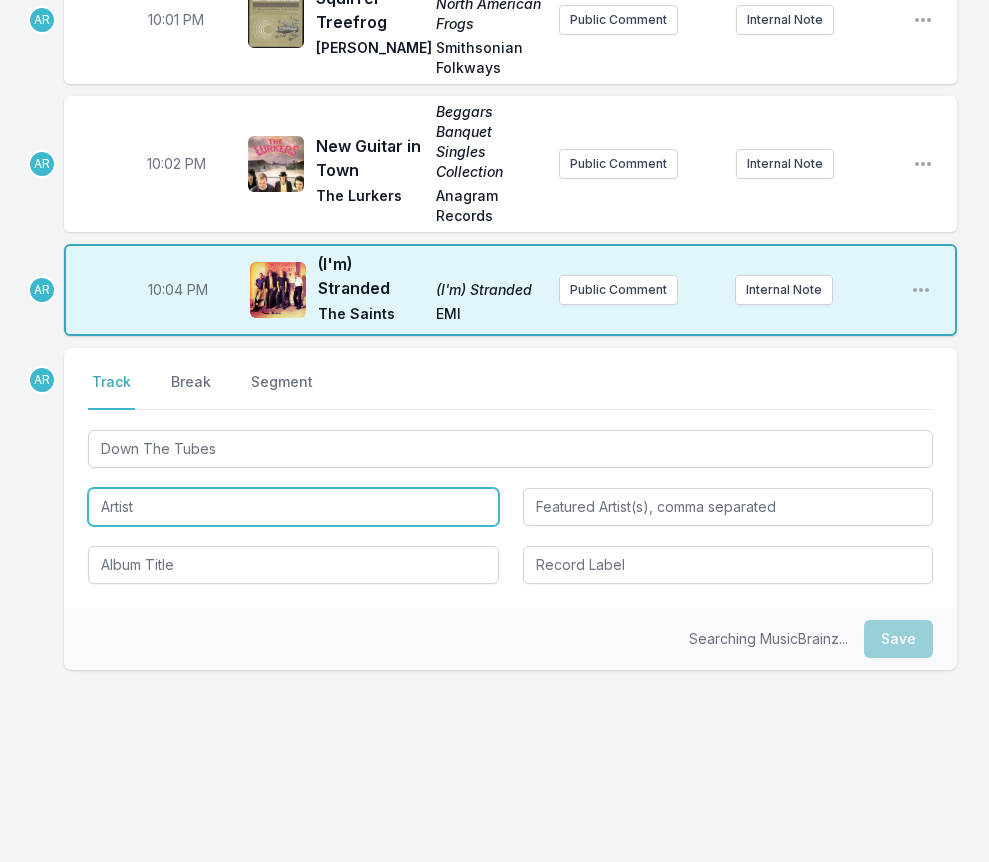 click at bounding box center (293, 507) 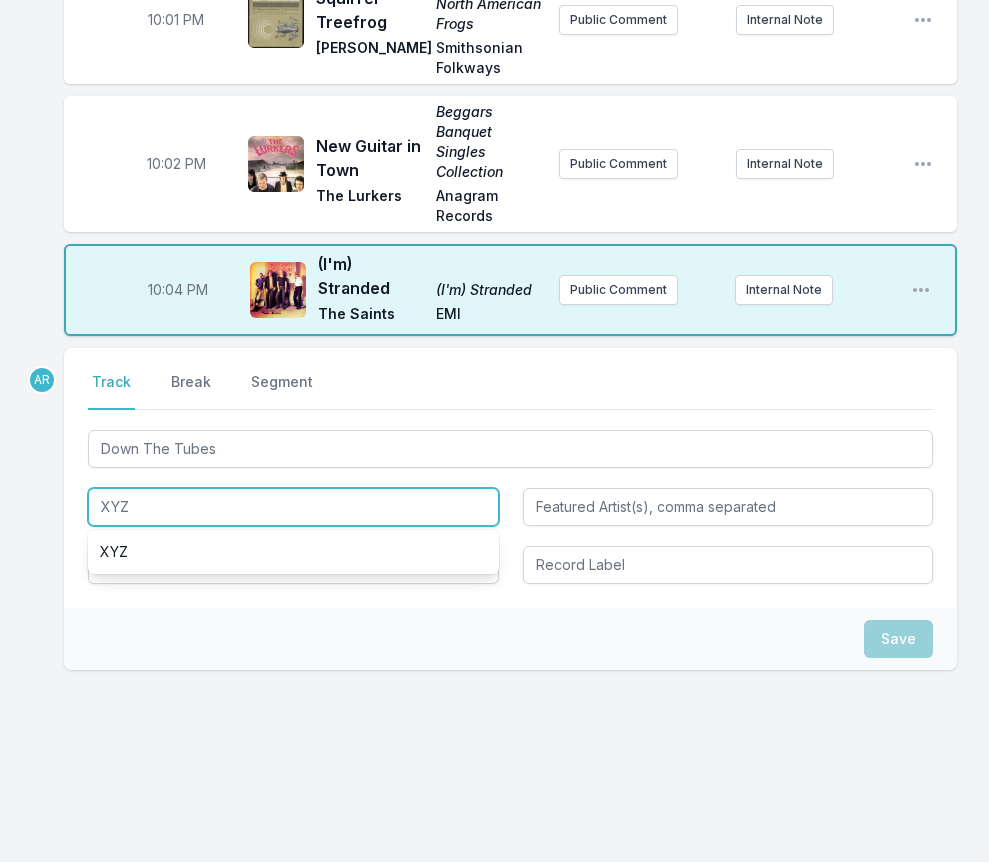 type on "XYZ" 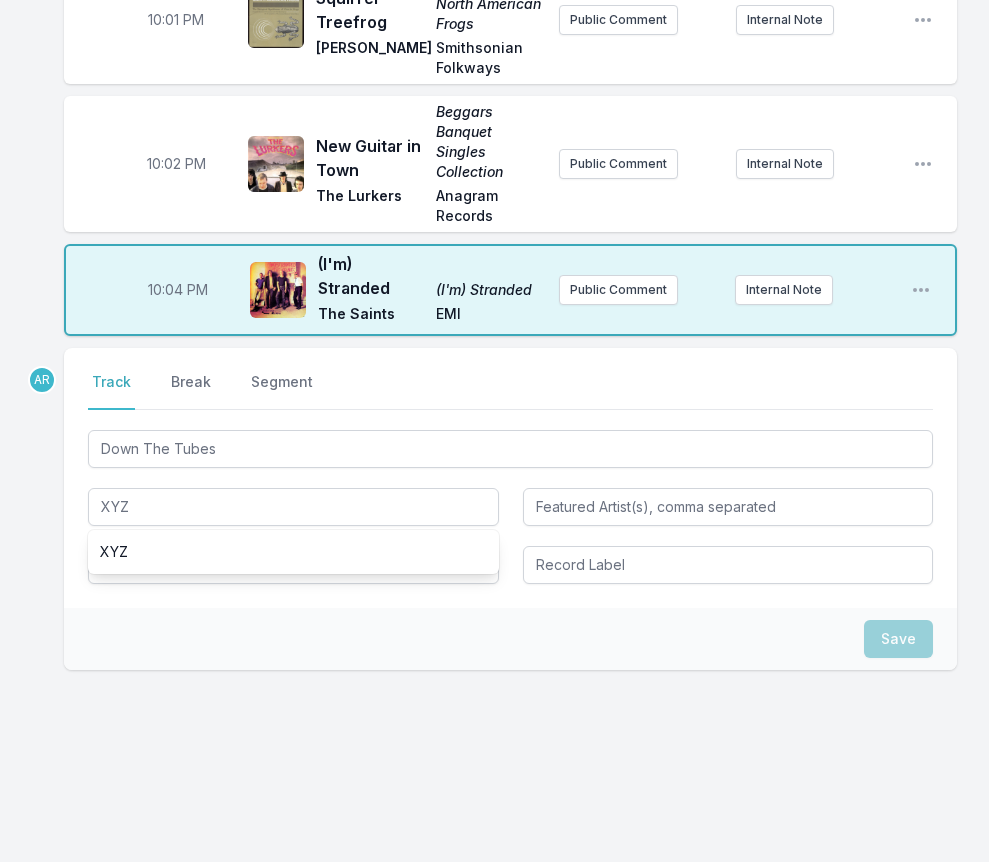 click on "Select a tab Track Break Segment Track Break Segment Down The Tubes XYZ XYZ" at bounding box center [510, 478] 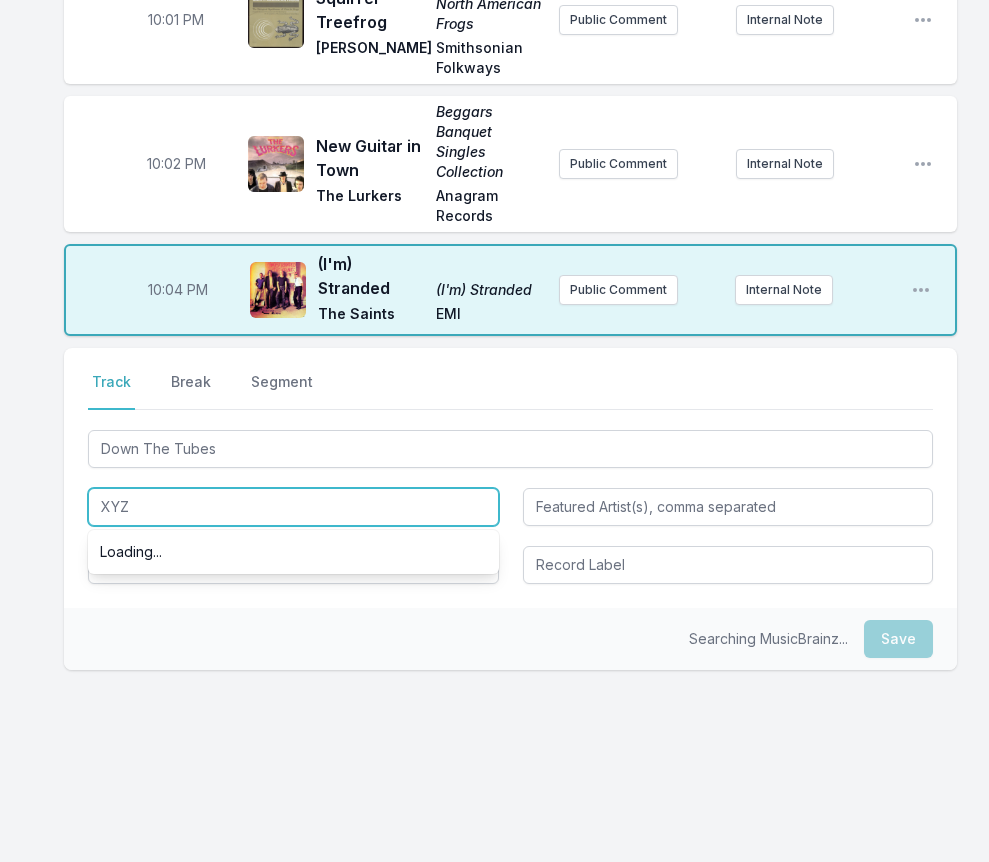 click on "XYZ" at bounding box center [293, 507] 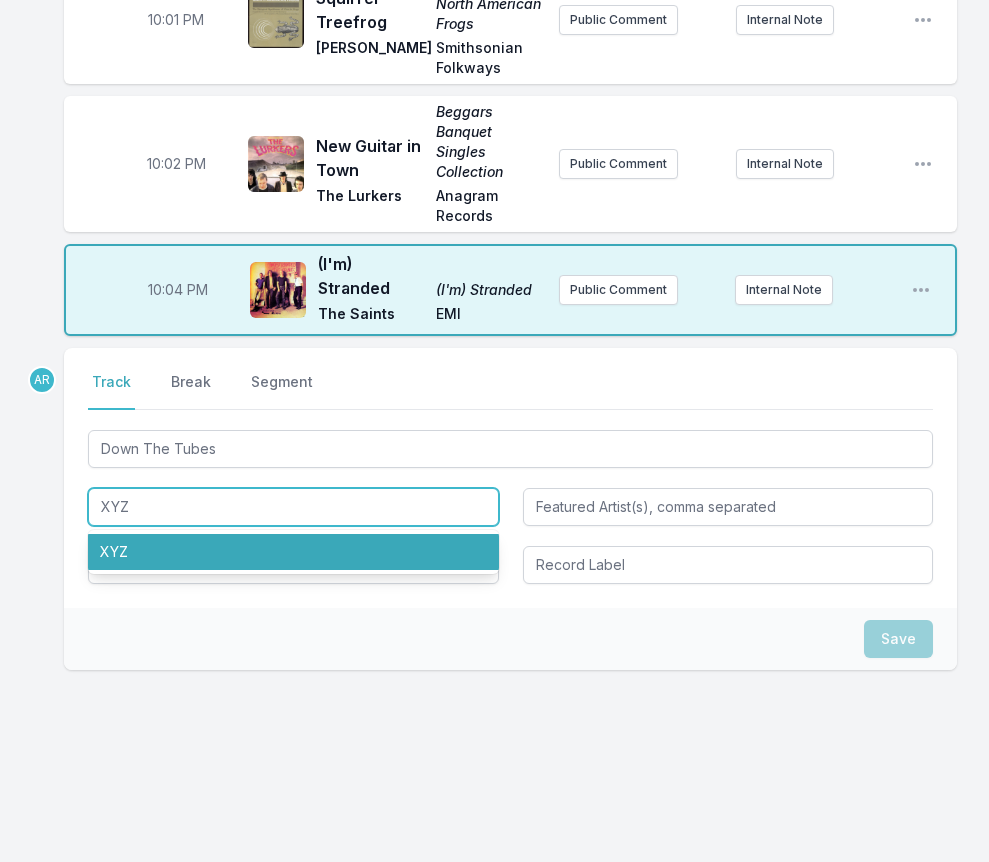 click on "XYZ" at bounding box center (293, 552) 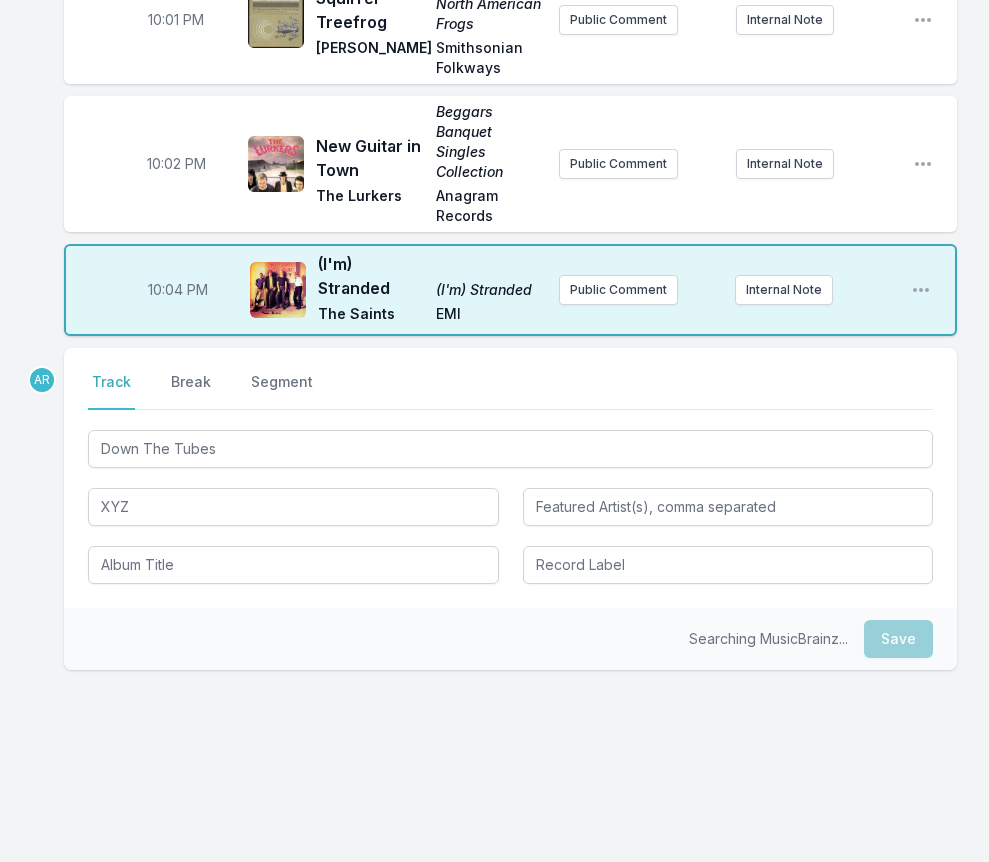 click on "Searching MusicBrainz... Save" at bounding box center [510, 639] 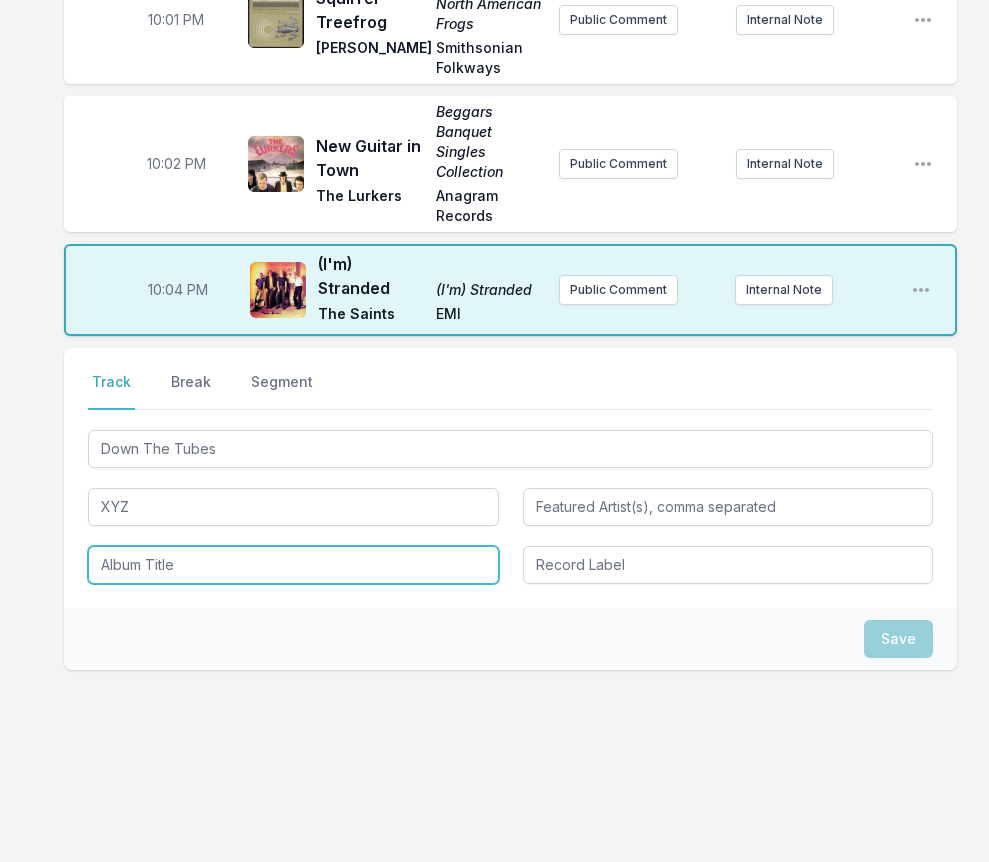 click at bounding box center (293, 565) 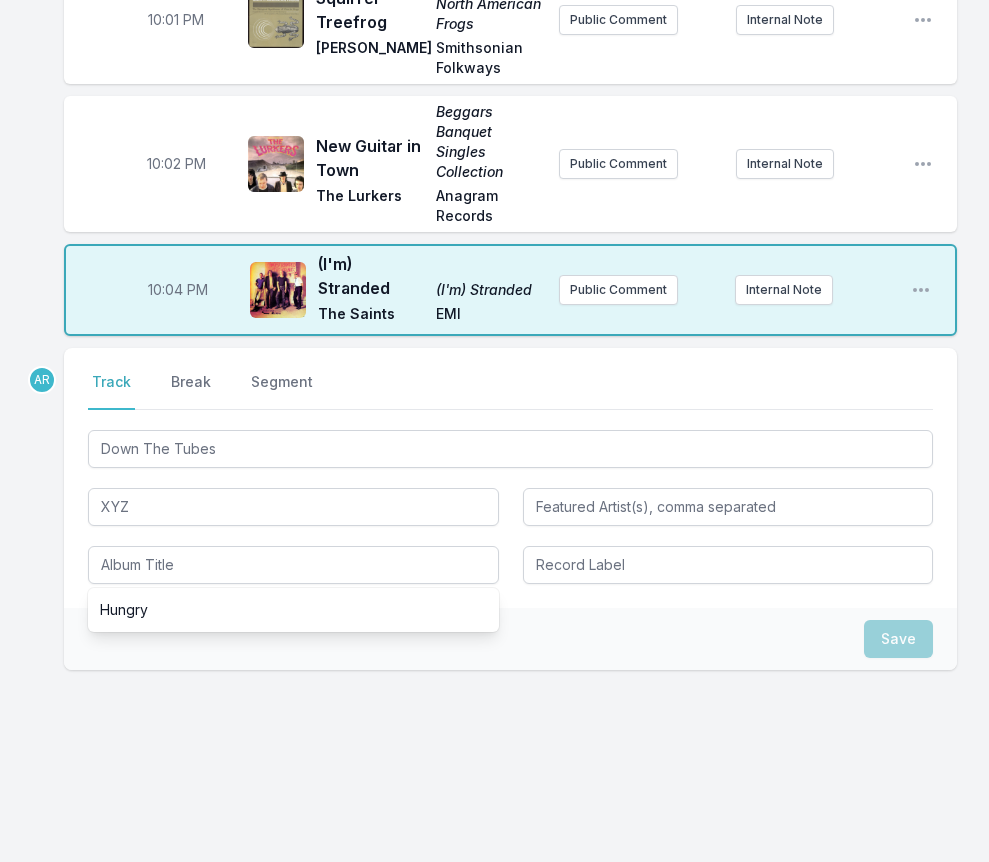 click on "Select a tab Track Break Segment Track Break Segment Down The Tubes XYZ Hungry" at bounding box center [510, 478] 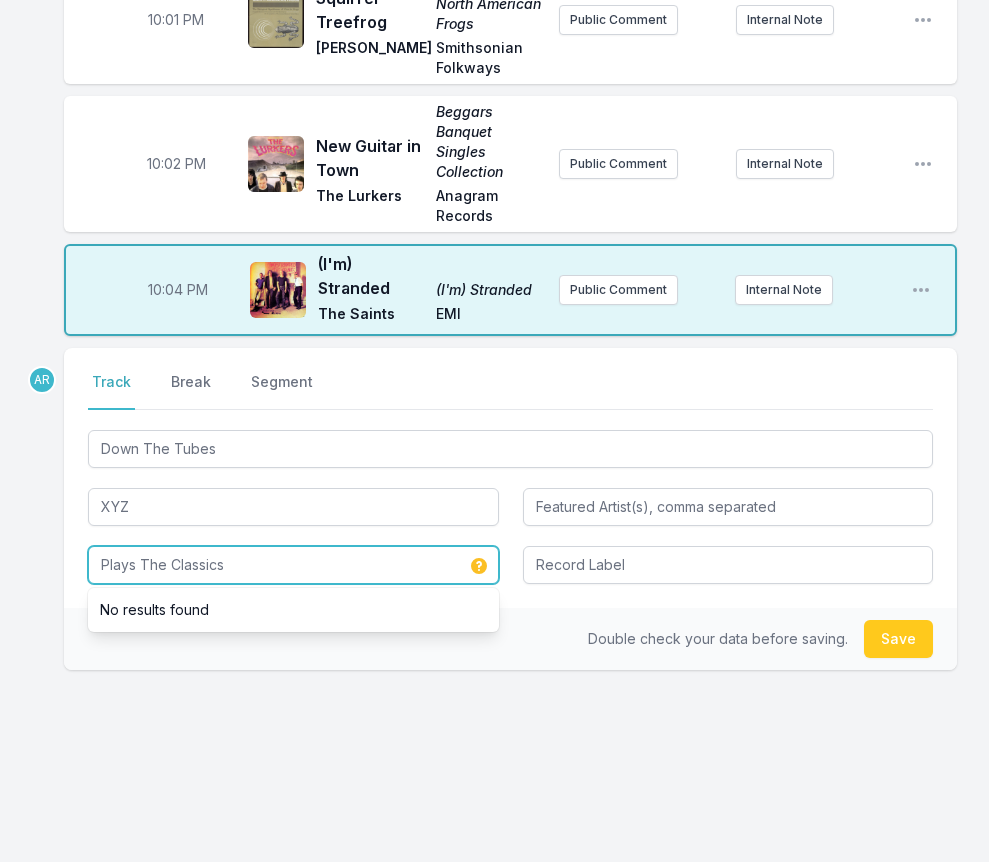 type on "Plays The Classics" 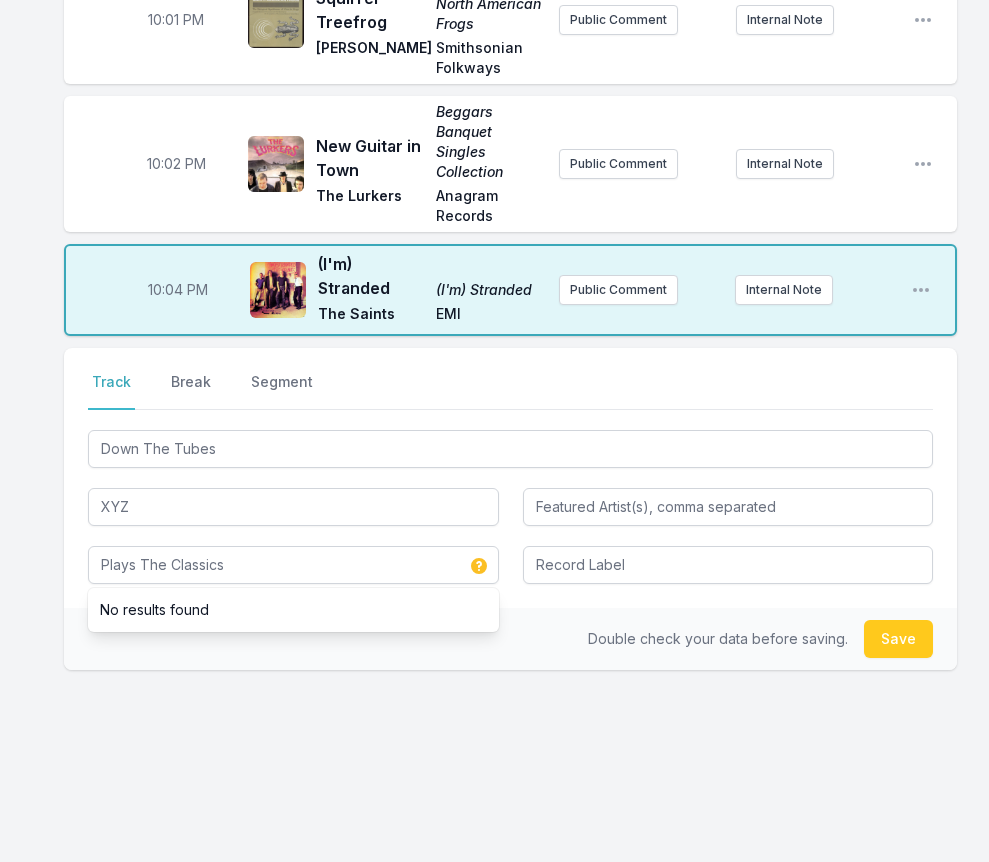 click on "Double check your data before saving. Save" at bounding box center (510, 639) 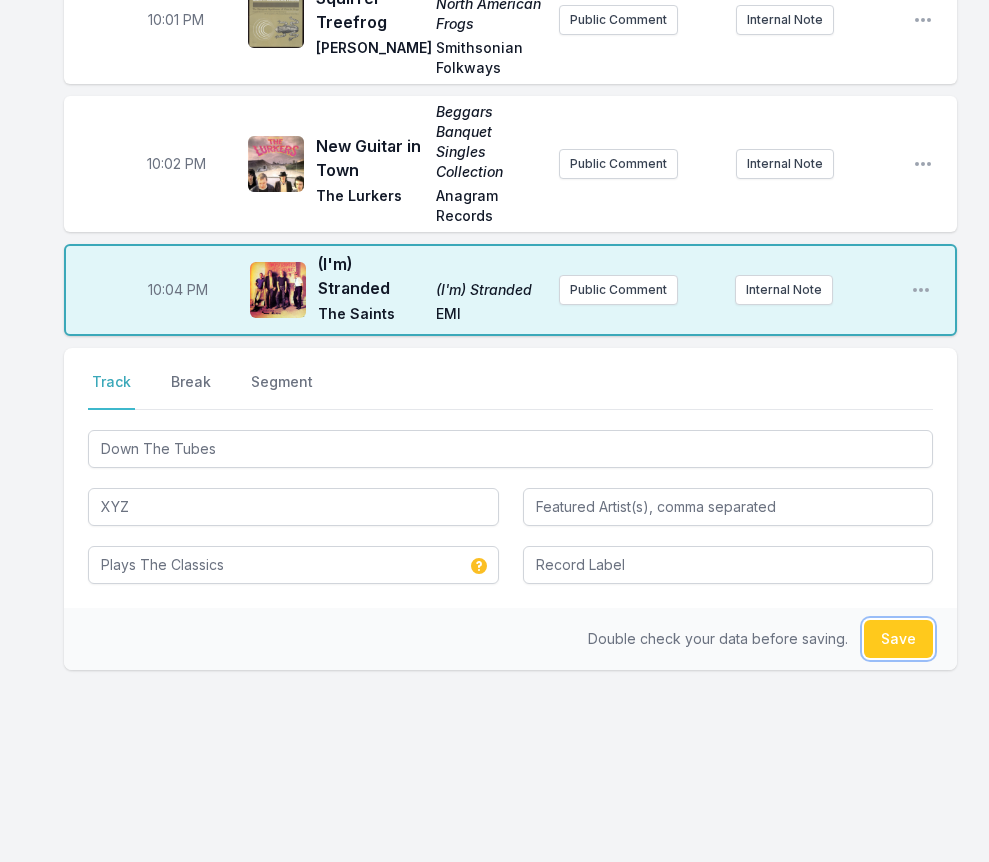 click on "Save" at bounding box center [898, 639] 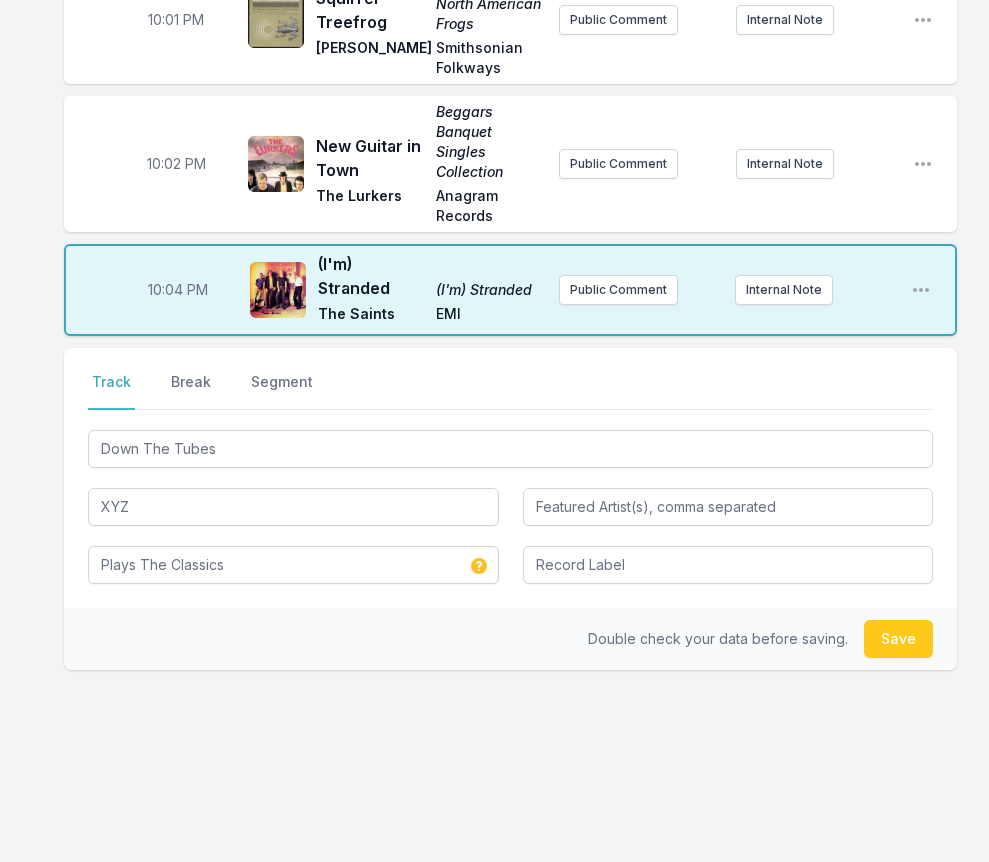 type 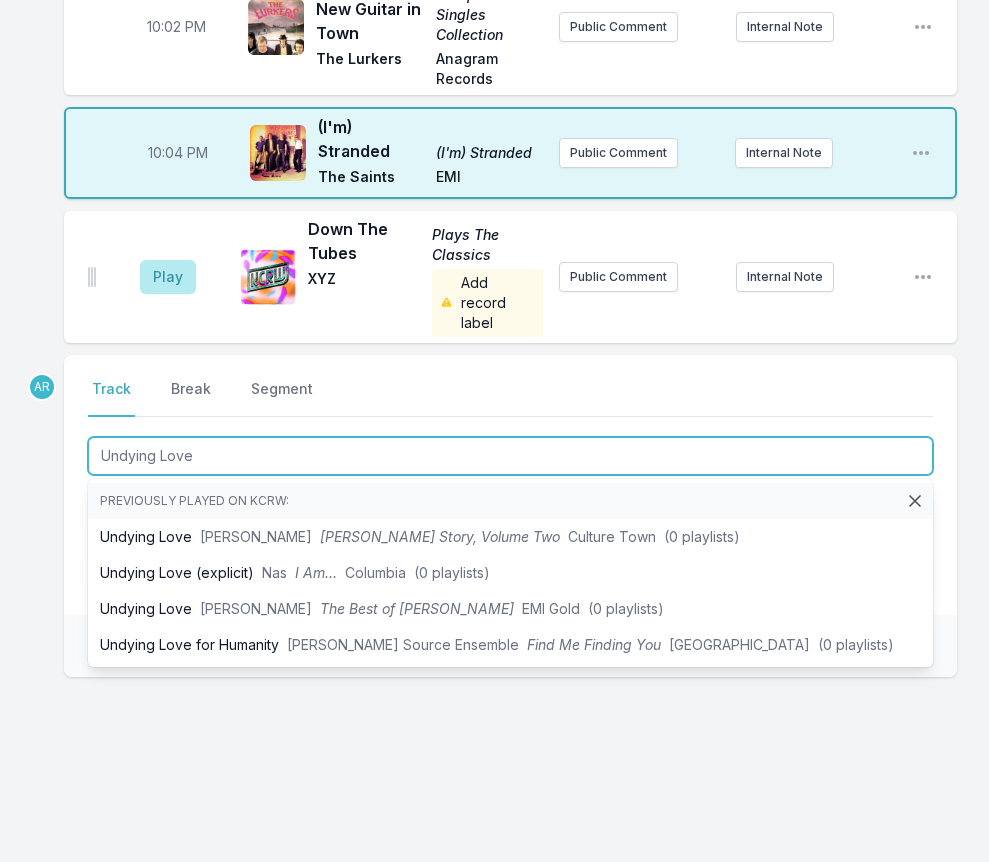 scroll, scrollTop: 468, scrollLeft: 0, axis: vertical 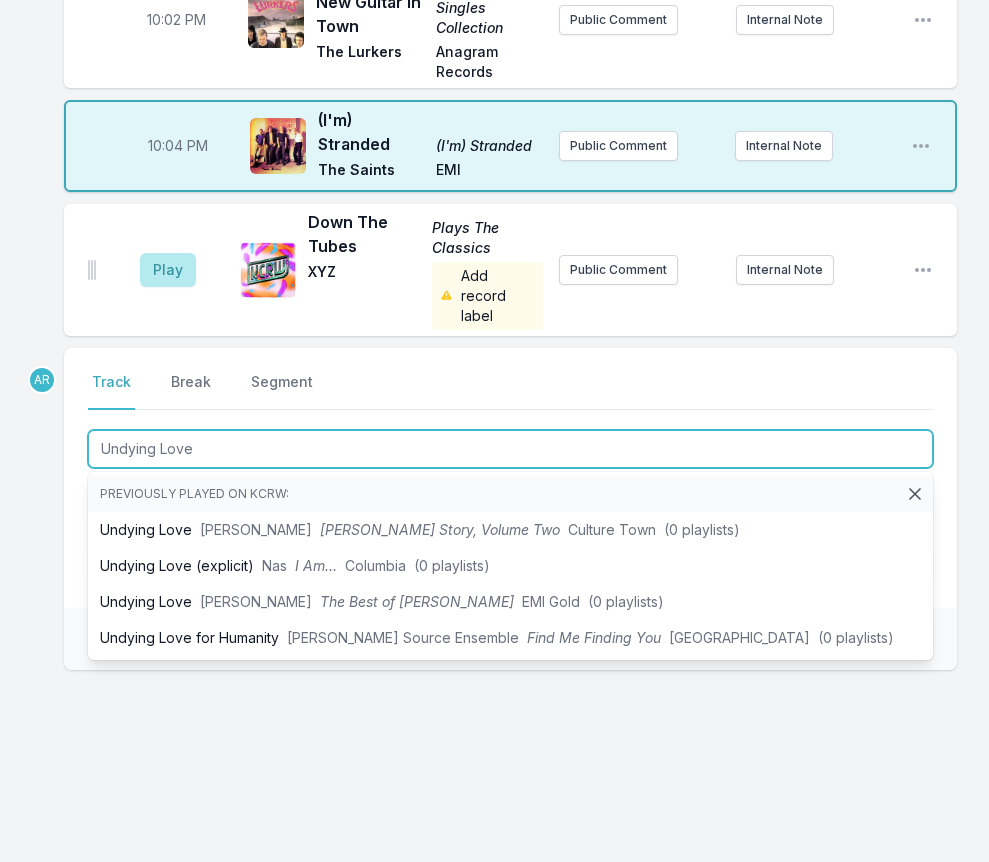 type on "Undying Love" 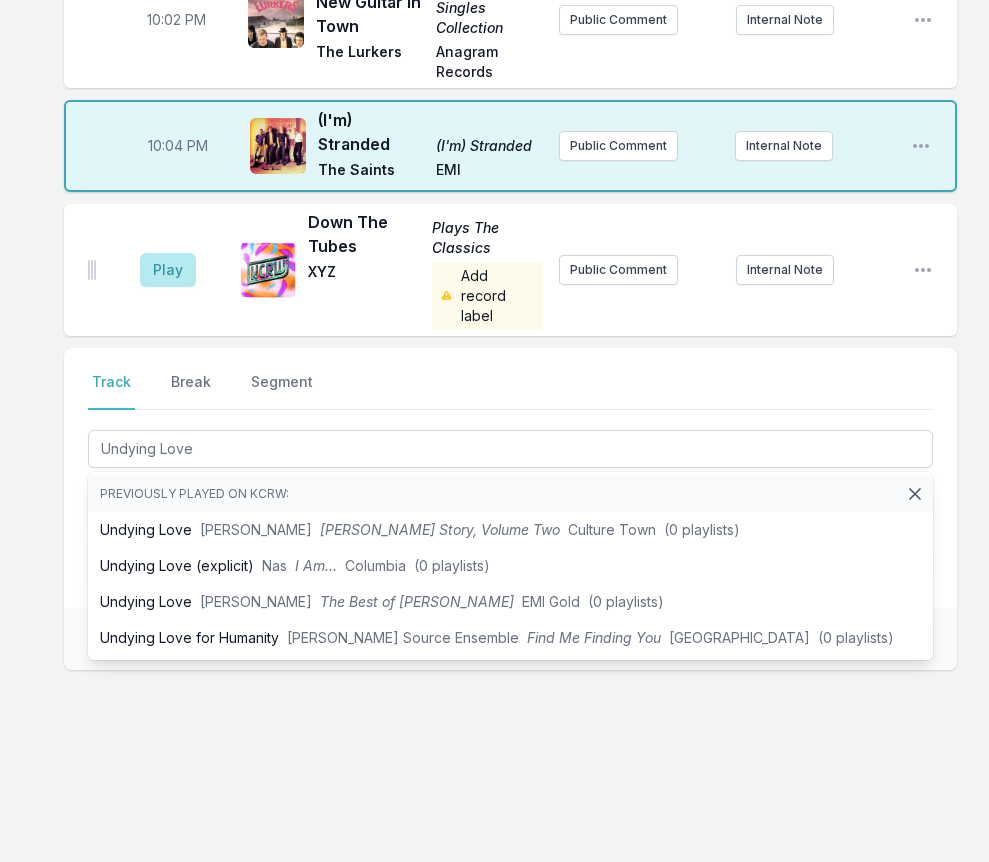 click on "Select a tab Track Break Segment Track Break Segment Undying Love Previously played on KCRW: Undying Love Cornell Campbell Cornell Campbell Story, Volume Two Culture Town (0 playlists) Undying Love (explicit) Nas I Am… Columbia (0 playlists) Undying Love Eddie Cochran The Best of Eddie Cochran EMI Gold (0 playlists) Undying Love for Humanity Laetitia Sadier Source Ensemble Find Me Finding You Drag City (0 playlists)" at bounding box center (510, 478) 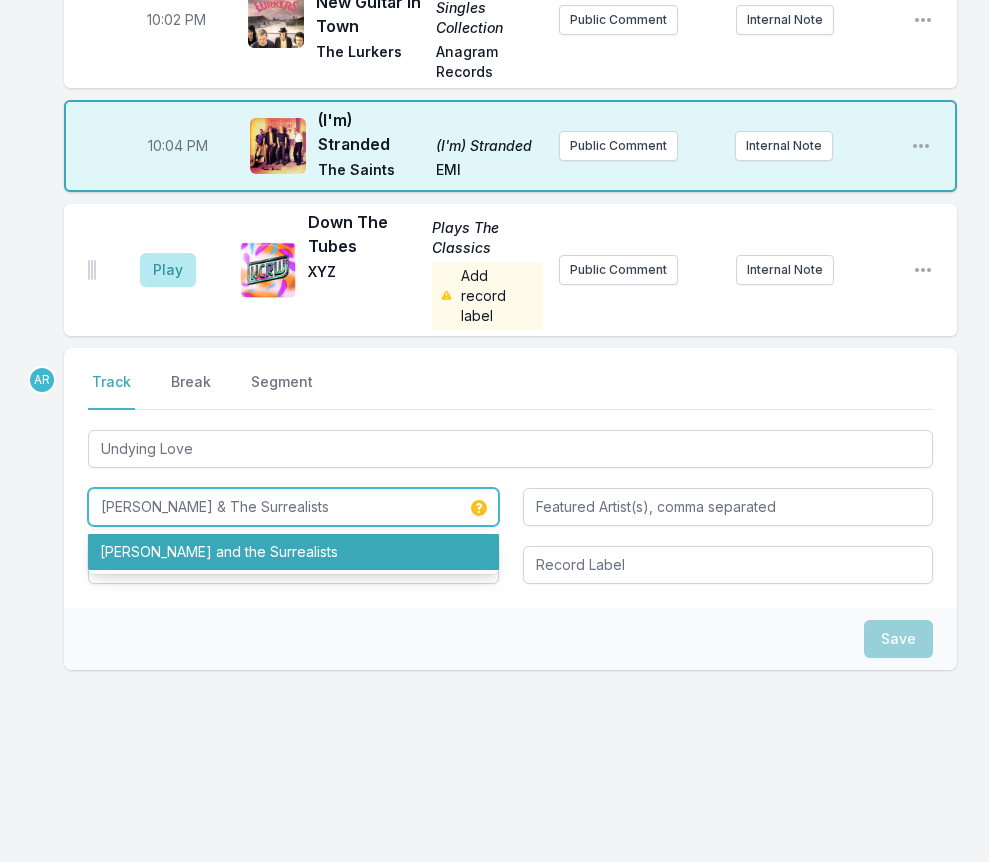 click on "[PERSON_NAME] and the Surrealists" at bounding box center [293, 552] 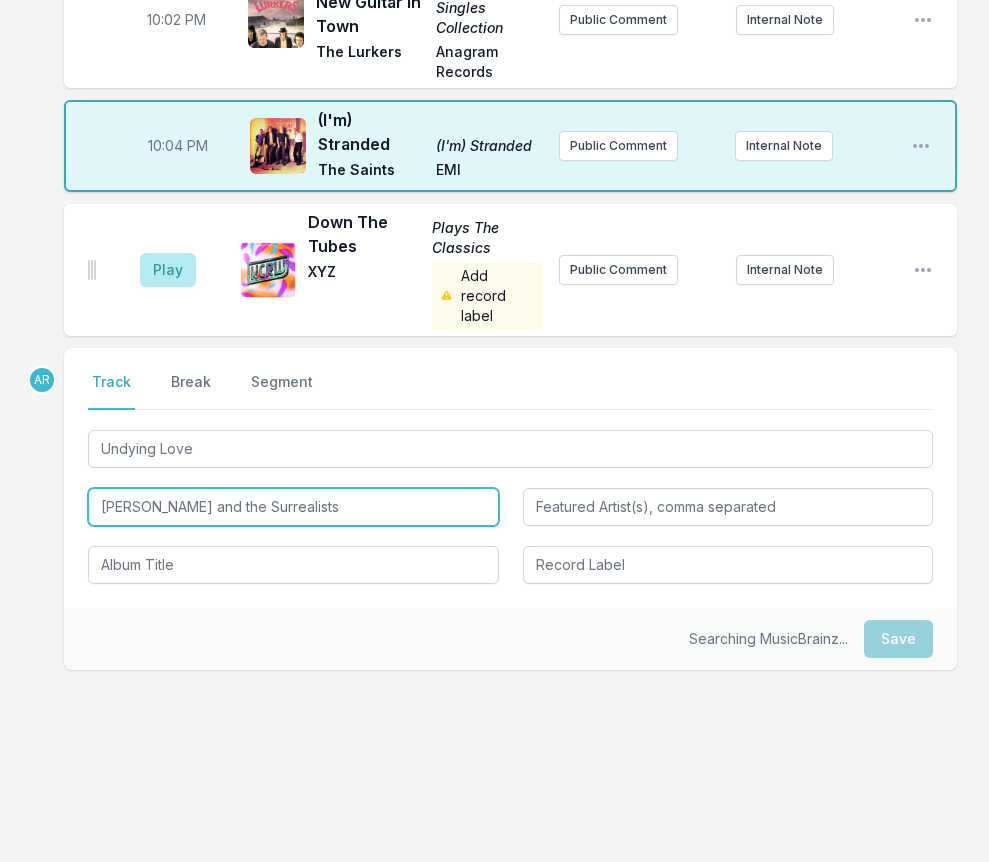 type on "[PERSON_NAME] and the Surrealists" 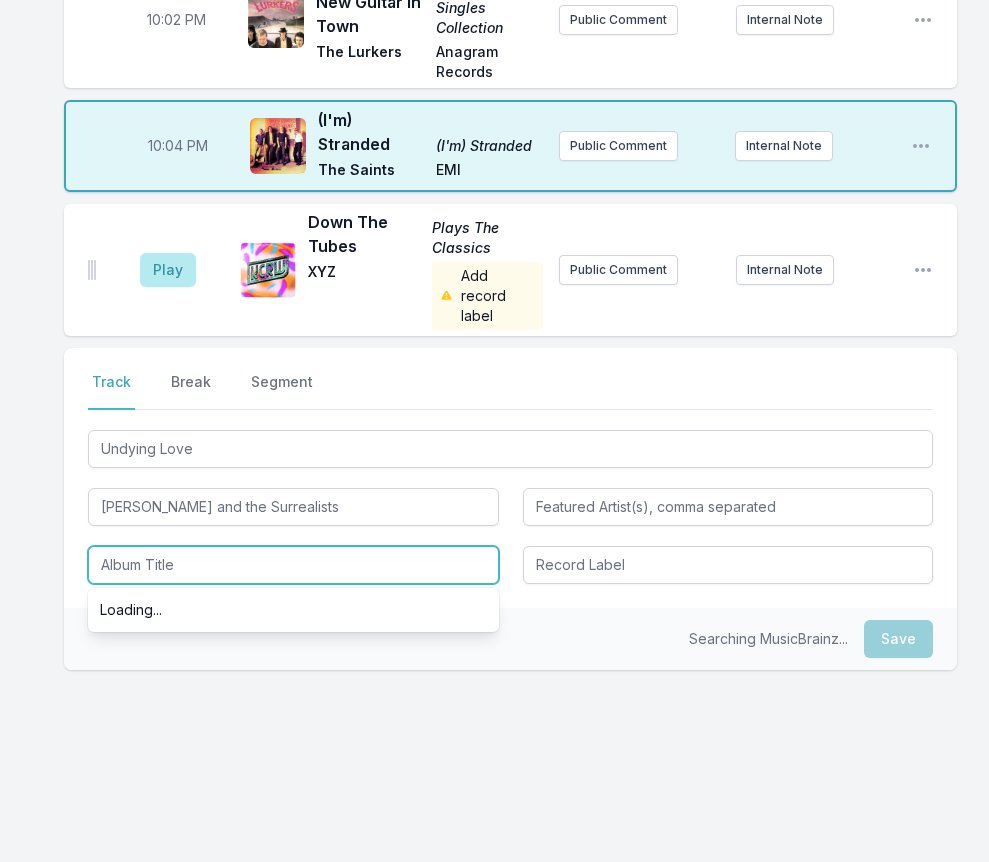click at bounding box center (293, 565) 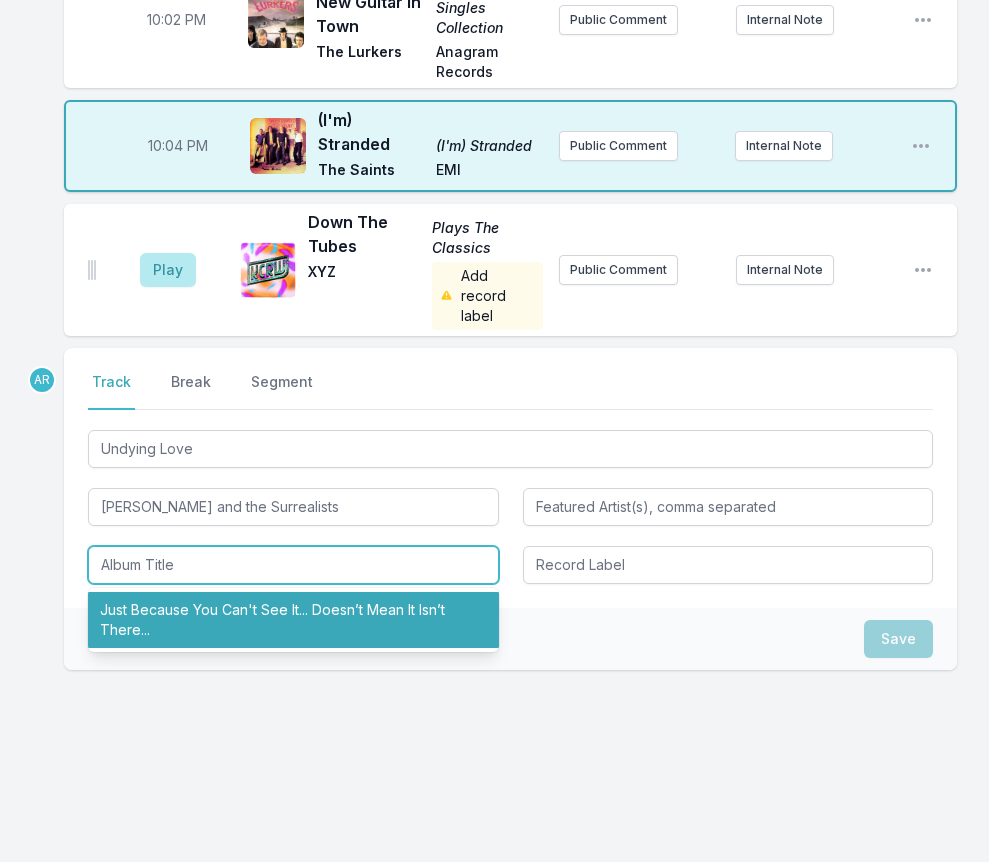click on "Just Because You Can't See It... Doesn’t Mean It Isn’t There..." at bounding box center (293, 620) 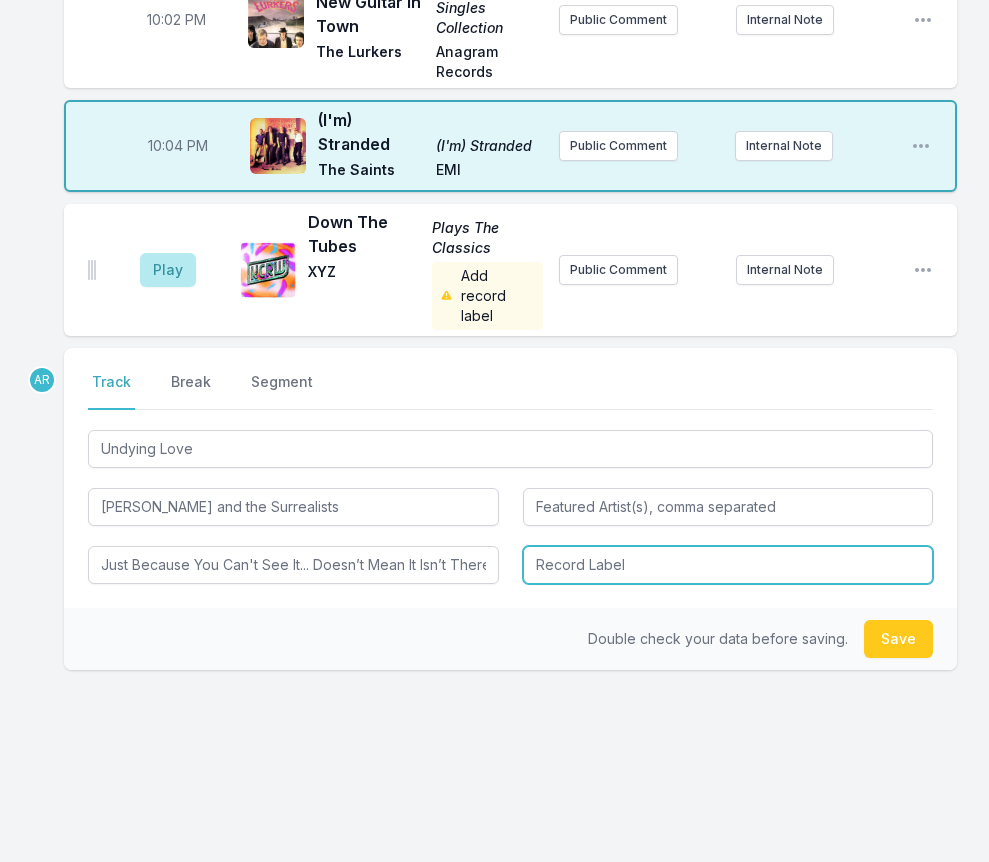 click at bounding box center (728, 565) 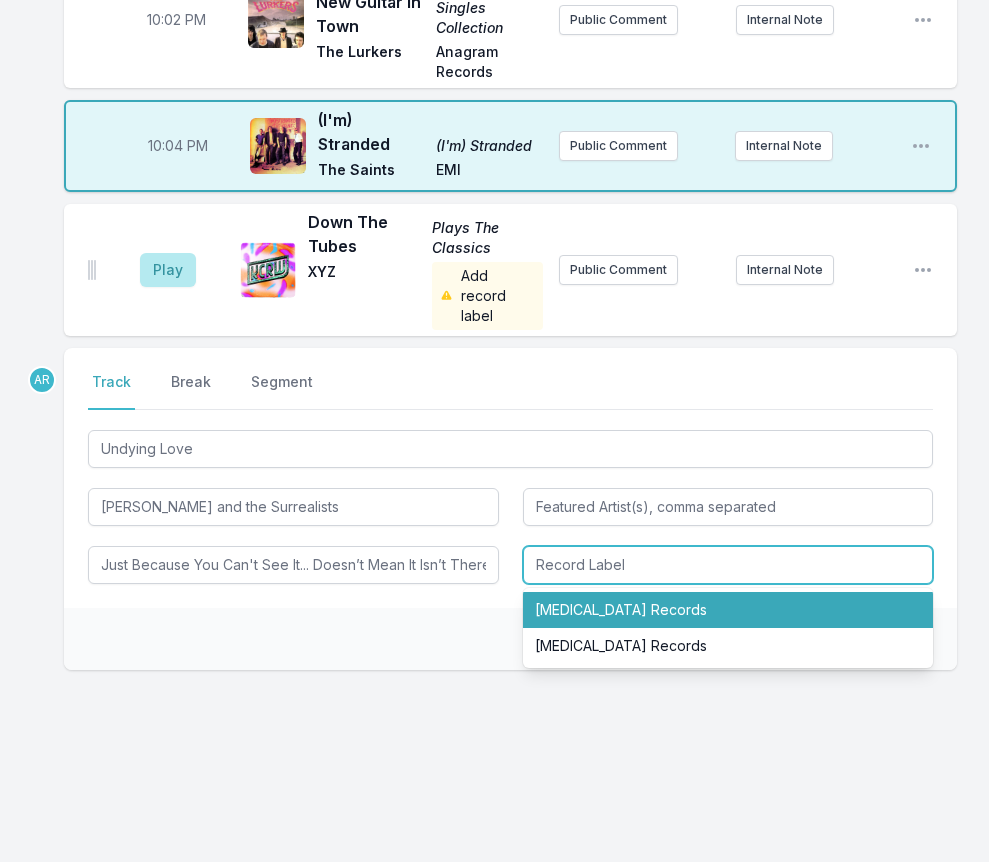 click on "[MEDICAL_DATA] Records" at bounding box center (728, 610) 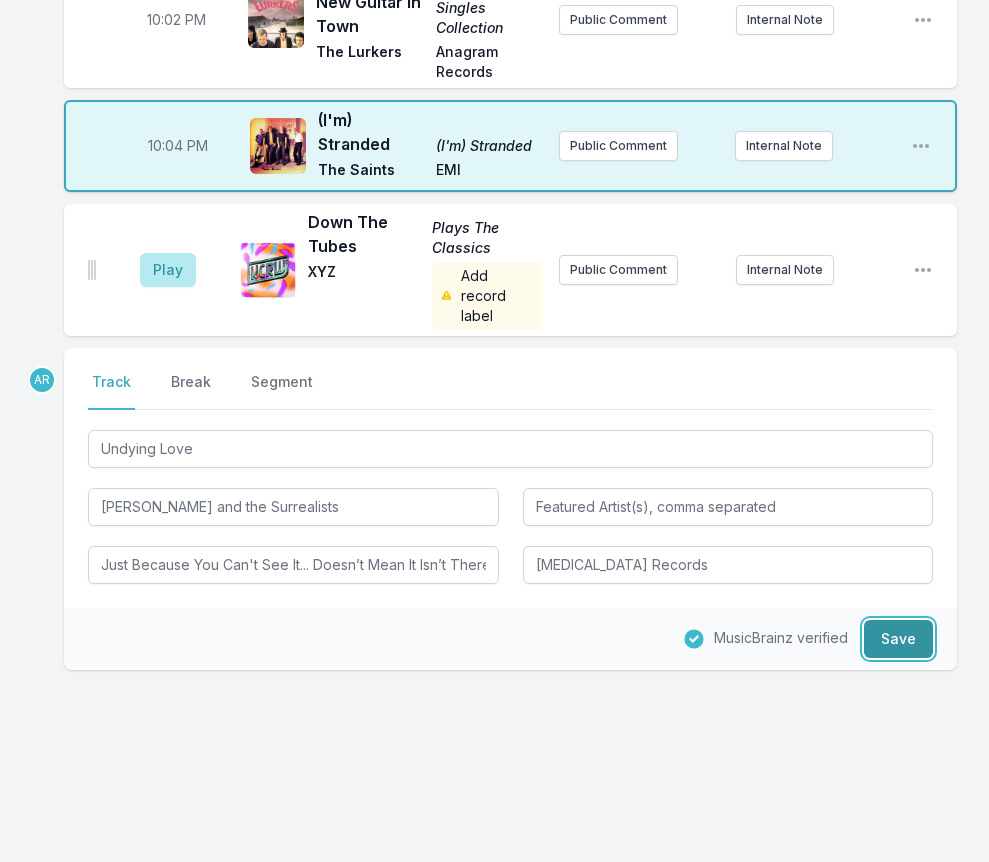 click on "Save" at bounding box center (898, 639) 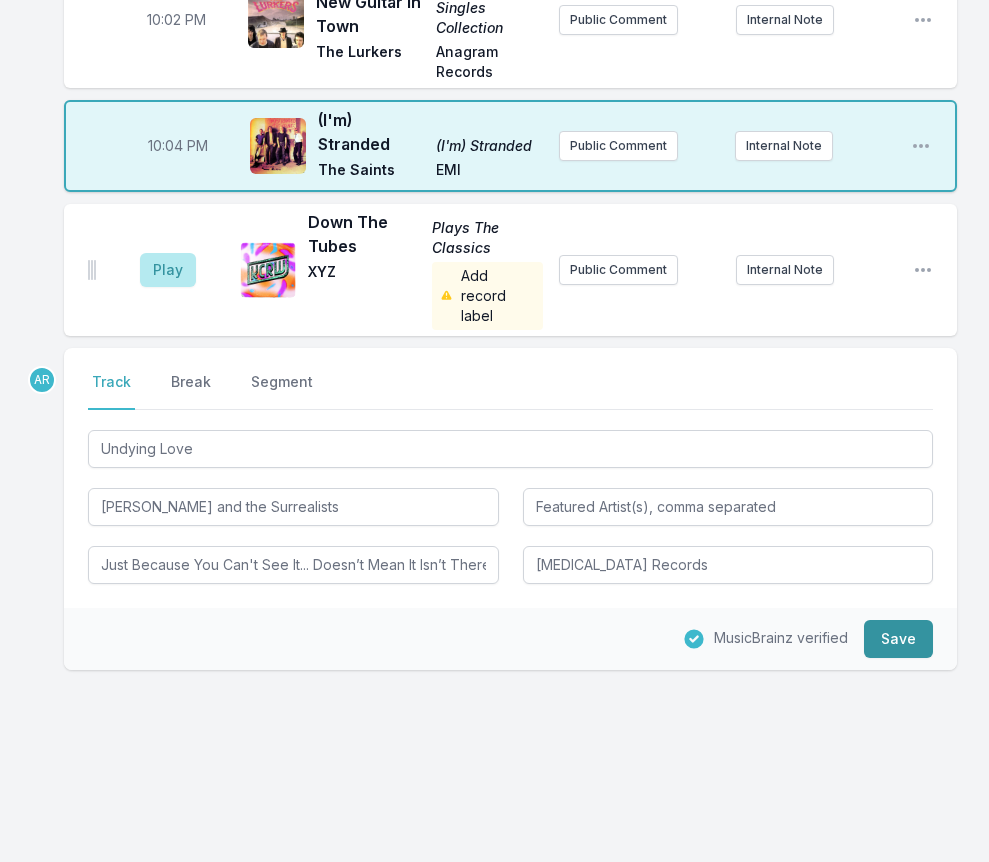 type 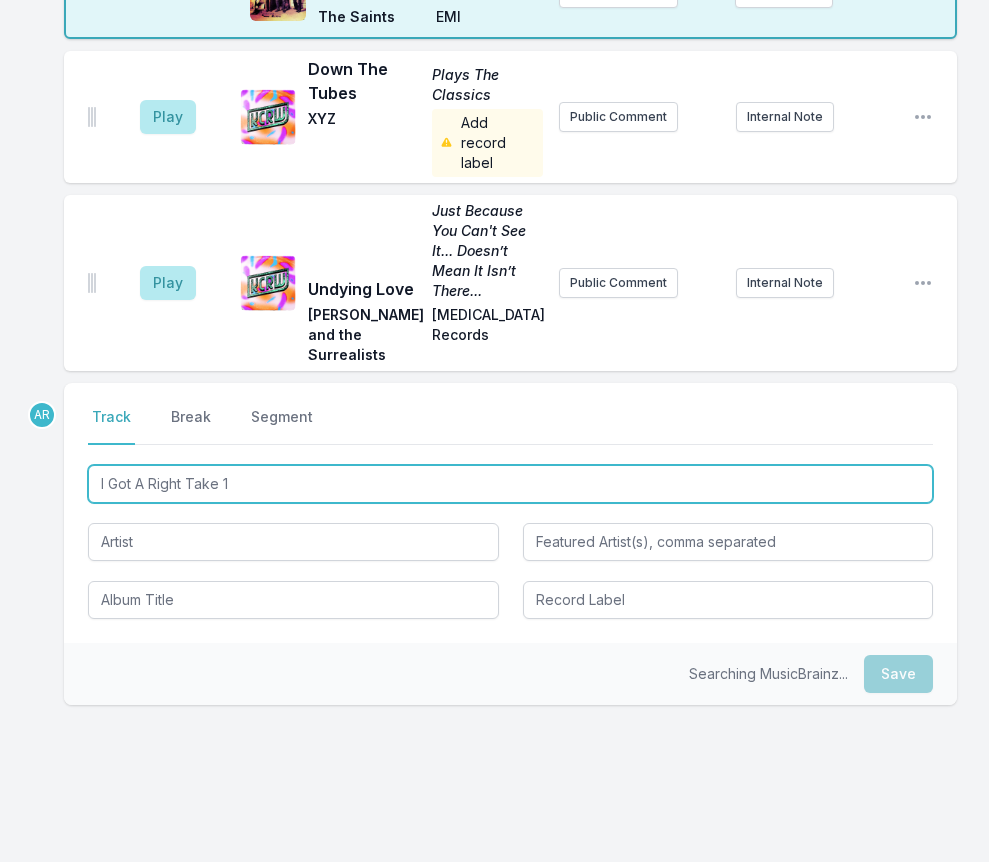 scroll, scrollTop: 656, scrollLeft: 0, axis: vertical 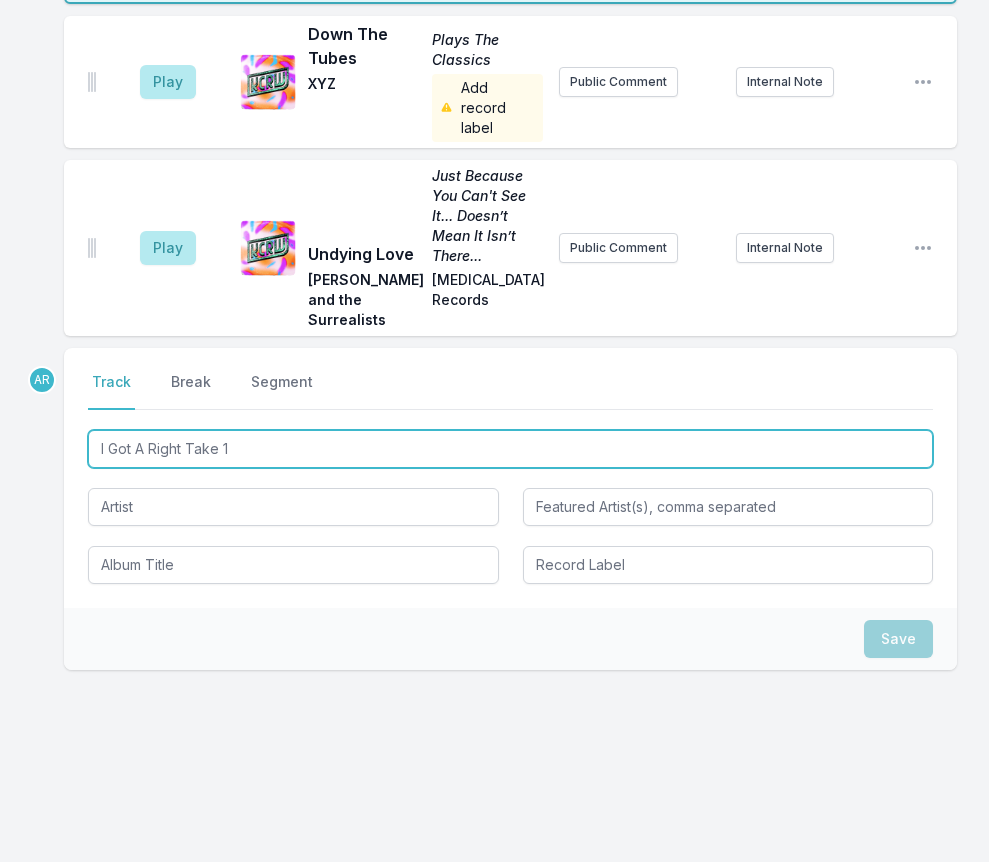 type on "I Got A Right Take 1" 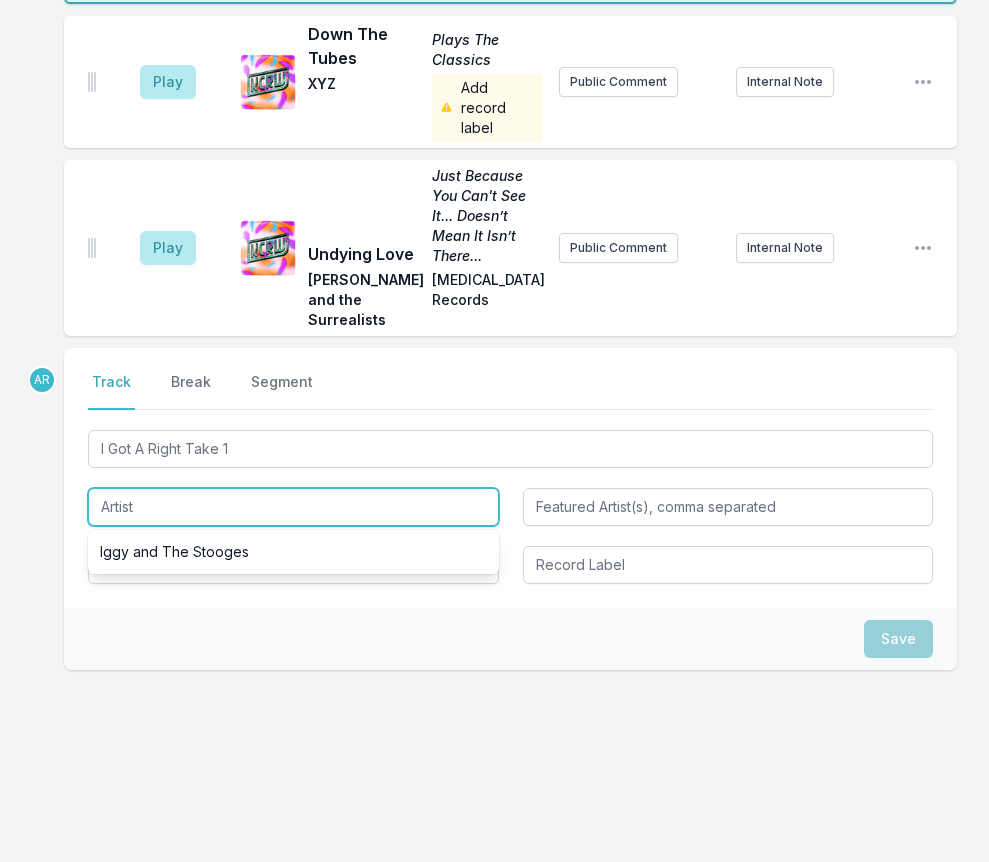 click at bounding box center (293, 507) 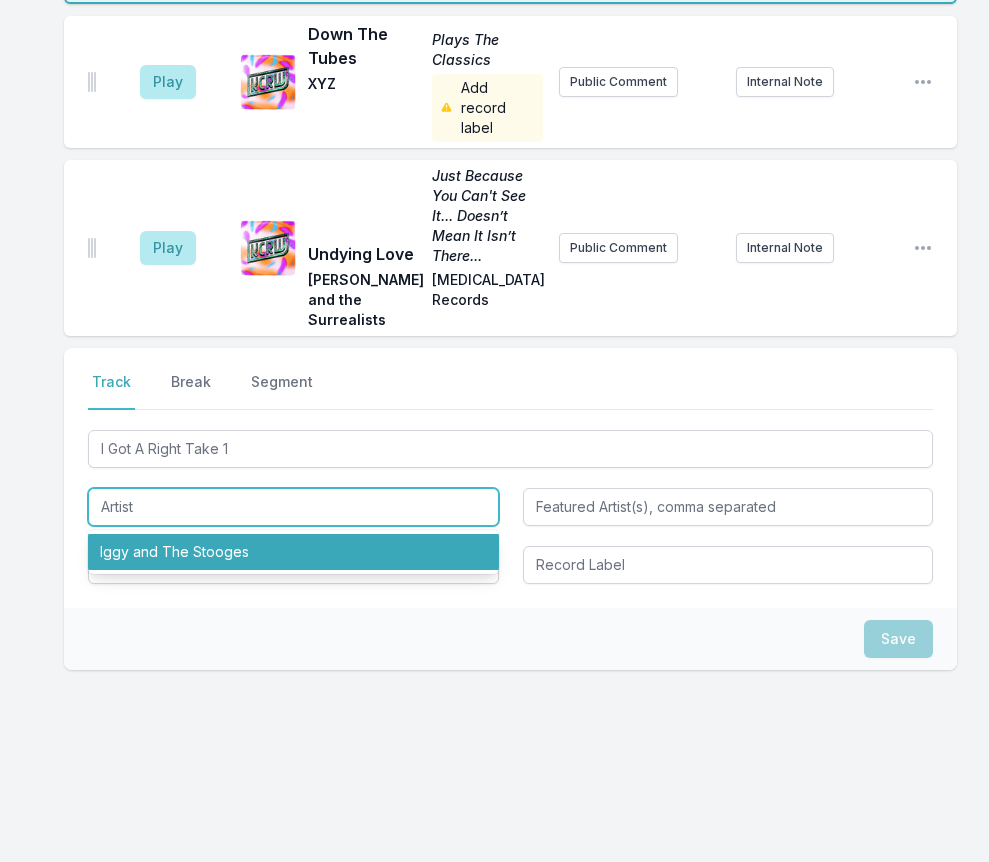 click on "Iggy and The Stooges" at bounding box center [293, 552] 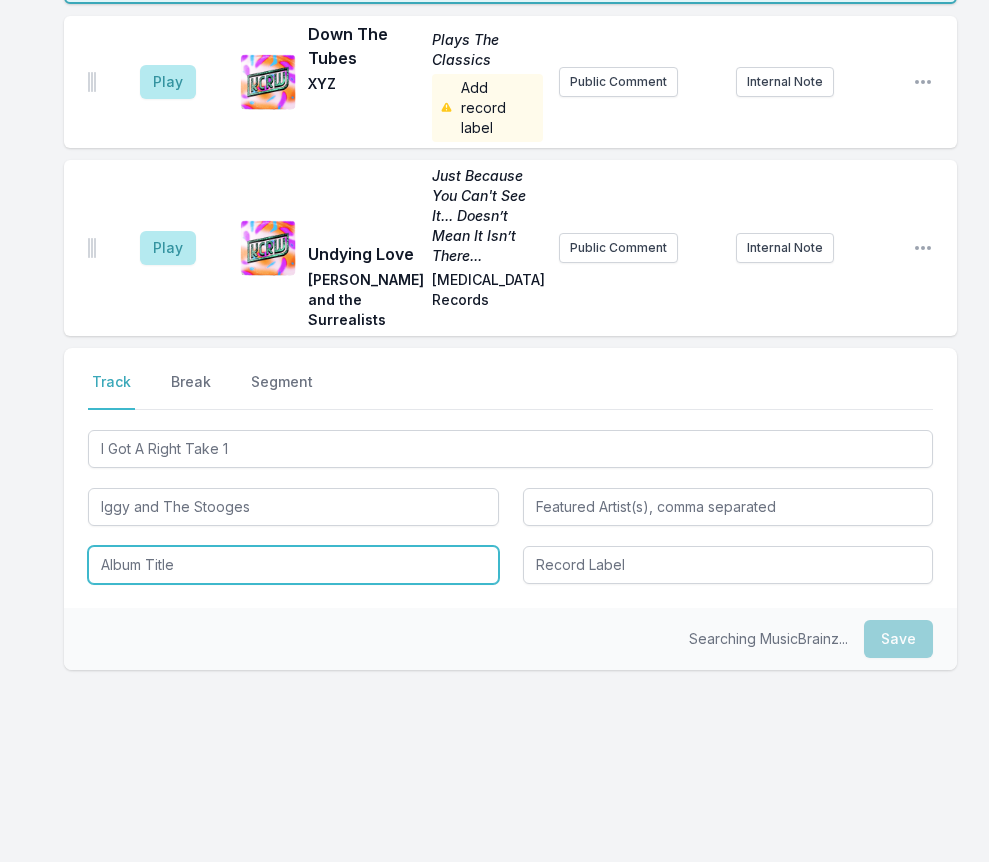click at bounding box center [293, 565] 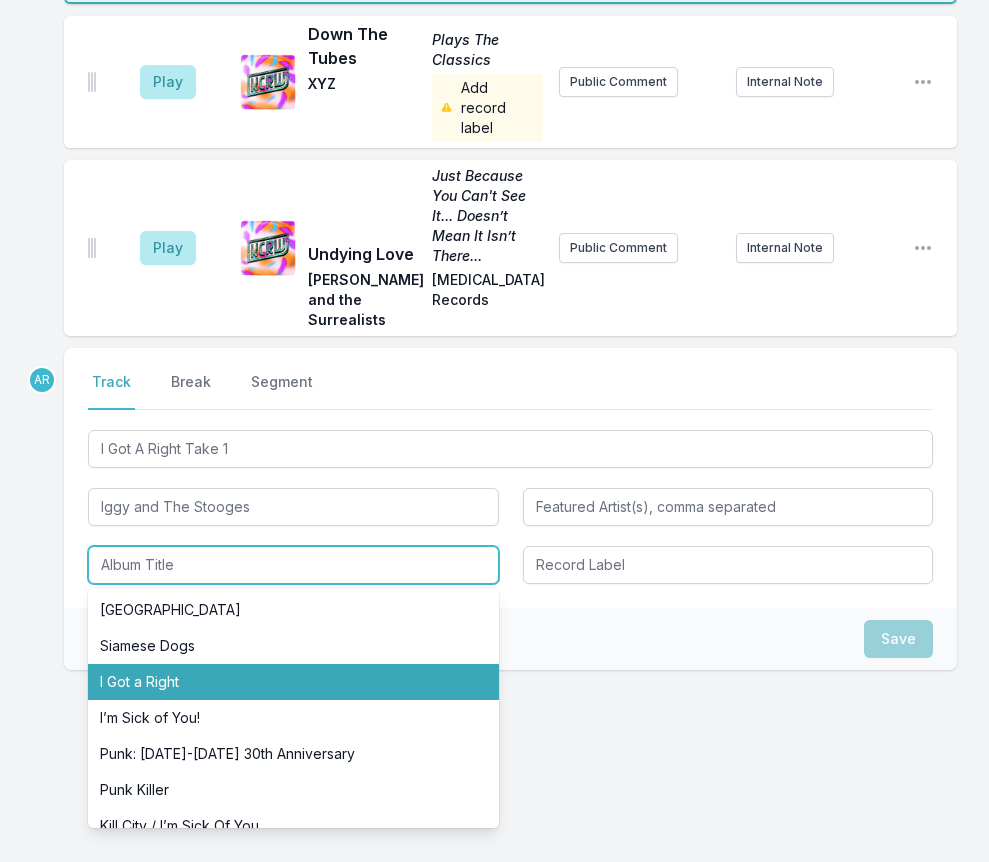click on "I Got a Right" at bounding box center (293, 682) 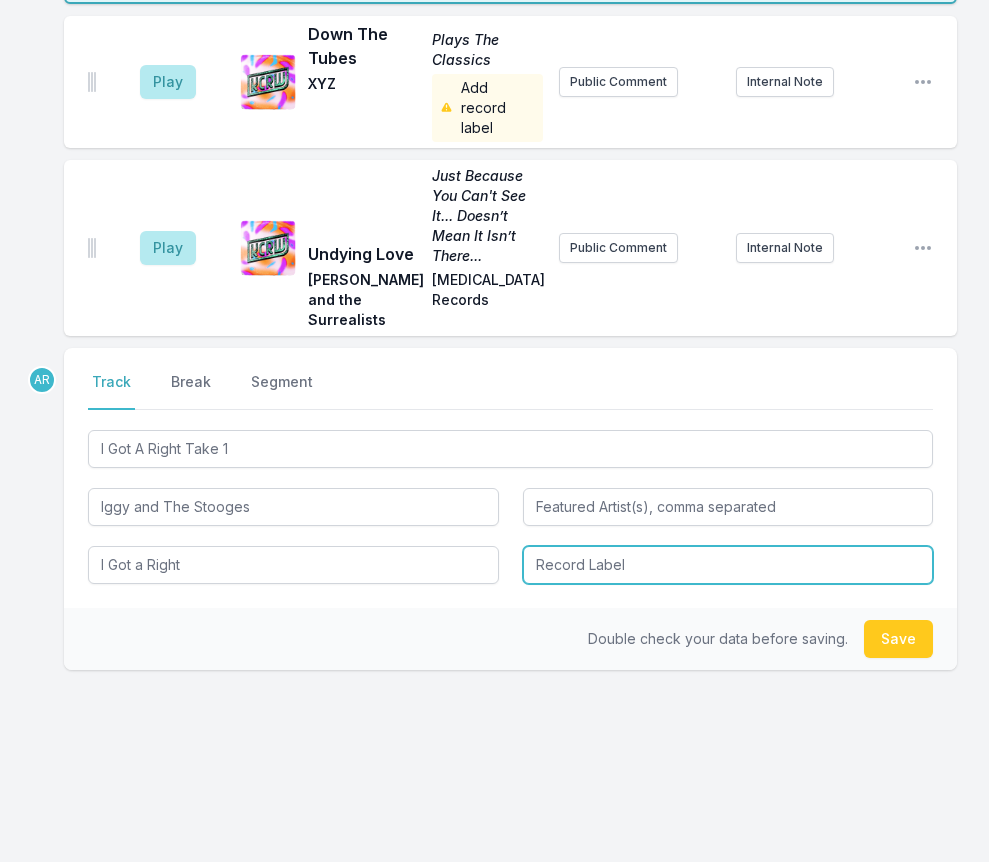 click at bounding box center (728, 565) 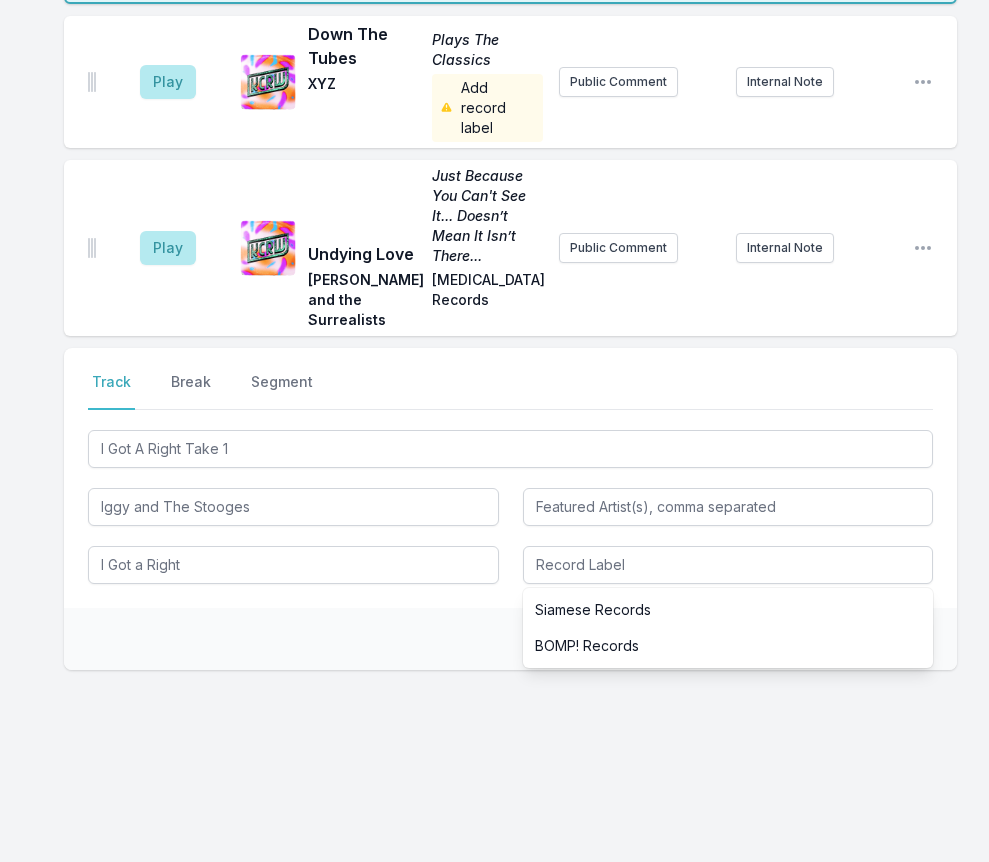 click on "Double check your data before saving. Save" at bounding box center [510, 639] 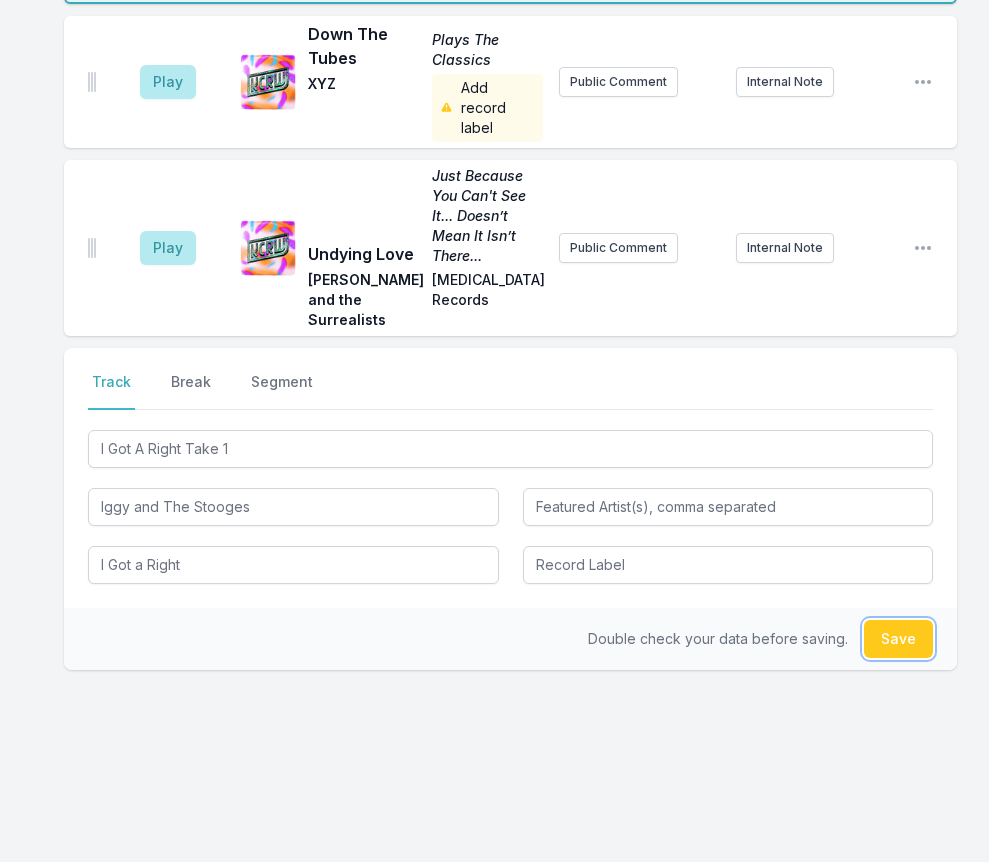 click on "Save" at bounding box center (898, 639) 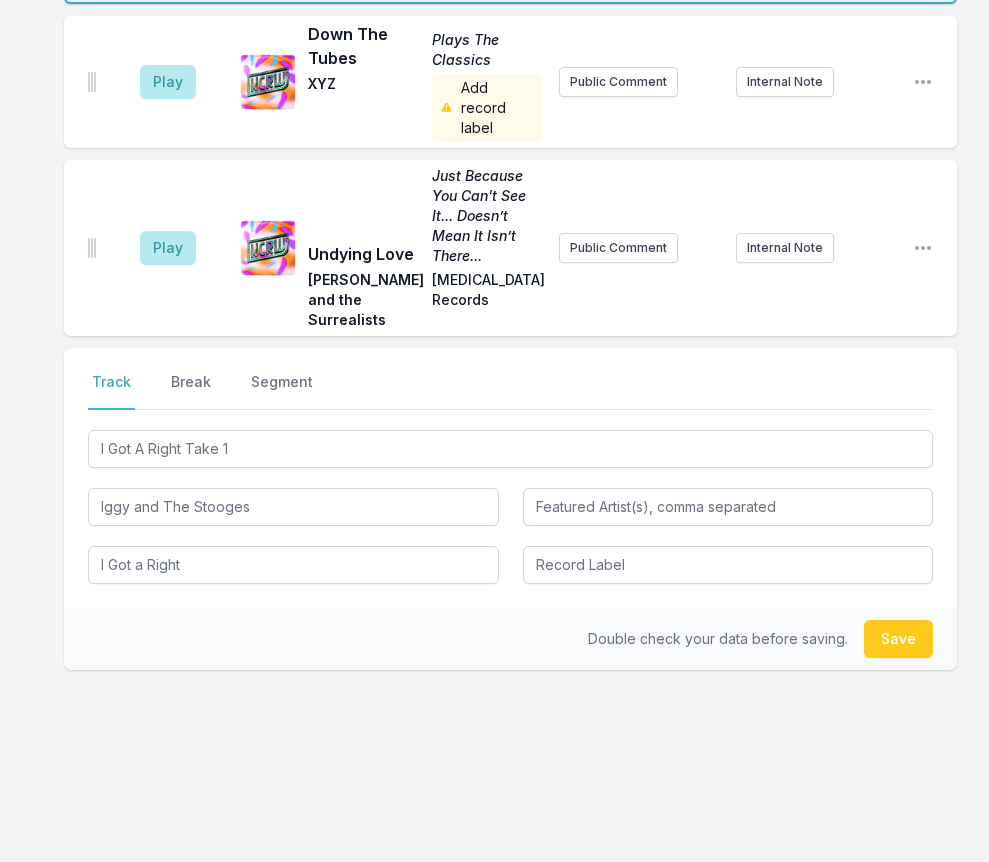 type 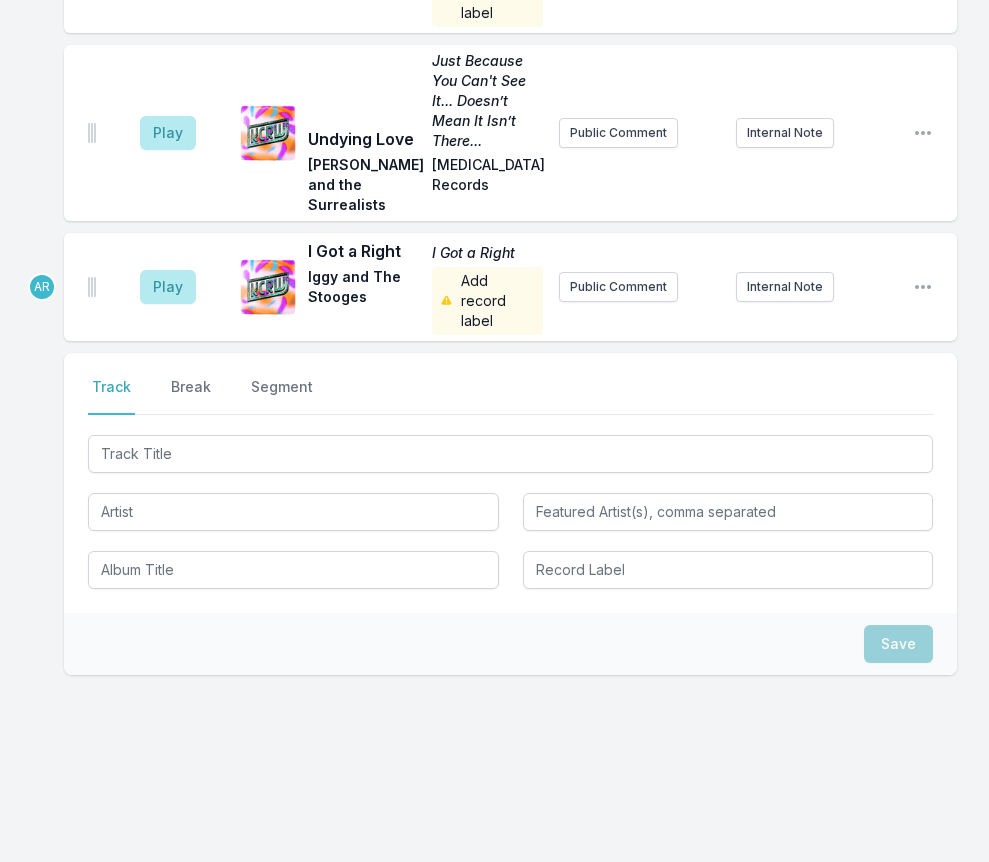 scroll, scrollTop: 776, scrollLeft: 0, axis: vertical 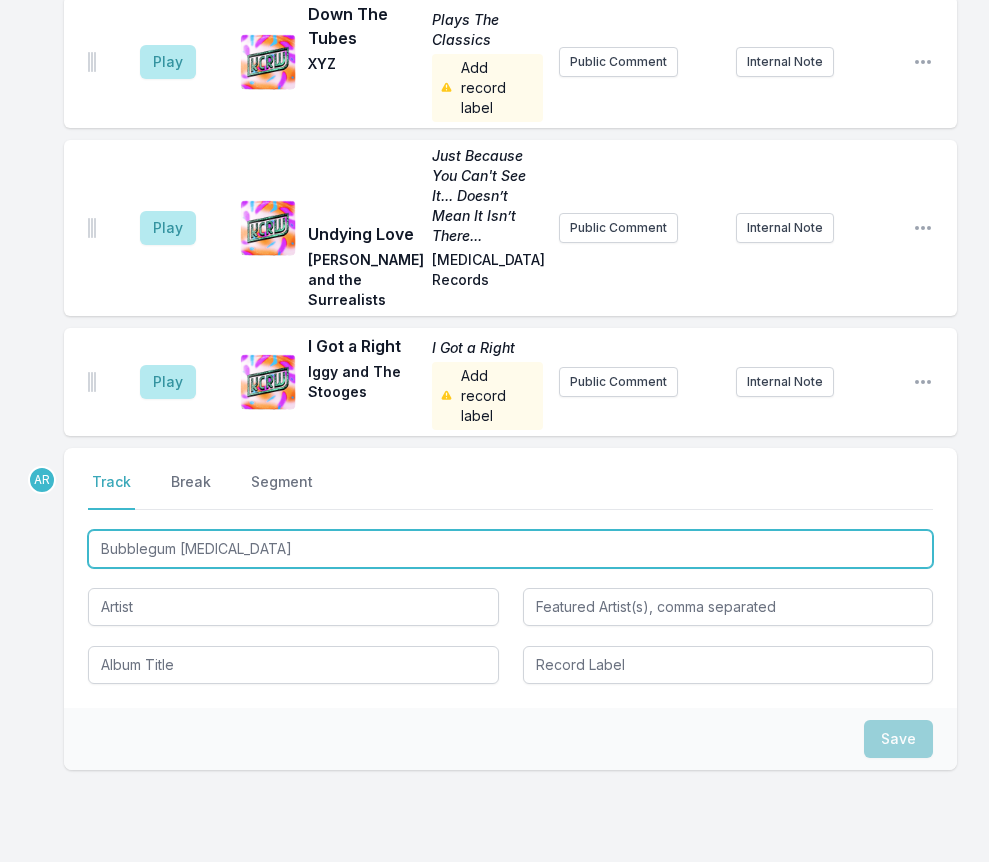 type on "Bubblegum [MEDICAL_DATA]" 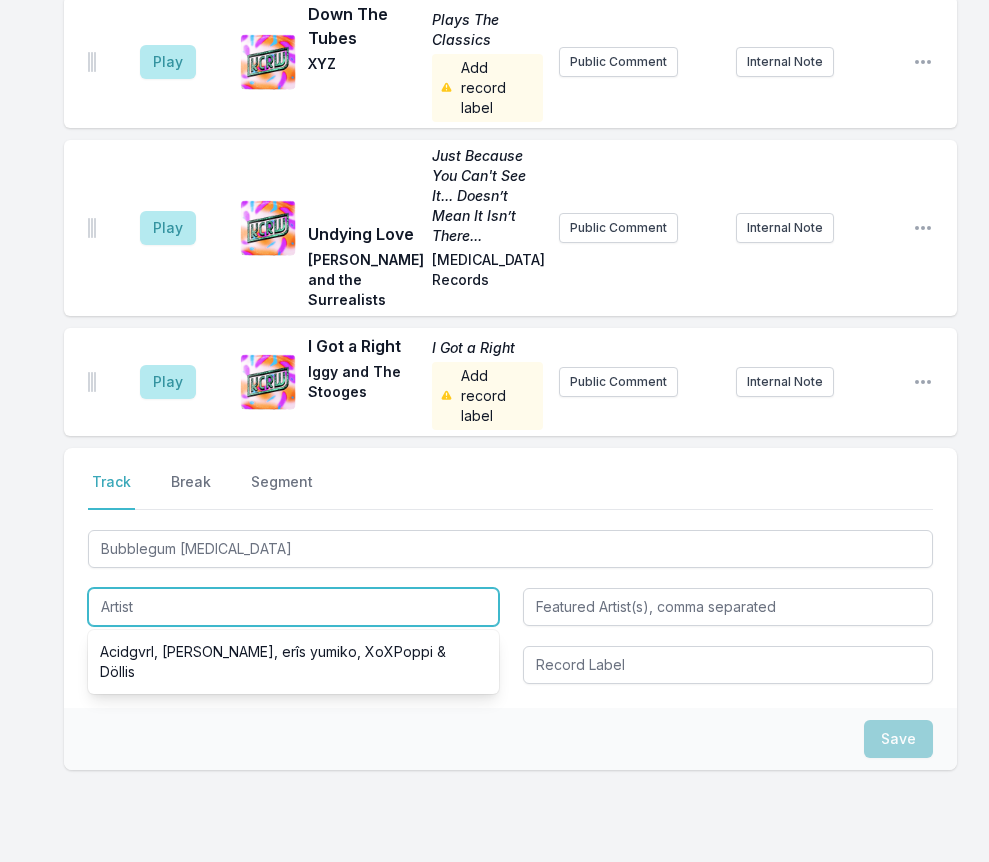 click at bounding box center (293, 607) 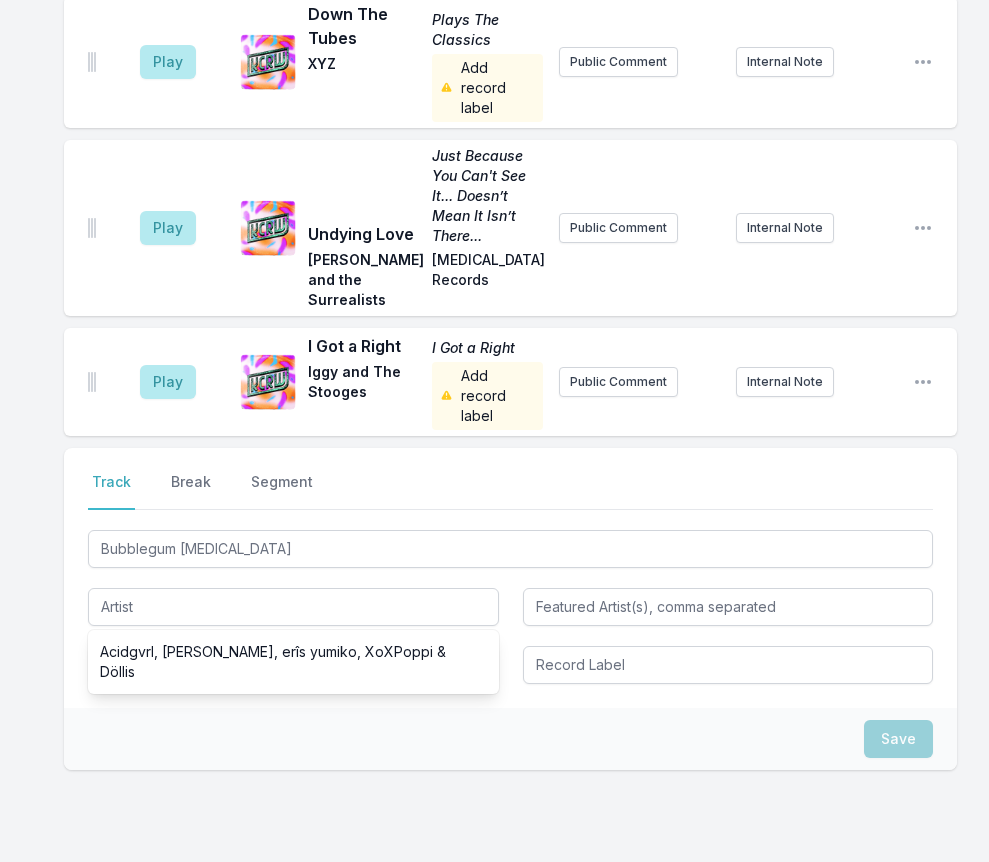 click on "Select a tab Track Break Segment Track Break Segment Bubblegum Guillotine Acidgvrl, Ümi Yumiko, erîs yumiko, XoXPoppi & Döllis" at bounding box center (510, 578) 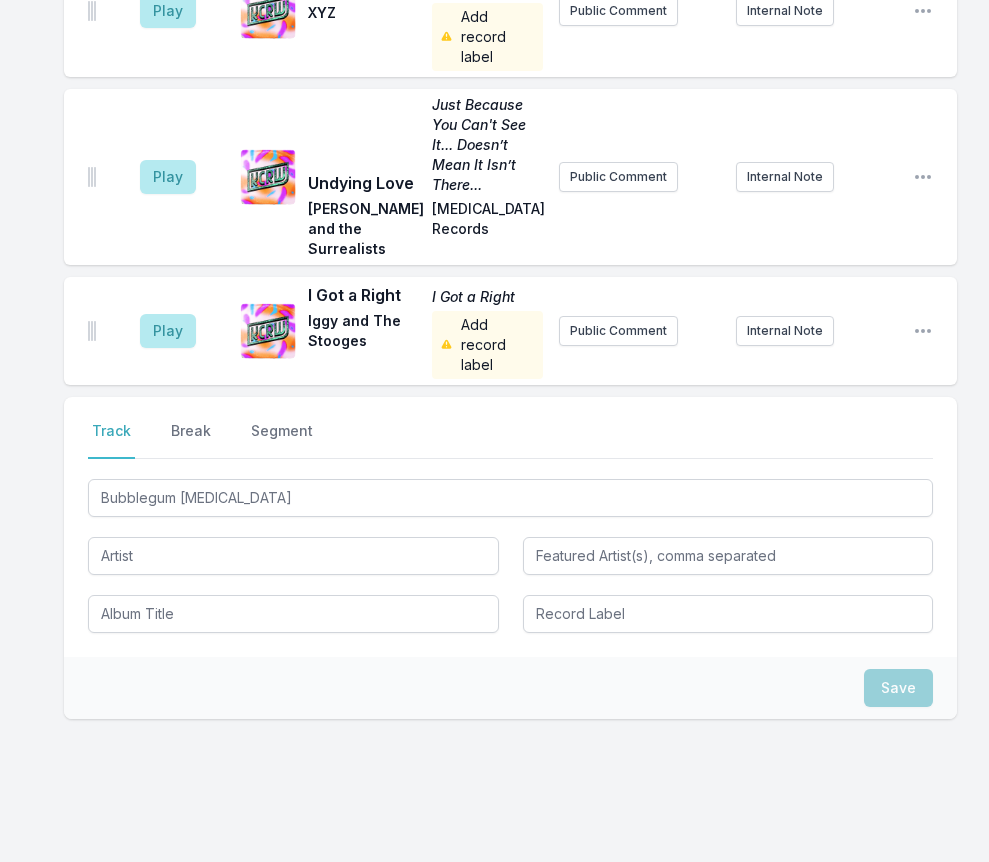 scroll, scrollTop: 776, scrollLeft: 0, axis: vertical 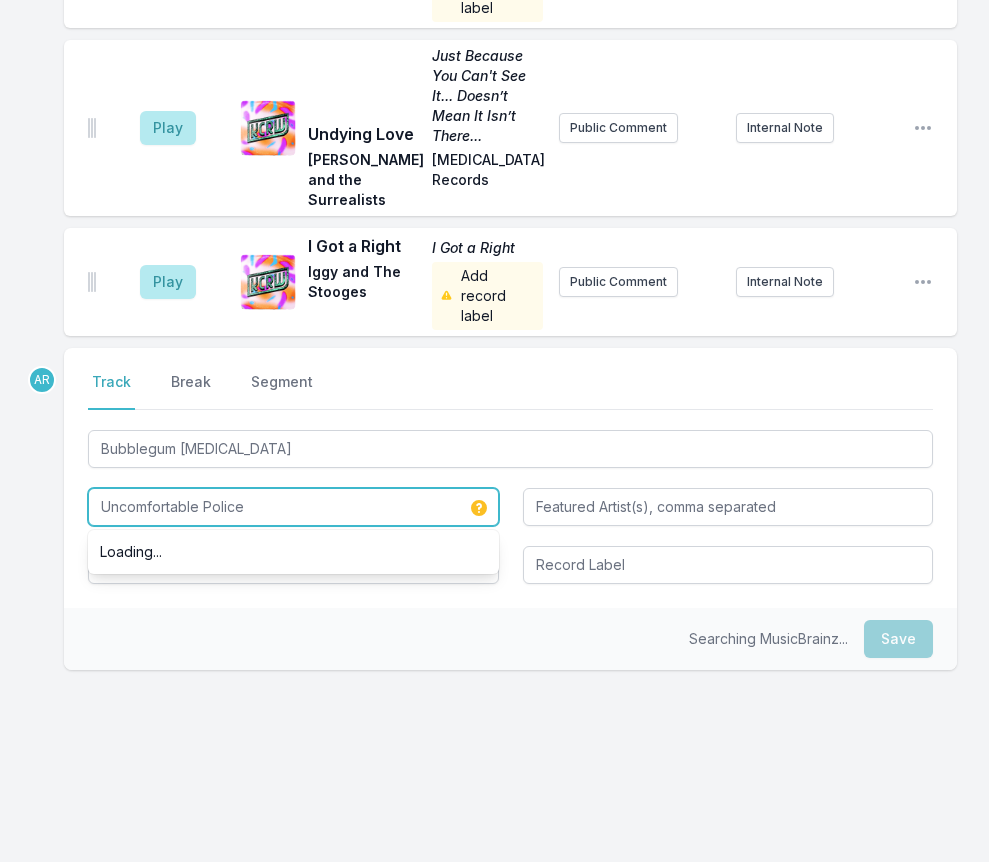 type on "Uncomfortable Police" 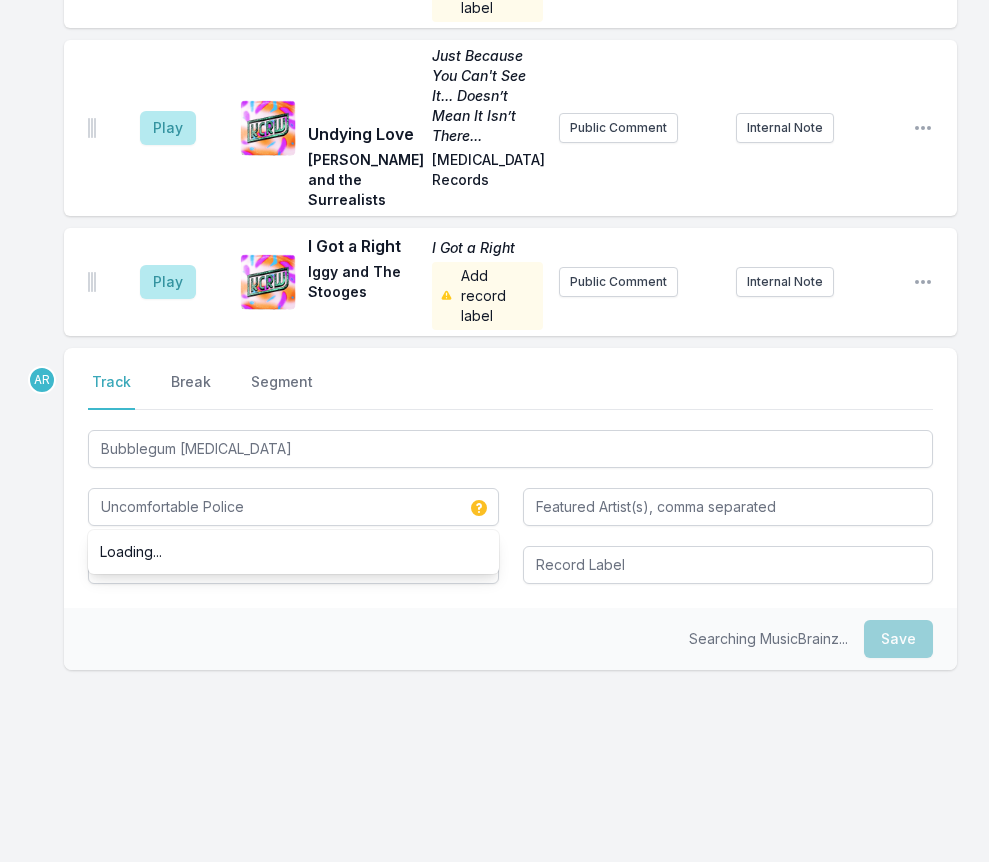 click on "Searching MusicBrainz... Save" at bounding box center [510, 639] 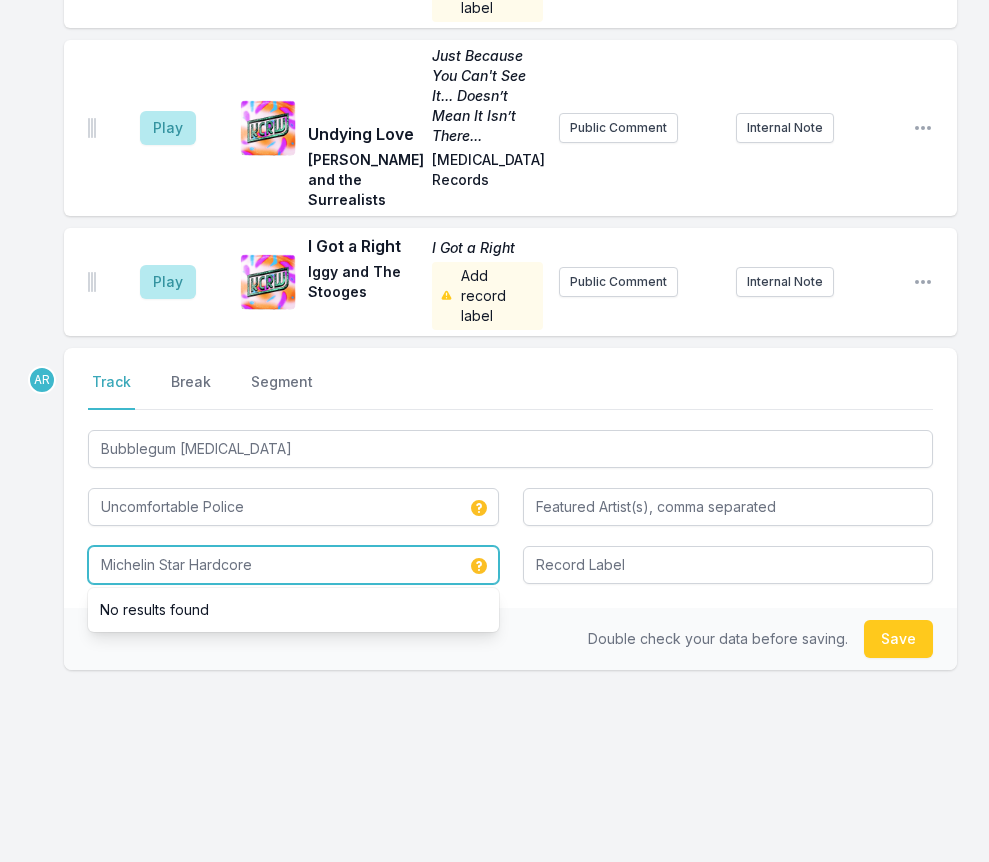 type on "Michelin Star Hardcore" 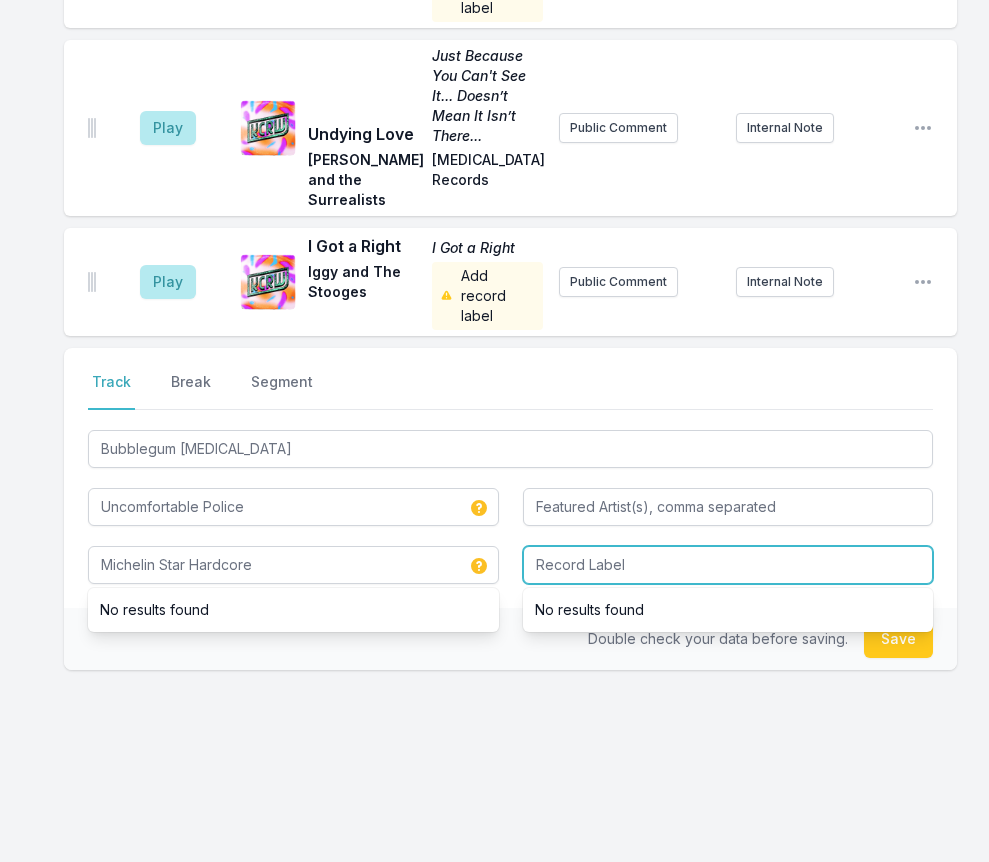 click at bounding box center (728, 565) 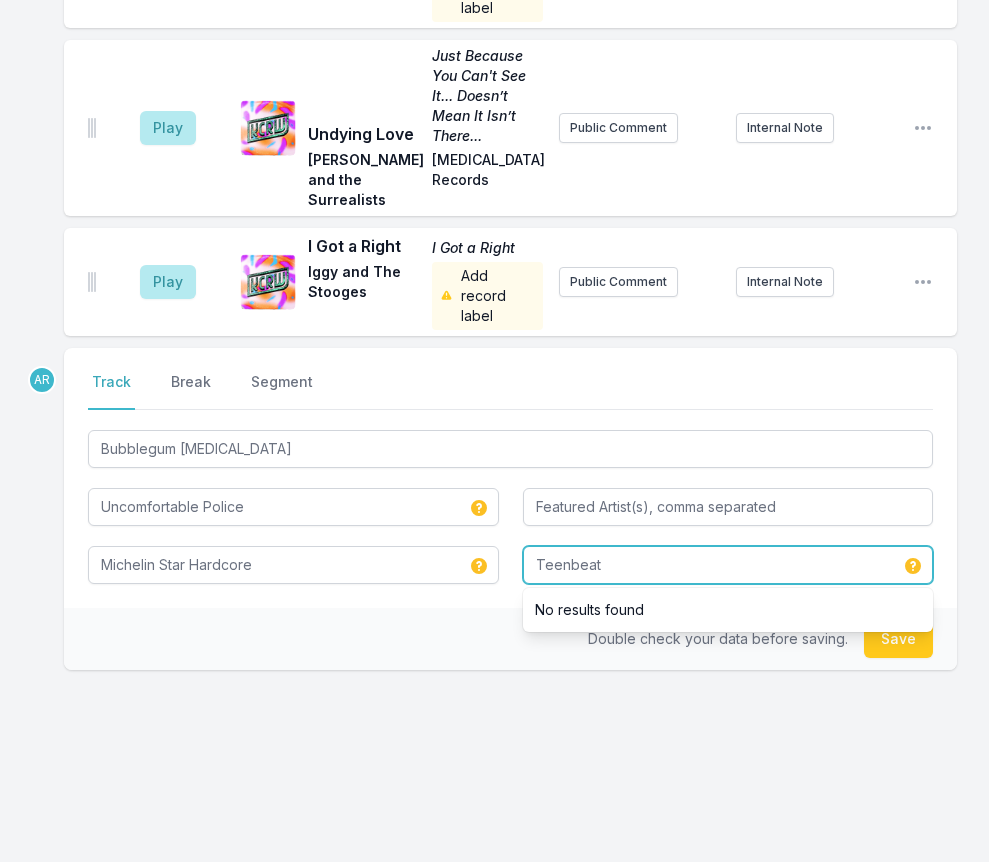 type on "Teenbeat" 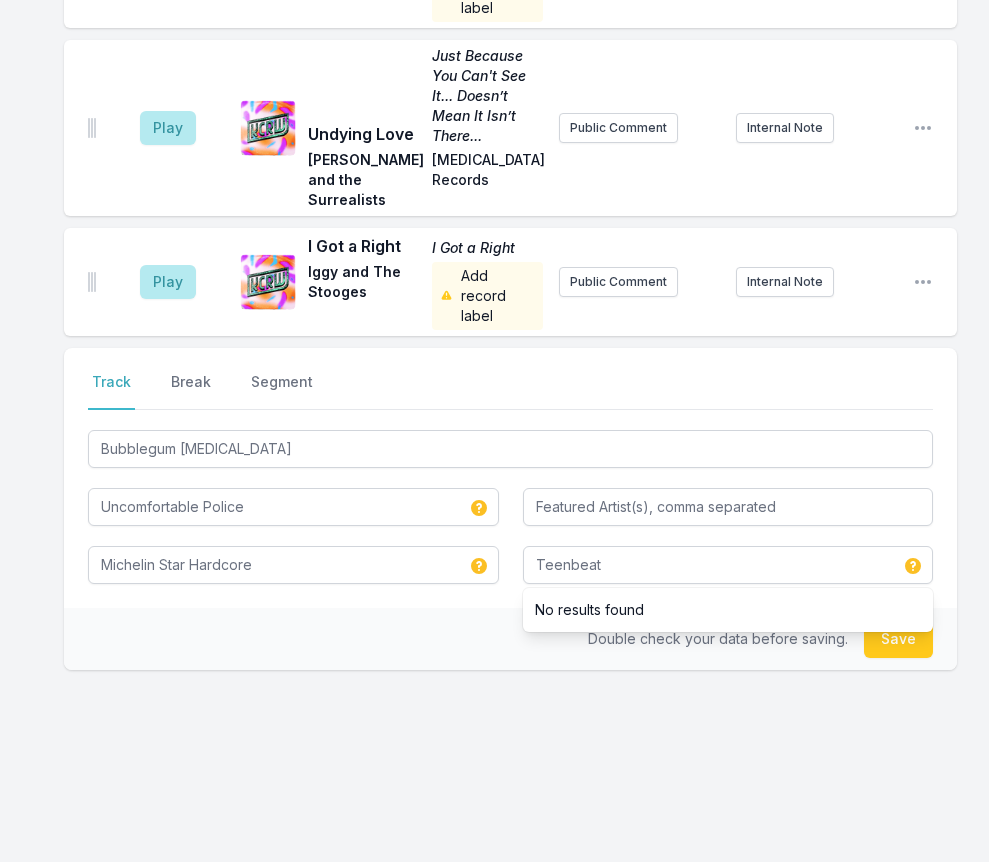 click on "Double check your data before saving. Save" at bounding box center [510, 639] 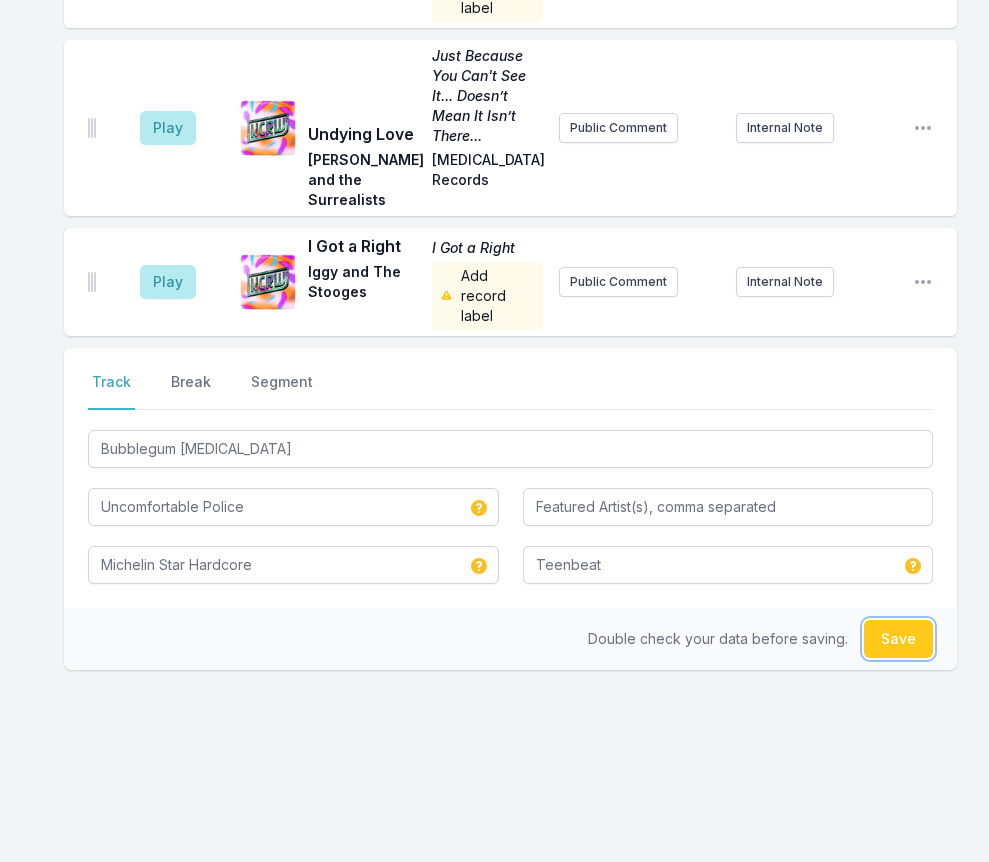 click on "Save" at bounding box center (898, 639) 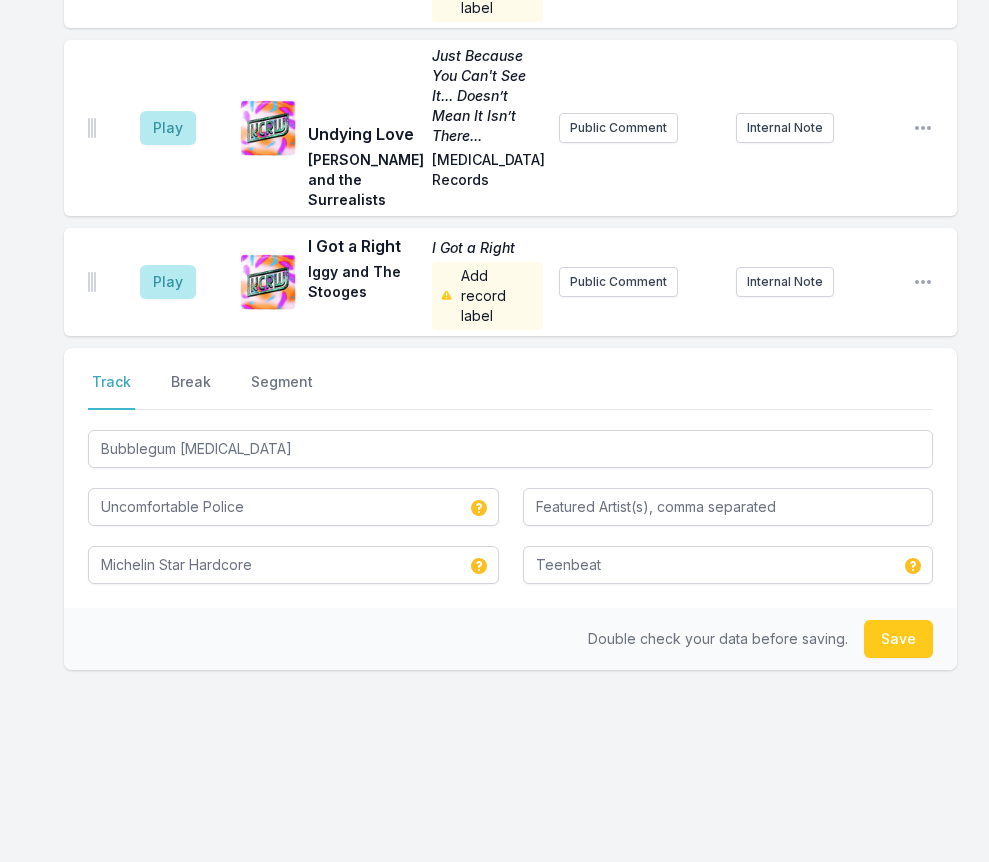 type 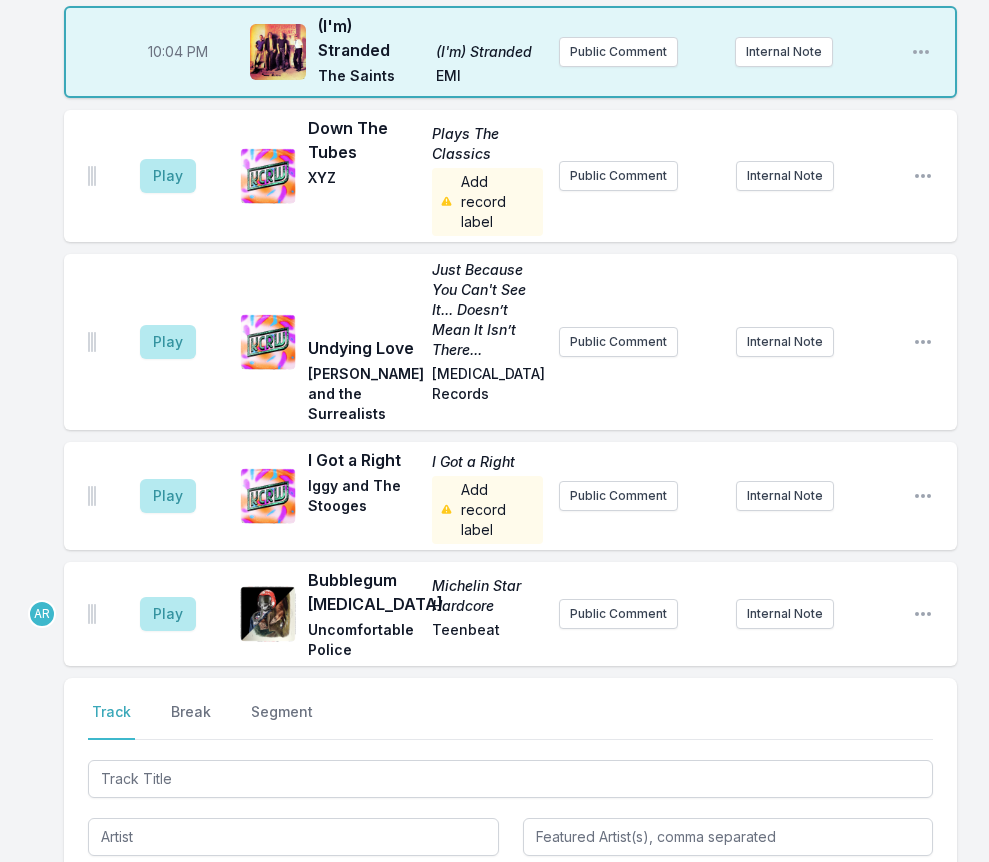 scroll, scrollTop: 492, scrollLeft: 0, axis: vertical 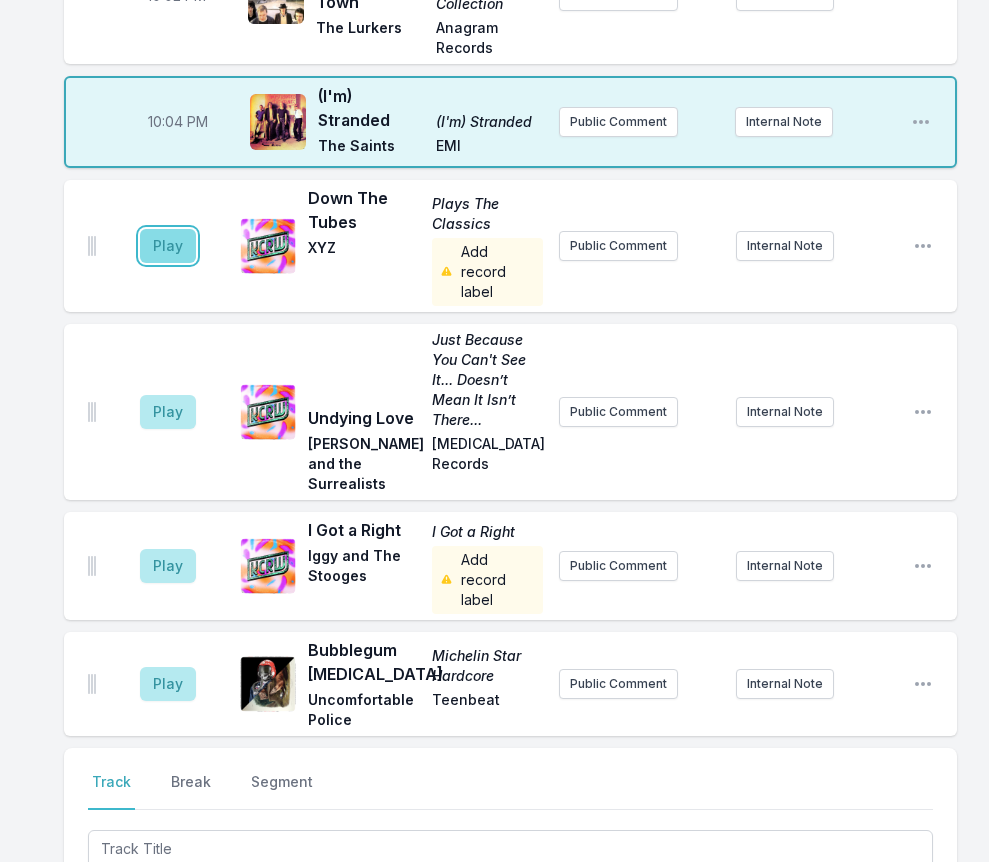 click on "Play" at bounding box center [168, 246] 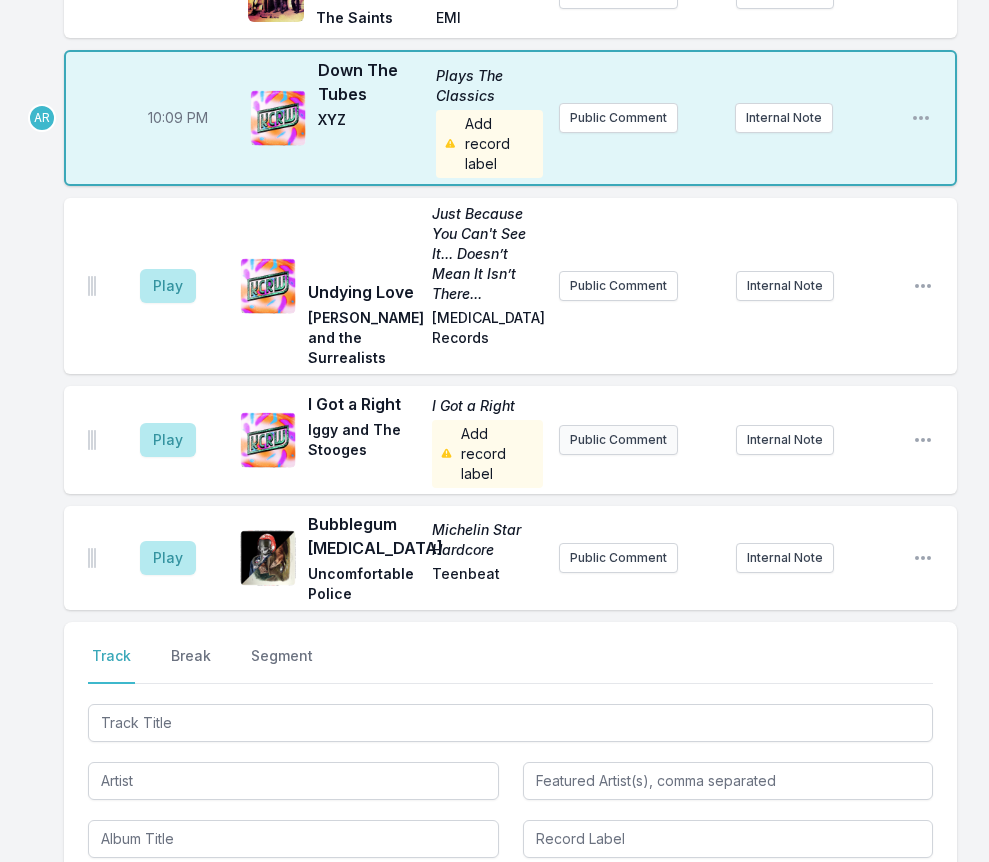 scroll, scrollTop: 792, scrollLeft: 0, axis: vertical 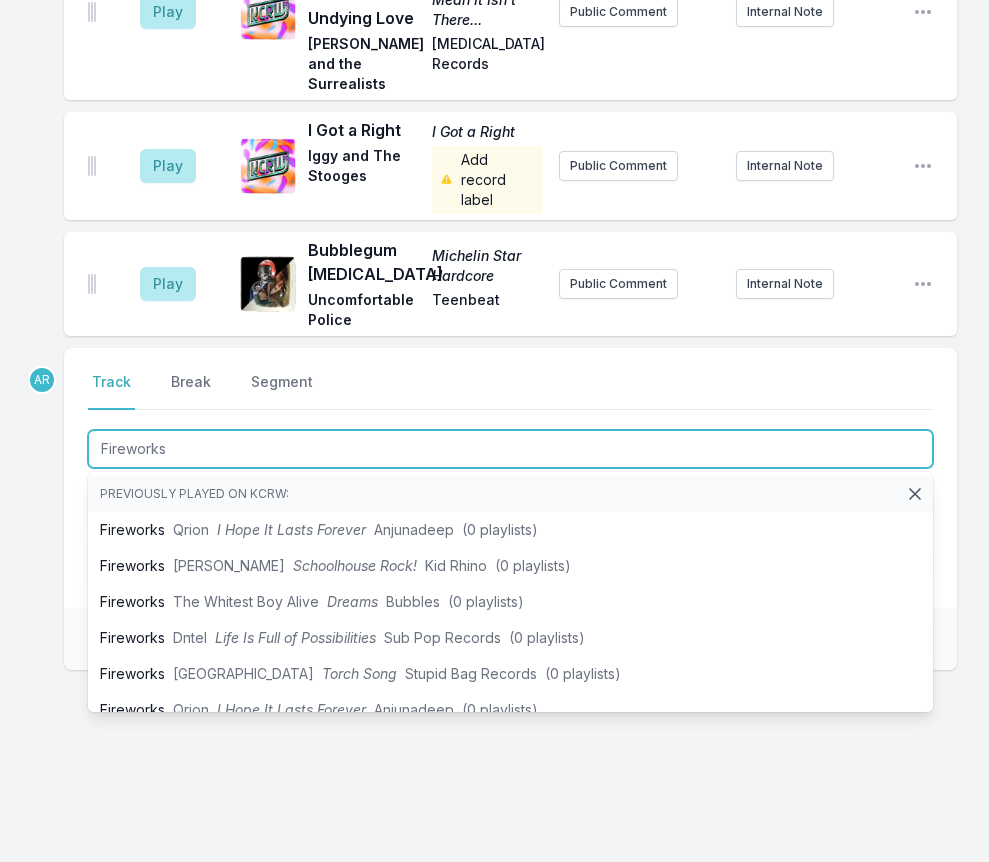 type on "Fireworks" 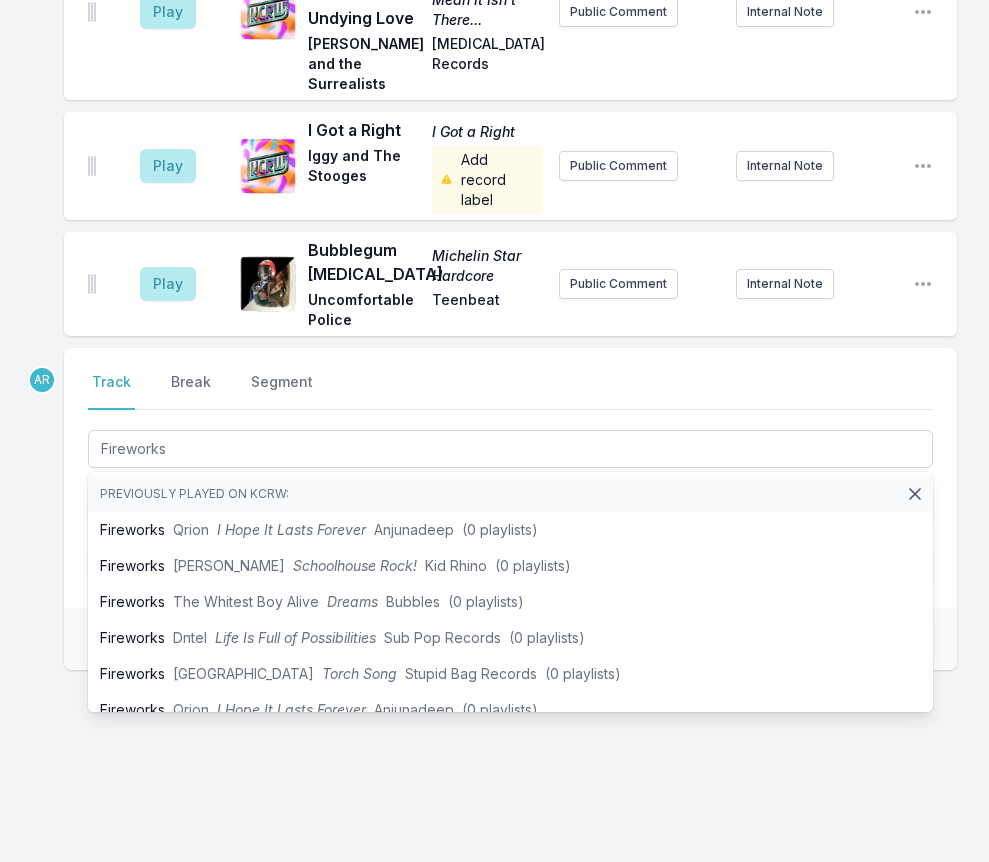 click on "Select a tab Track Break Segment Track Break Segment Fireworks Previously played on KCRW: Fireworks Qrion I Hope It Lasts Forever Anjunadeep (0 playlists) Fireworks Grady Tate Schoolhouse Rock! Kid Rhino (0 playlists) Fireworks The Whitest Boy Alive Dreams Bubbles (0 playlists) Fireworks Dntel Life Is Full of Possibilities Sub Pop Records (0 playlists) Fireworks Radiator Hospital Torch Song Stupid Bag Records (0 playlists) Fireworks Qrion I Hope It Lasts Forever Anjunadeep (0 playlists) Fireworks Purple Disco Machine feat. Moss Kena & The Knocks Exotica Positiva (2 playlists) Fireworks Animal Collective Strawberry Jam Domino (1 playlist) Fireworks Marco Benevento TigerFace The Royal Potato Family (1 playlist) Fireworks Blanche Blanche Blanche Wink With Both Eyes Night People (0 playlists) Fireworks (Prima Donna - The Story of an Opera) Rufus Wainwright House of Rufus Universal UMC (0 playlists) Fireworks Original Memphis Five Nova Danse 1930 | 2020 Nova Records (0 playlists) Fireworks The Dome, Vol. 98 Moby" at bounding box center (510, 478) 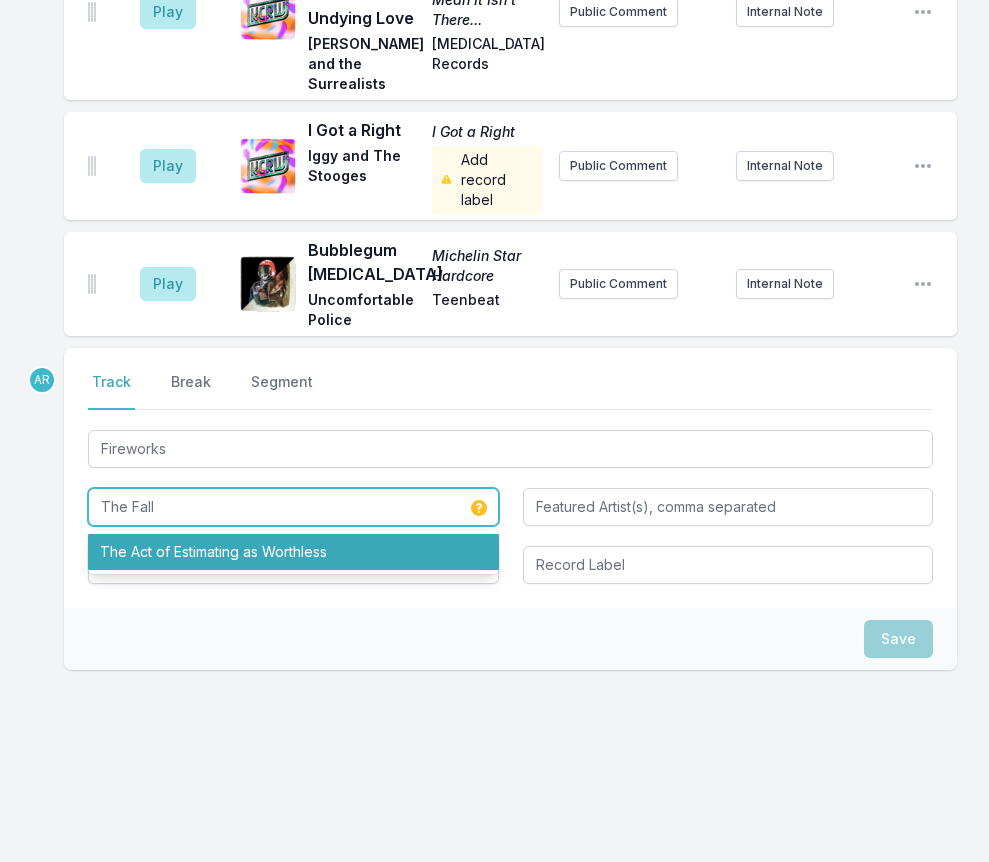 click on "The Fall" at bounding box center (293, 507) 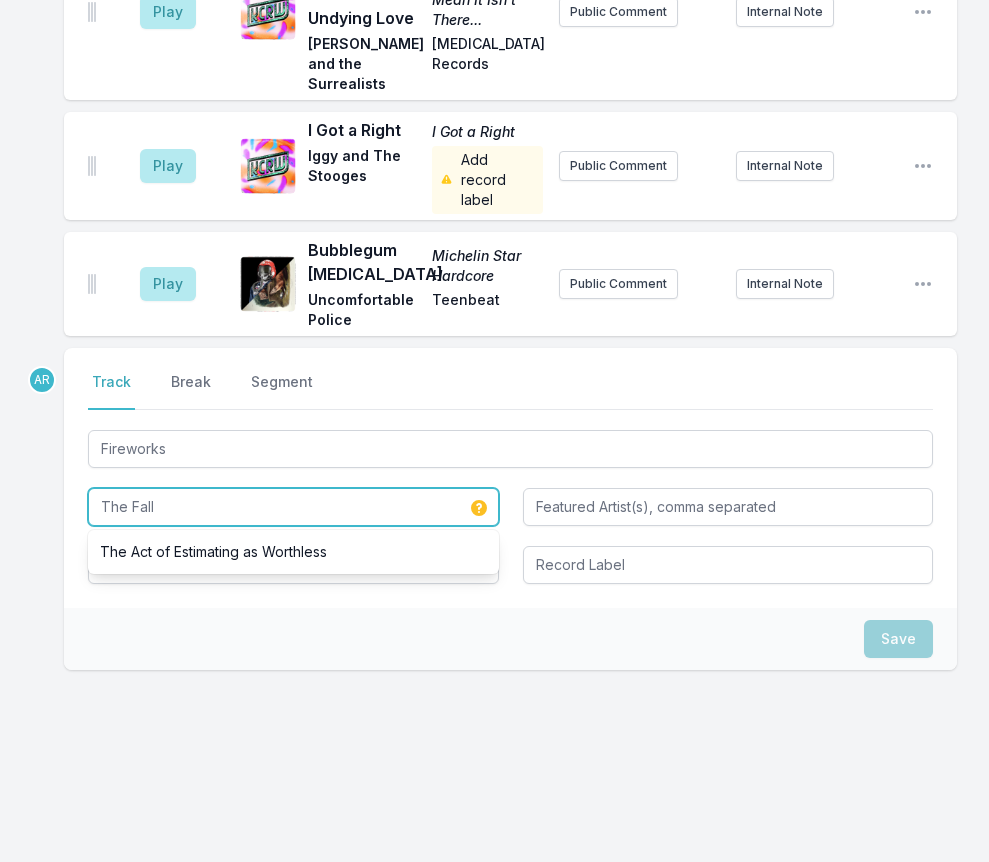 click on "The Fall" at bounding box center [293, 507] 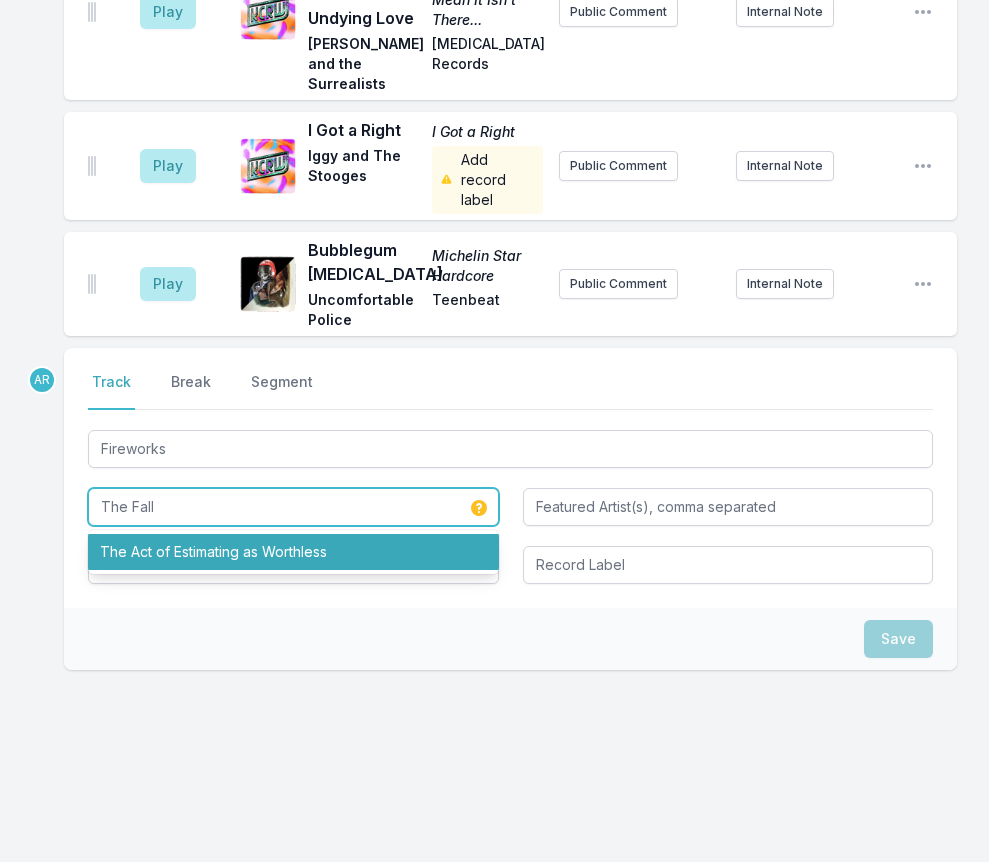 type on "The Fall" 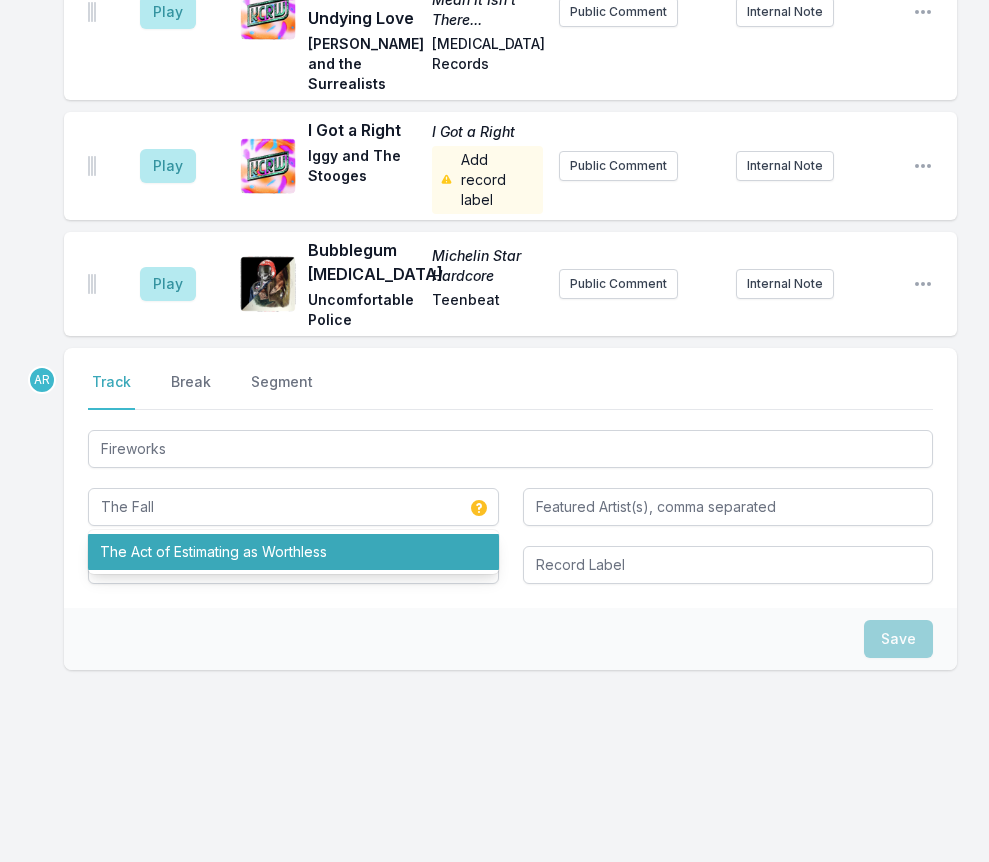 click on "Save" at bounding box center (510, 639) 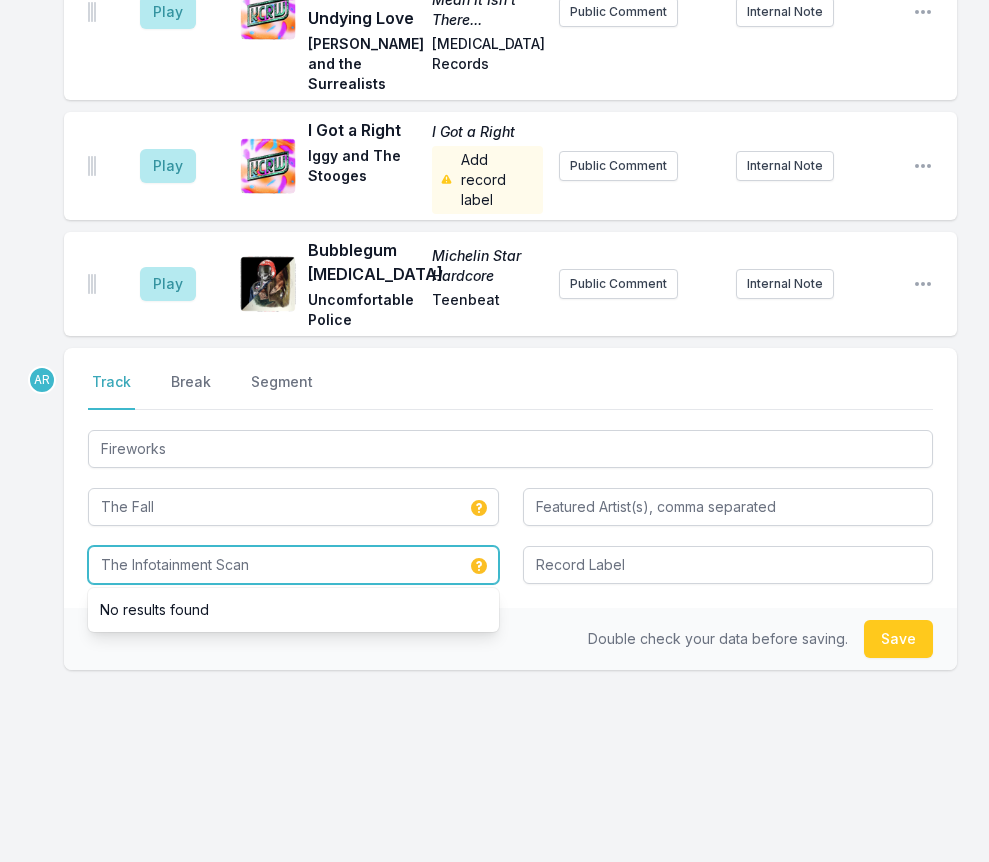 type on "The Infotainment Scan" 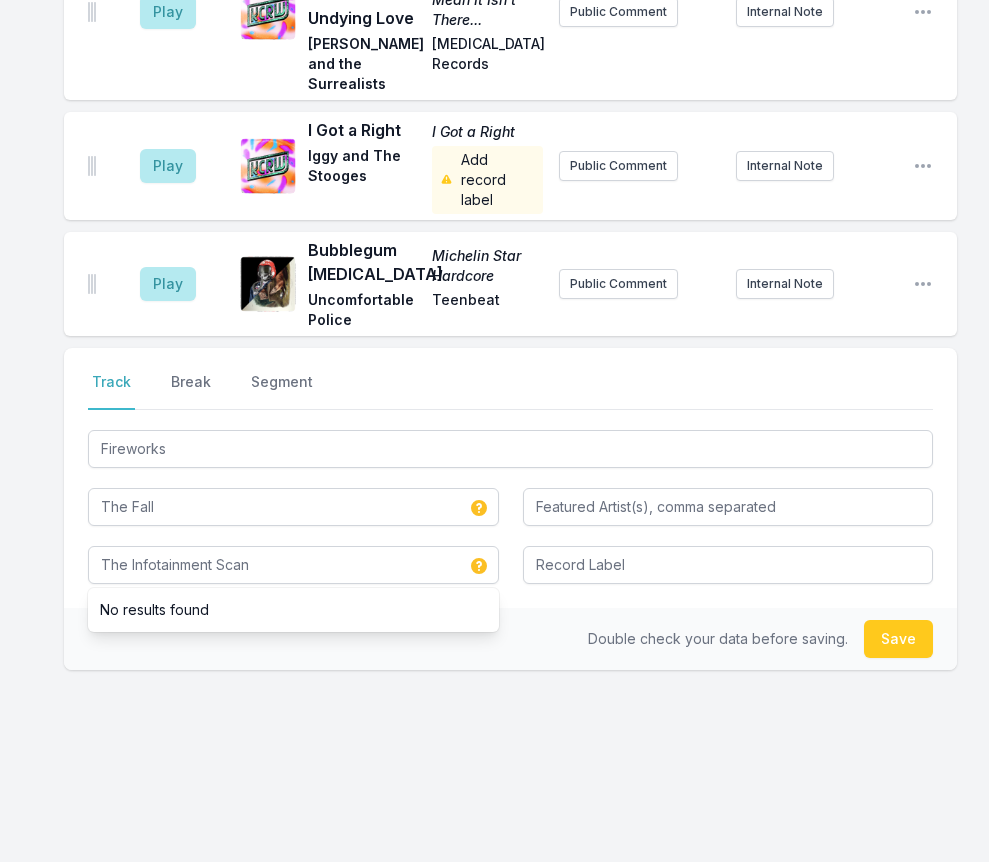 click on "Select a tab Track Break Segment Track Break Segment Fireworks The Fall The Infotainment Scan No results found Double check your data before saving. Save" at bounding box center (510, 573) 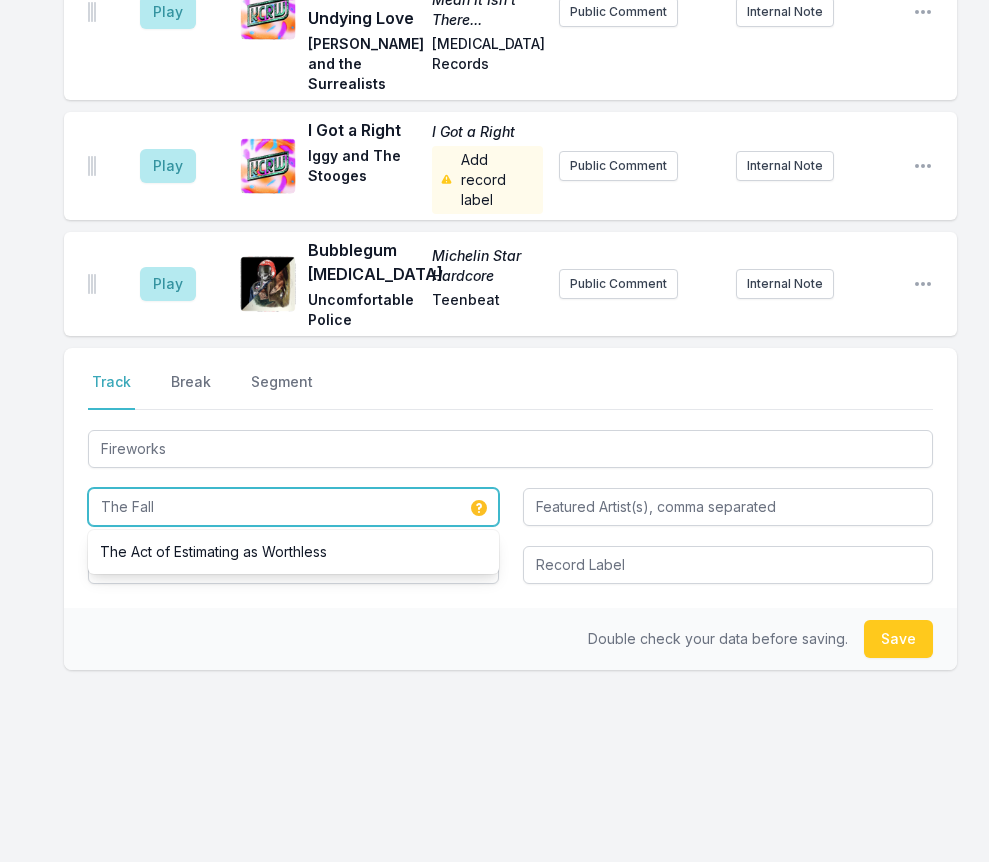 click on "The Fall" at bounding box center (293, 507) 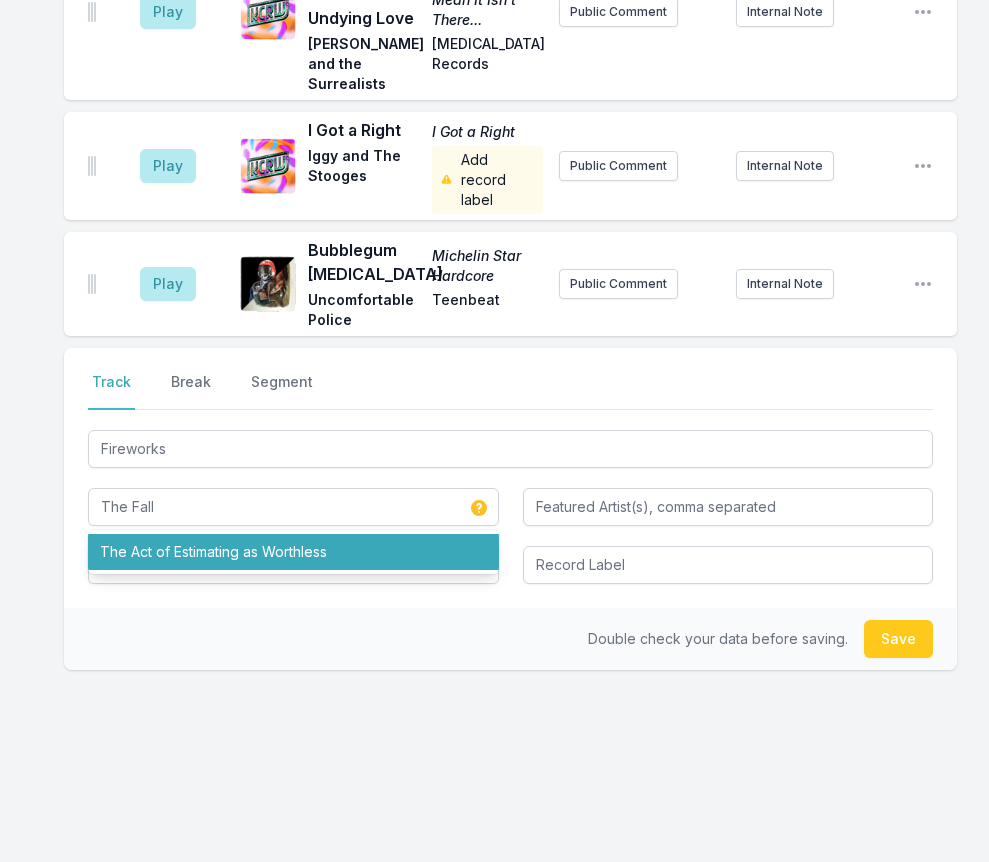 click on "Select a tab Track Break Segment Track Break Segment Fireworks The Fall The Act of Estimating as Worthless The Infotainment Scan Double check your data before saving. Save" at bounding box center (510, 573) 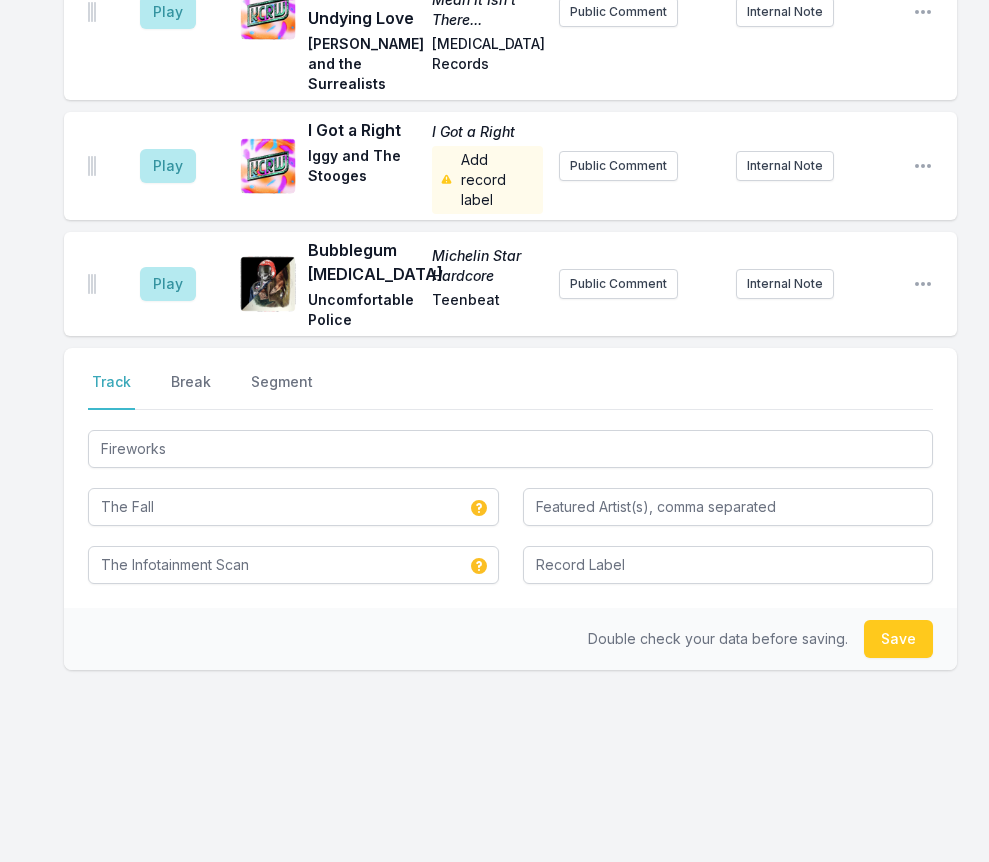 click on "Double check your data before saving. Save" at bounding box center (510, 639) 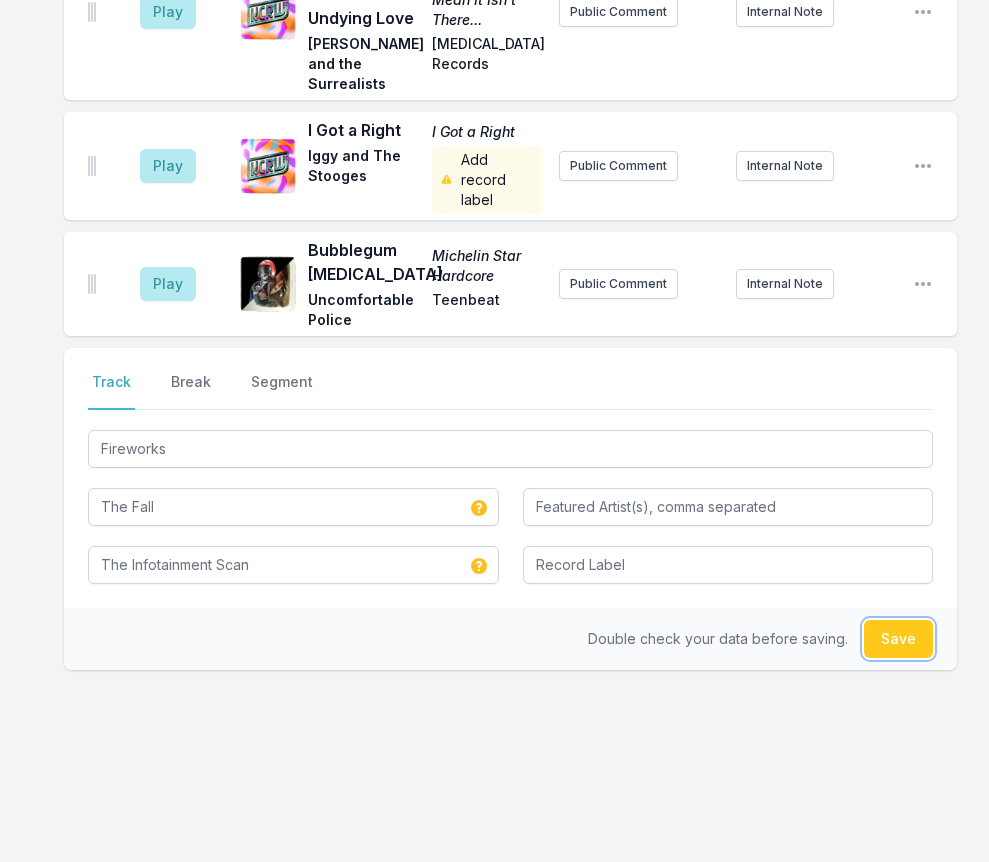 click on "Save" at bounding box center (898, 639) 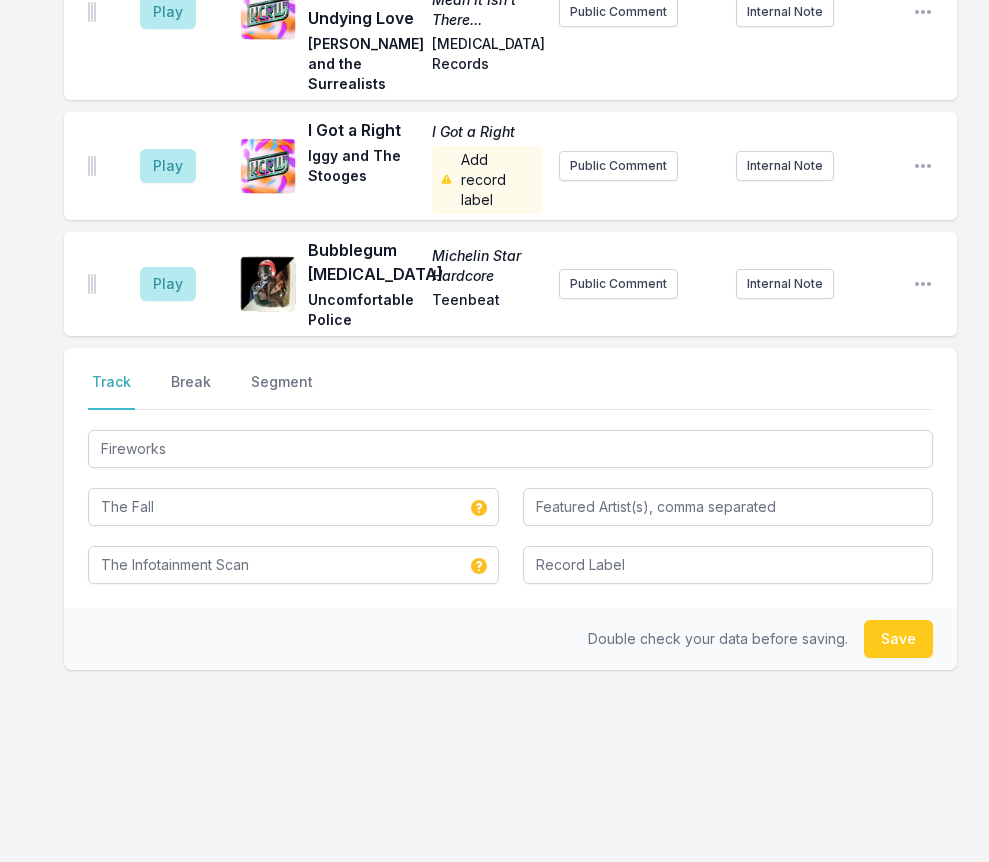 type 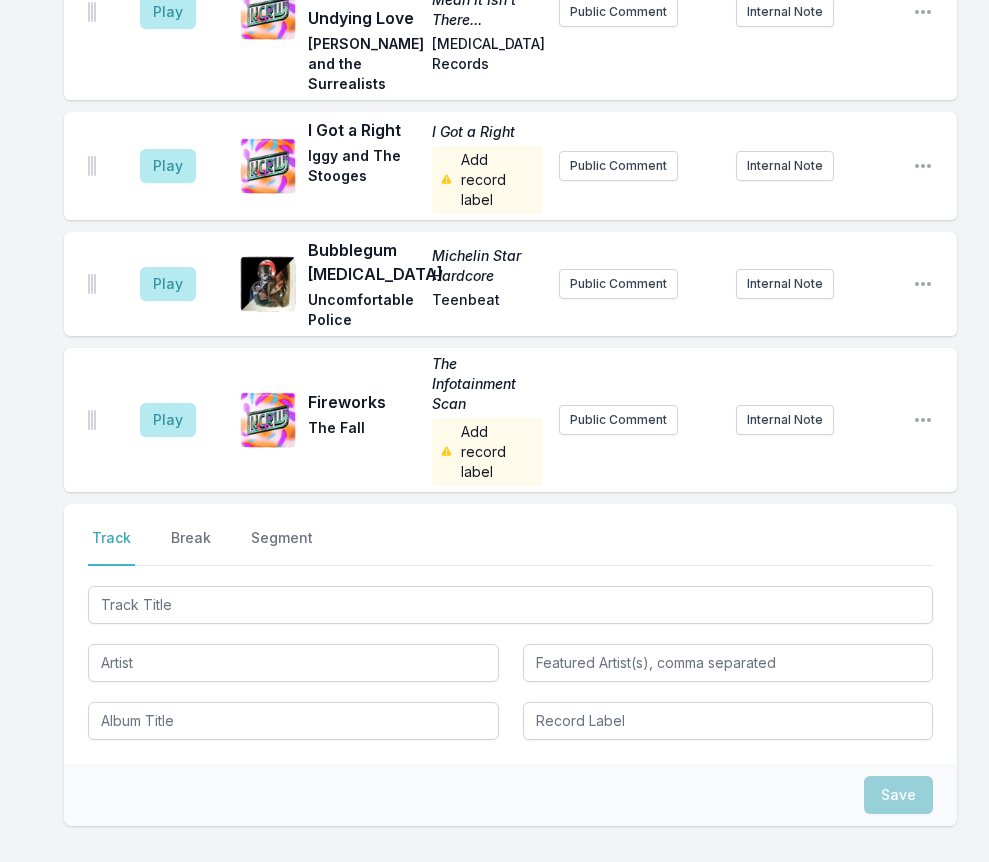 scroll, scrollTop: 1048, scrollLeft: 0, axis: vertical 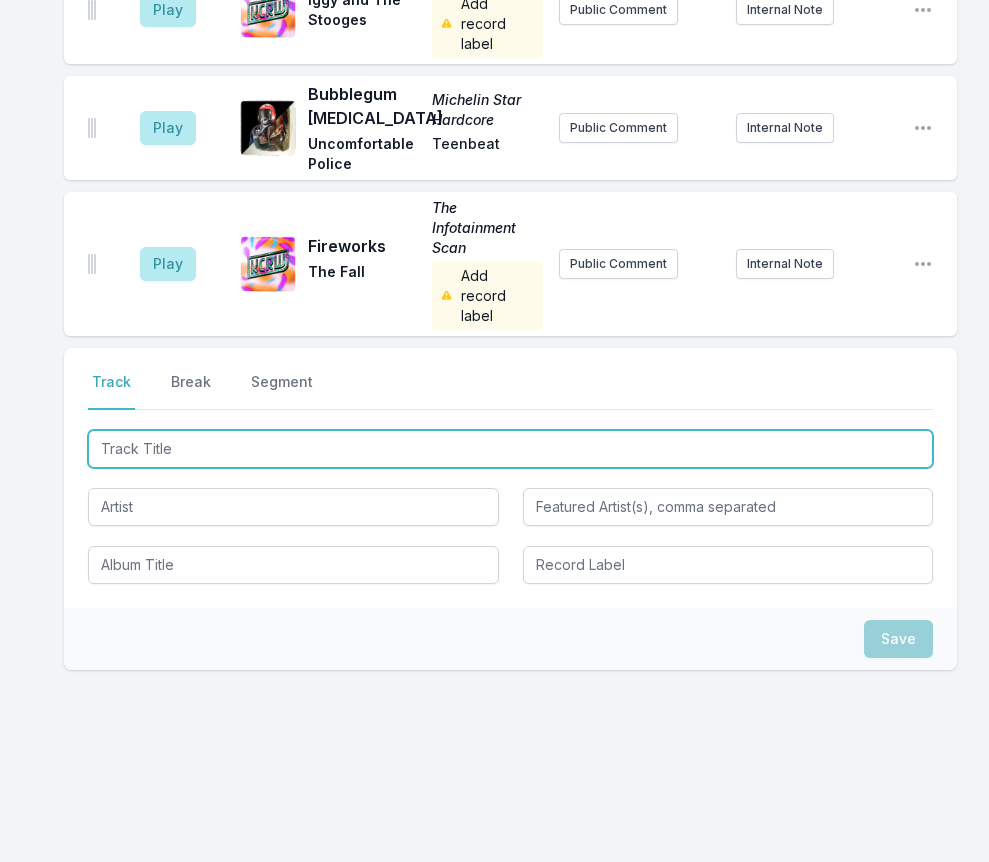 type on "Good People" 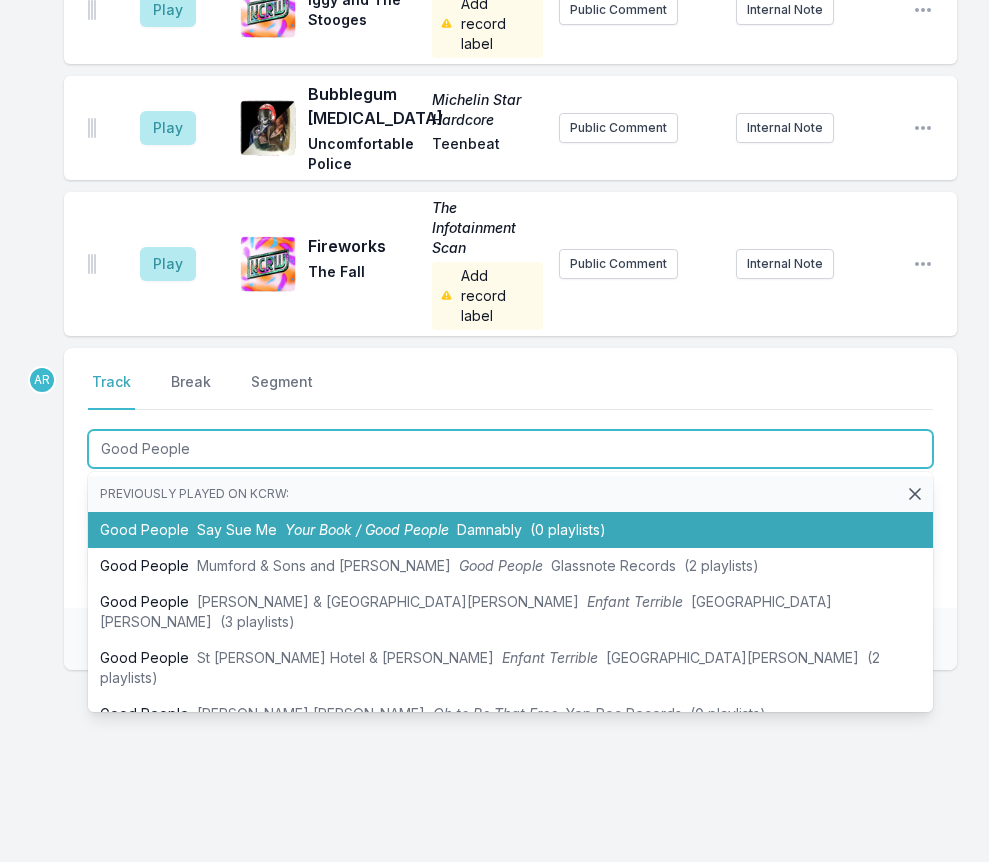 click on "Say Sue Me" at bounding box center [237, 529] 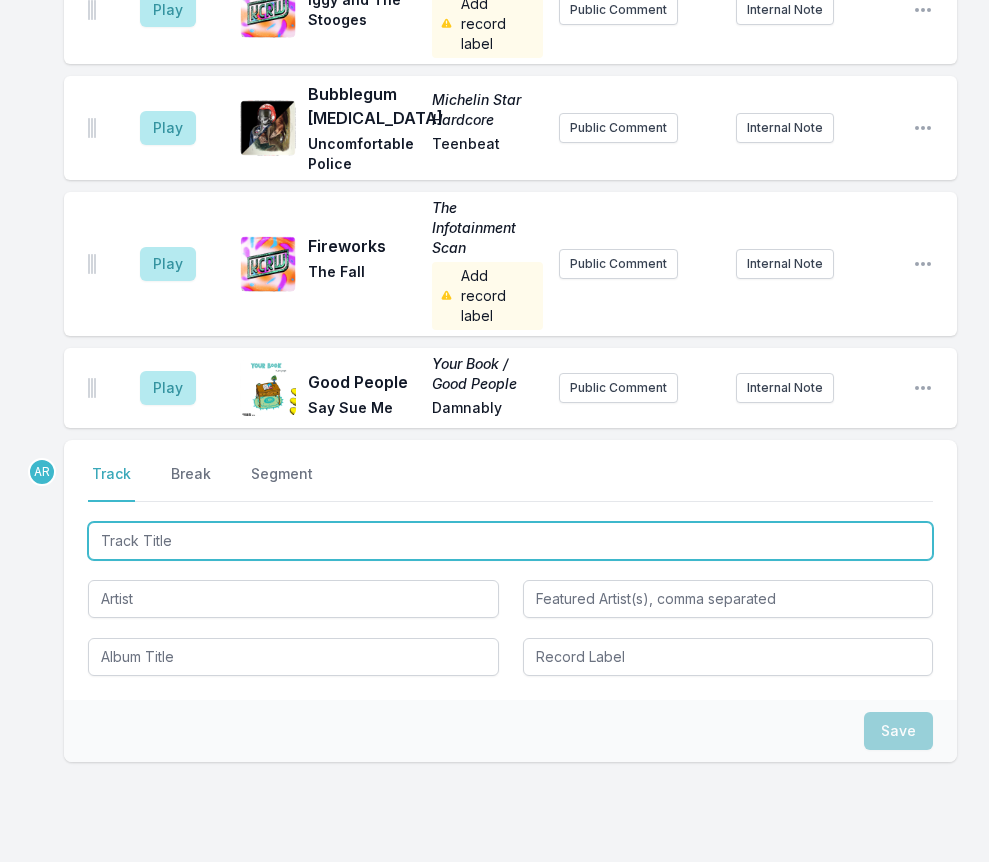 scroll, scrollTop: 1140, scrollLeft: 0, axis: vertical 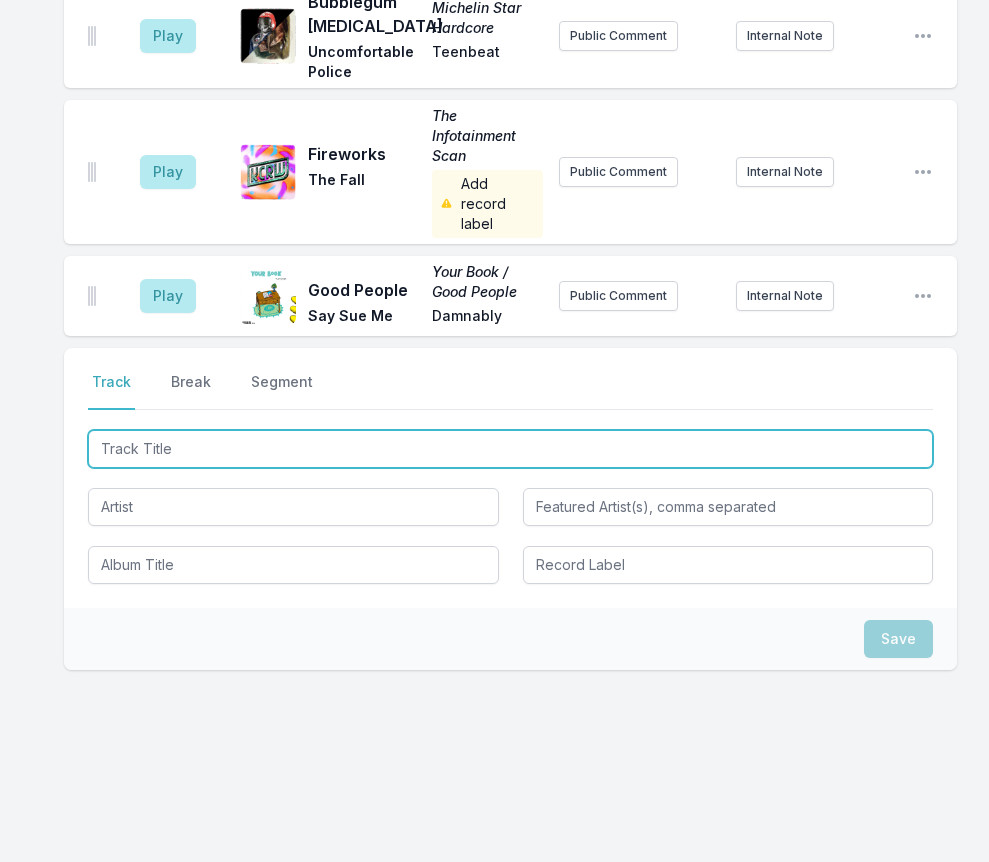 type on "Panic Room" 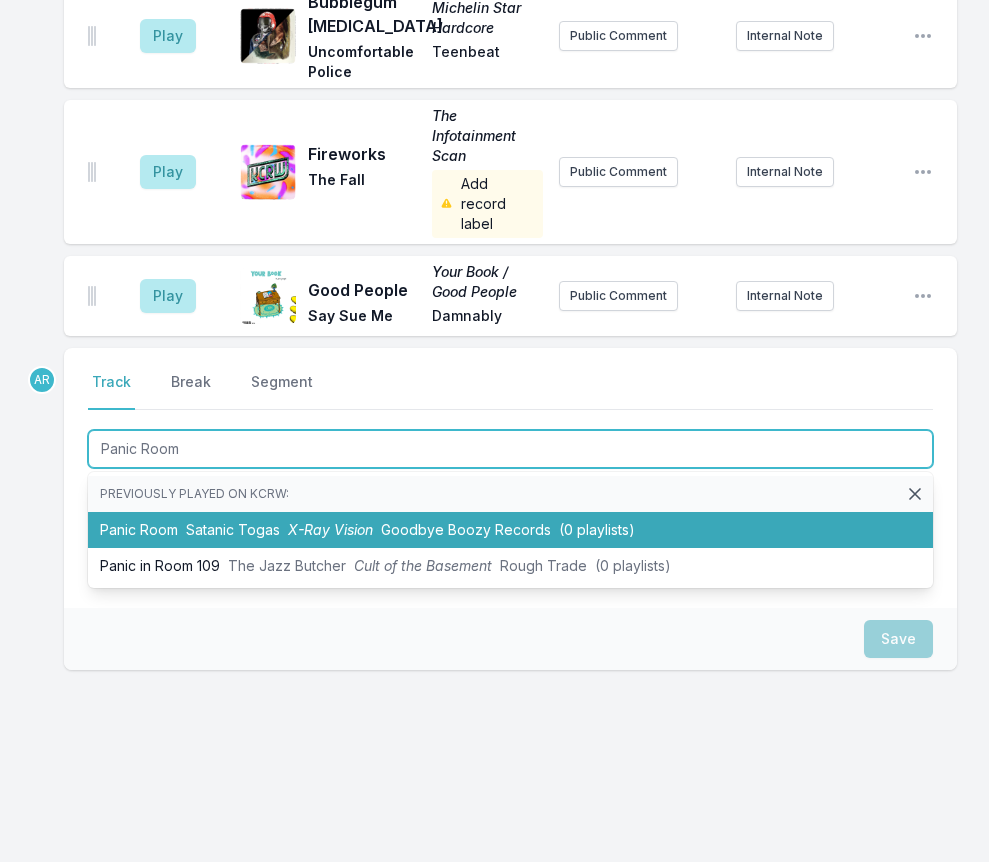 click on "X-Ray Vision" at bounding box center [330, 529] 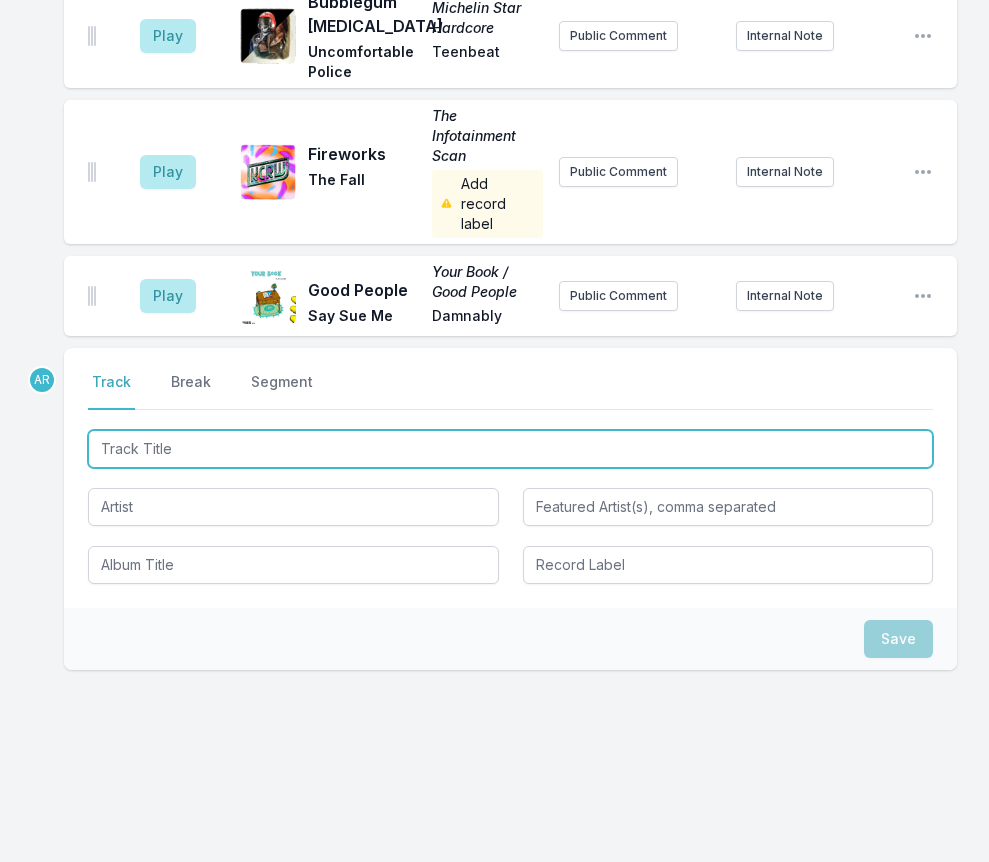 scroll, scrollTop: 1232, scrollLeft: 0, axis: vertical 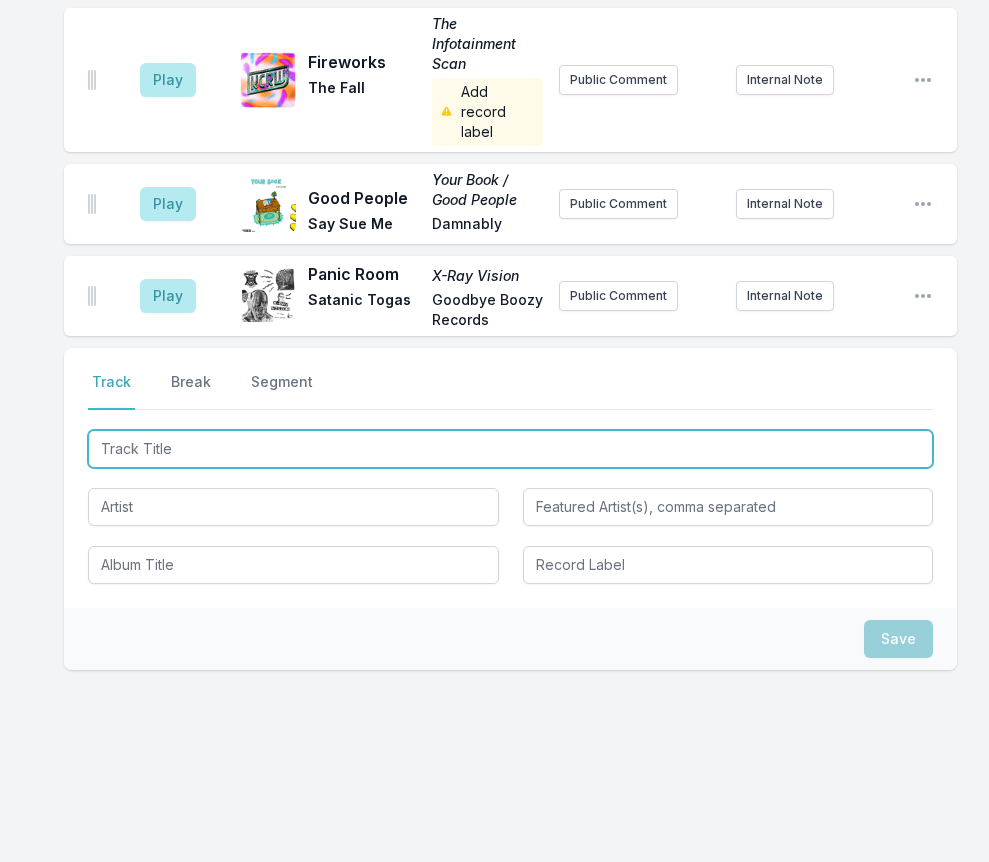 type on "[GEOGRAPHIC_DATA]" 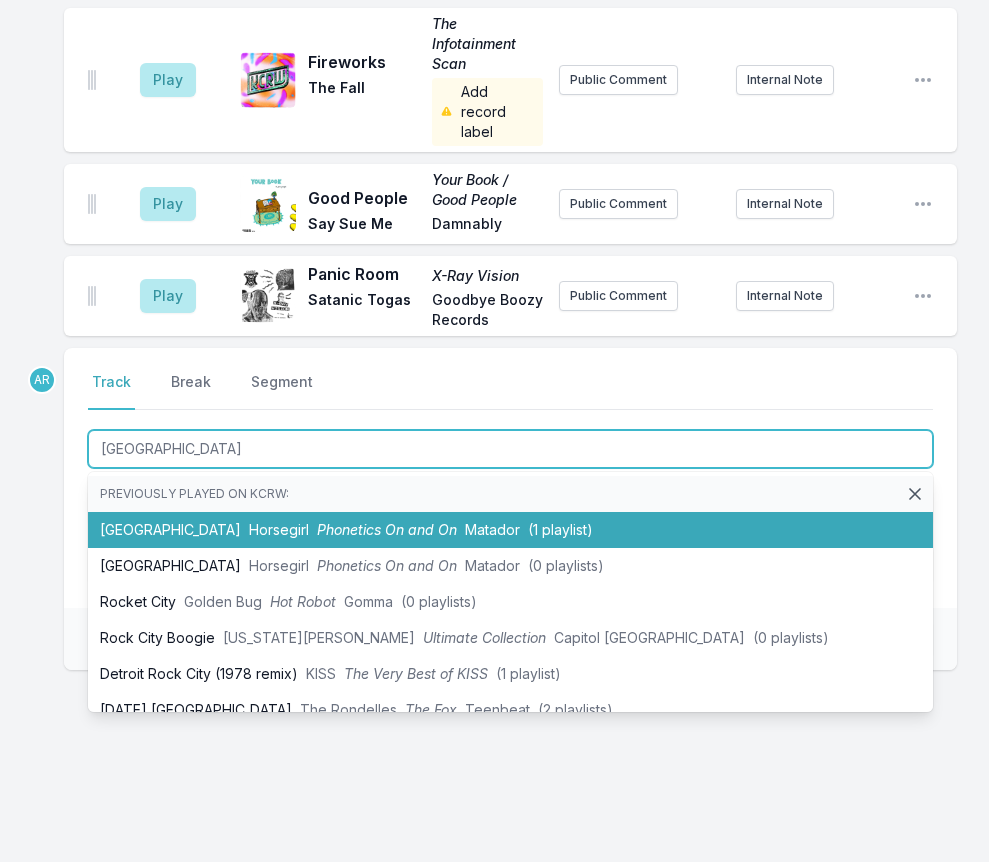 click on "Horsegirl" at bounding box center (279, 529) 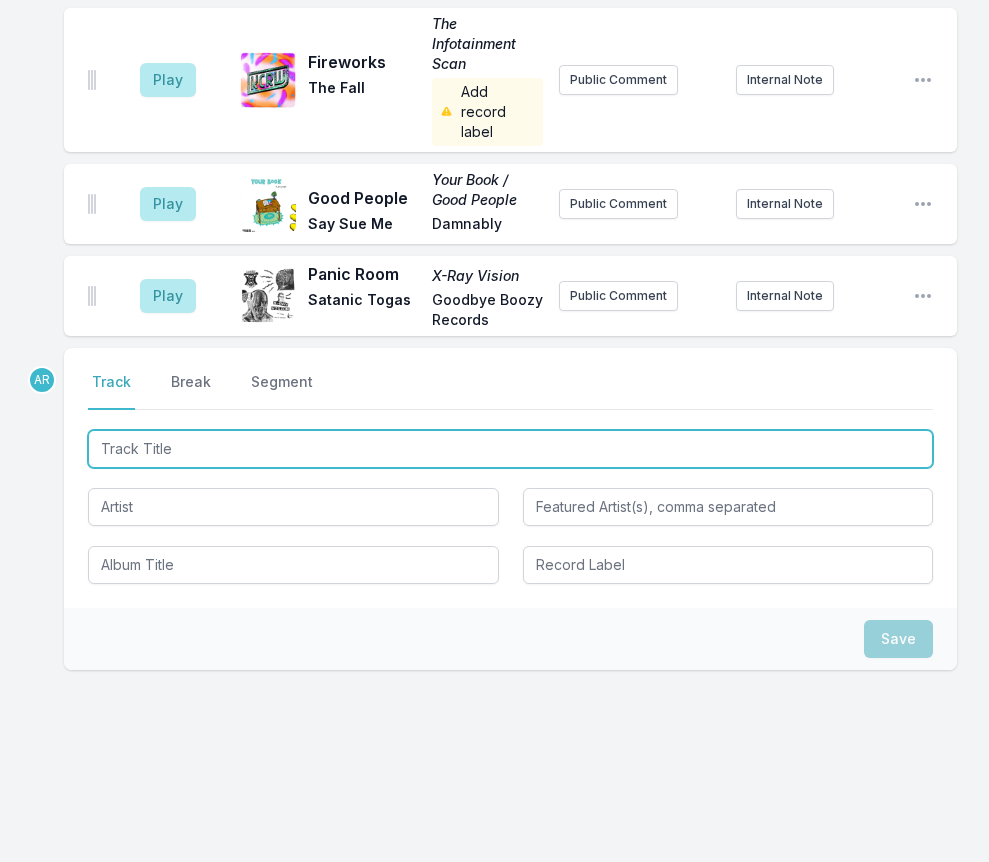 scroll, scrollTop: 1324, scrollLeft: 0, axis: vertical 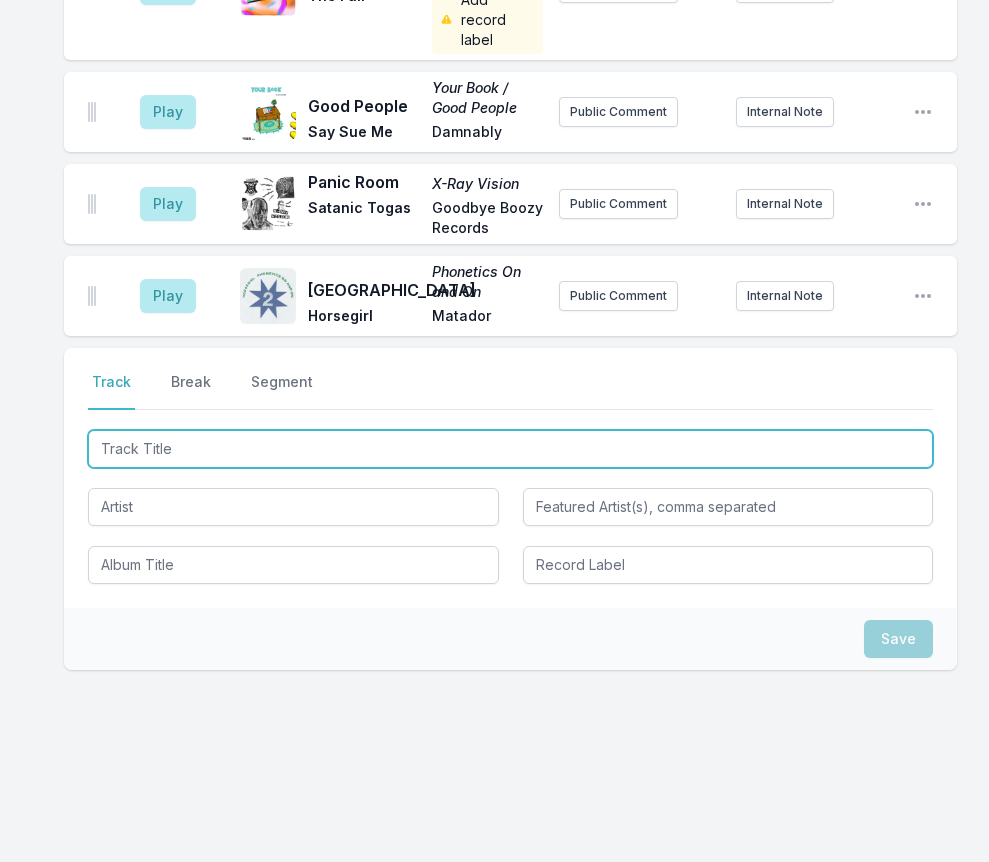 type on "The Moon Is In The Gutter" 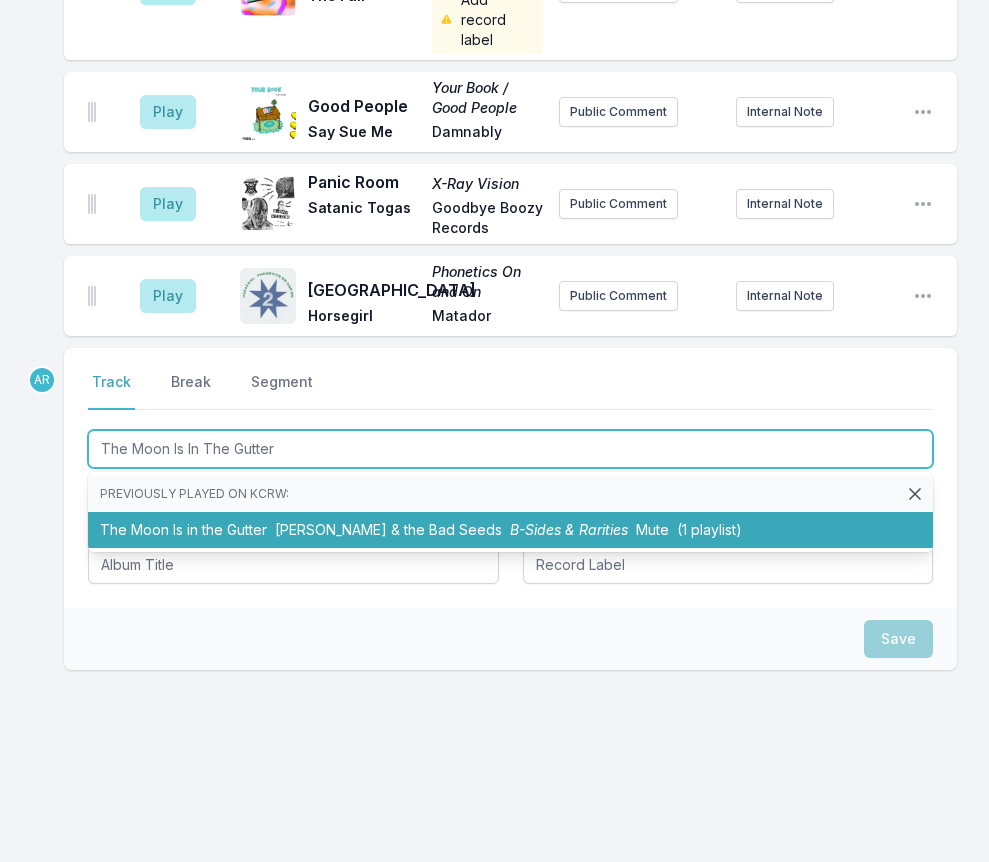 click on "The Moon Is in the Gutter Nick Cave & the Bad Seeds B-Sides & Rarities Mute (1 playlist)" at bounding box center [510, 530] 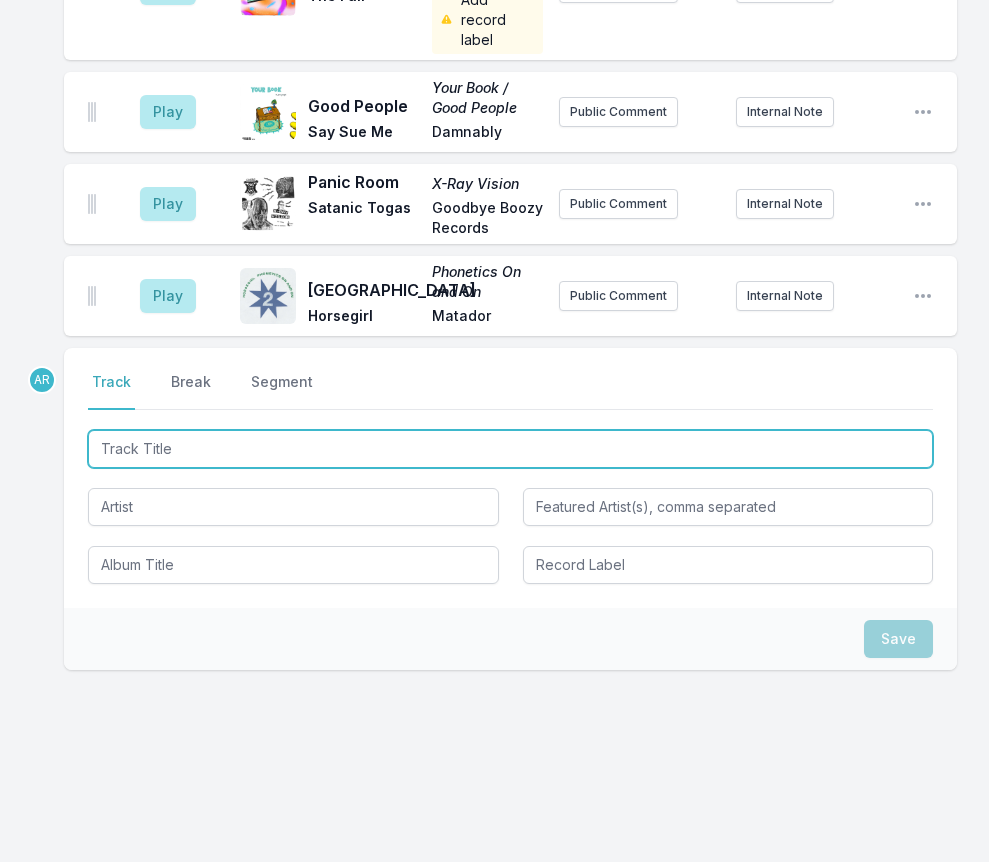 scroll, scrollTop: 1440, scrollLeft: 0, axis: vertical 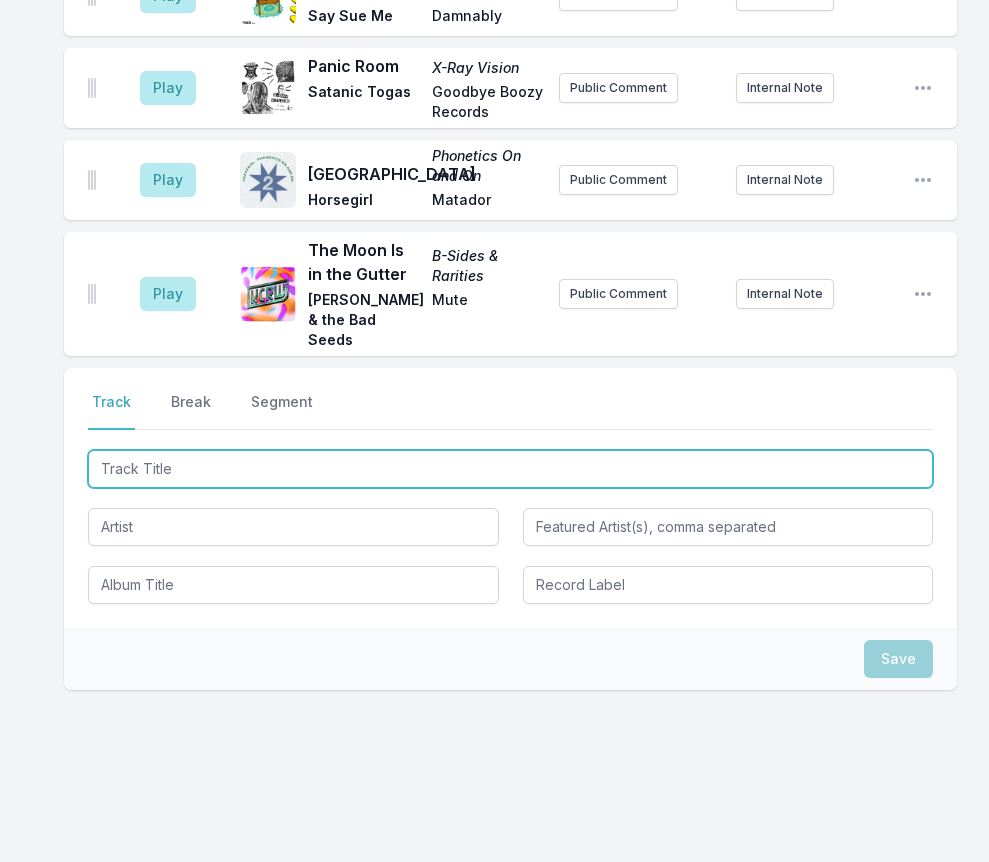 type on "Thoughts & Prayers (From The Deckchair)" 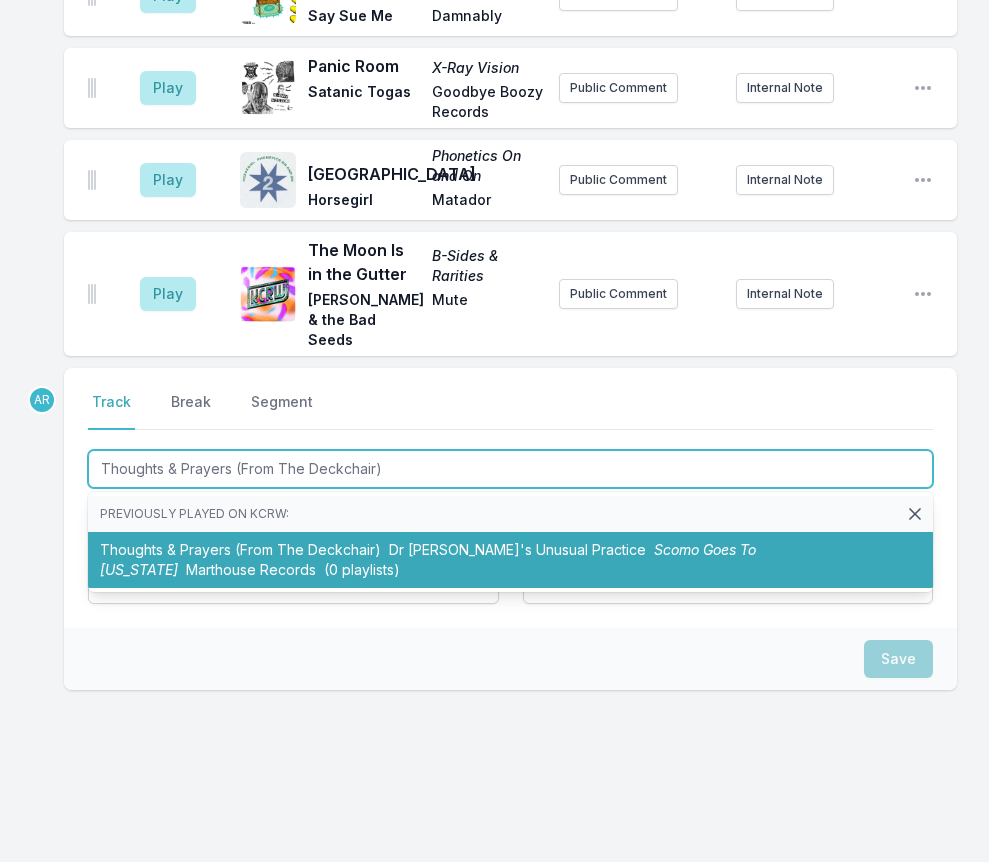 click on "Dr [PERSON_NAME]'s Unusual Practice" at bounding box center (517, 549) 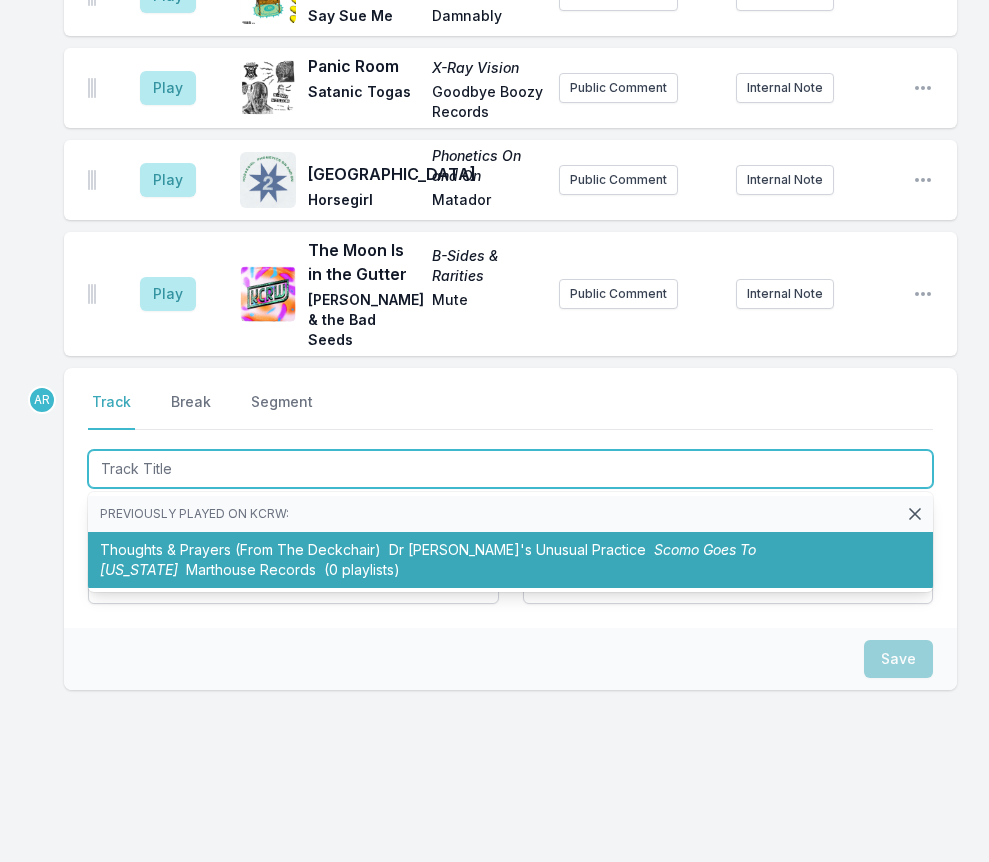scroll, scrollTop: 1624, scrollLeft: 0, axis: vertical 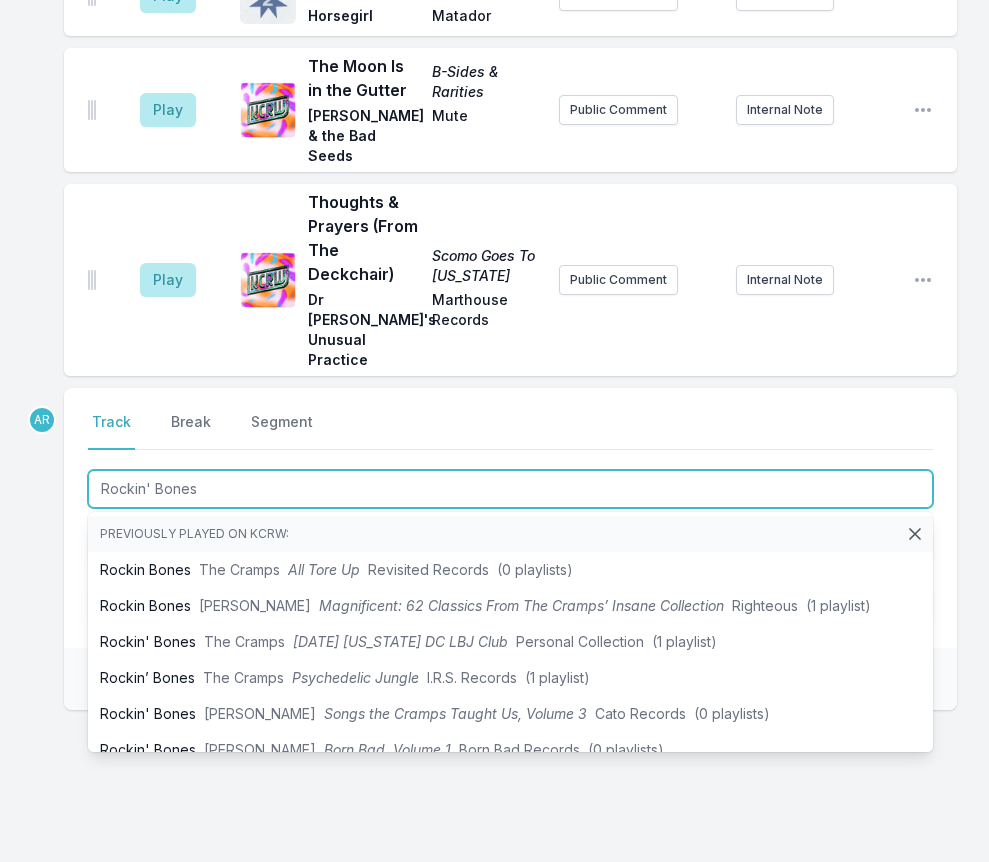 type on "Rockin' Bones" 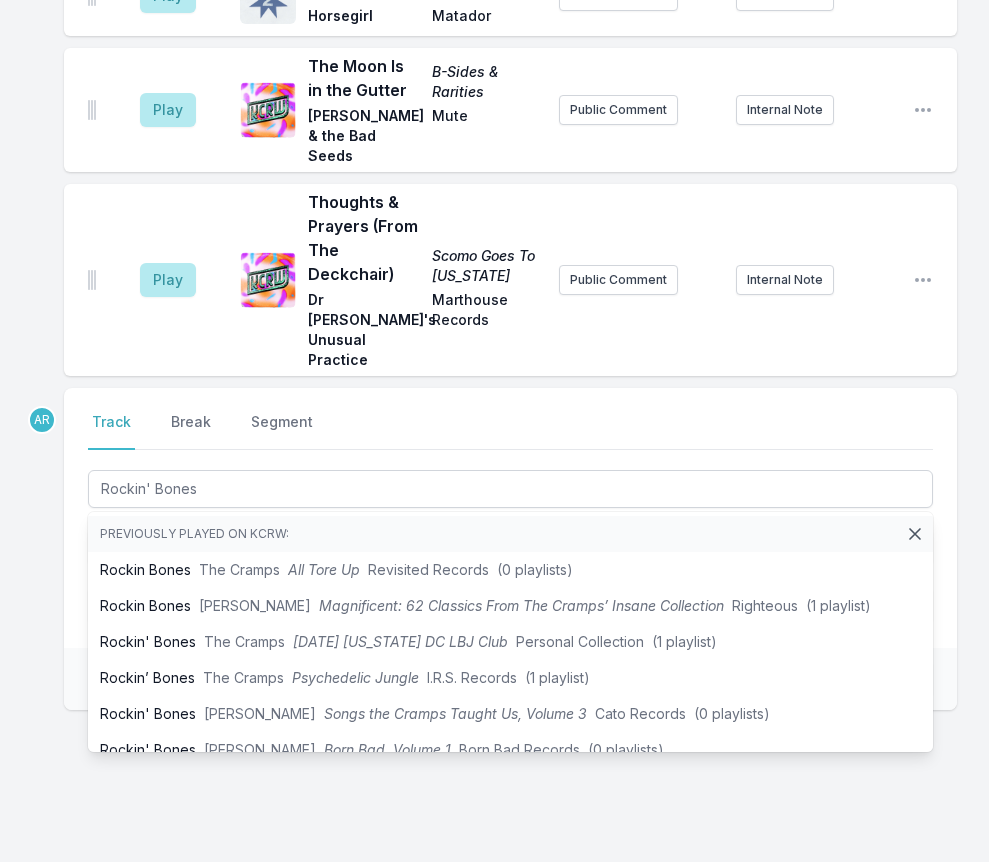 click on "Track Break Segment" at bounding box center (510, 431) 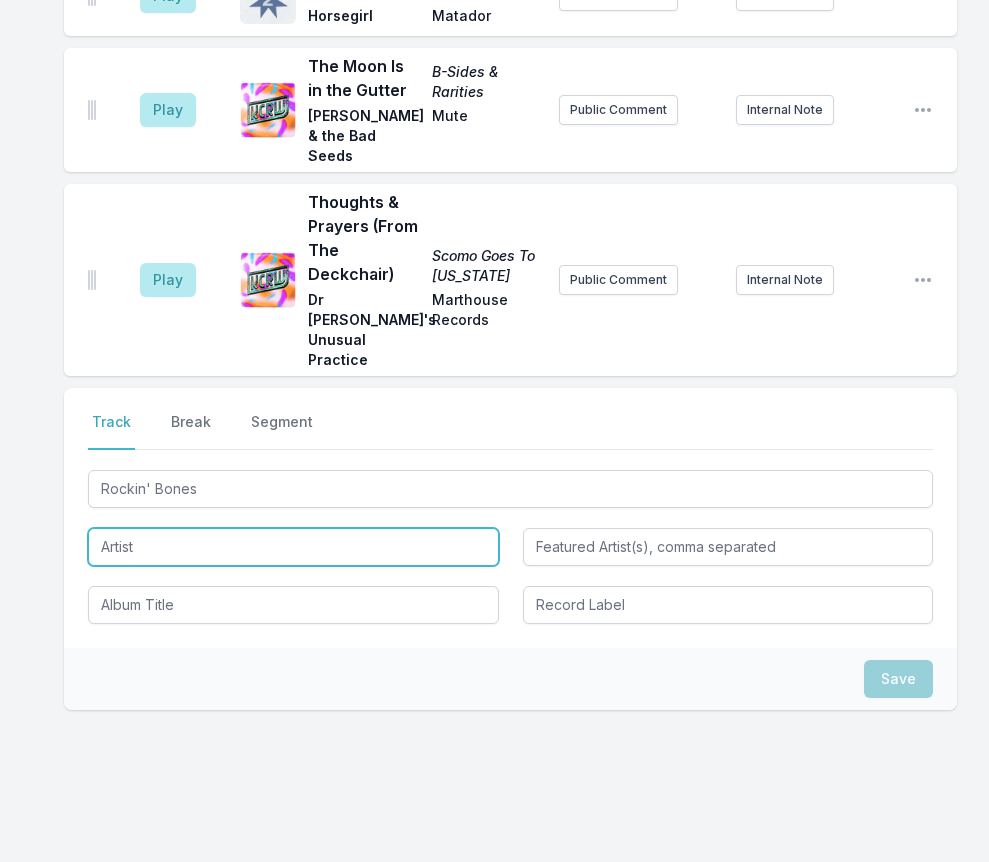 click at bounding box center [293, 547] 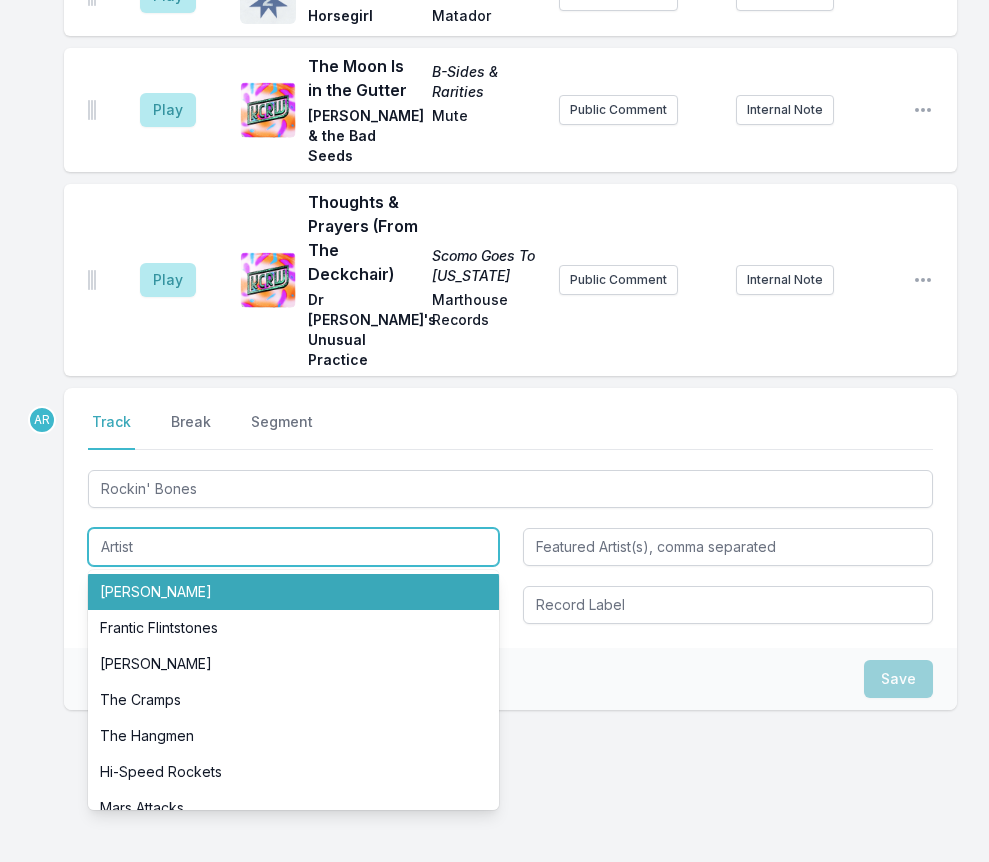 click on "[PERSON_NAME]" at bounding box center (293, 592) 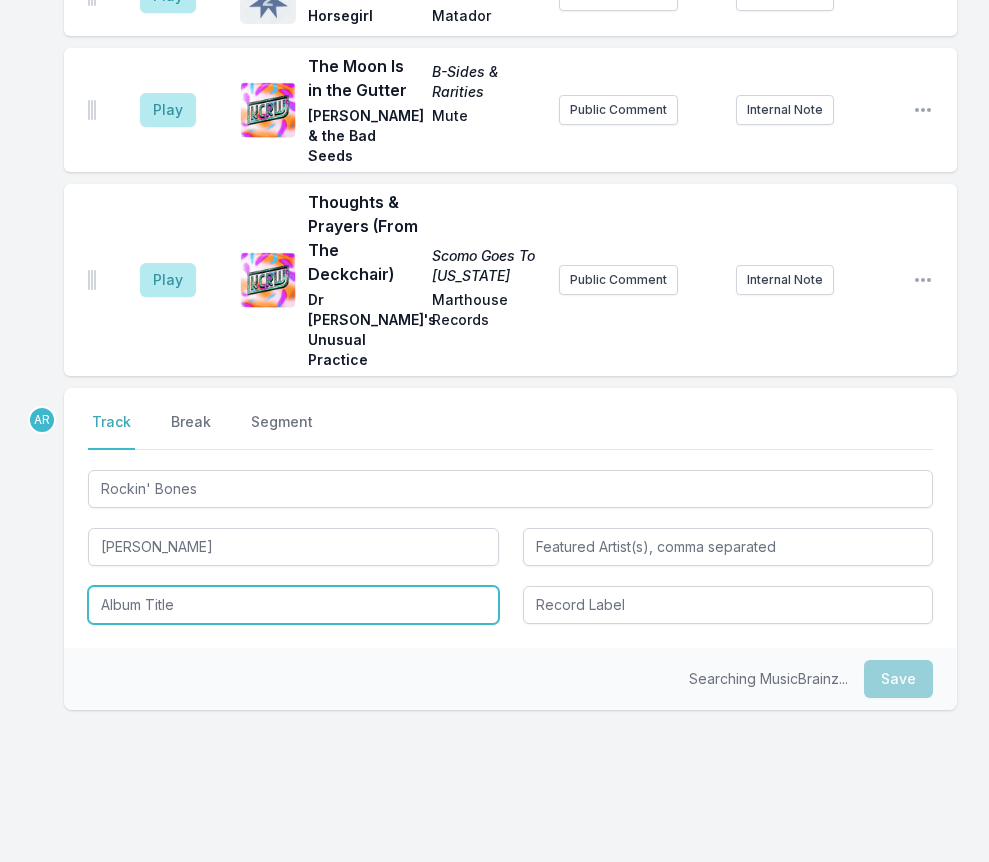 click at bounding box center (293, 605) 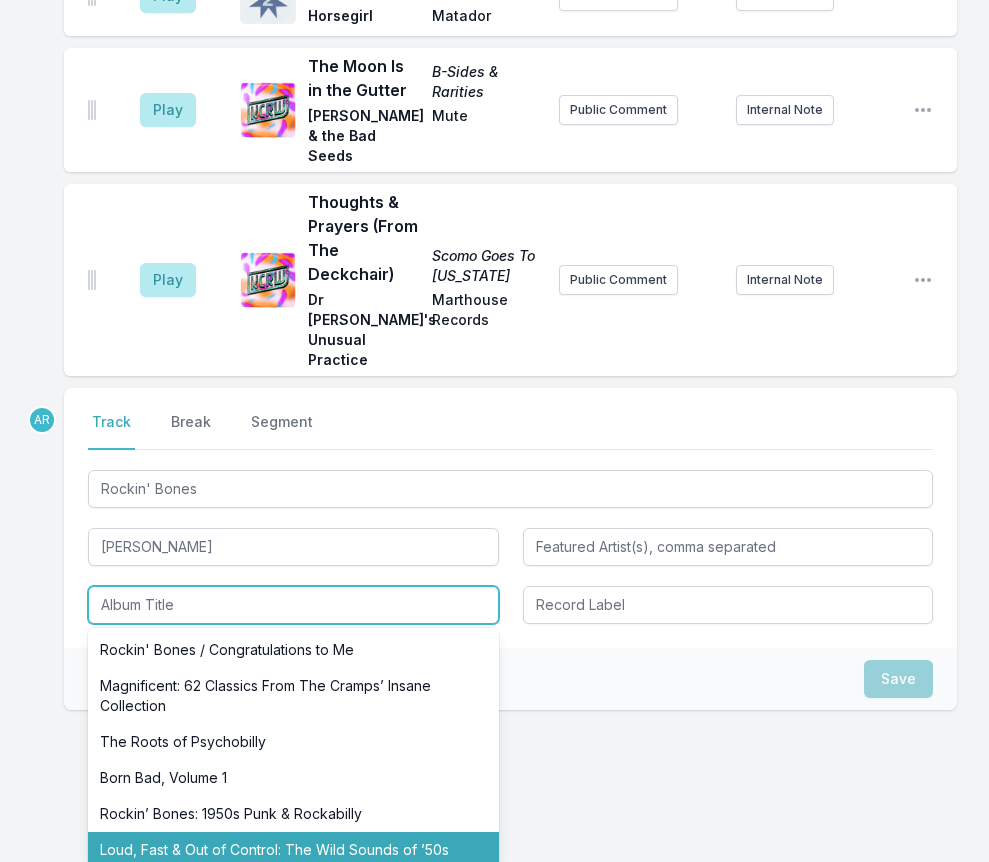 click on "Loud, Fast & Out of Control: The Wild Sounds of ’50s Rock" at bounding box center [293, 860] 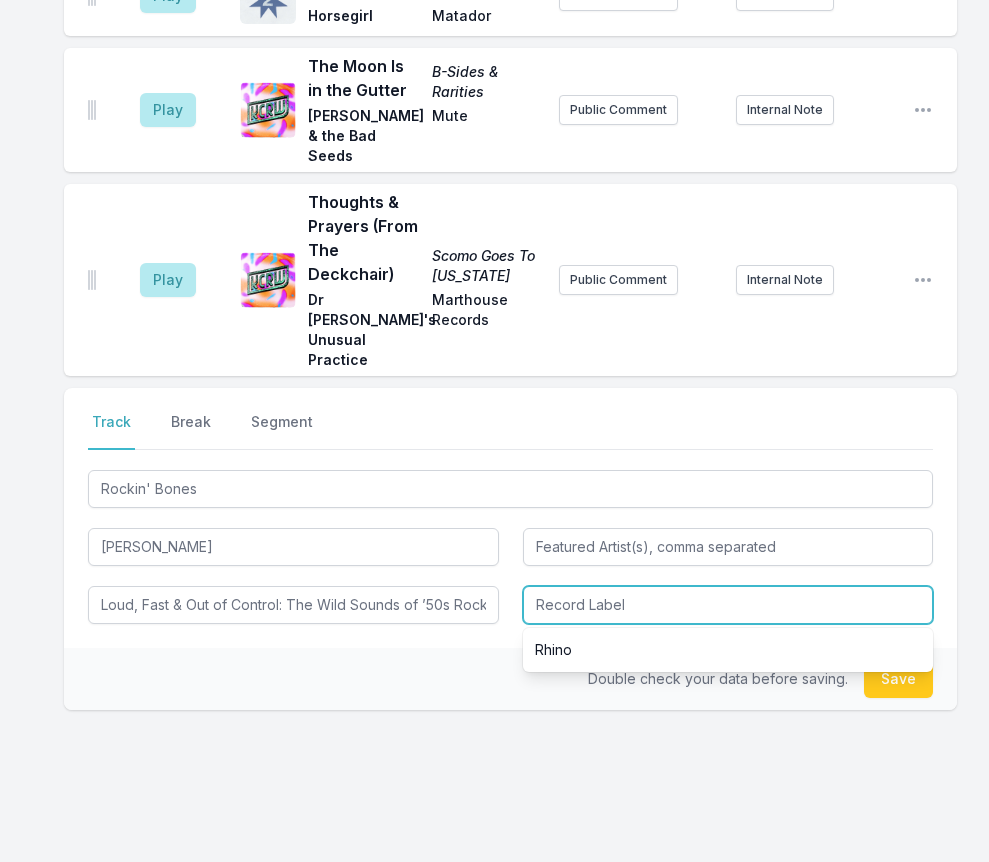 click at bounding box center (728, 605) 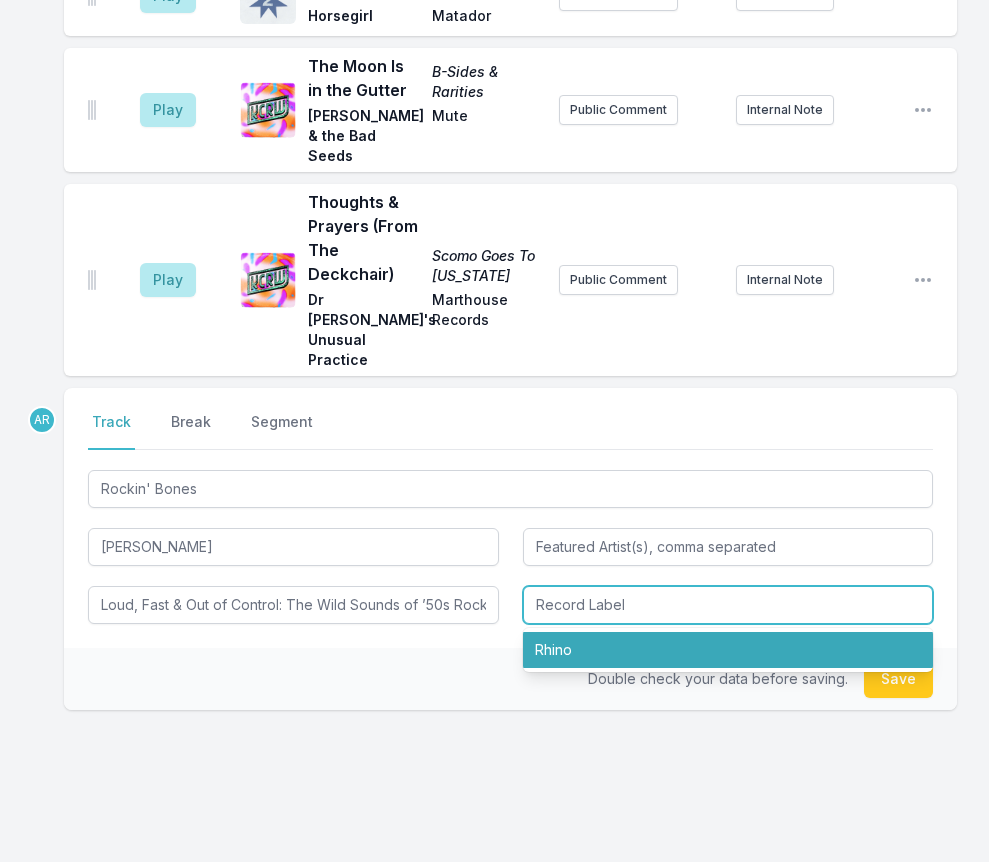 click on "Rhino" at bounding box center [728, 650] 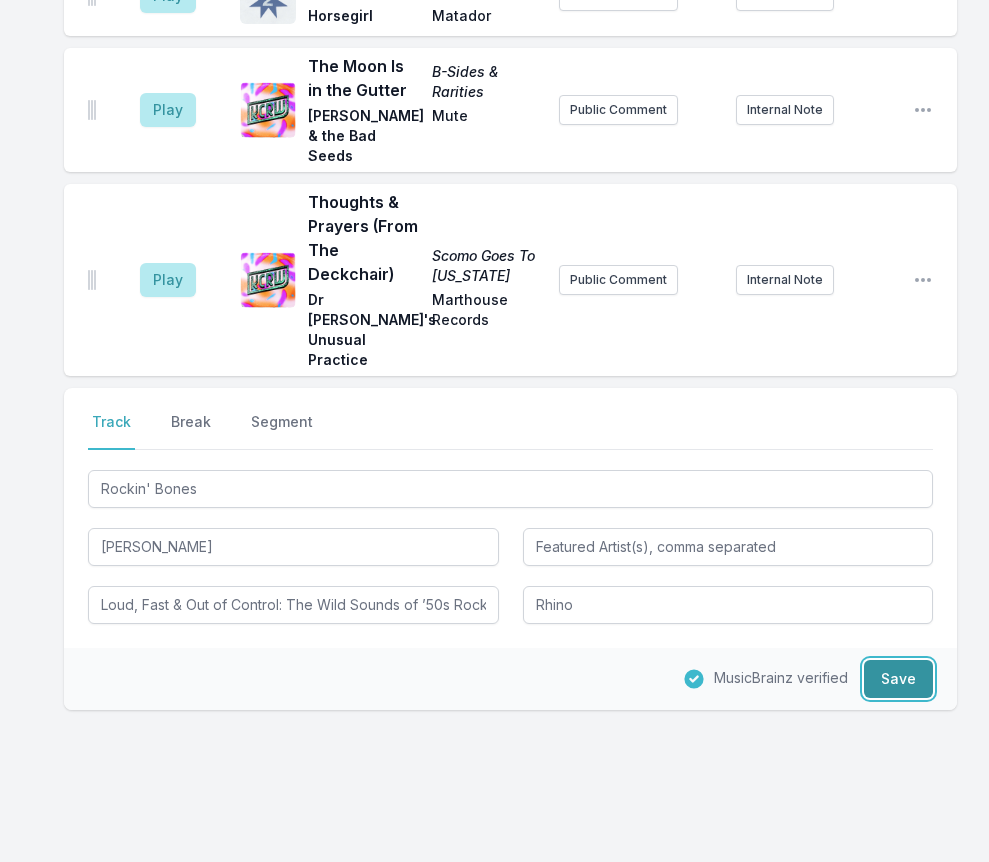 click on "Save" at bounding box center (898, 679) 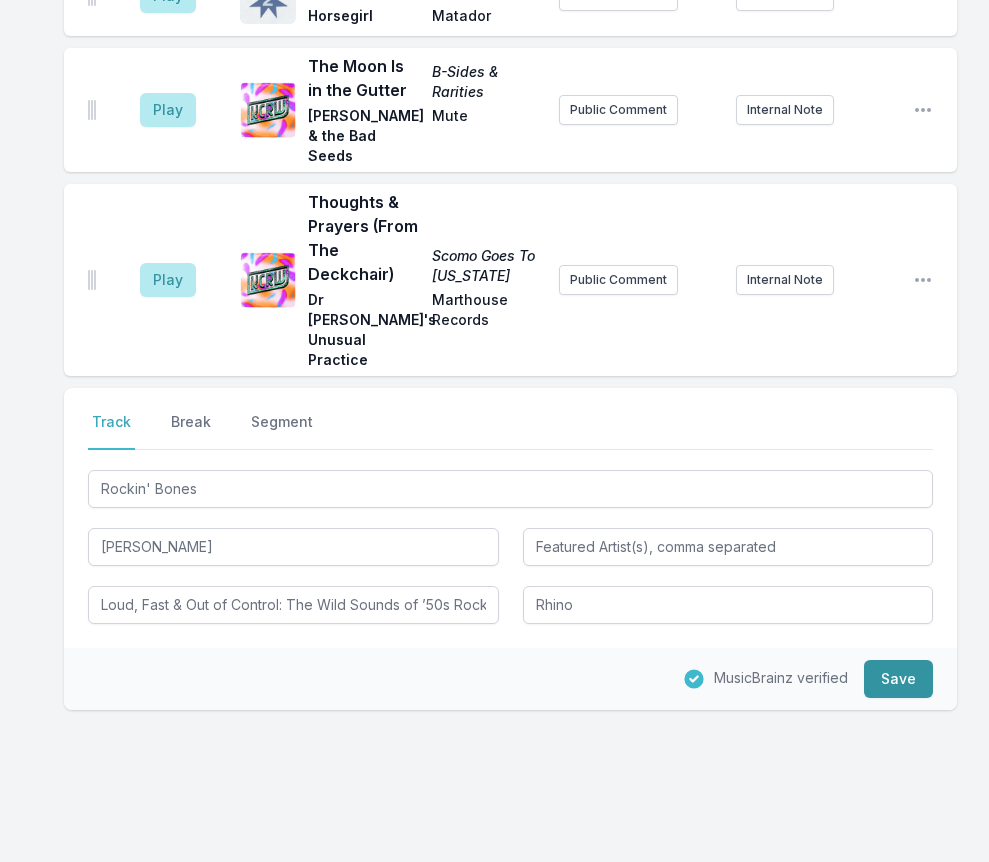 type 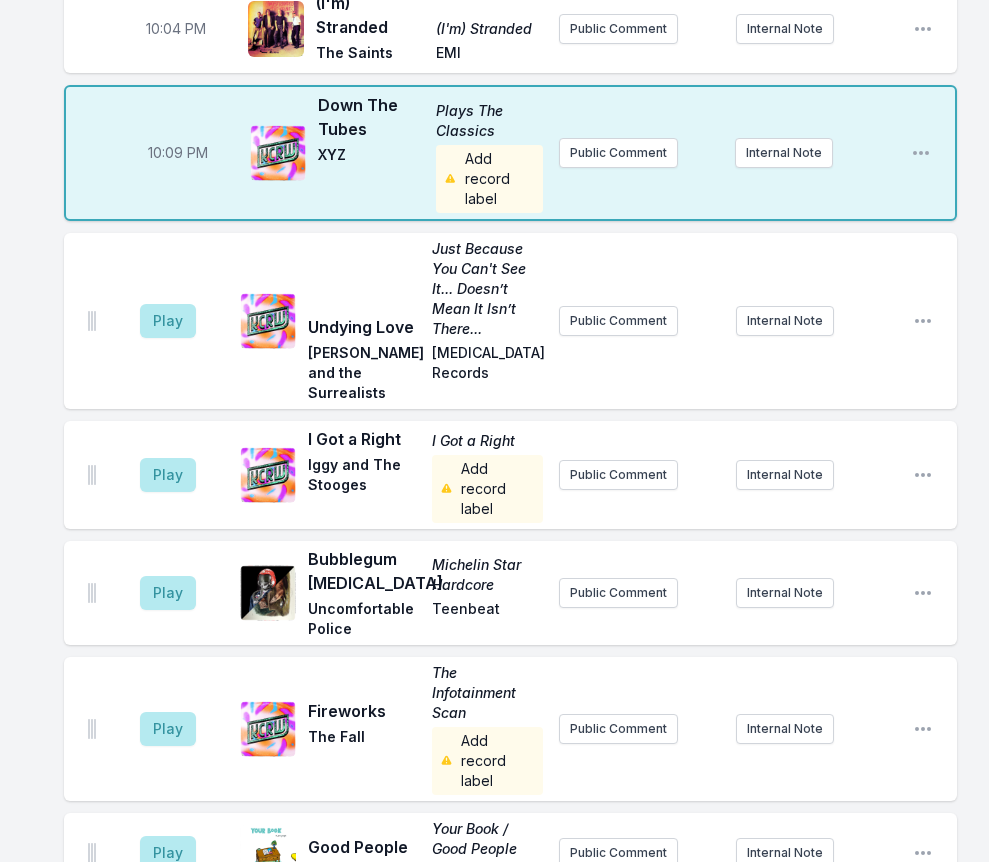 scroll, scrollTop: 576, scrollLeft: 0, axis: vertical 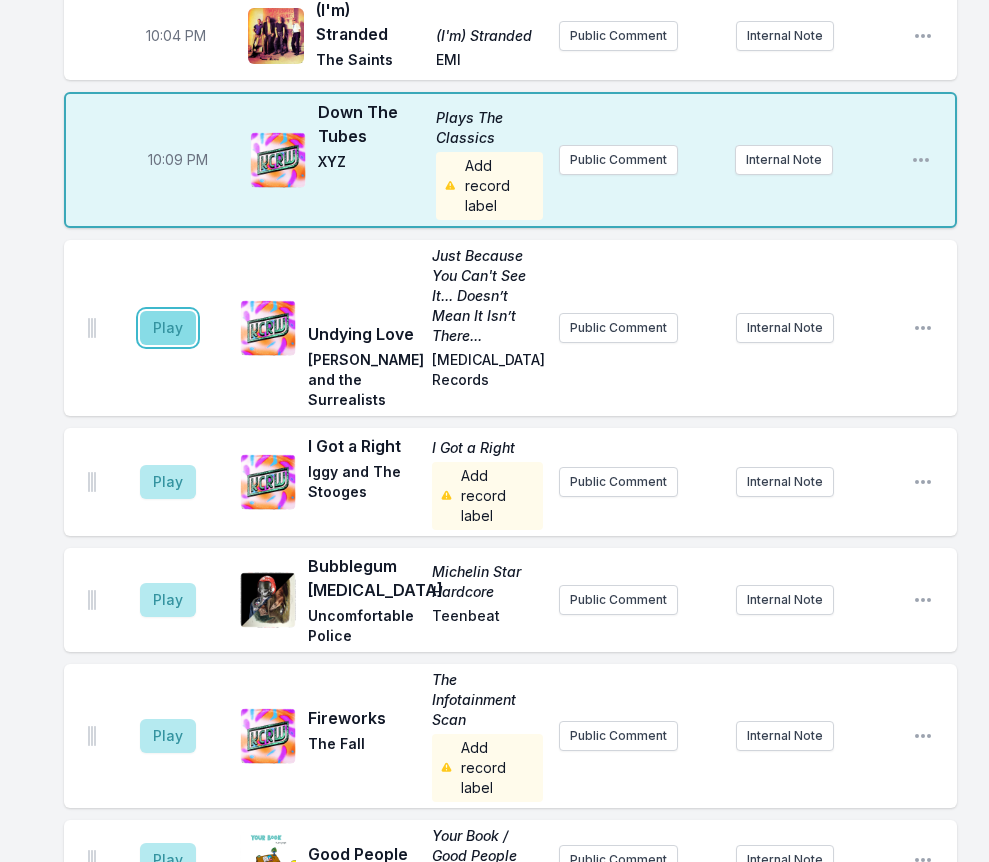 click on "Play" at bounding box center (168, 328) 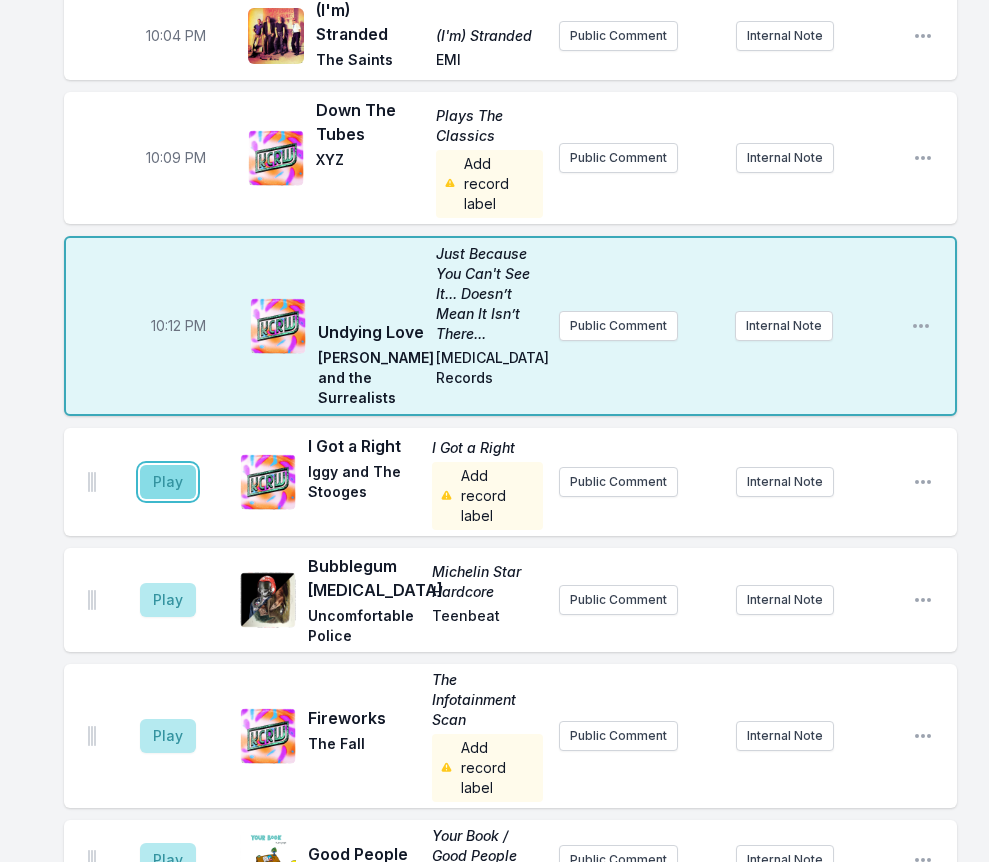 click on "Play" at bounding box center (168, 482) 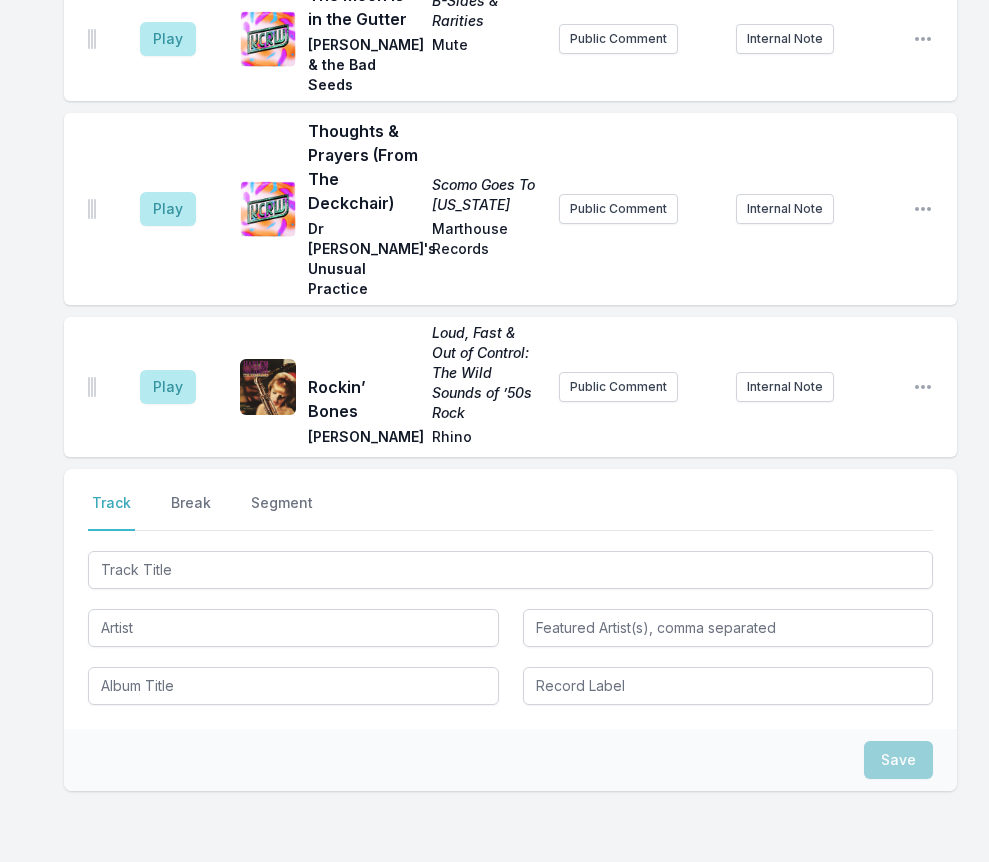 scroll, scrollTop: 1776, scrollLeft: 0, axis: vertical 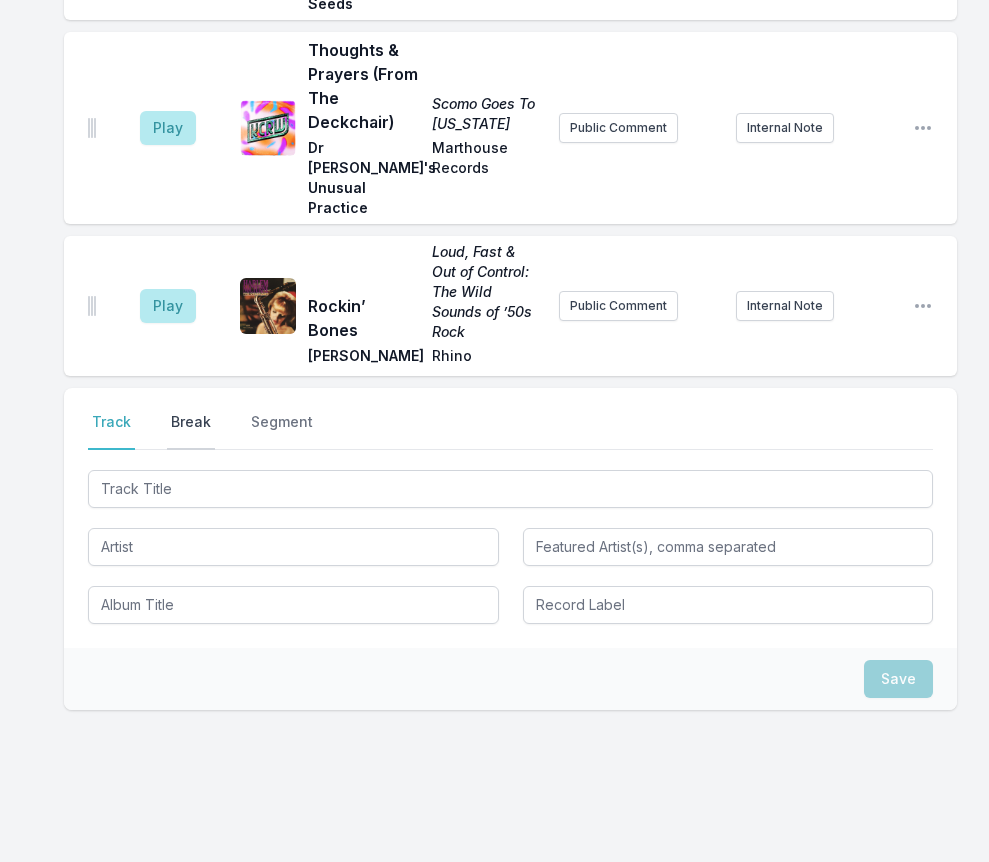 click on "Break" at bounding box center (191, 431) 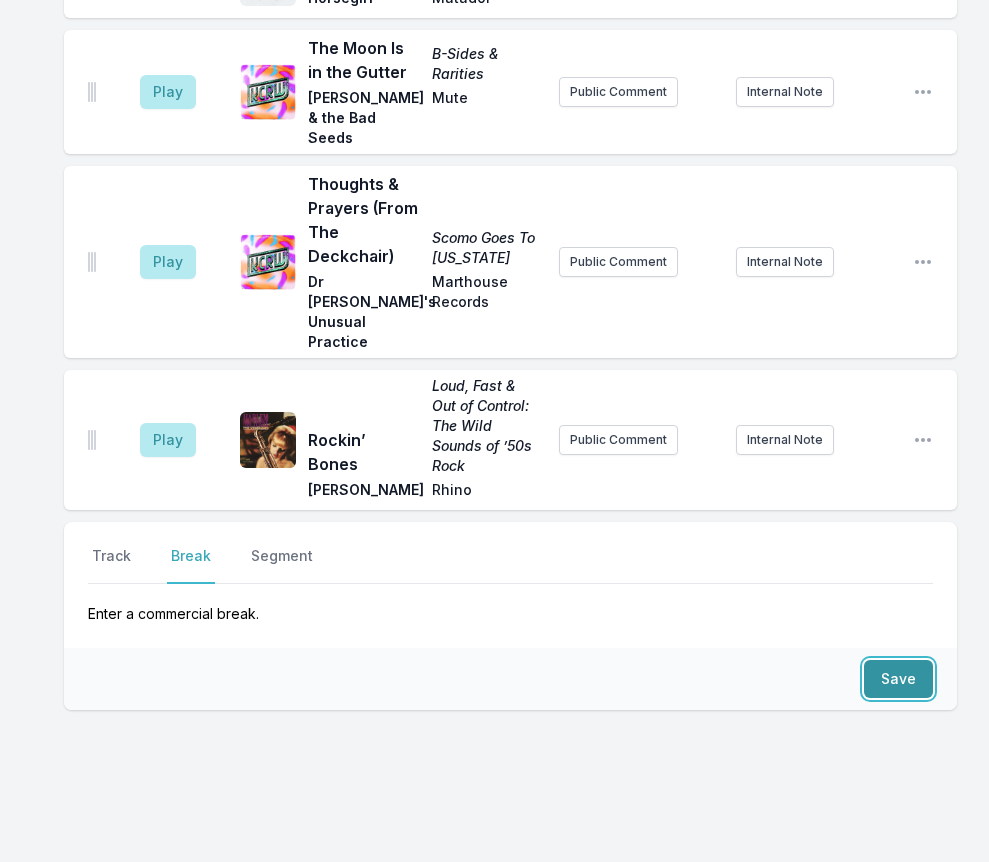 click on "Save" at bounding box center (898, 679) 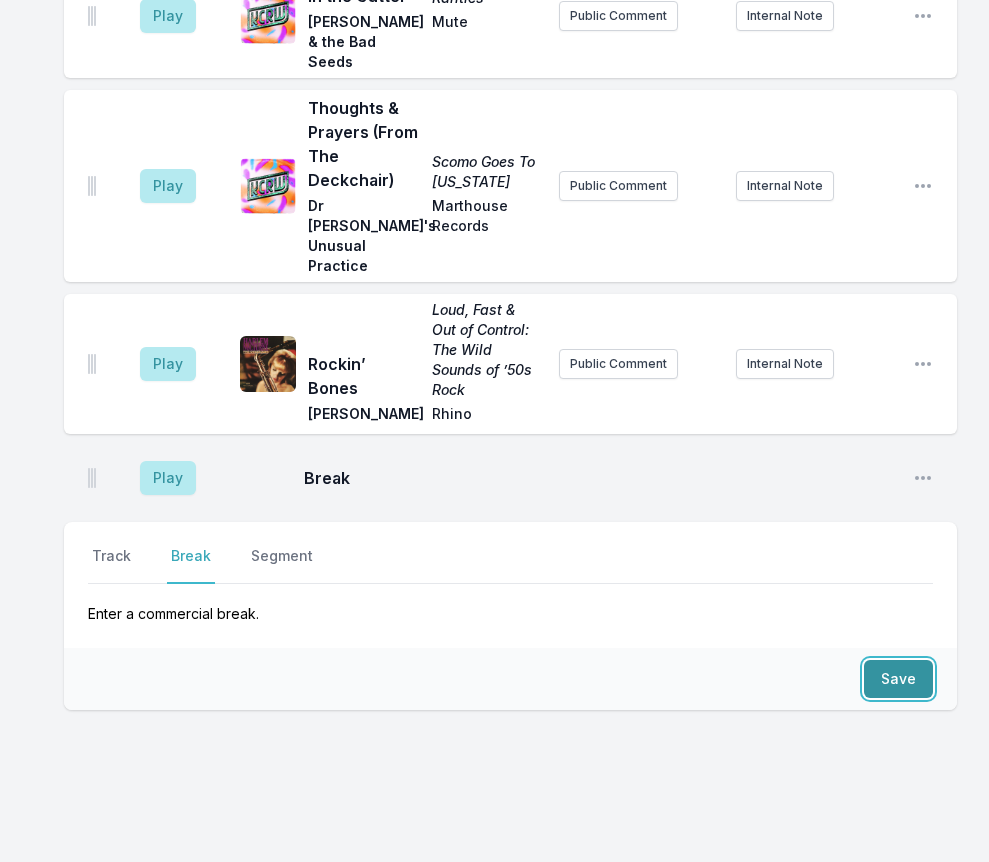 click on "Save" at bounding box center (898, 679) 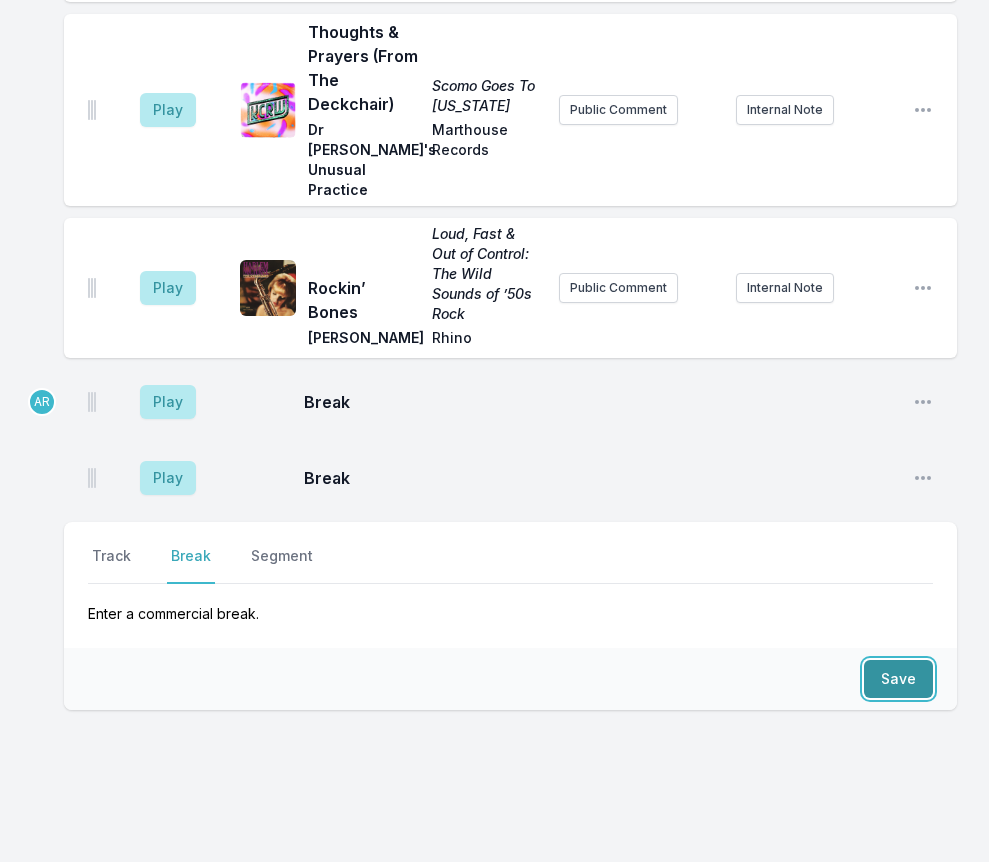 click on "Save" at bounding box center [898, 679] 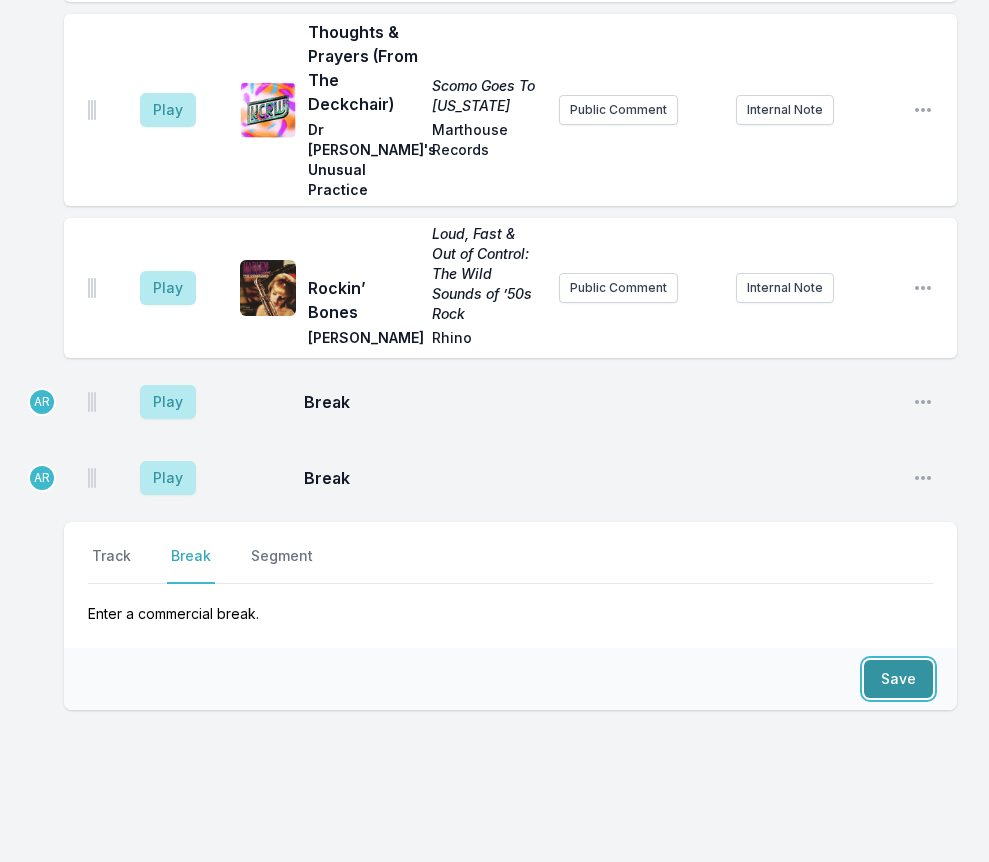 scroll, scrollTop: 1870, scrollLeft: 0, axis: vertical 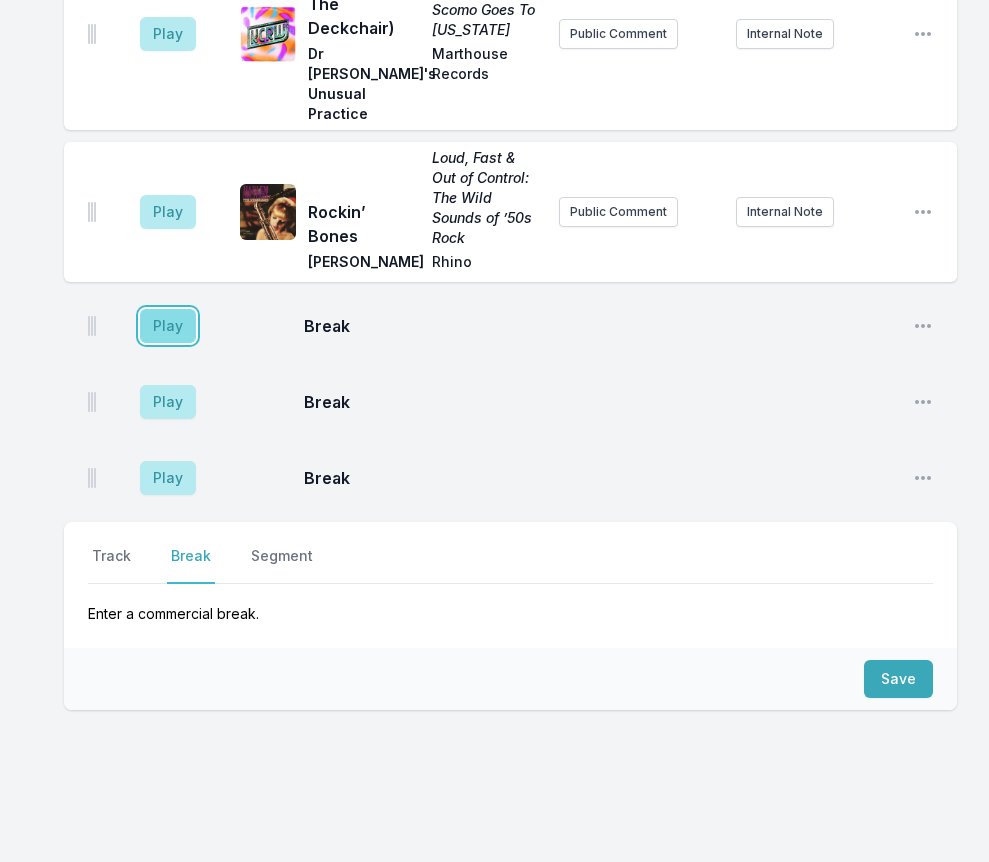 click on "Play" at bounding box center (168, 326) 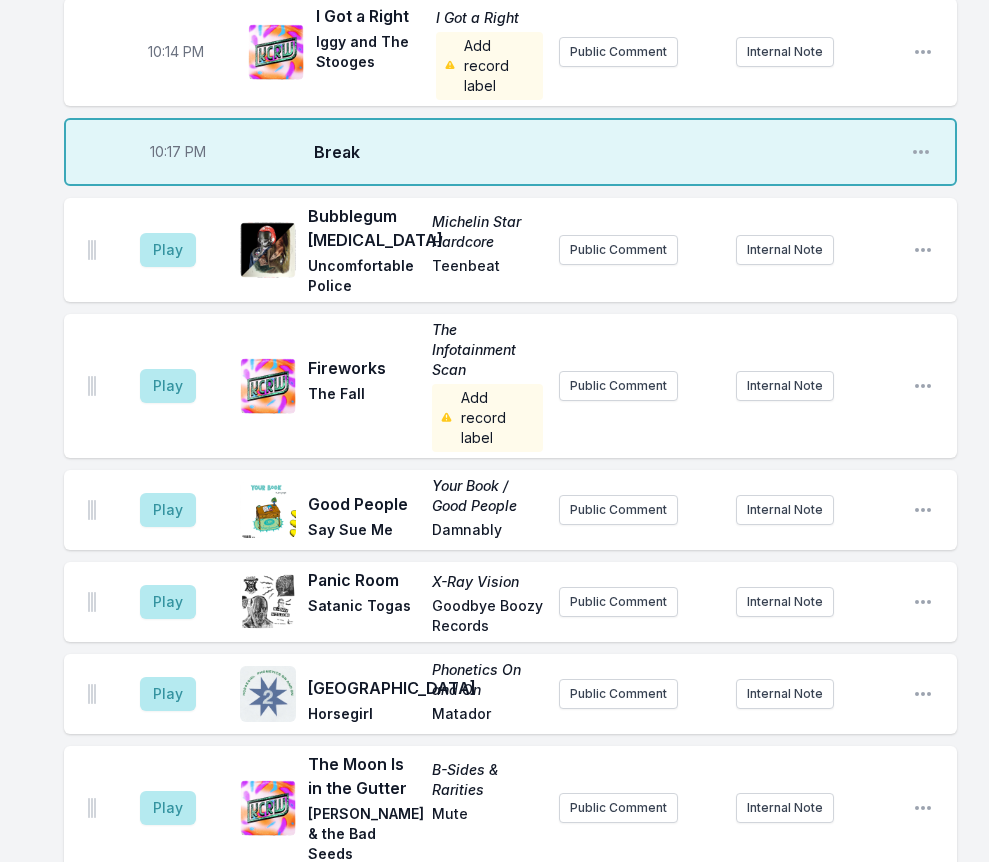 scroll, scrollTop: 1070, scrollLeft: 0, axis: vertical 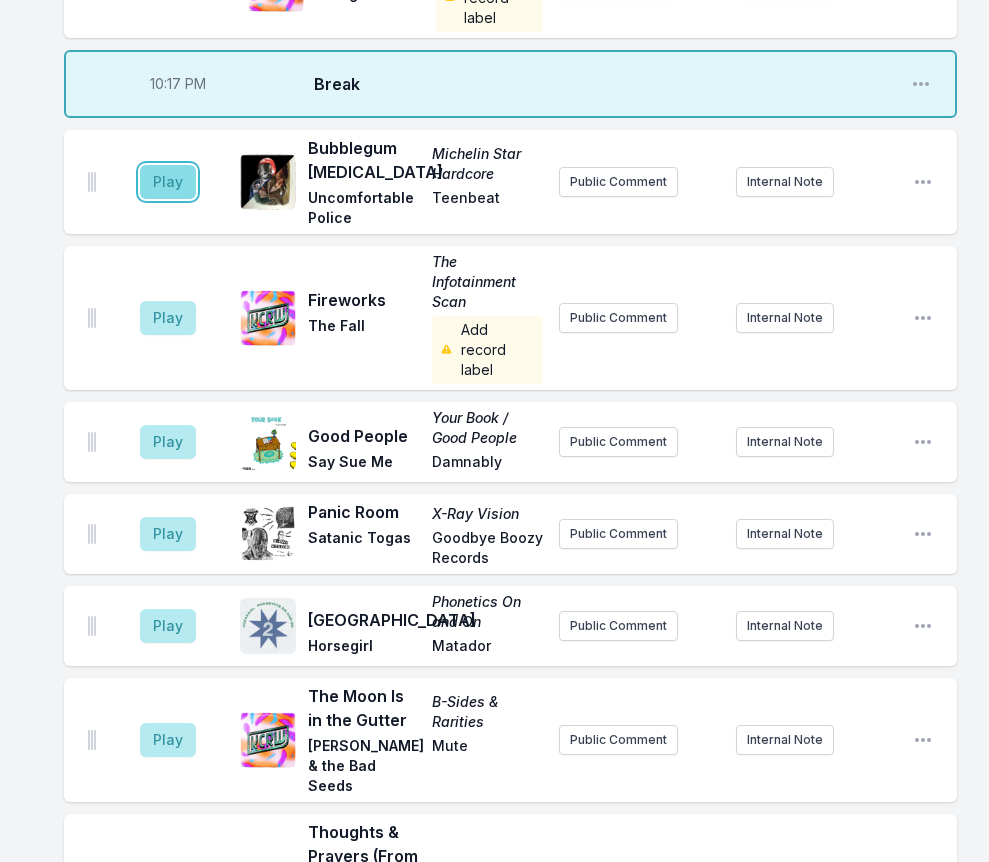 click on "Play" at bounding box center [168, 182] 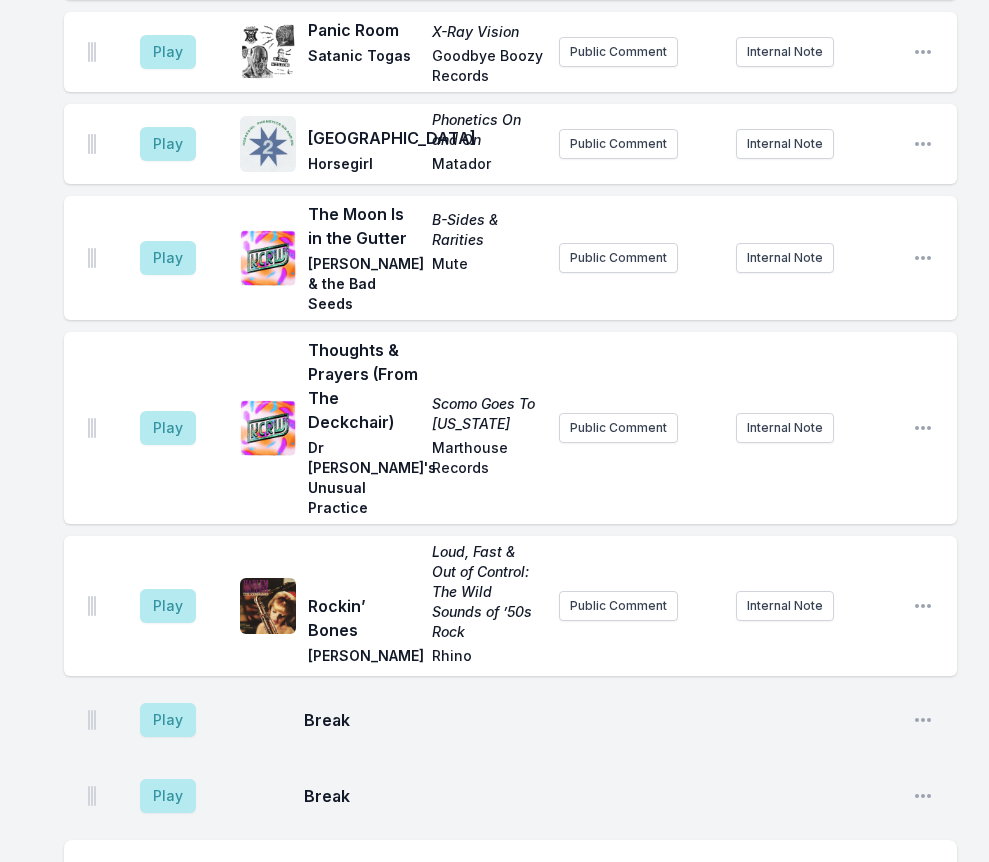 scroll, scrollTop: 1710, scrollLeft: 0, axis: vertical 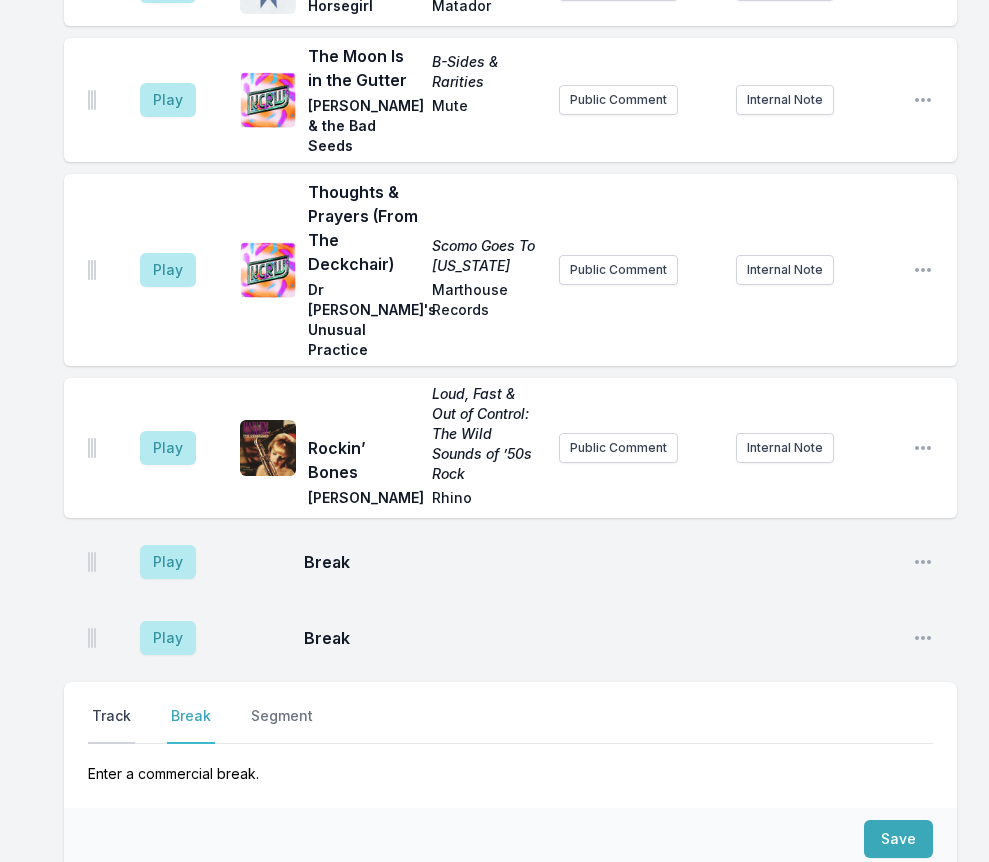 click on "Track" at bounding box center [111, 725] 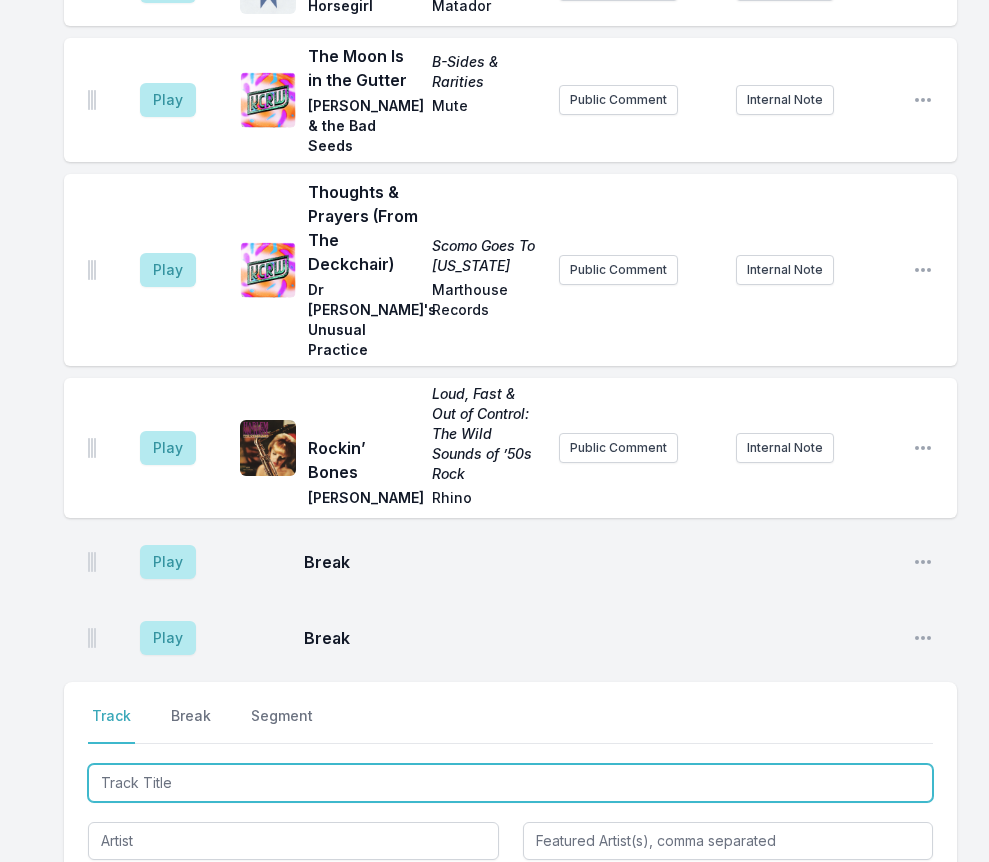 type on "Silica Bags" 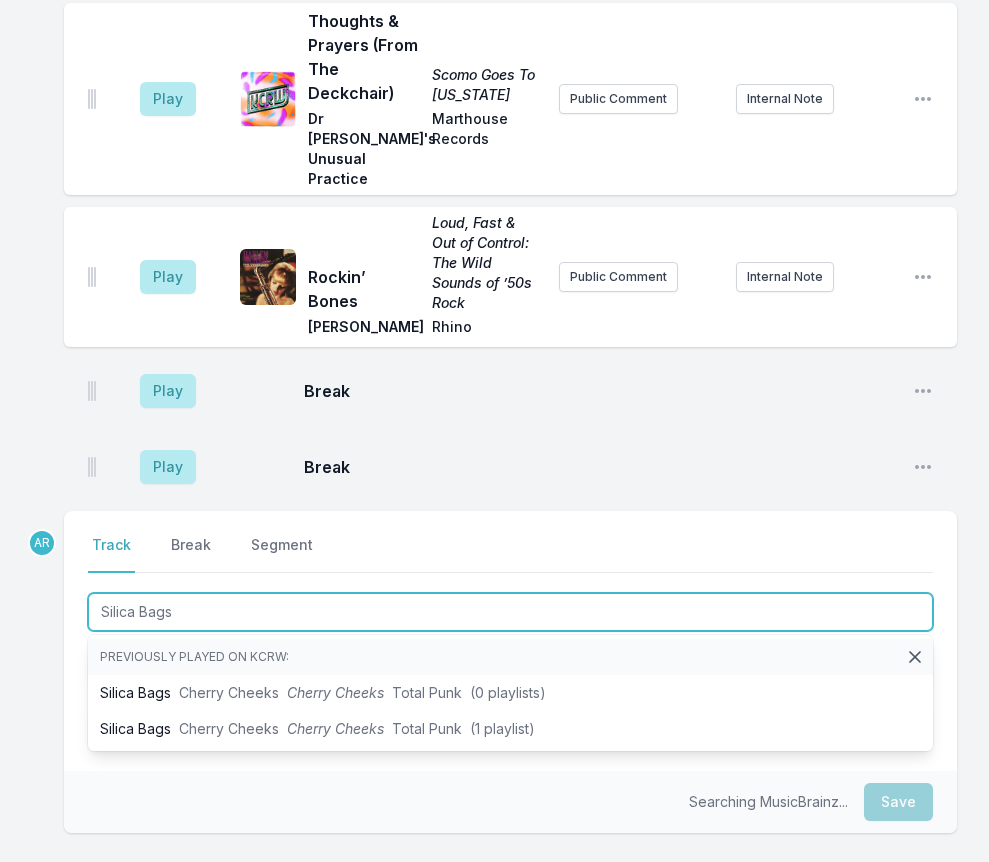 scroll, scrollTop: 1910, scrollLeft: 0, axis: vertical 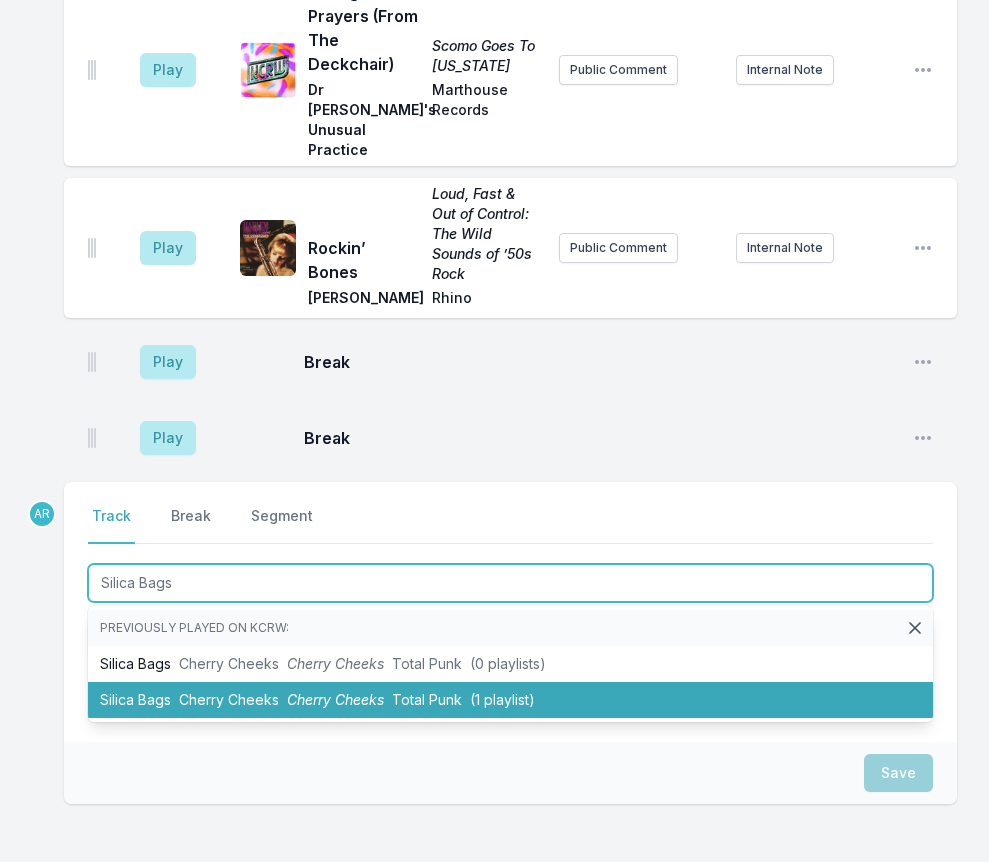 click on "Cherry Cheeks" at bounding box center (229, 699) 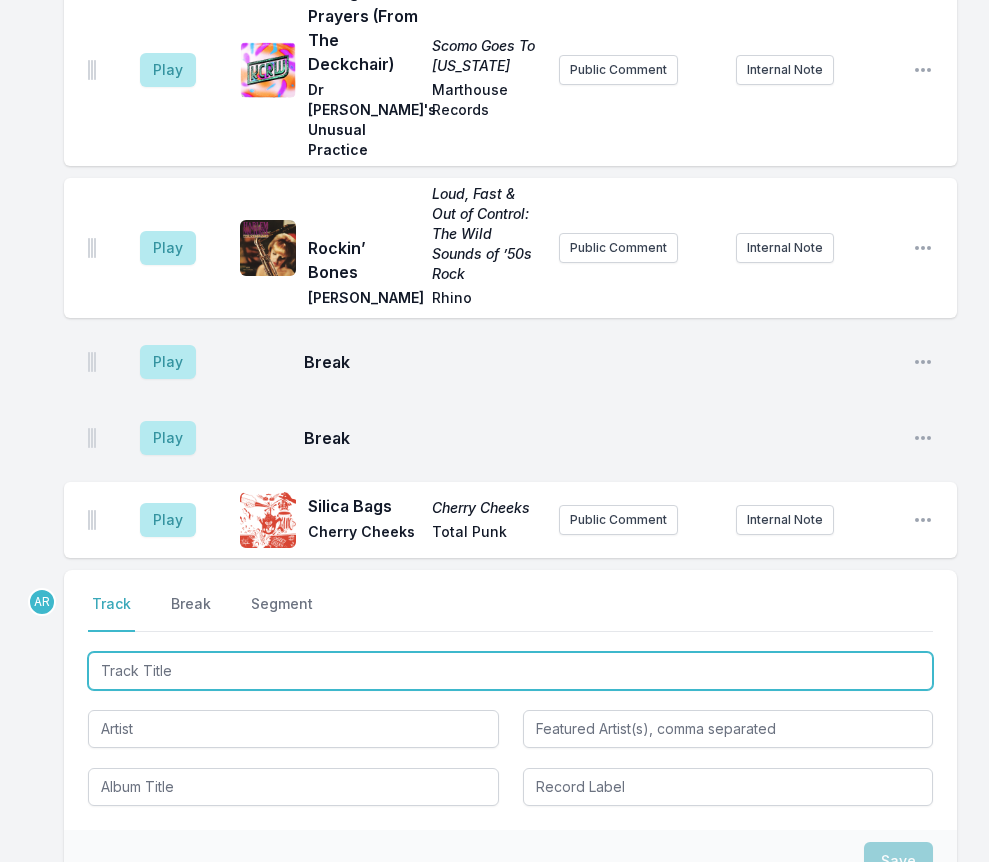 scroll, scrollTop: 1998, scrollLeft: 0, axis: vertical 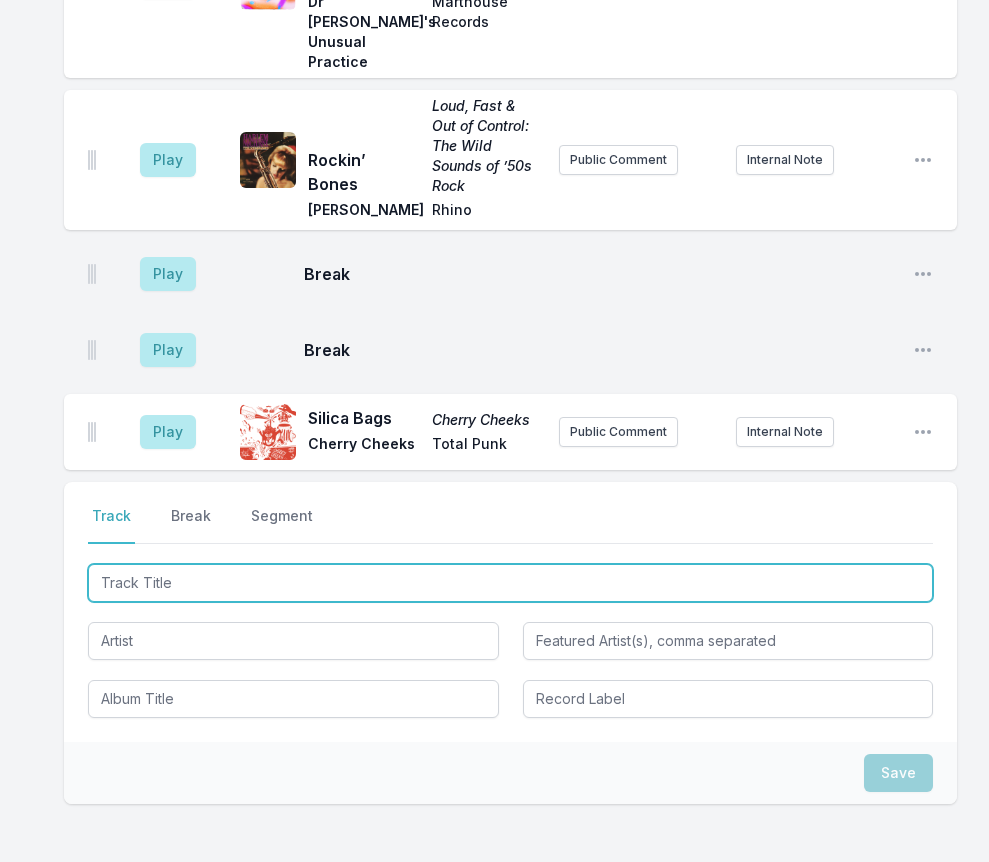 type on "Hop Around" 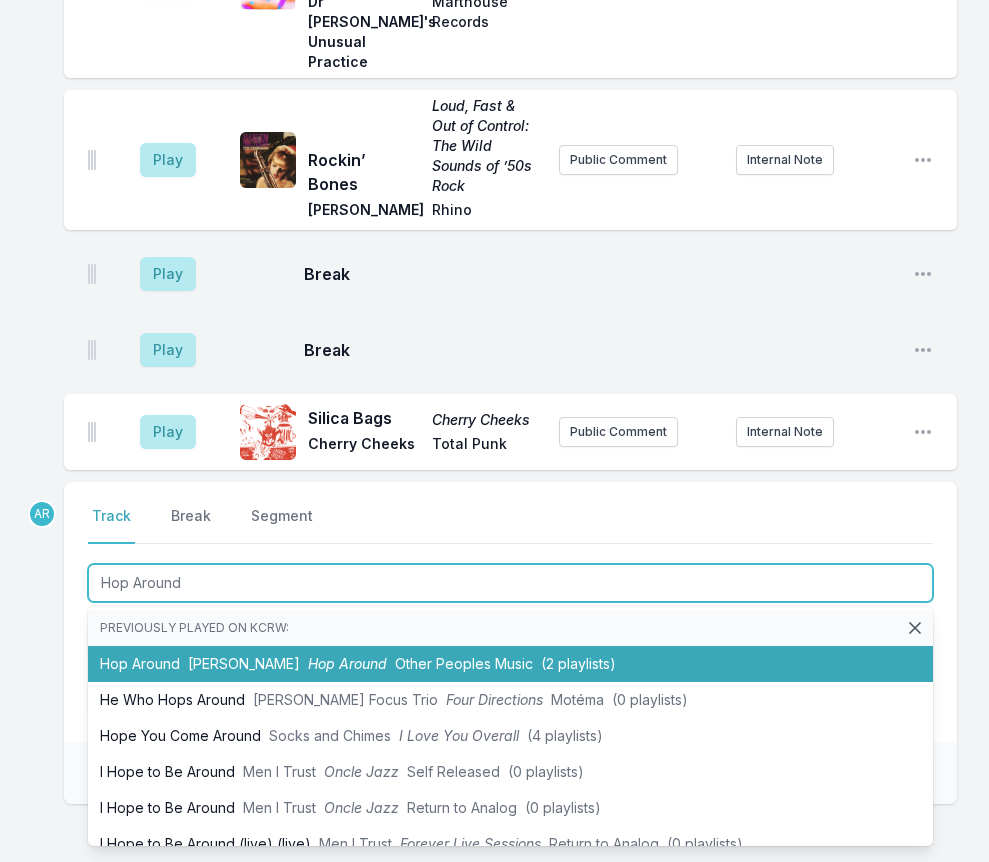 click on "Hop Around" at bounding box center [347, 663] 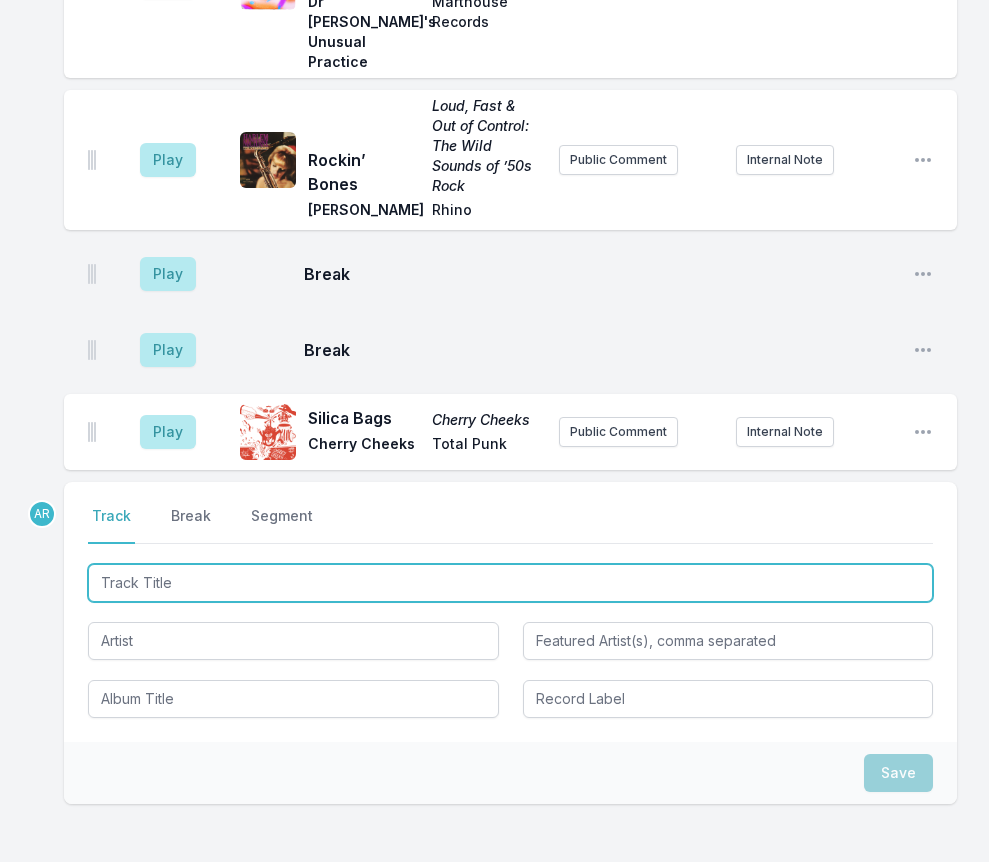 scroll, scrollTop: 2090, scrollLeft: 0, axis: vertical 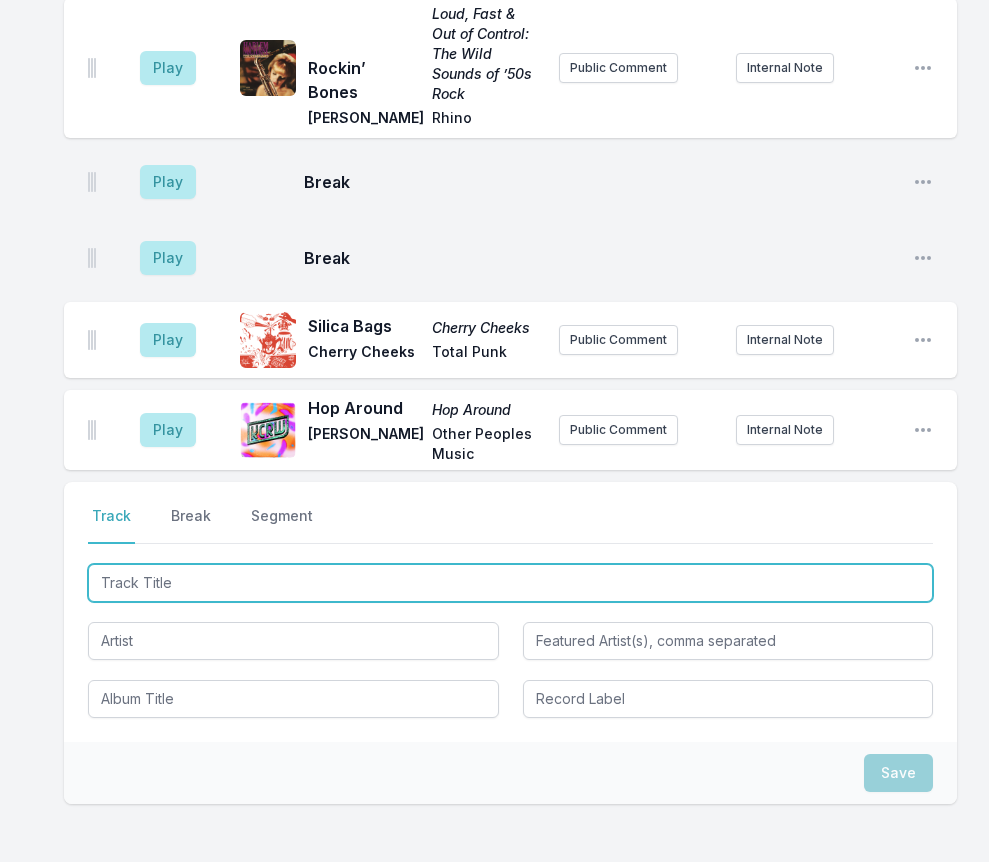 type on "Mario's Flaming Whiskers III" 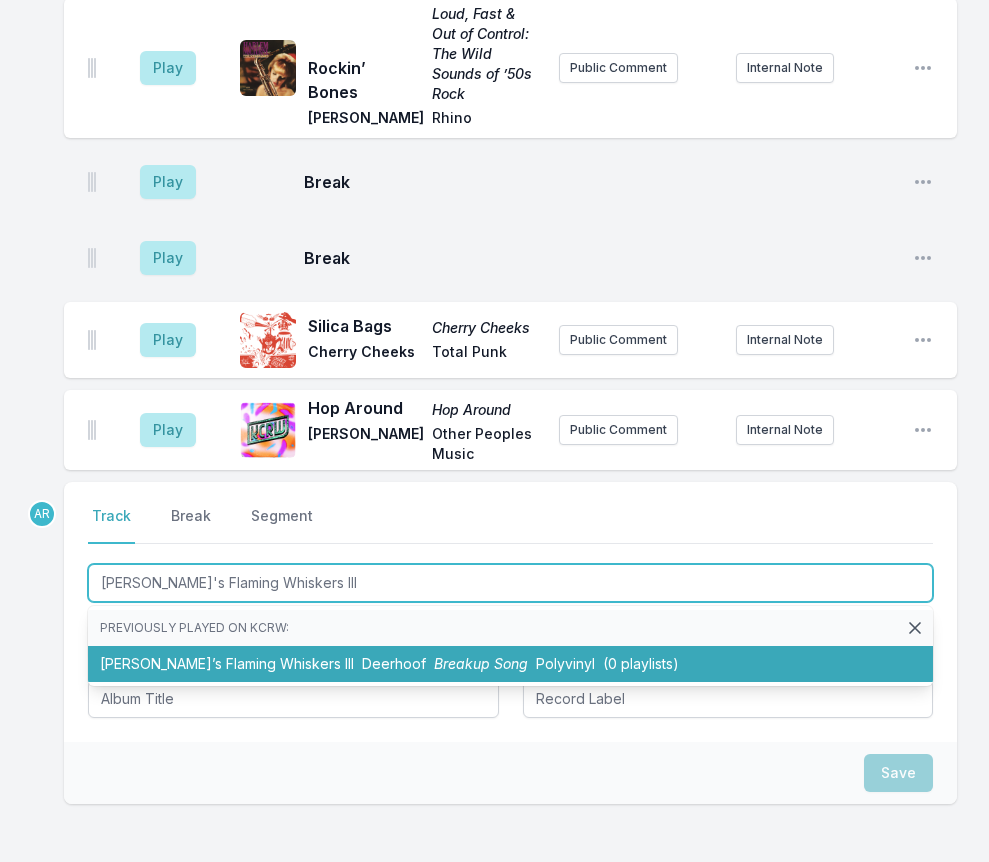 click on "Deerhoof" at bounding box center (394, 663) 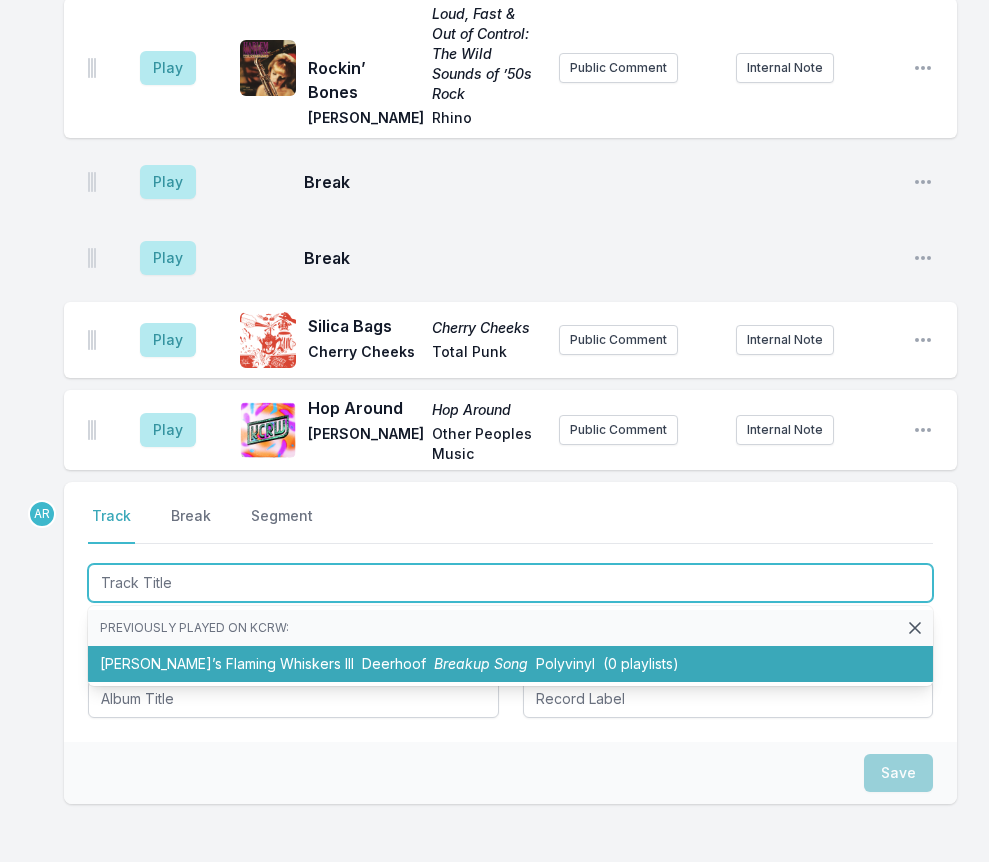 scroll, scrollTop: 2214, scrollLeft: 0, axis: vertical 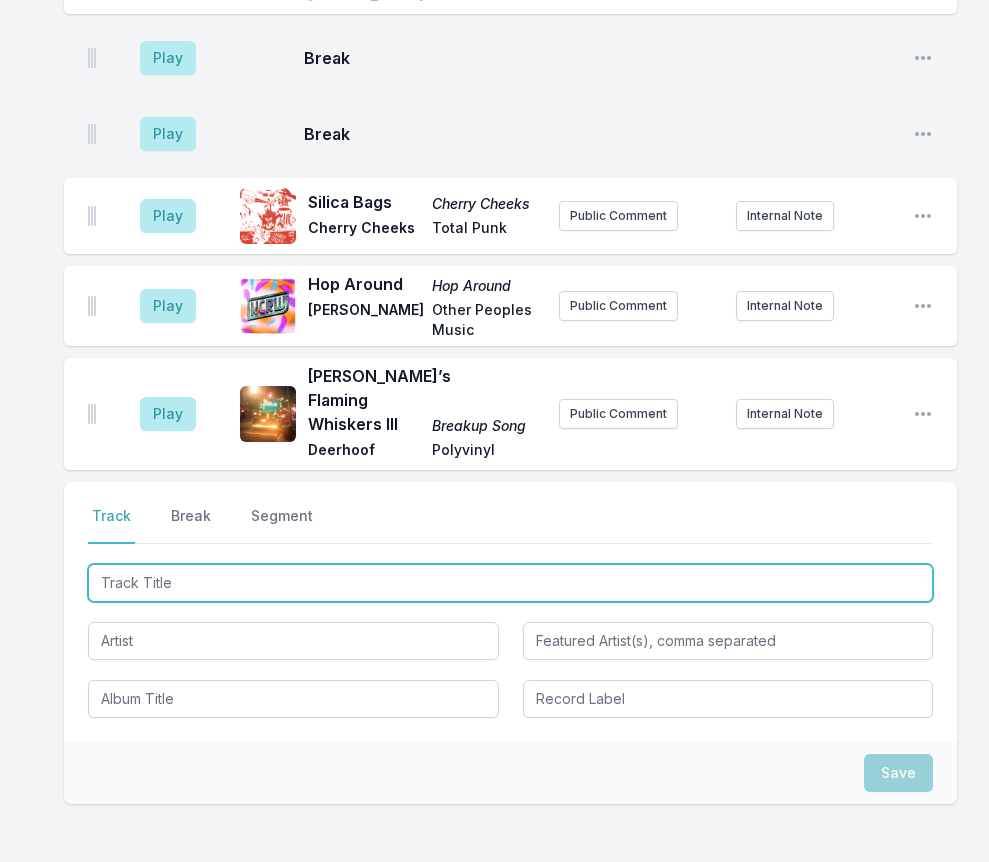 type on "[PERSON_NAME]'s Back From Outer Space" 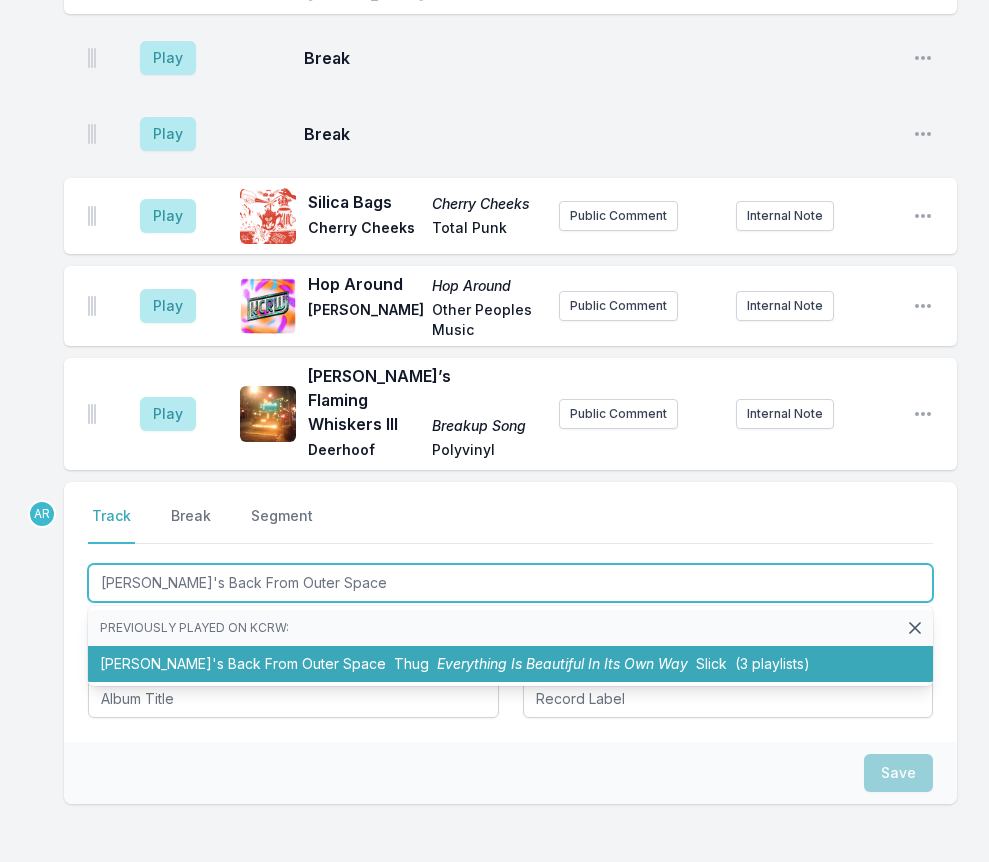 click on "Dave's Back From Outer Space Thug Everything Is Beautiful In Its Own Way Slick (3 playlists)" at bounding box center [510, 664] 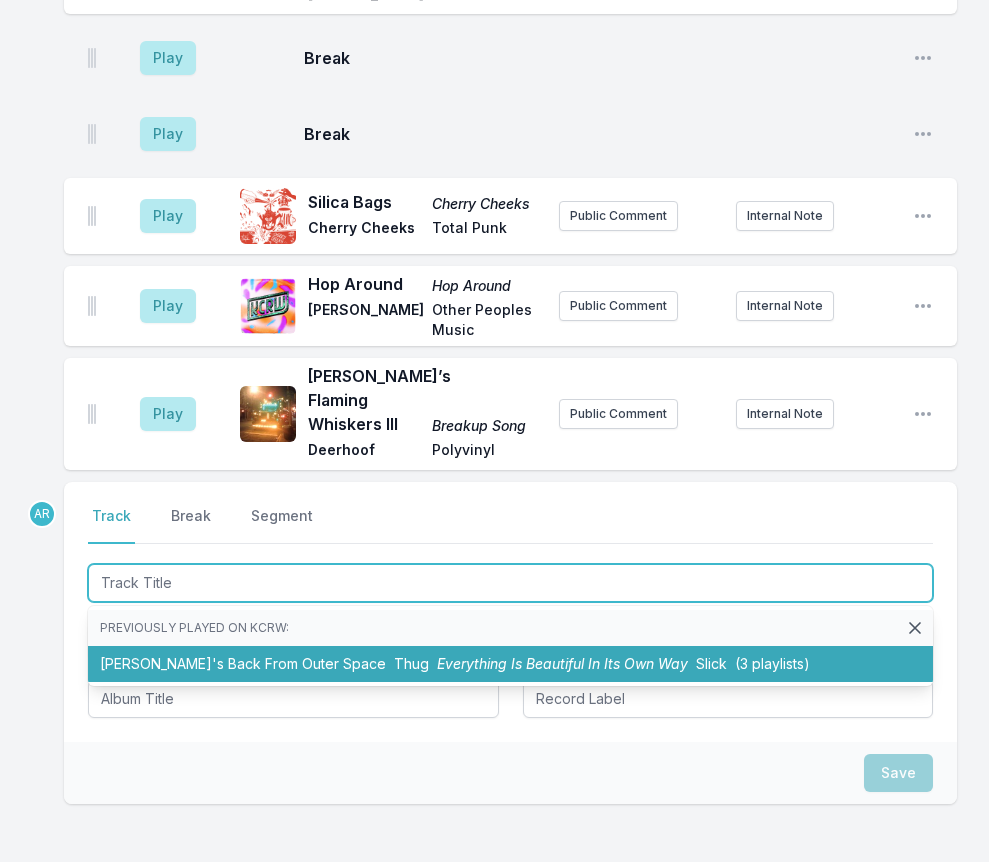 scroll, scrollTop: 2338, scrollLeft: 0, axis: vertical 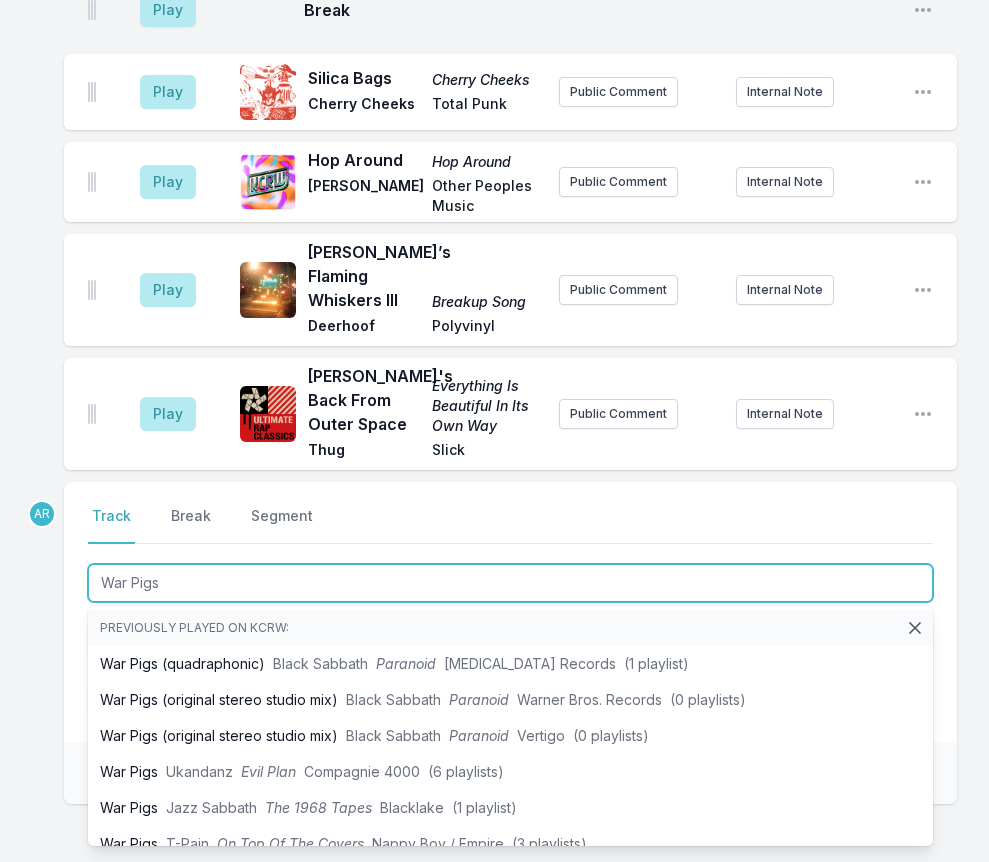 type on "War Pigs" 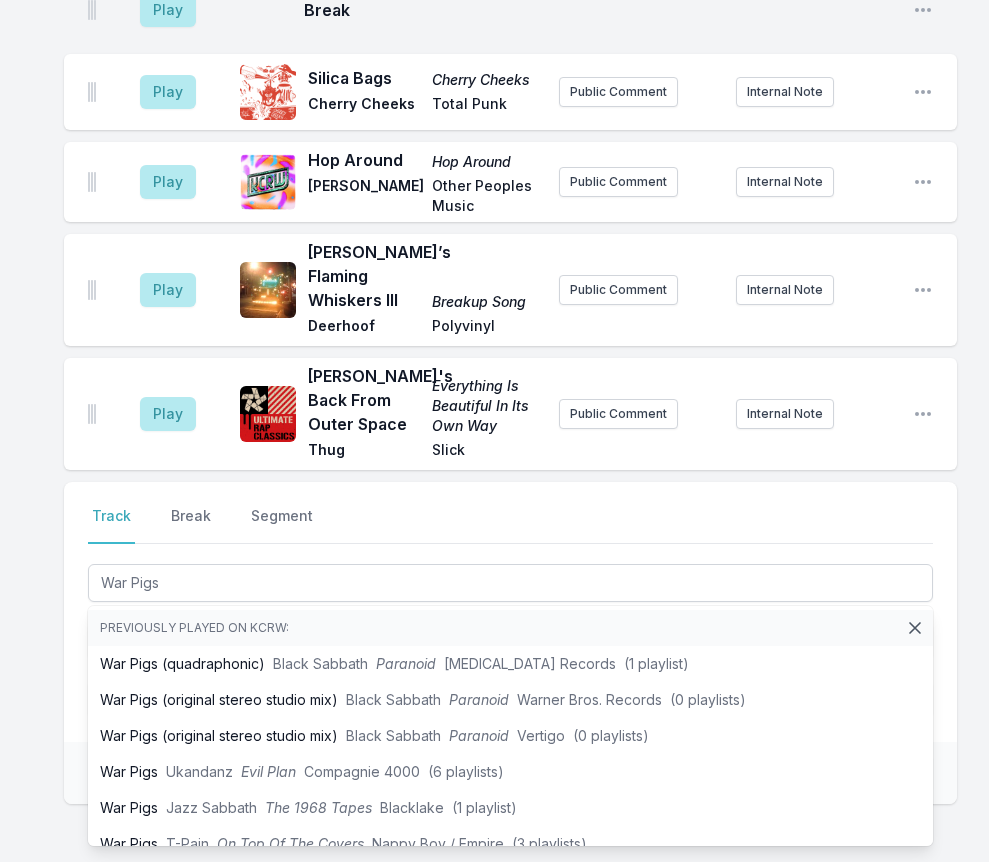 click on "Select a tab Track Break Segment Track Break Segment War Pigs Previously played on KCRW: War Pigs (quadraphonic) Black Sabbath Paranoid Vertigo Records (1 playlist) War Pigs (original stereo studio mix) Black Sabbath Paranoid Warner Bros. Records (0 playlists) War Pigs (original stereo studio mix) Black Sabbath Paranoid Vertigo (0 playlists) War Pigs Ukandanz Evil Plan Compagnie 4000 (6 playlists) War Pigs Jazz Sabbath The 1968 Tapes Blacklake (1 playlist) War Pigs T-Pain On Top Of The Covers Nappy Boy / Empire (3 playlists) War Pigs Faith No More The Real Thing Slash / Reprise Records (0 playlists) War Pigs Black Sabbath Paranoid Warner Bros. Records (3 playlists) War Pigs Black Sabbath Greatest Hits 1970–1978 Rhino (0 playlists) War Pigs Various Artists The Best Album Tracks... Ever! EMI / Virgin (0 playlists) War Pigs (instrumental) Black Sabbath Paranoid Warner Bros. Records (0 playlists) War Pigs / Luke's Wall Black Sabbath Paranoid Warner Bros. Records (1 playlist) War Pigs / Luke’s Wall Paranoid" at bounding box center [510, 612] 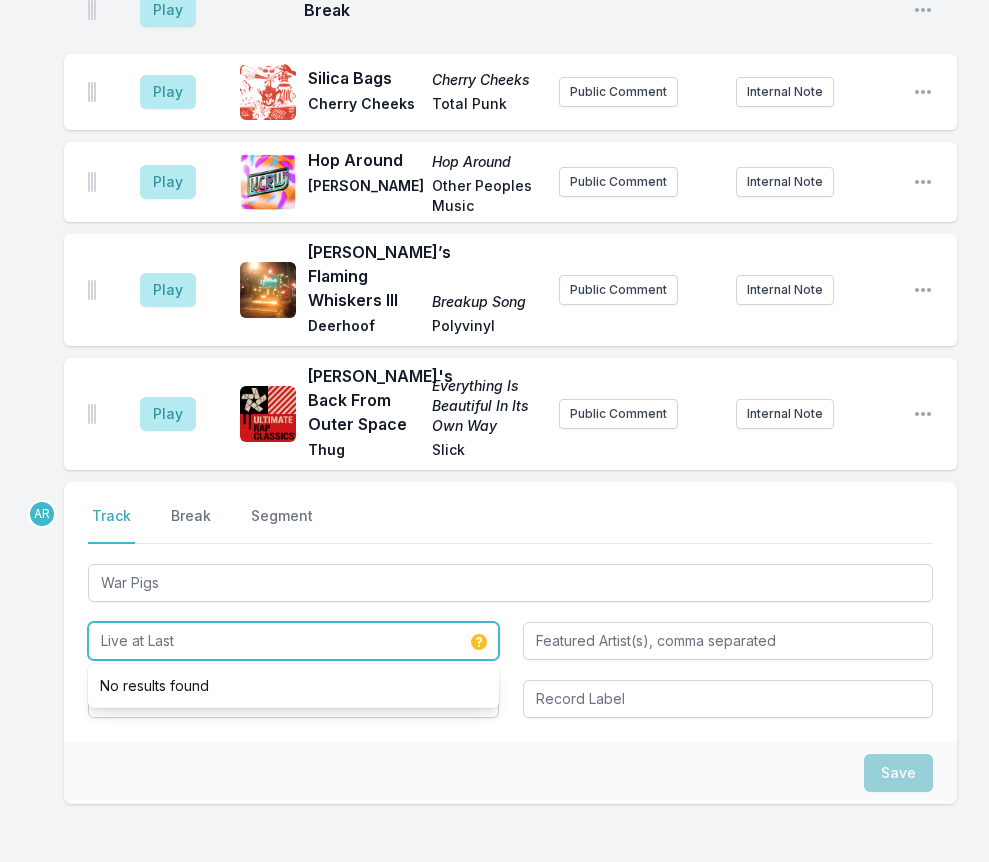 type on "Live at Last" 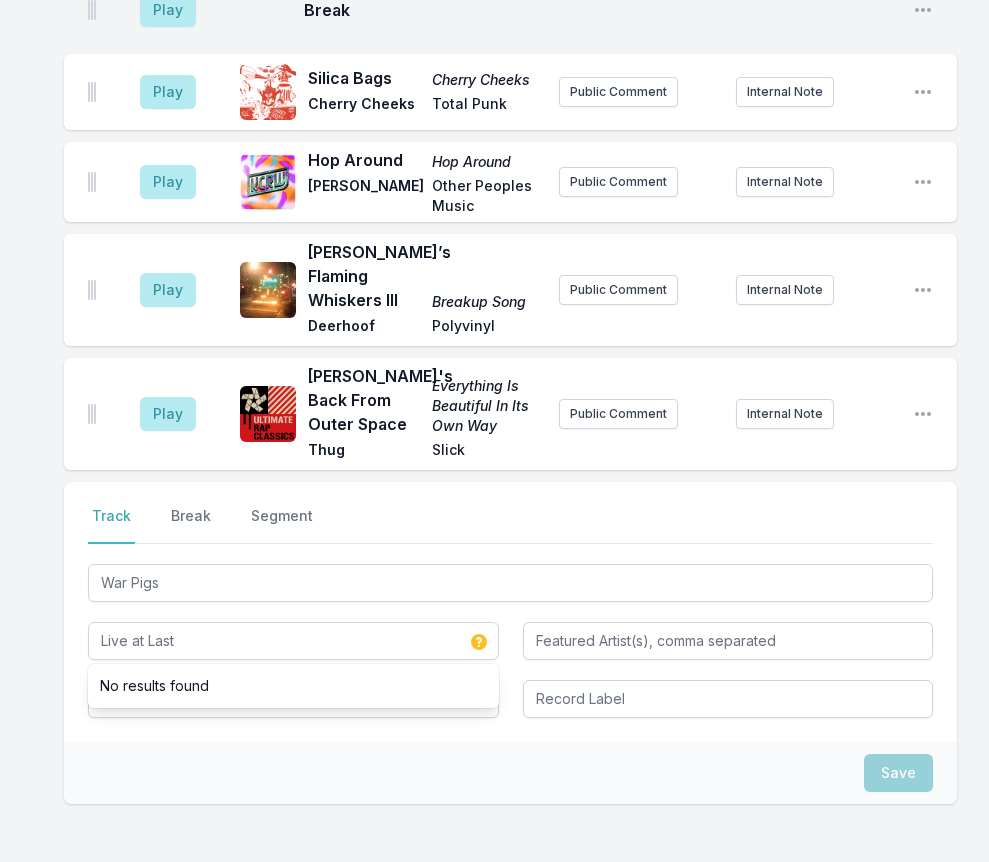 click on "Select a tab Track Break Segment Track Break Segment War Pigs Live at Last No results found" at bounding box center (510, 612) 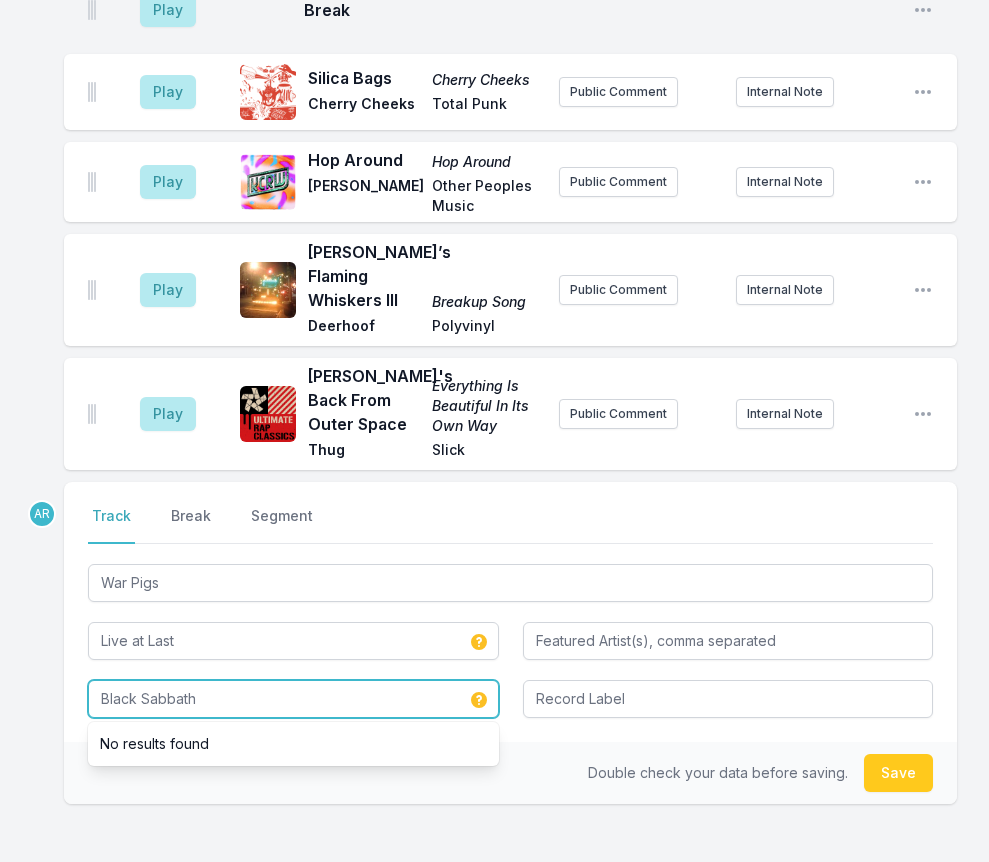 type on "Black Sabbath" 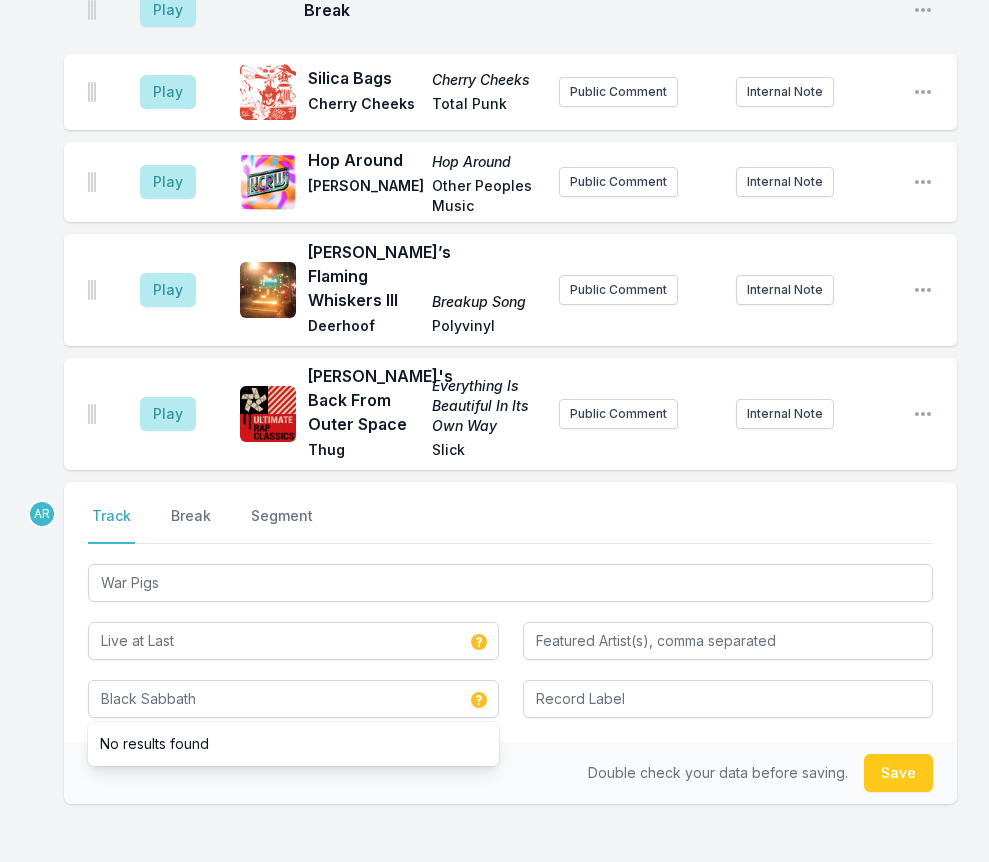 click on "Select a tab Track Break Segment Track Break Segment War Pigs Live at Last Black Sabbath No results found" at bounding box center (510, 612) 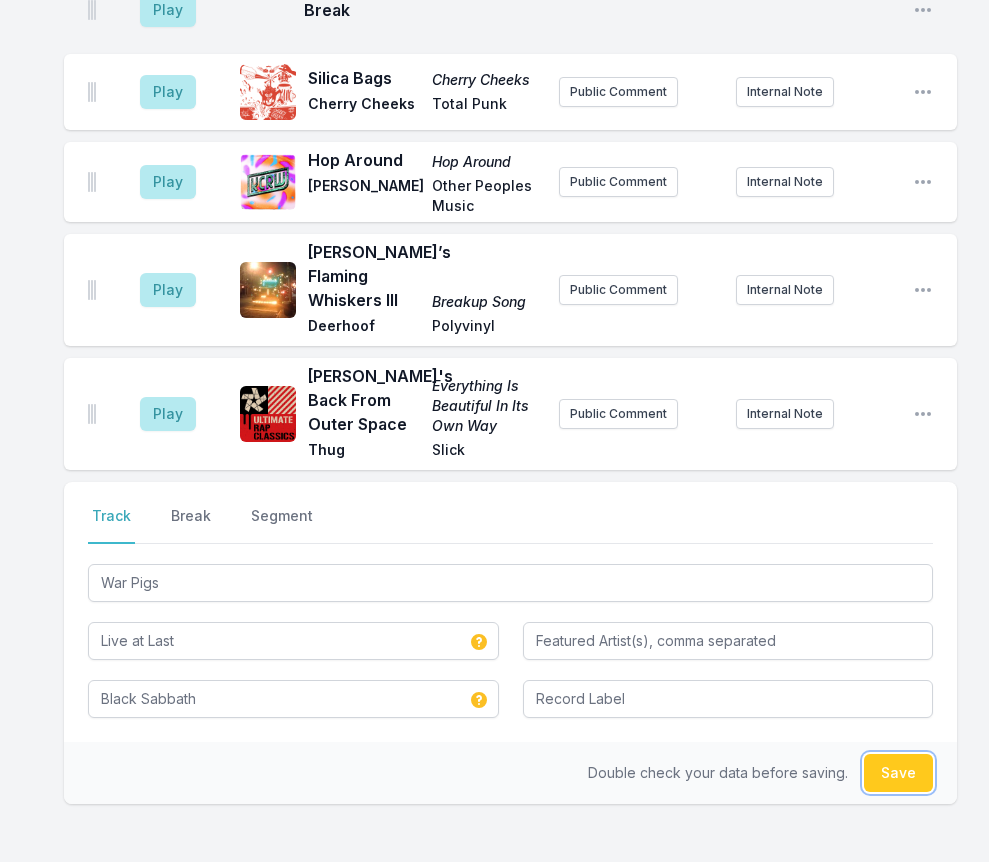 click on "Save" at bounding box center [898, 773] 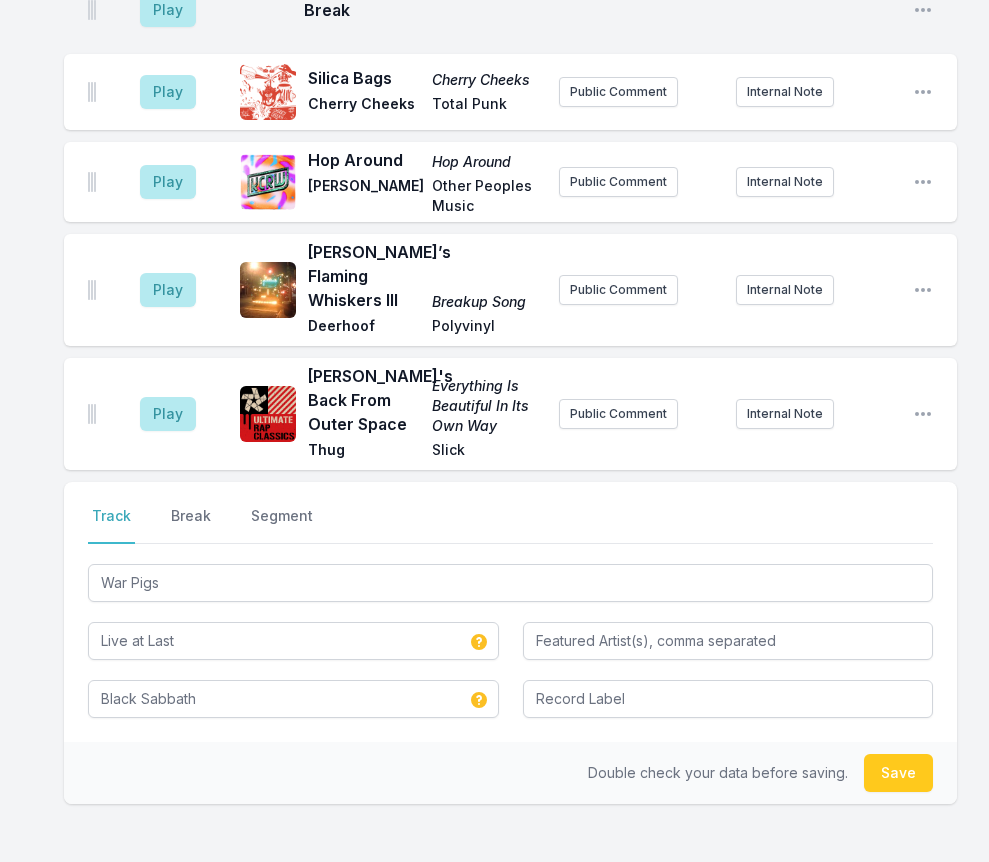 type 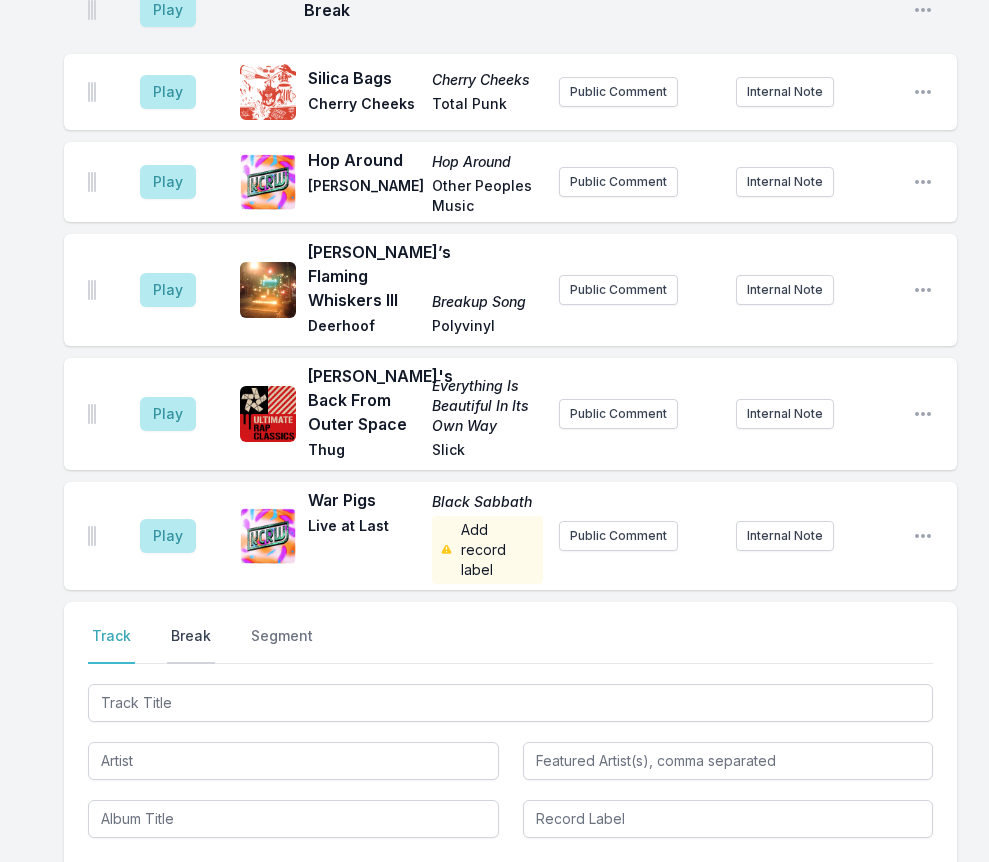 scroll, scrollTop: 2458, scrollLeft: 0, axis: vertical 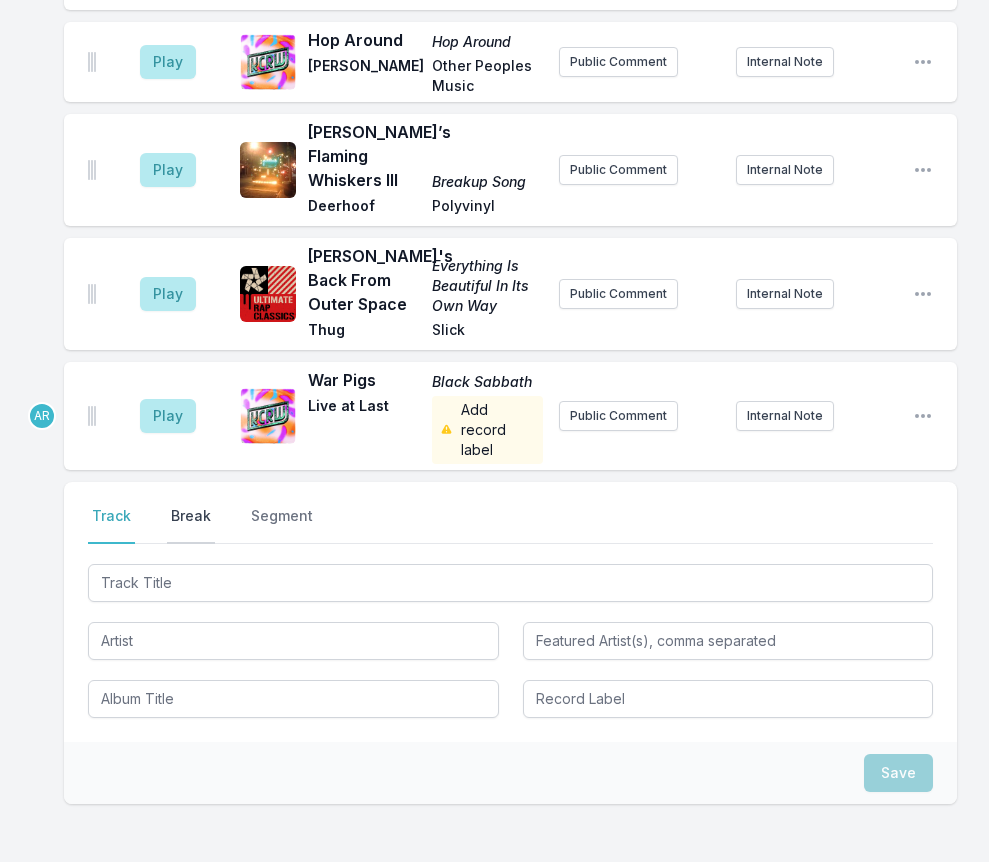 click on "Break" at bounding box center [191, 525] 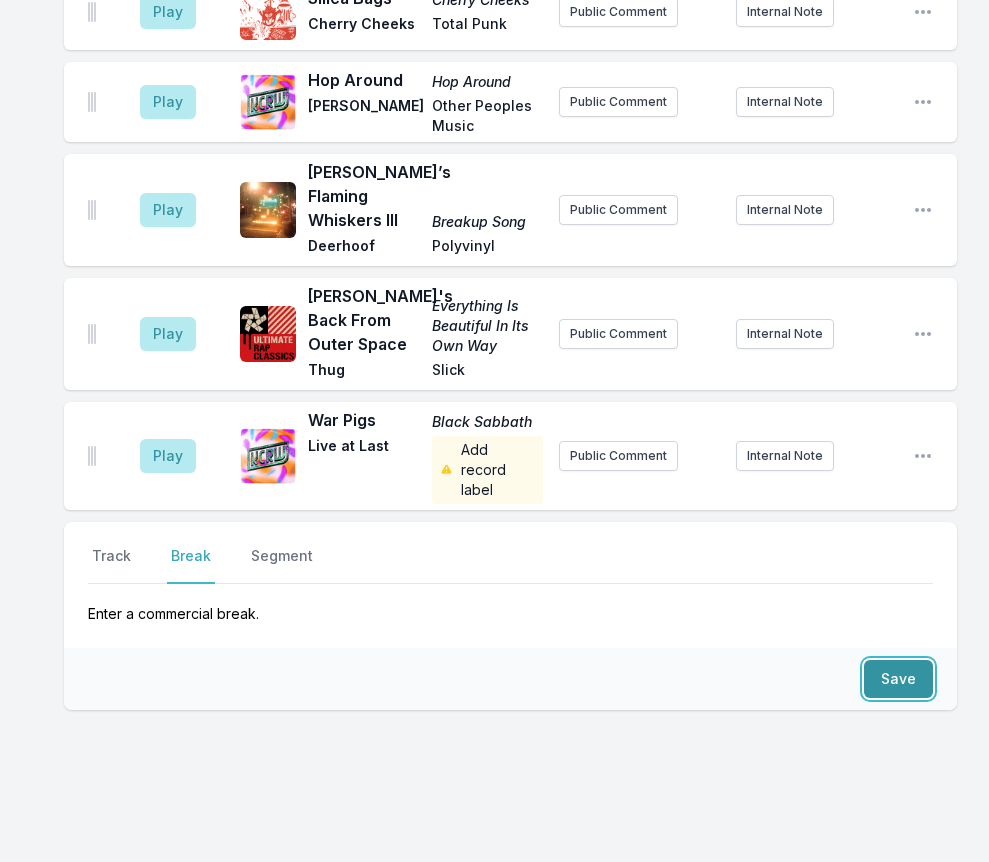 click on "Save" at bounding box center (898, 679) 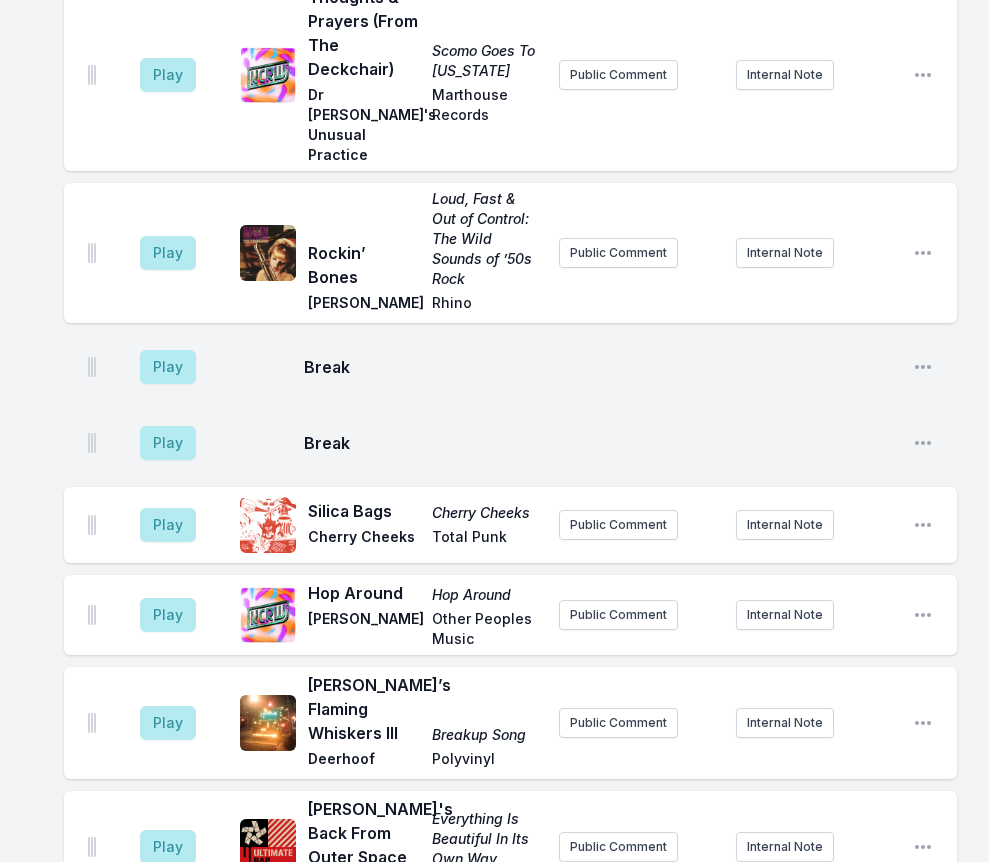 scroll, scrollTop: 1894, scrollLeft: 0, axis: vertical 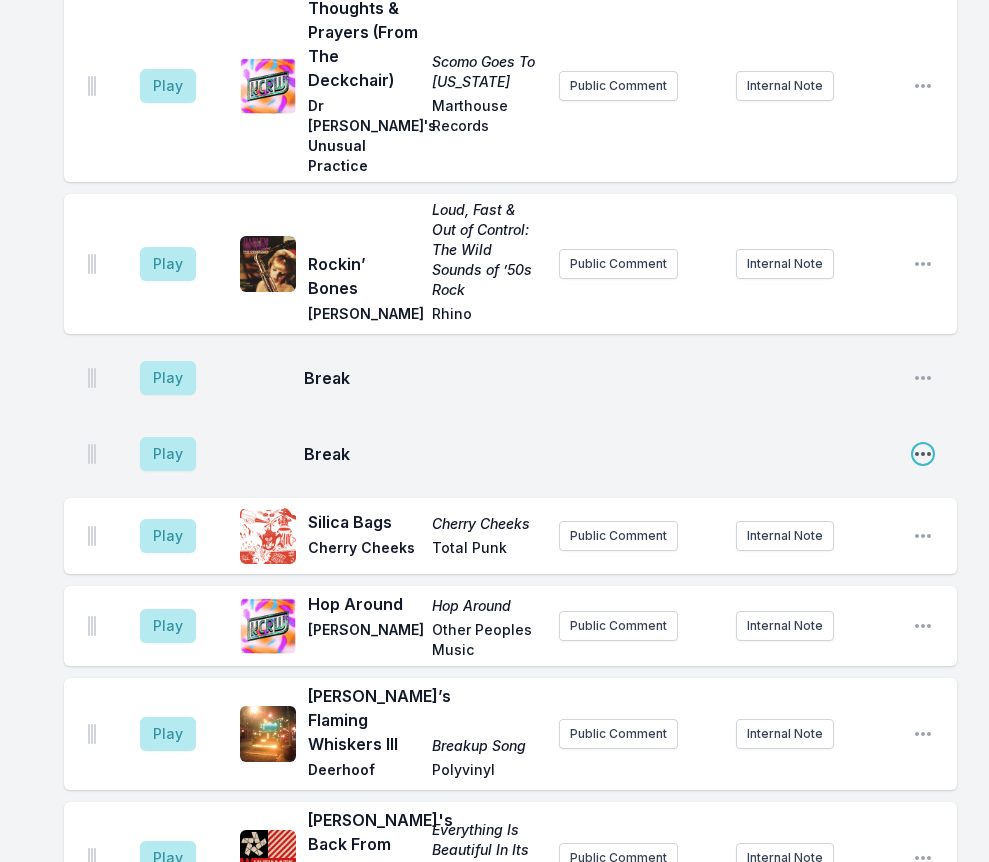 click 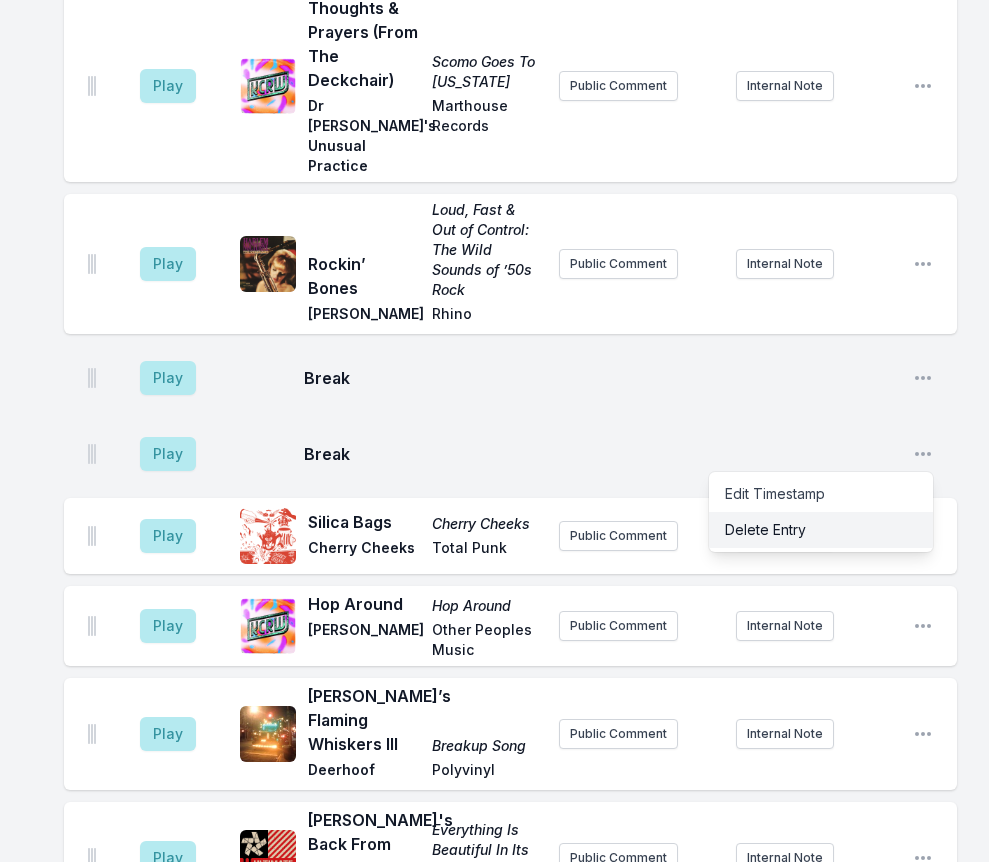 click on "Delete Entry" at bounding box center (821, 530) 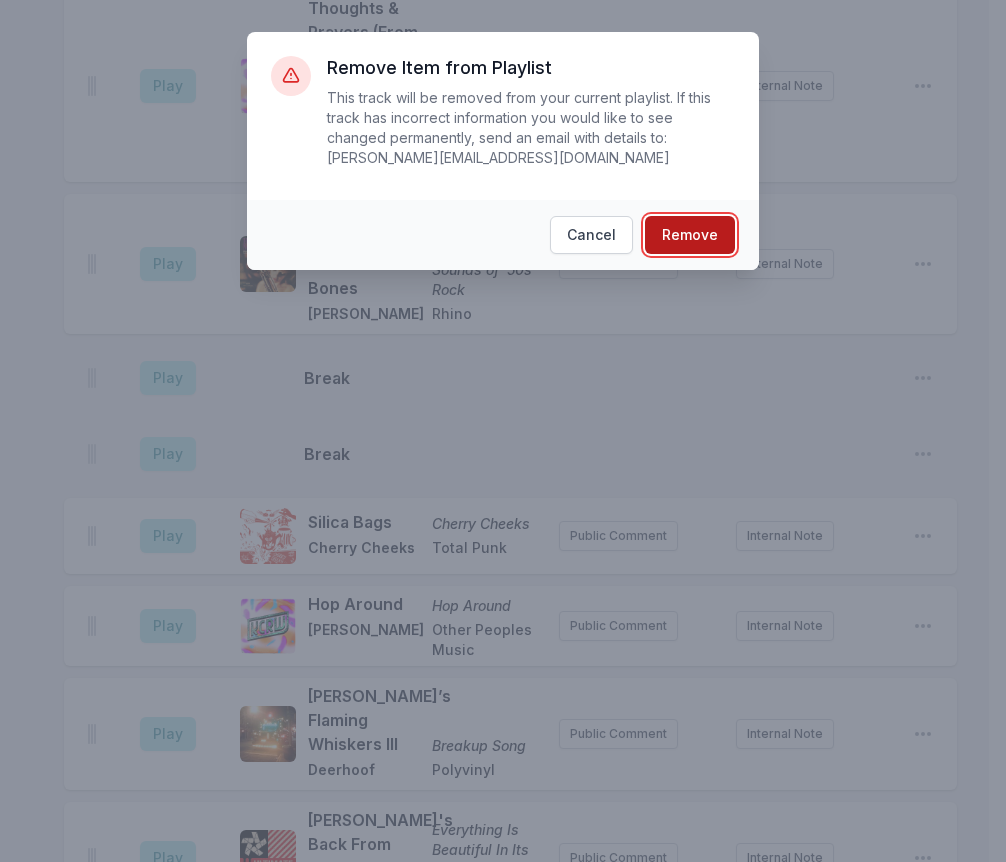 click on "Remove" at bounding box center [690, 235] 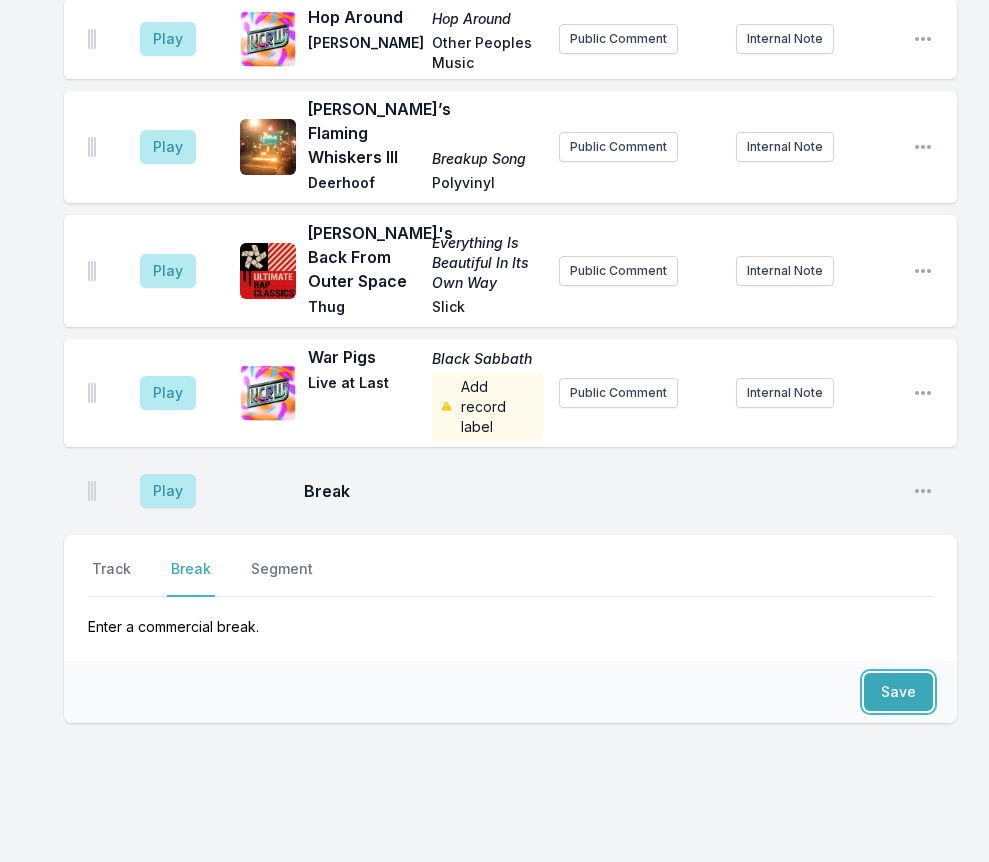 scroll, scrollTop: 2418, scrollLeft: 0, axis: vertical 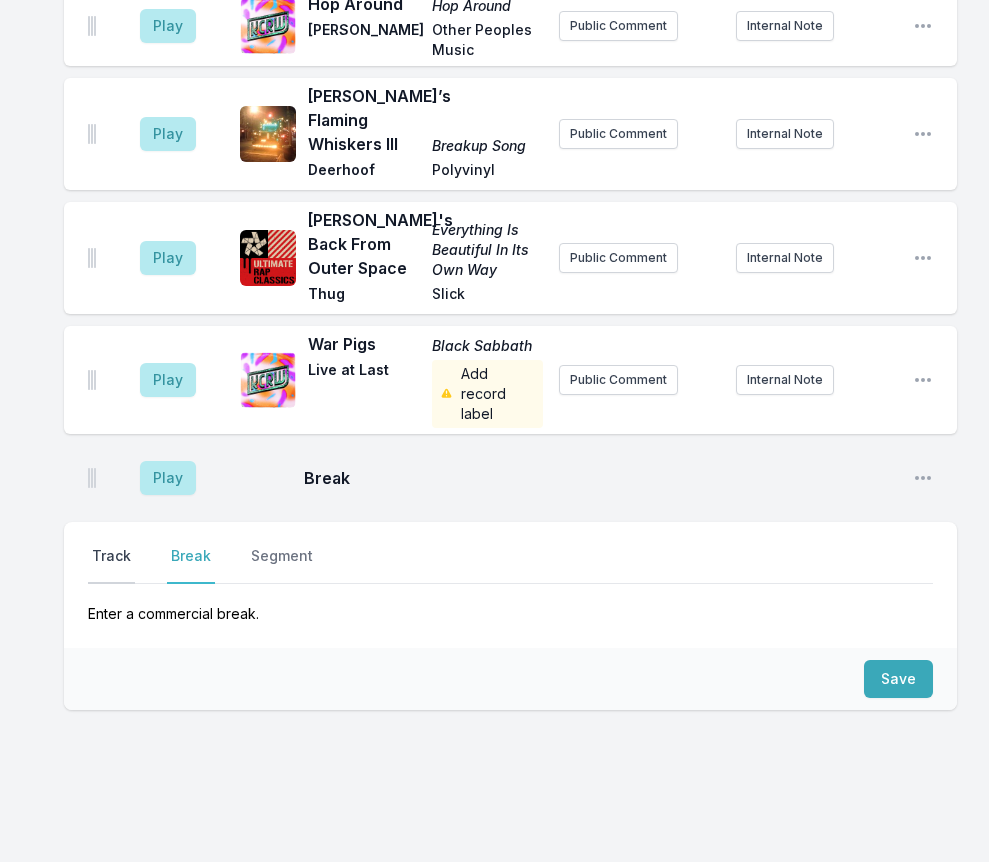 click on "Track" at bounding box center [111, 565] 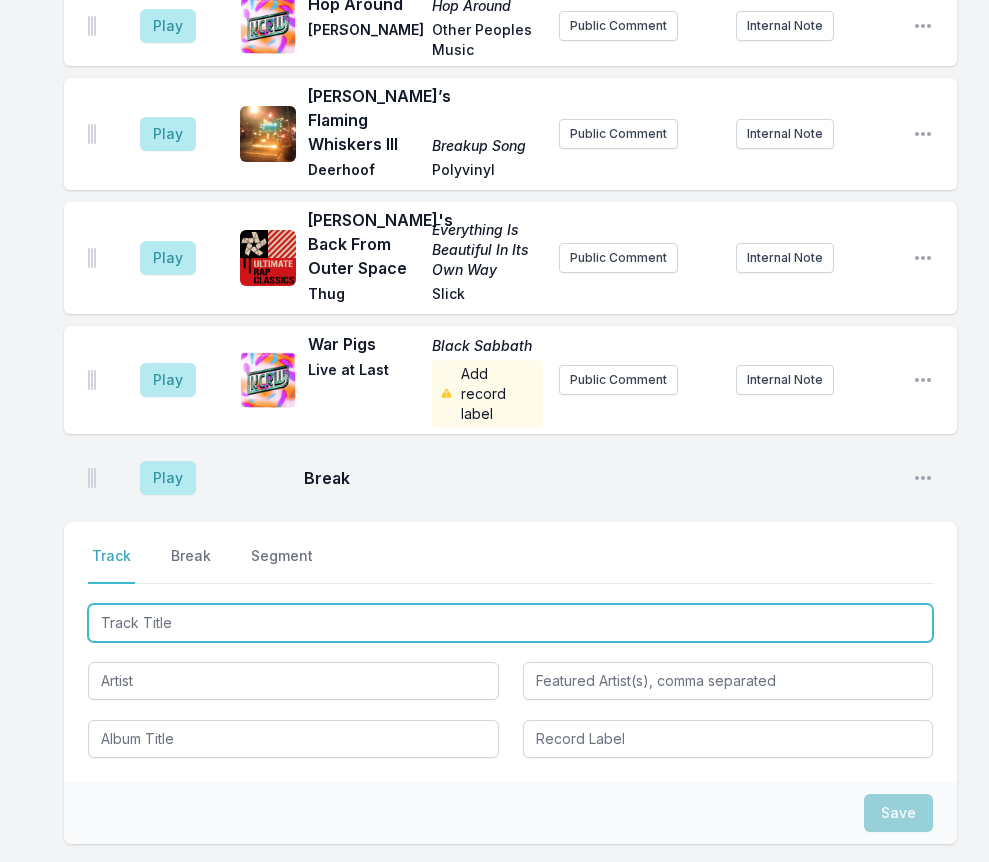 type on "Transmission" 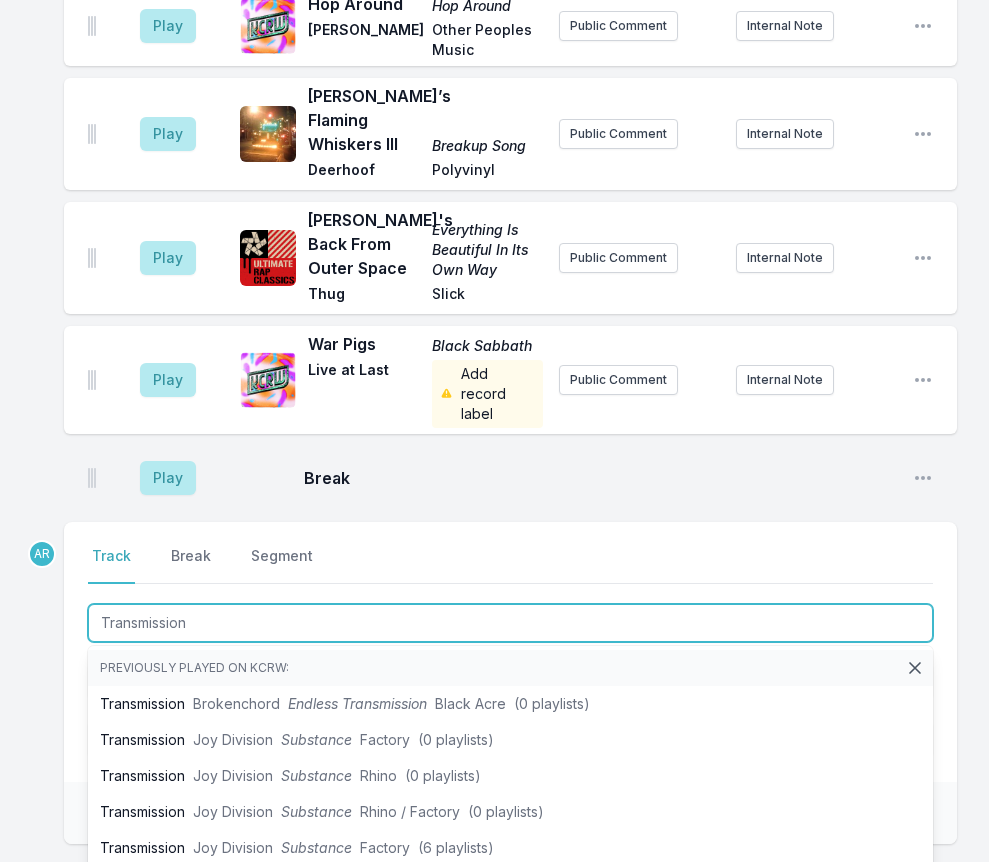 scroll, scrollTop: 2518, scrollLeft: 0, axis: vertical 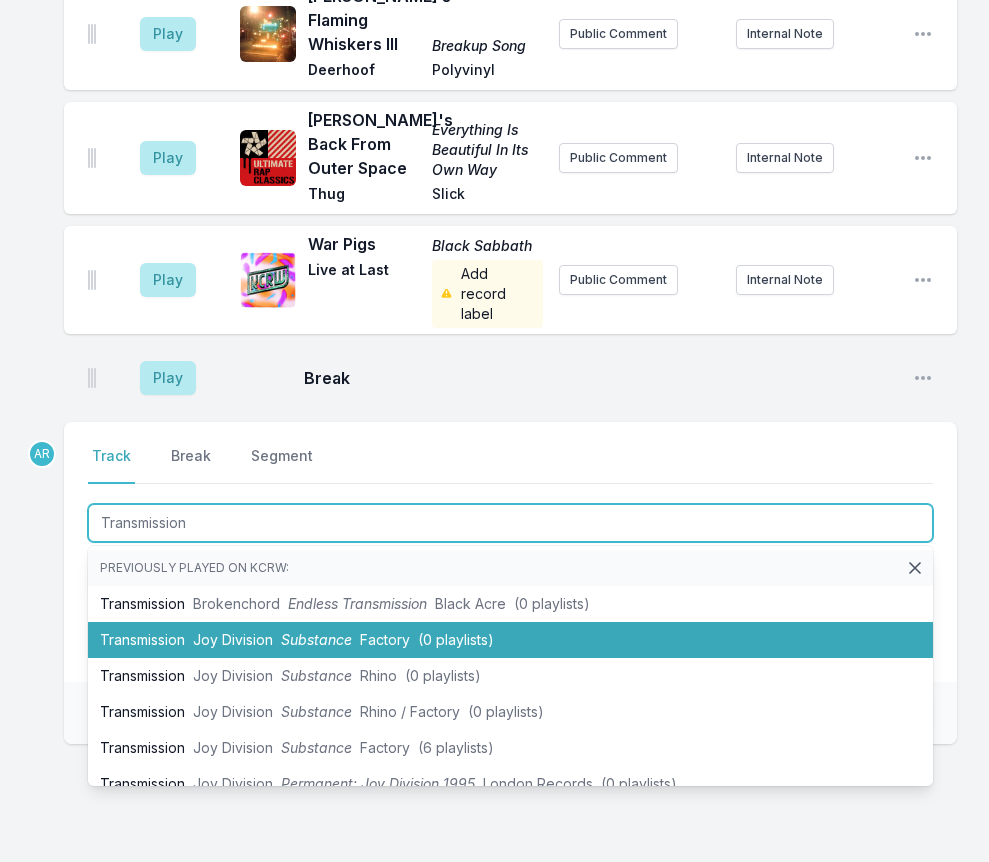 click on "Substance" at bounding box center [316, 639] 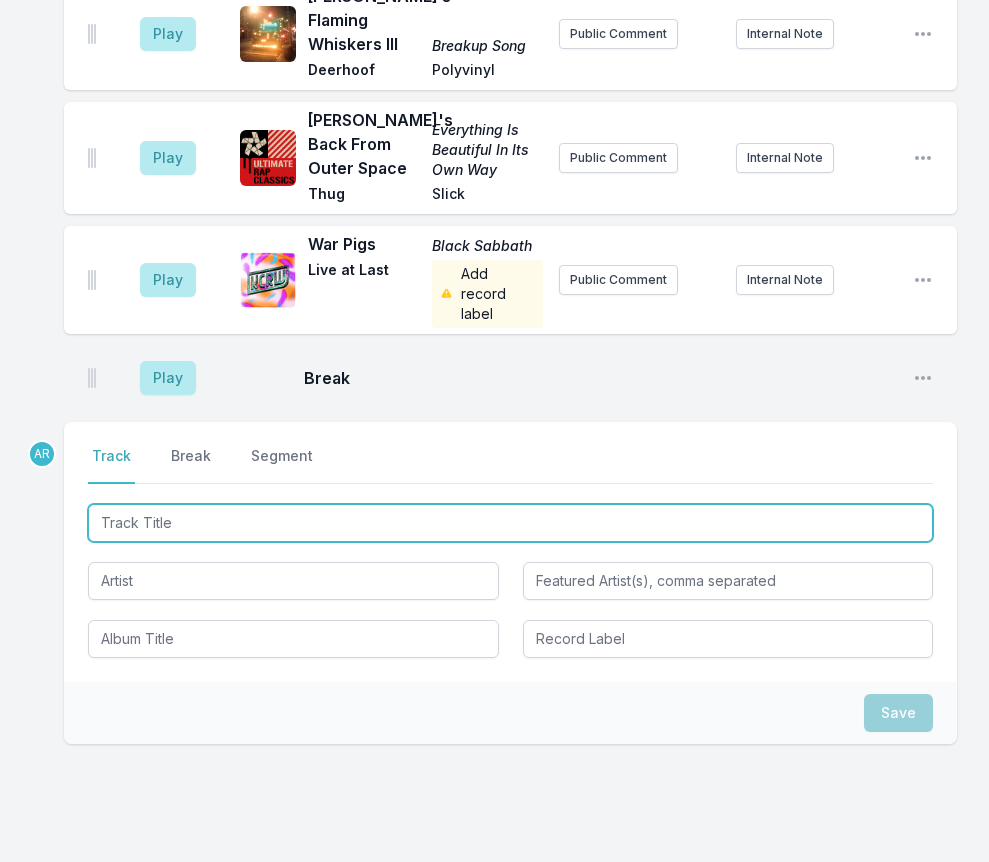 scroll, scrollTop: 2606, scrollLeft: 0, axis: vertical 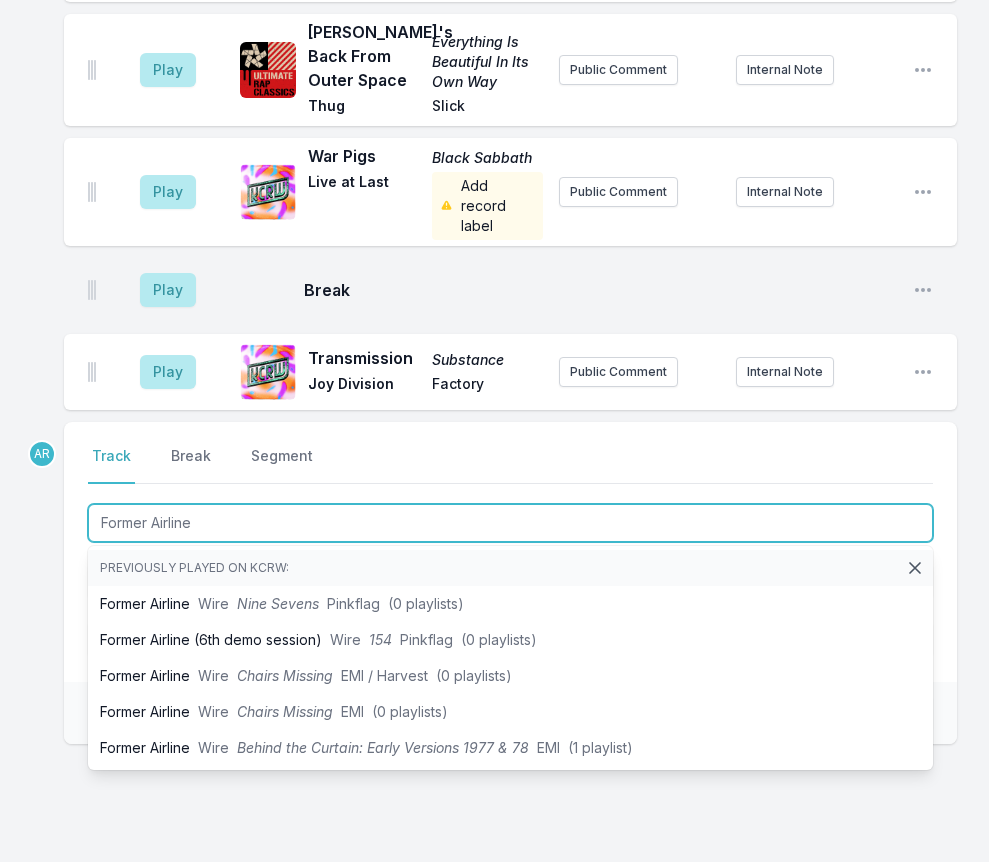 type on "Former Airline" 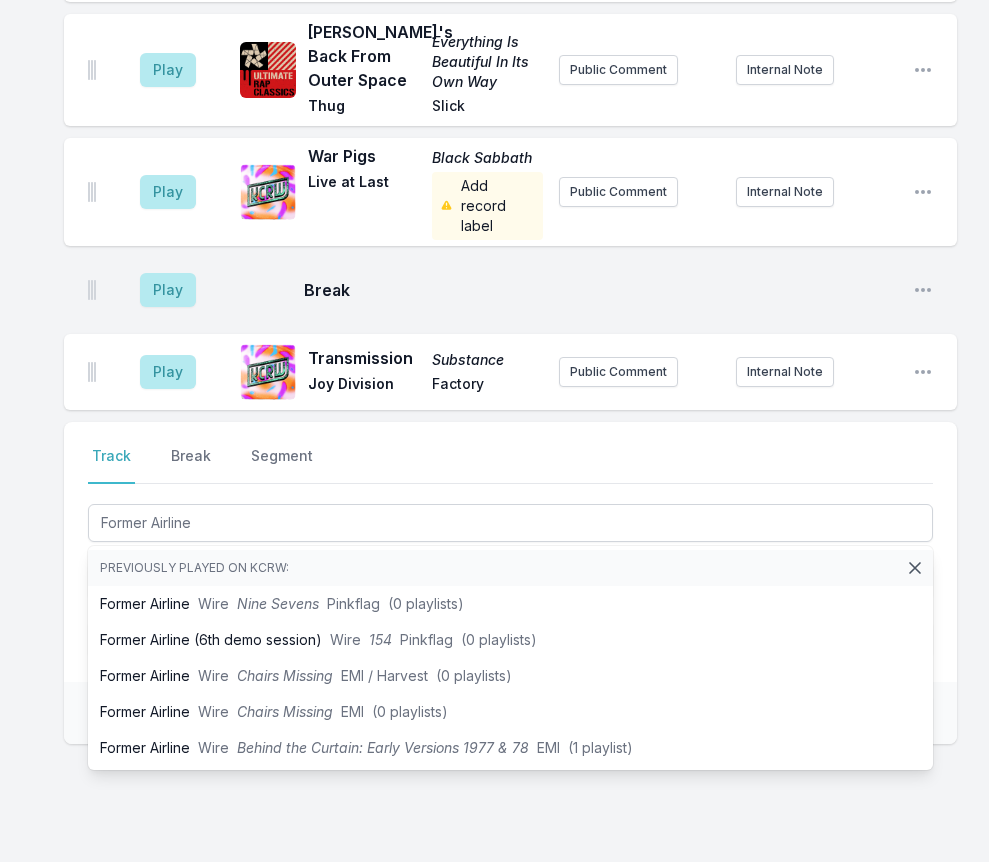 click on "Select a tab Track Break Segment Track Break Segment Former Airline Previously played on KCRW: Former Airline Wire Nine Sevens Pinkflag (0 playlists) Former Airline (6th demo session) Wire 154 Pinkflag (0 playlists) Former Airline Wire Chairs Missing EMI / Harvest (0 playlists) Former Airline Wire Chairs Missing EMI (0 playlists) Former Airline Wire Behind the Curtain: Early Versions 1977 & 78 EMI (1 playlist)" at bounding box center [510, 552] 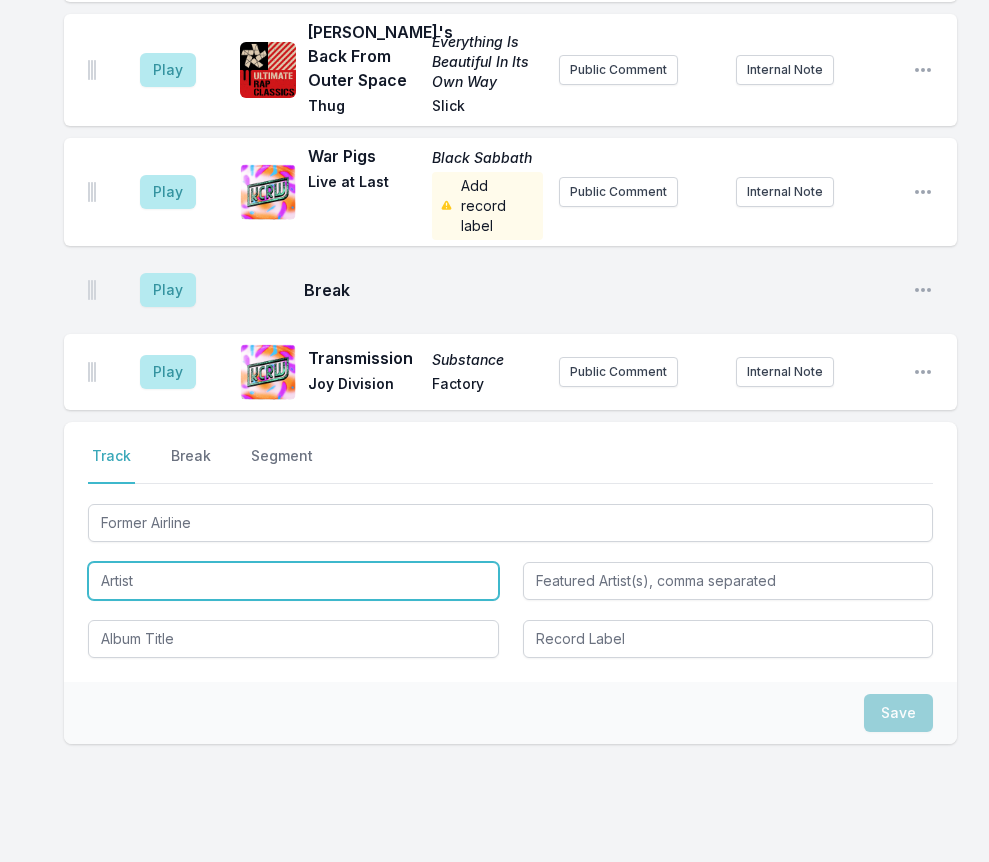 click at bounding box center (293, 581) 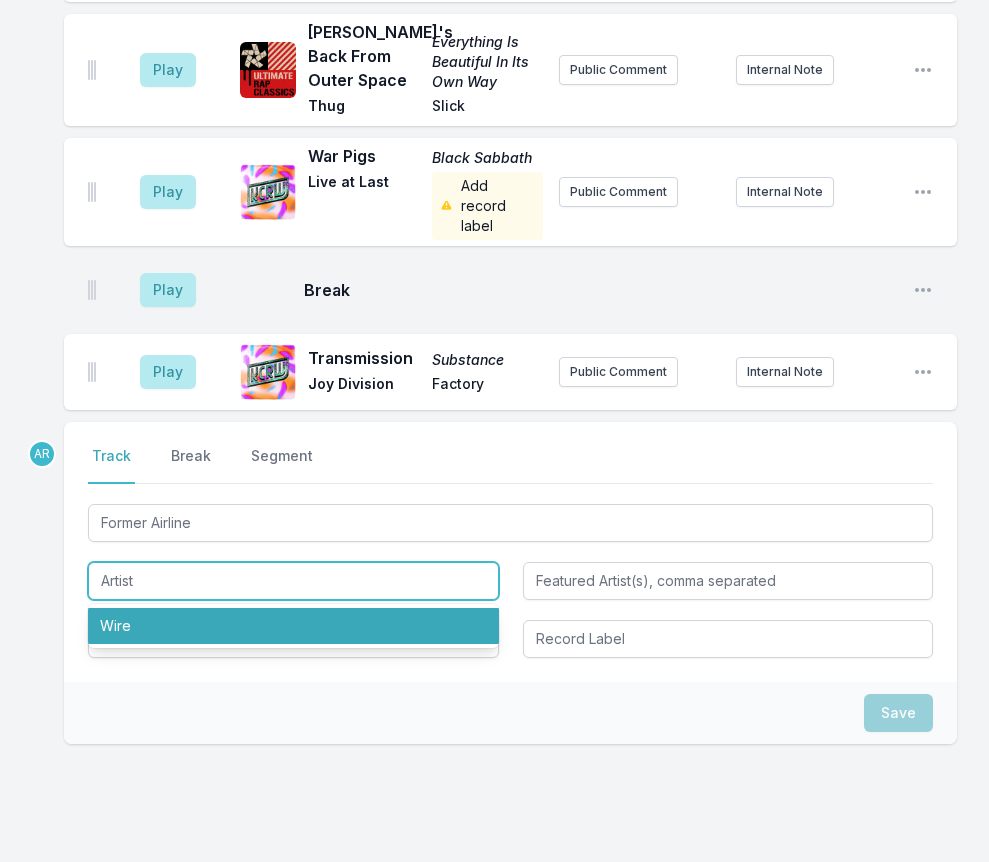 click on "Wire" at bounding box center (293, 626) 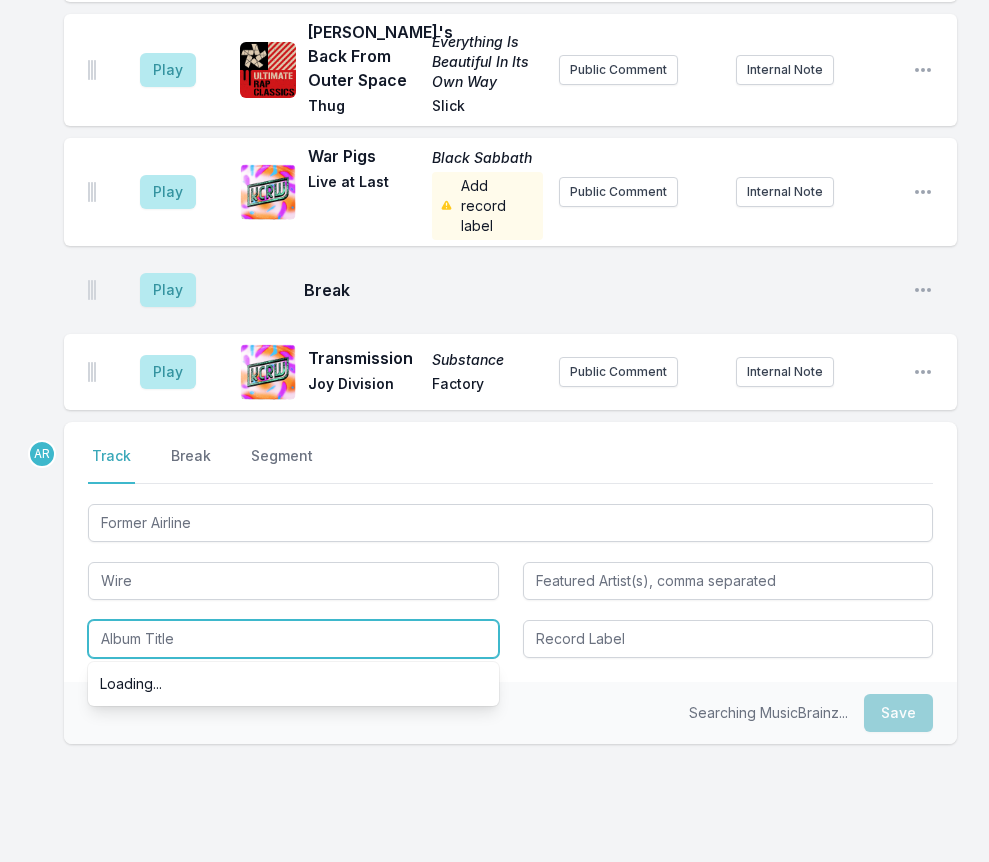 click at bounding box center [293, 639] 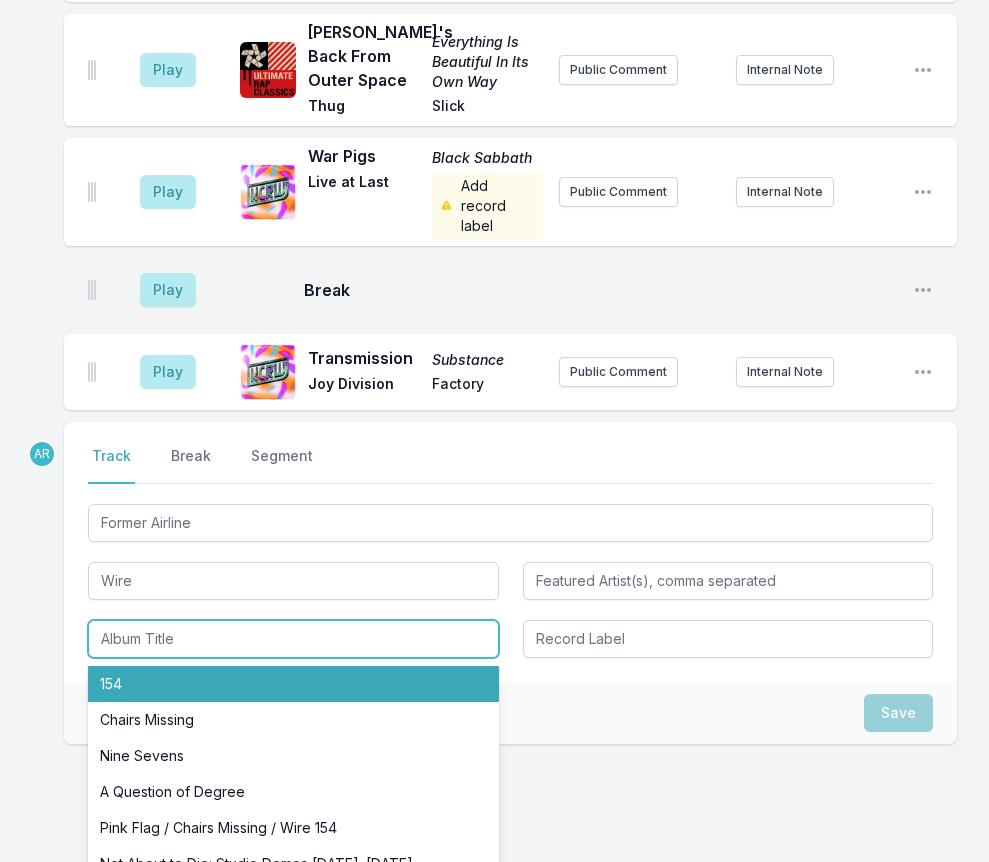 click on "154" at bounding box center (293, 684) 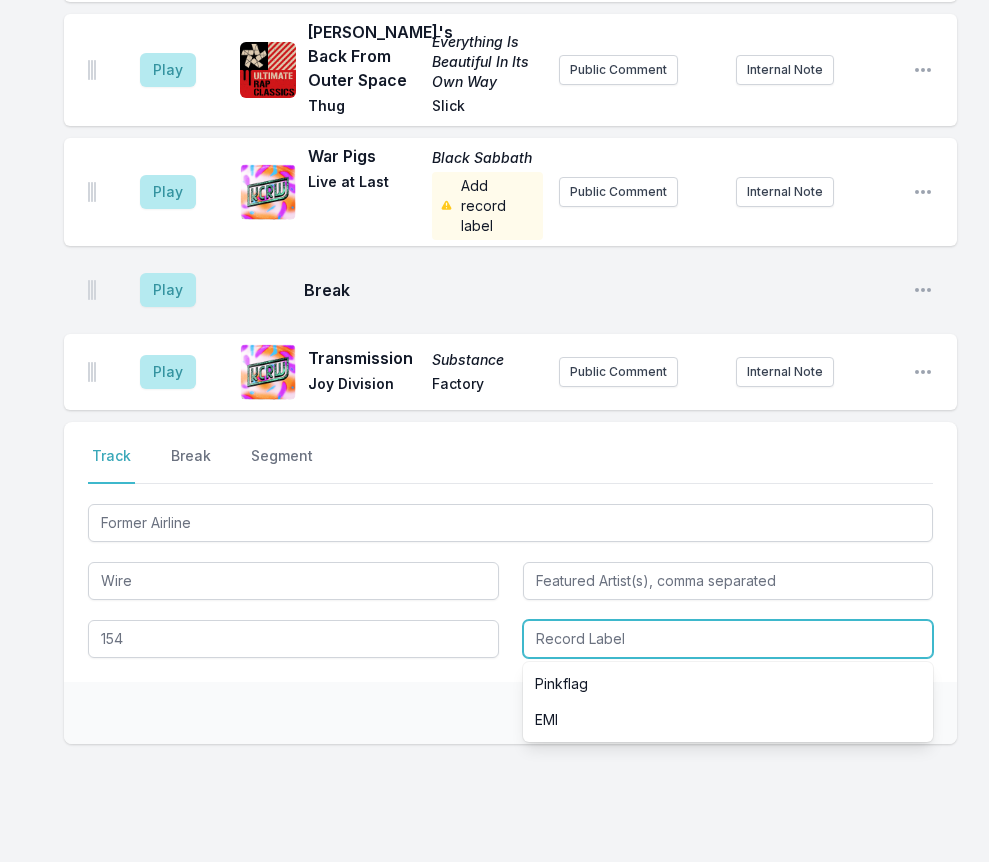 click at bounding box center [728, 639] 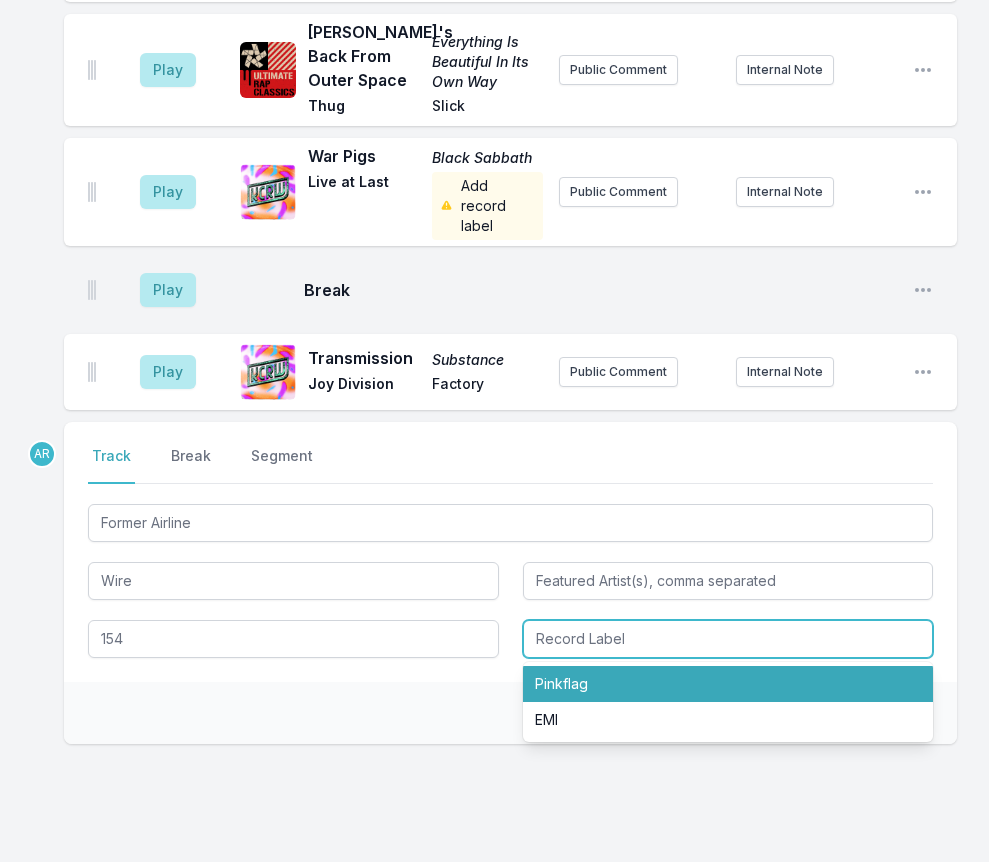 click on "Pinkflag" at bounding box center [728, 684] 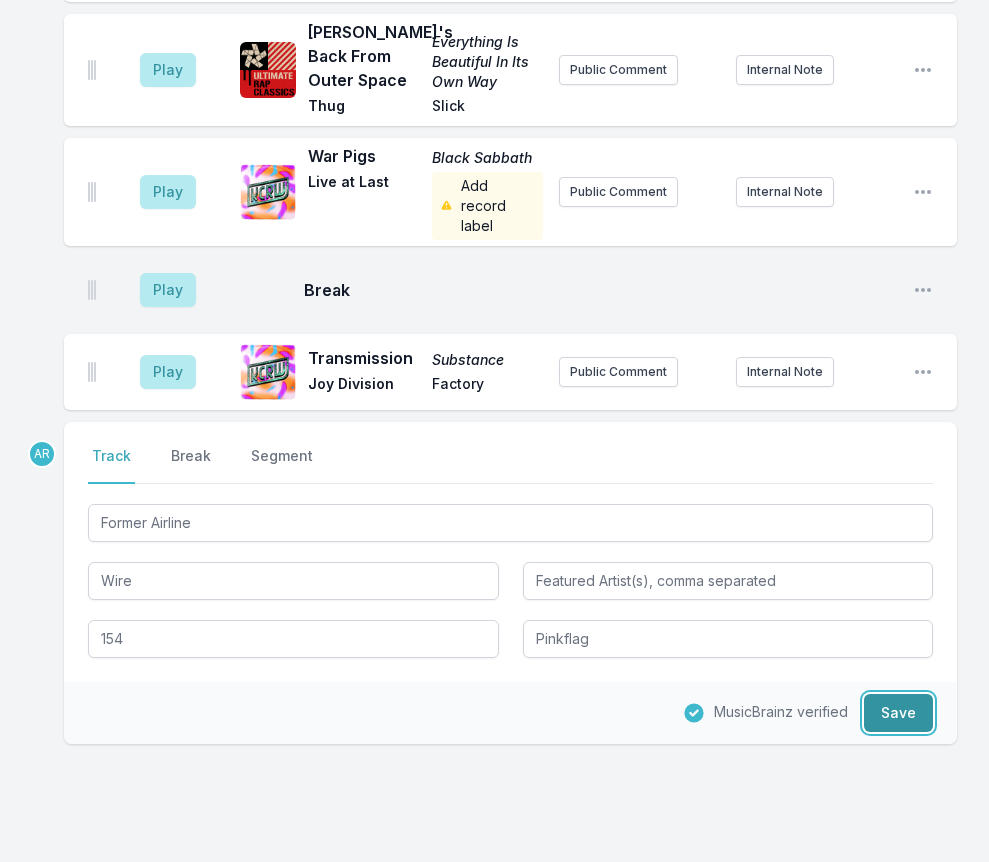 click on "Save" at bounding box center [898, 713] 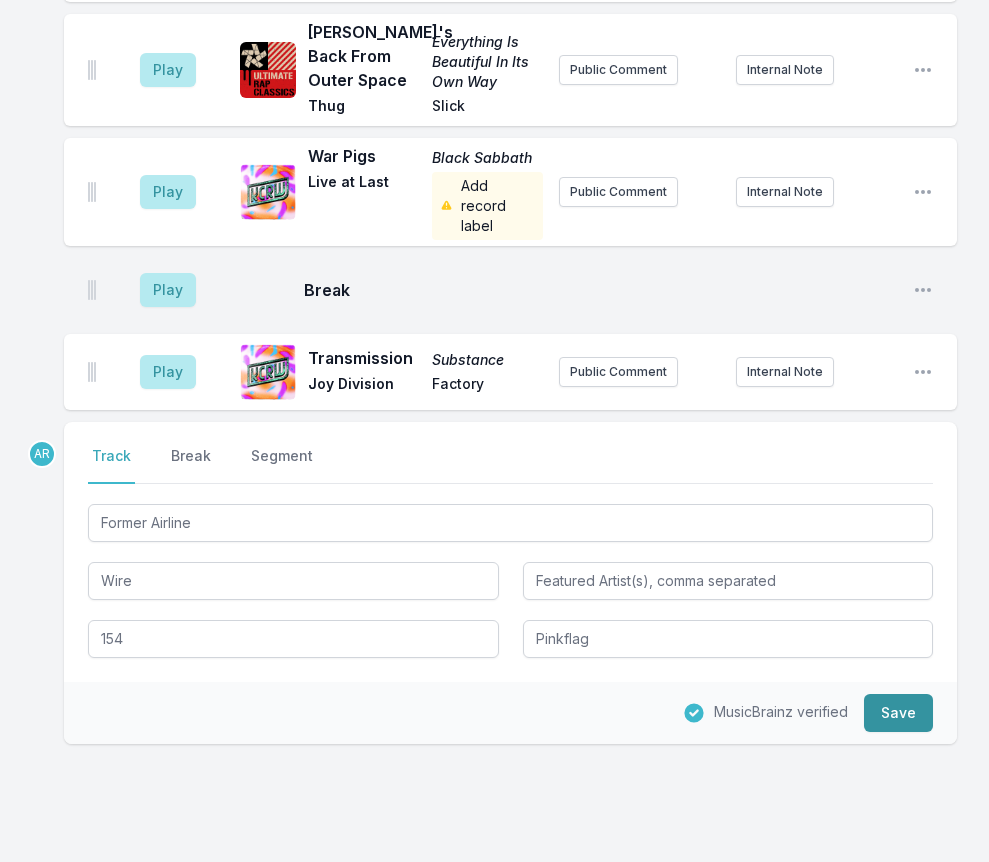 type 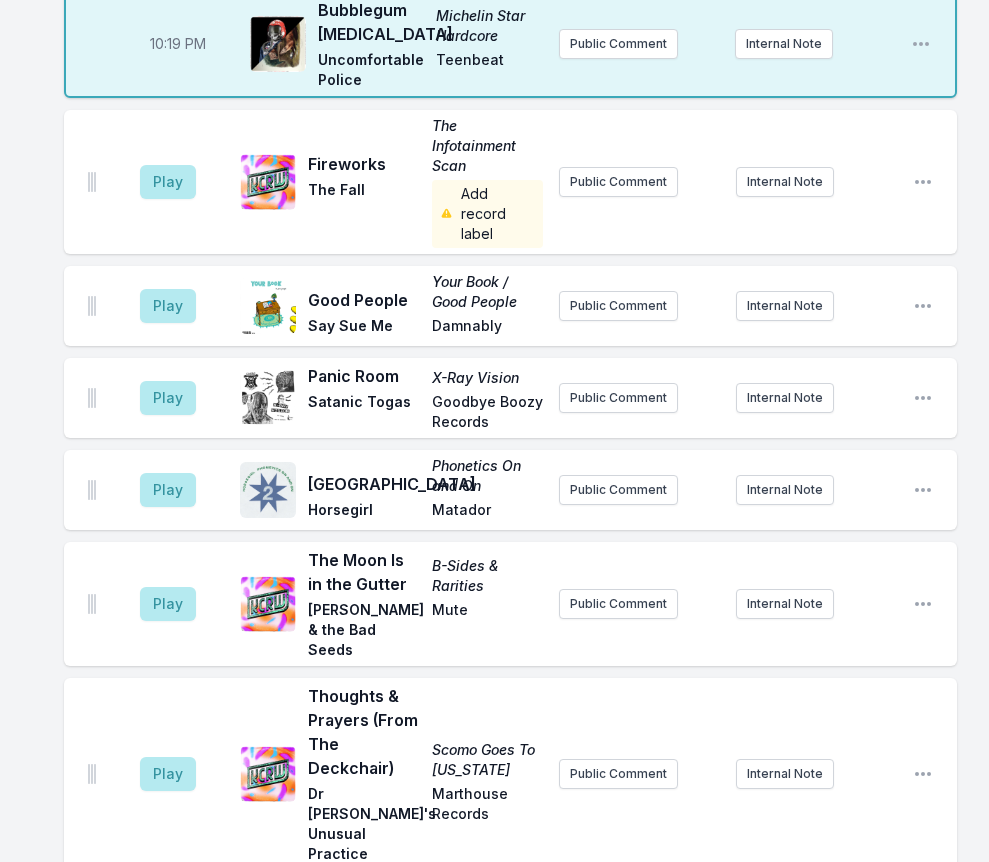 scroll, scrollTop: 1106, scrollLeft: 0, axis: vertical 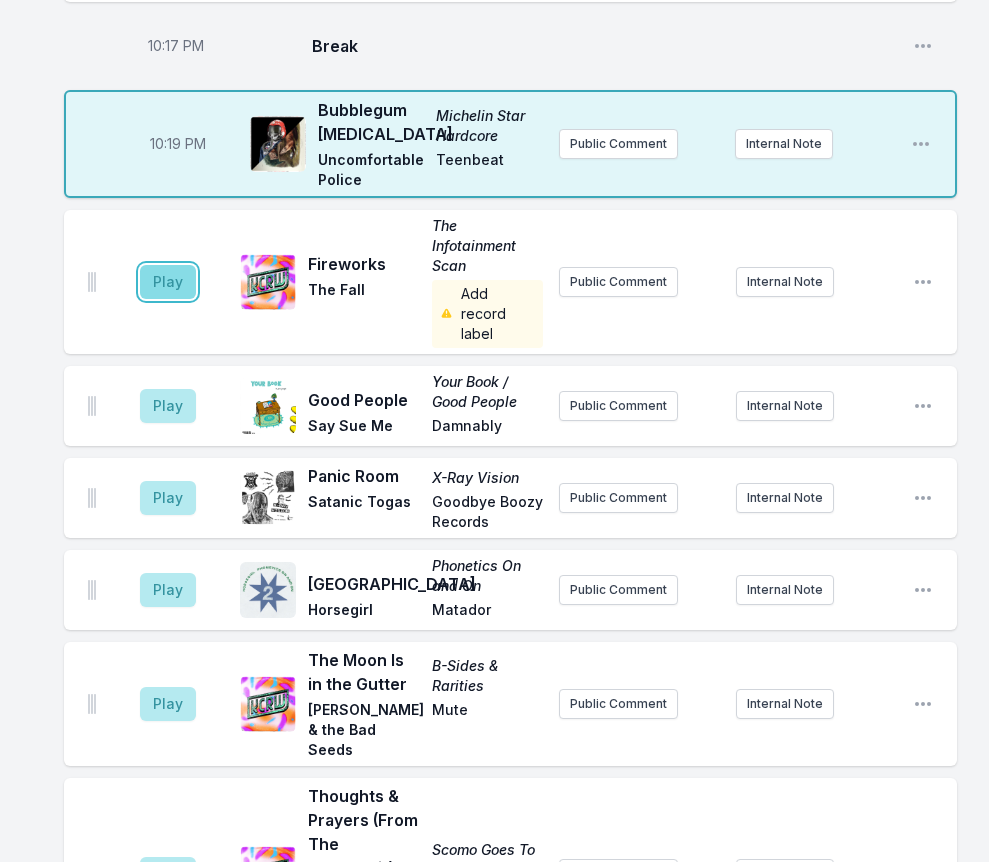 click on "Play" at bounding box center (168, 282) 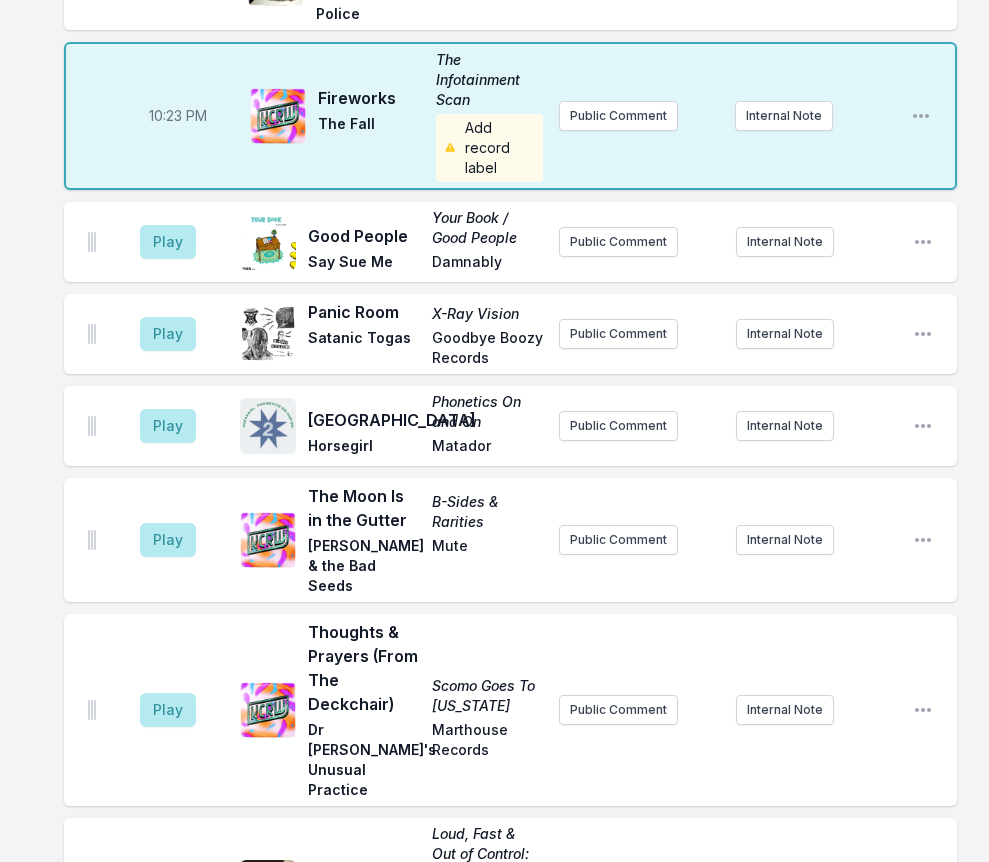 scroll, scrollTop: 1306, scrollLeft: 0, axis: vertical 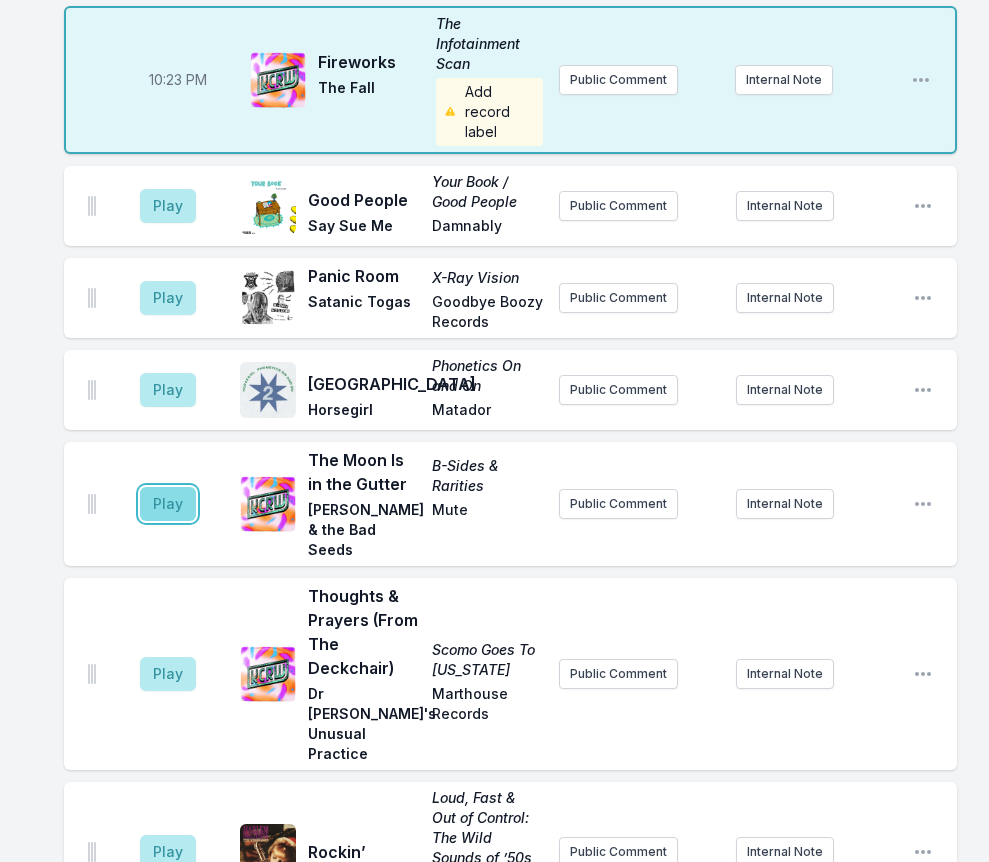click on "Play" at bounding box center (168, 504) 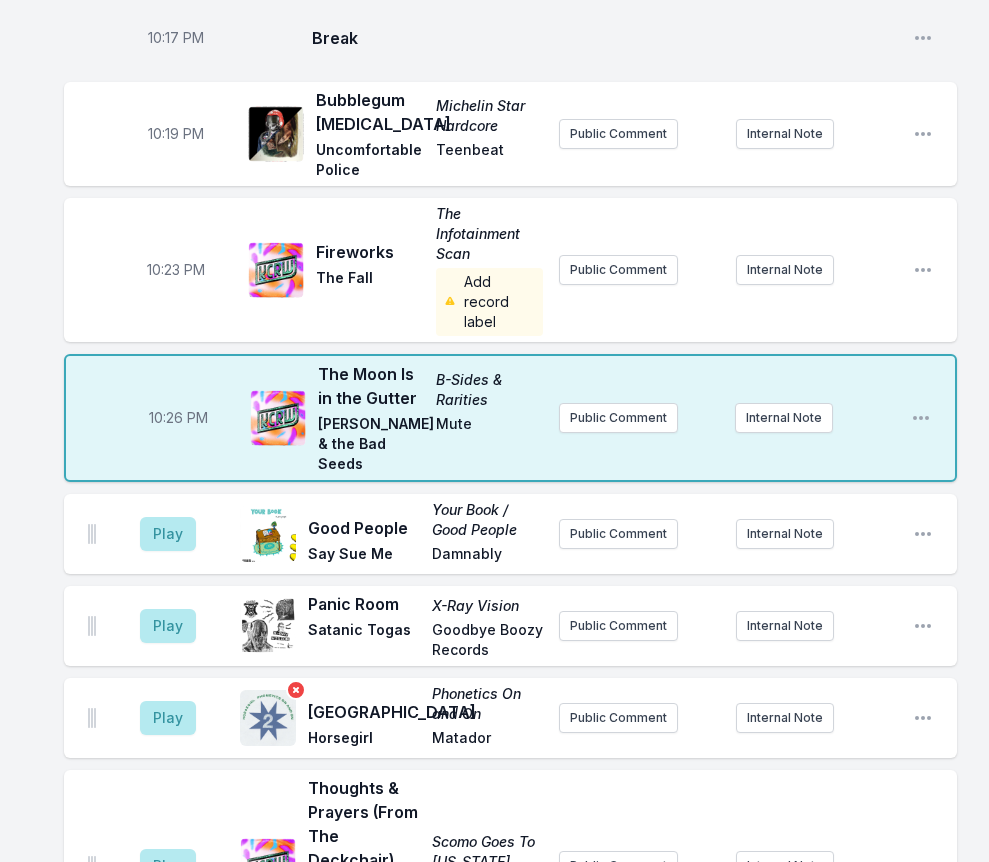 scroll, scrollTop: 1106, scrollLeft: 0, axis: vertical 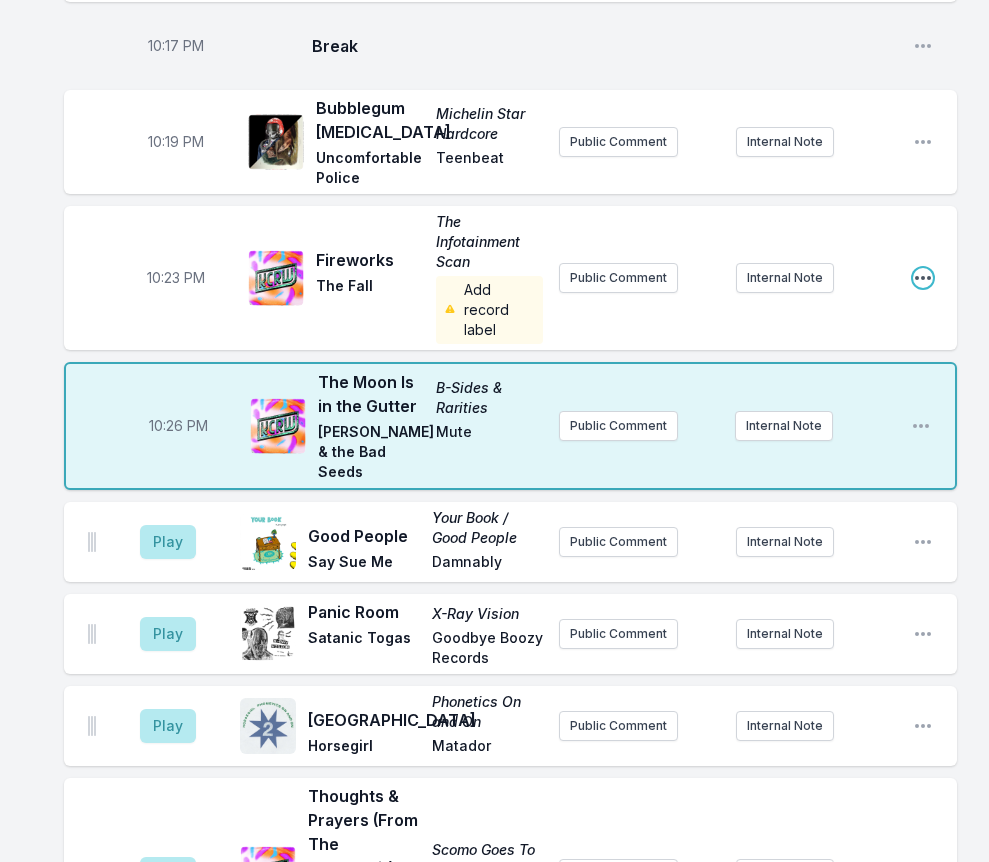 click 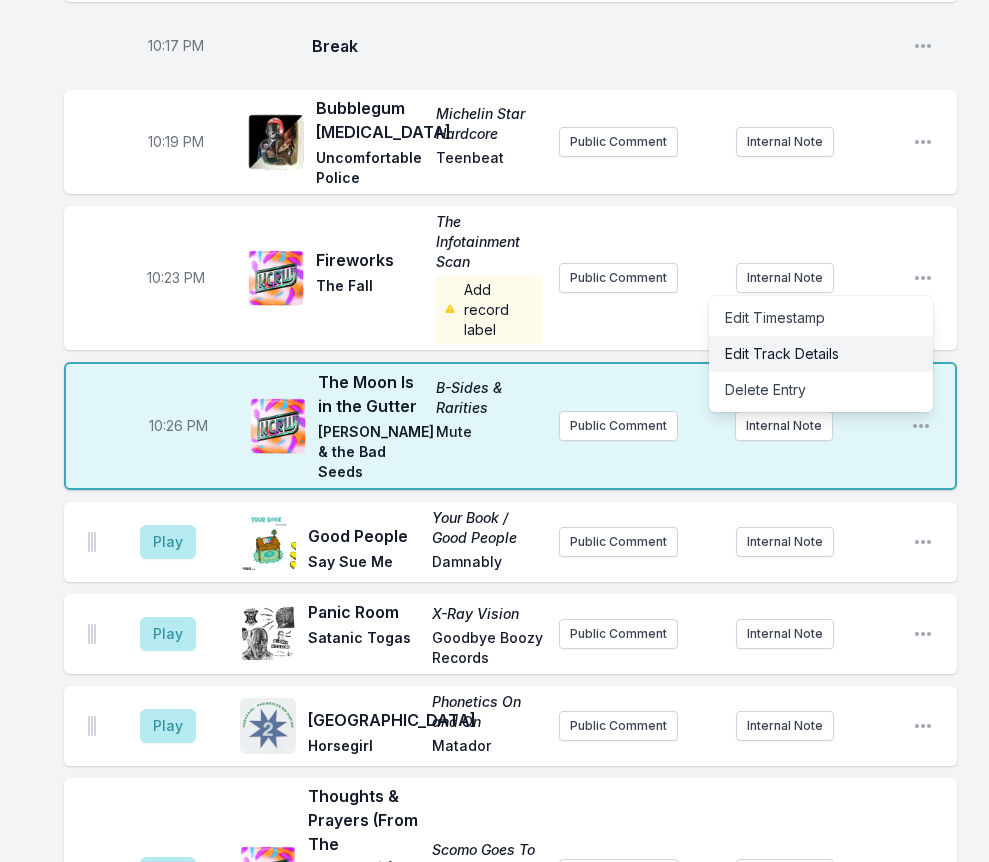 click on "Edit Track Details" at bounding box center (821, 354) 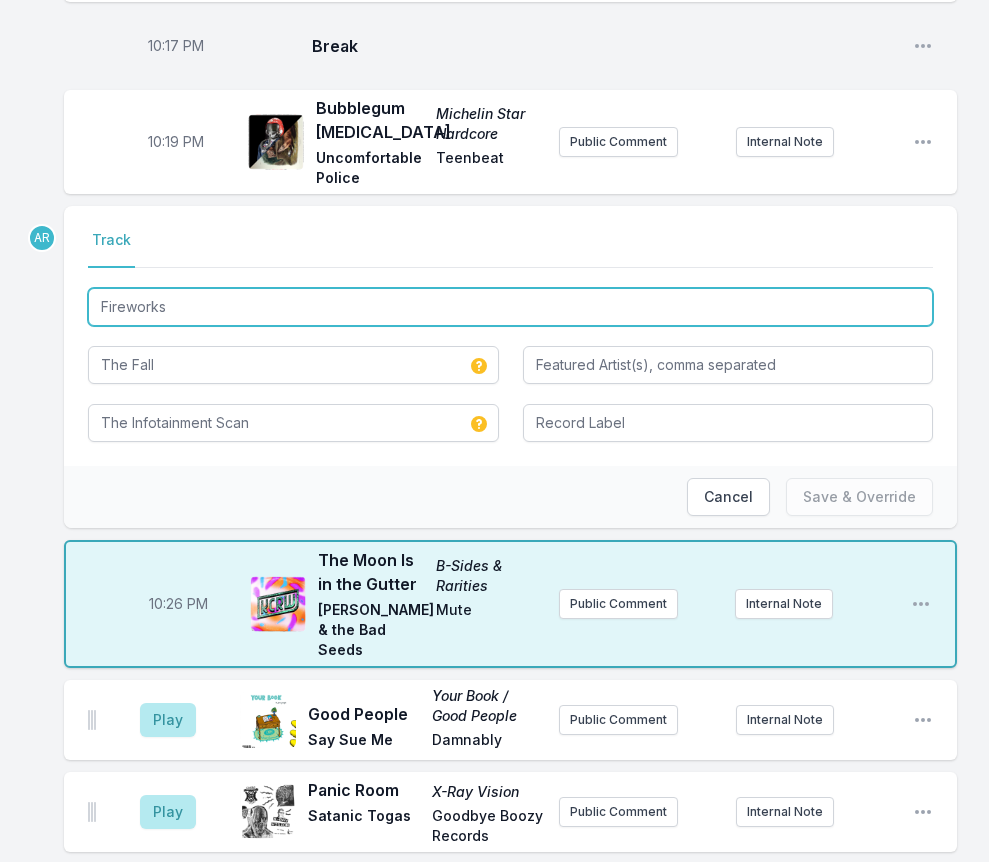 click on "Fireworks" at bounding box center [510, 307] 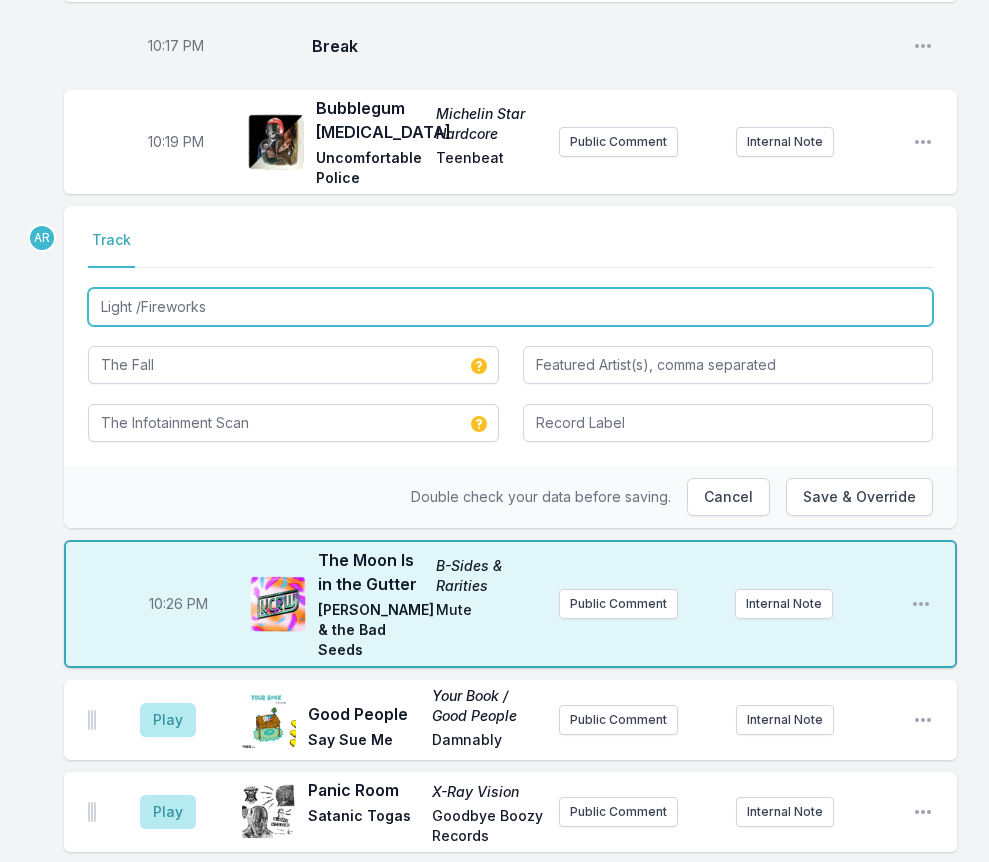 type on "Light / Fireworks" 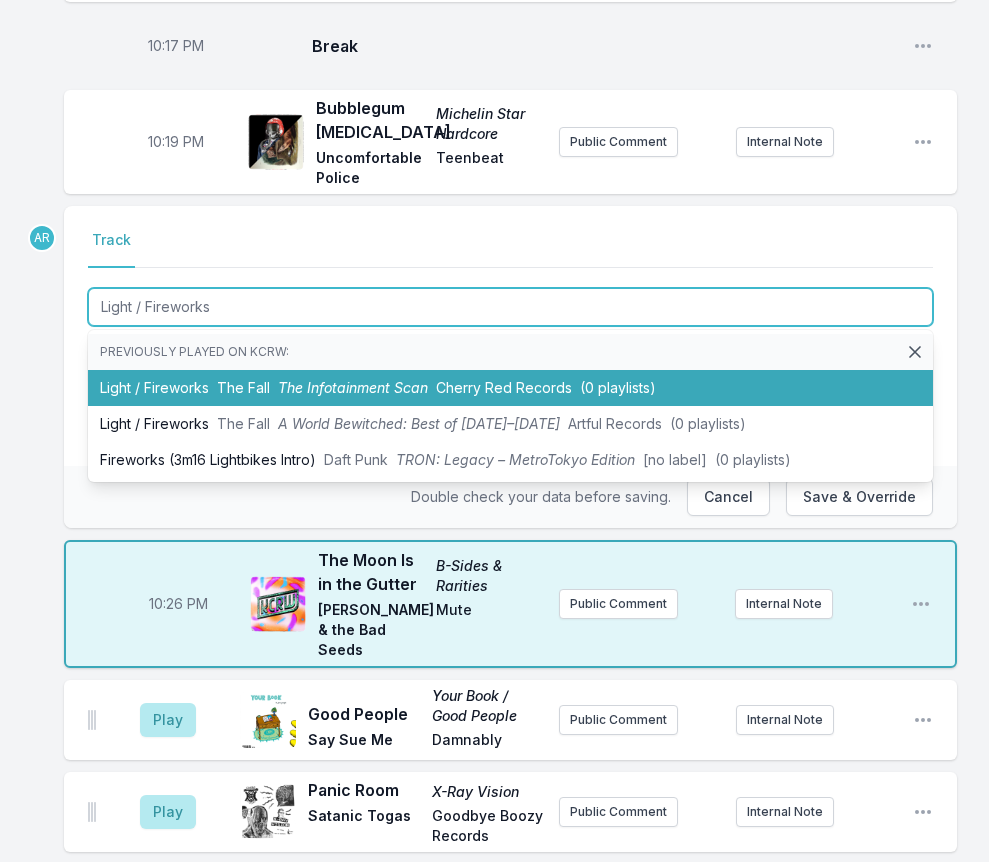 click on "The Infotainment Scan" at bounding box center [353, 387] 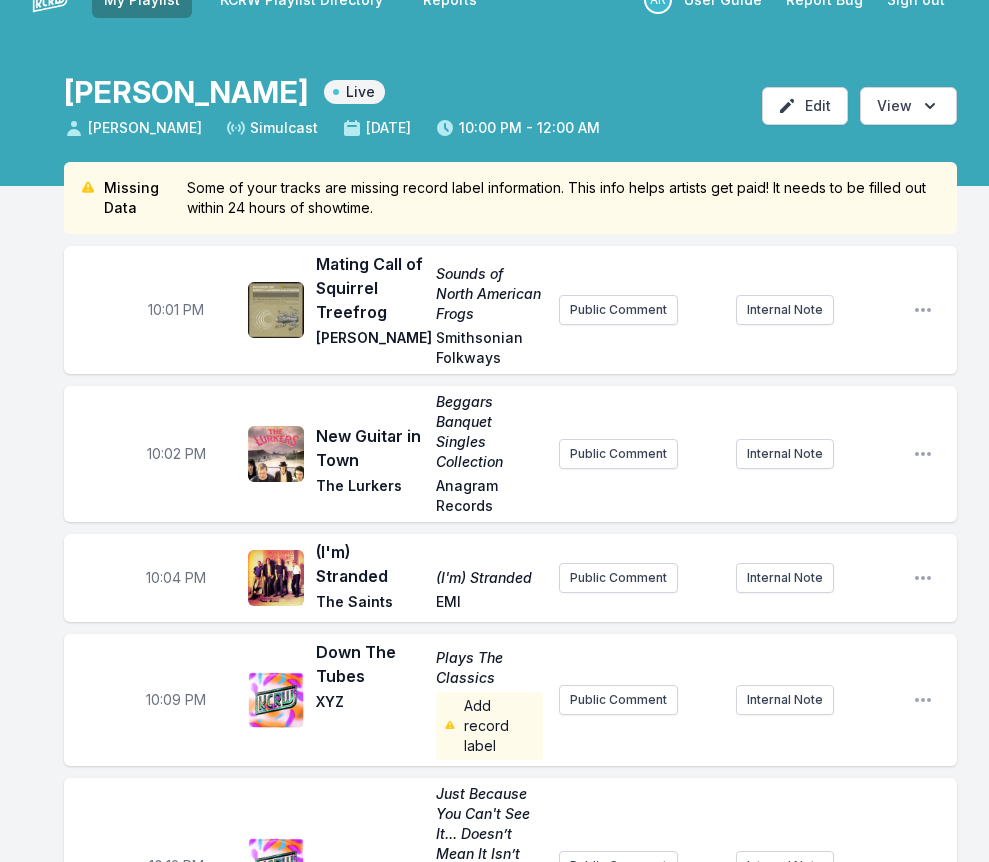 scroll, scrollTop: 0, scrollLeft: 0, axis: both 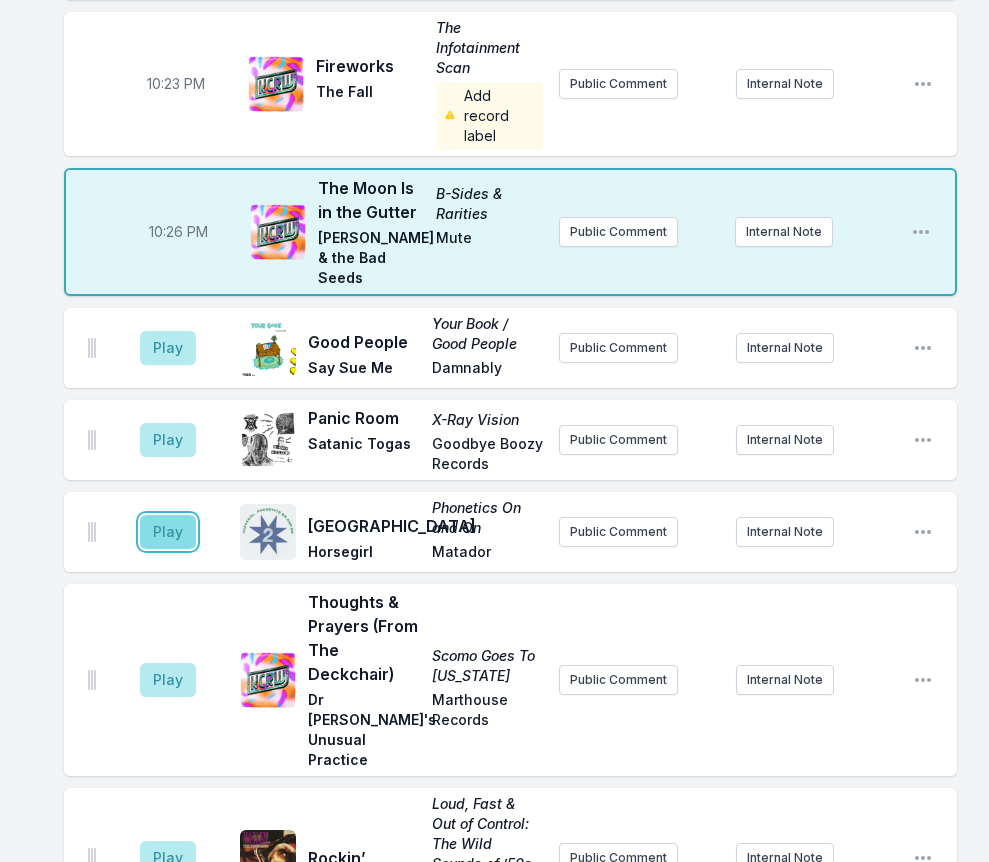 click on "Play" at bounding box center (168, 532) 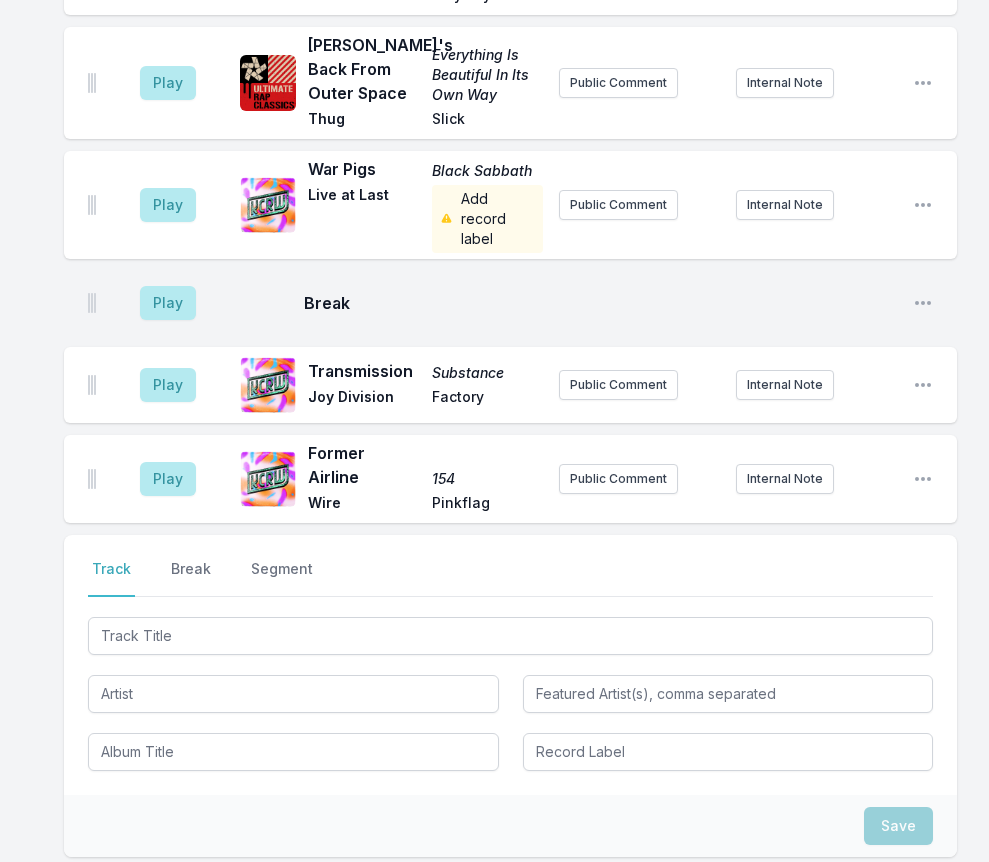 scroll, scrollTop: 2740, scrollLeft: 0, axis: vertical 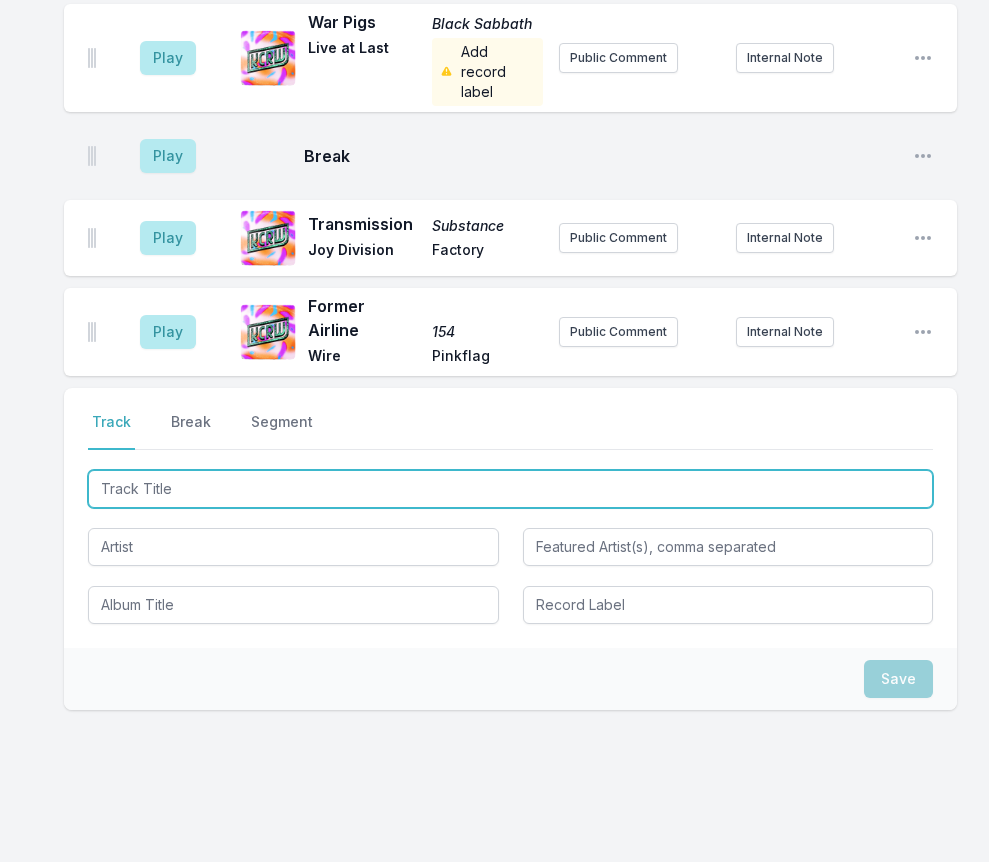 click at bounding box center (510, 489) 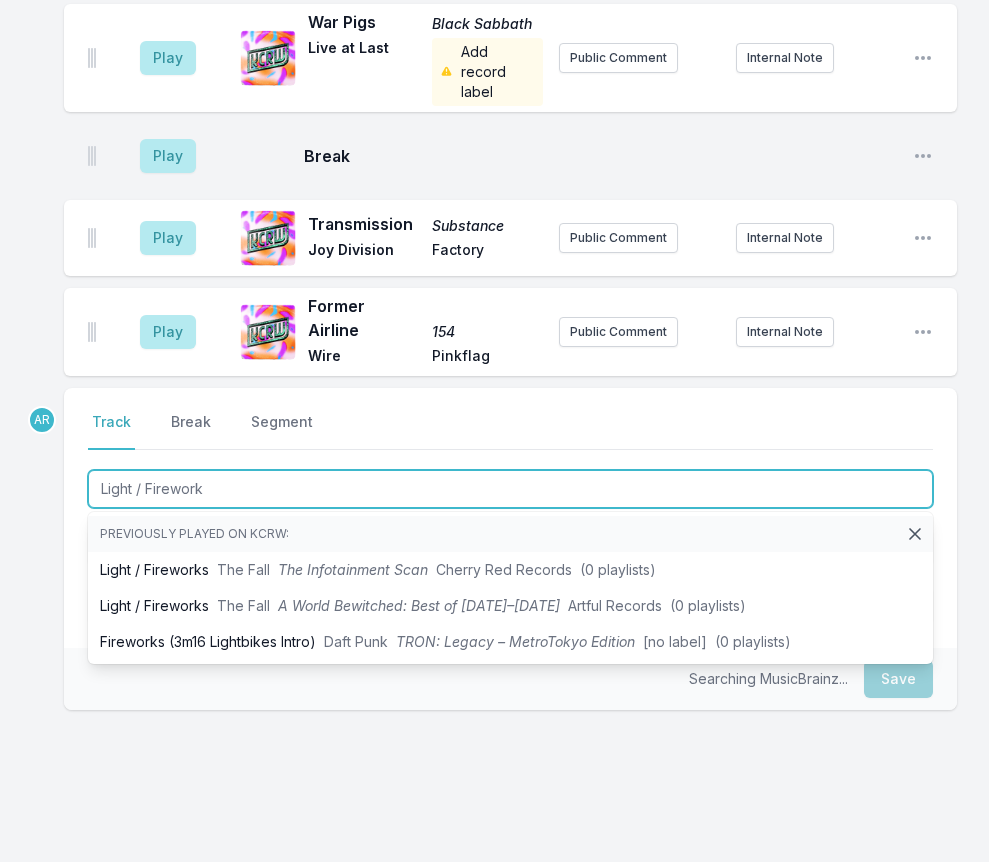 type on "Light / Fireworks" 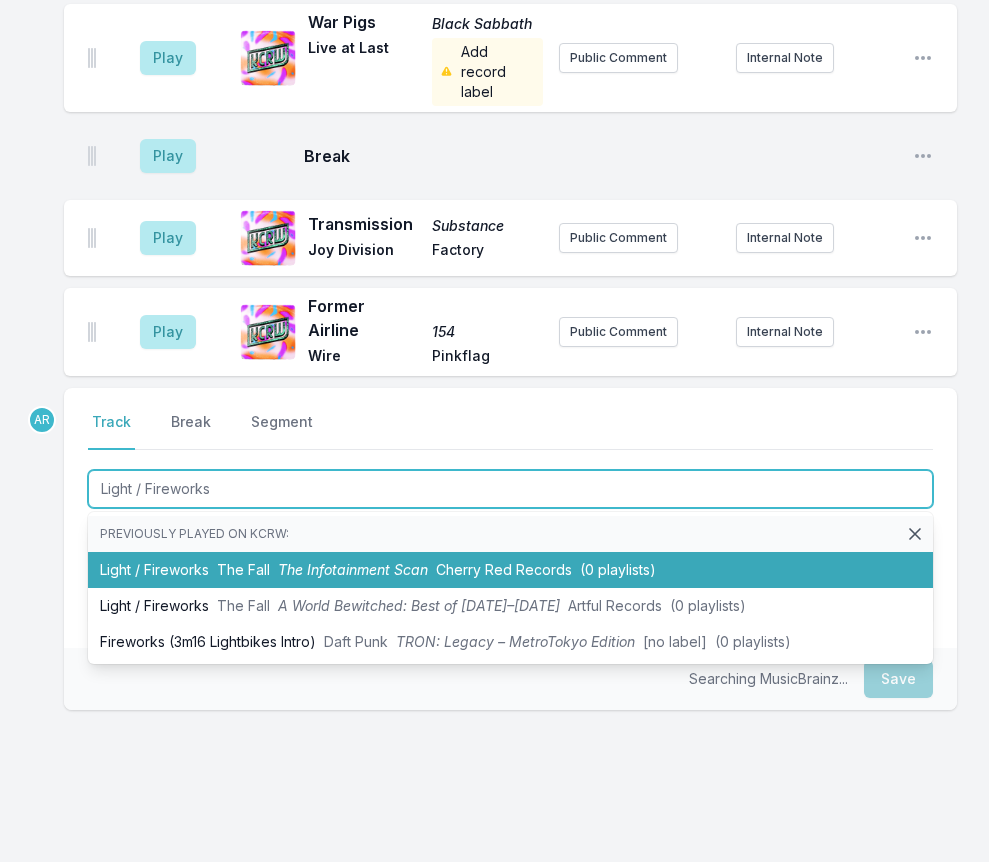 click on "The Infotainment Scan" at bounding box center (353, 569) 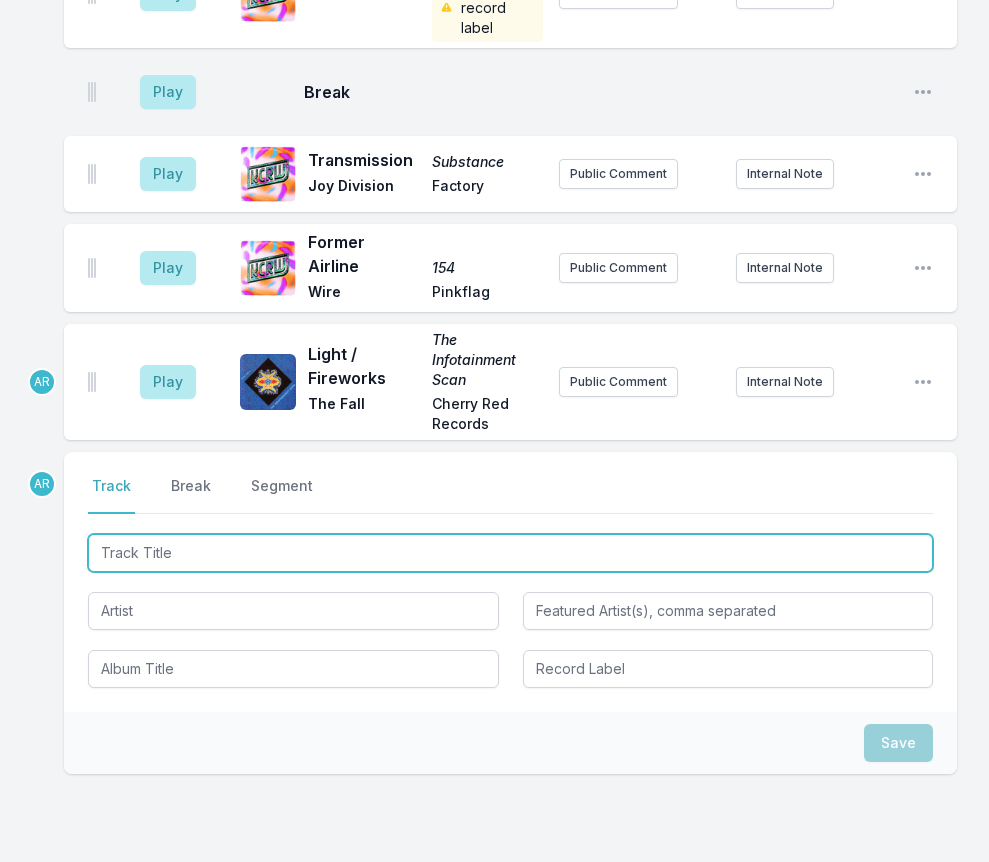 scroll, scrollTop: 2768, scrollLeft: 0, axis: vertical 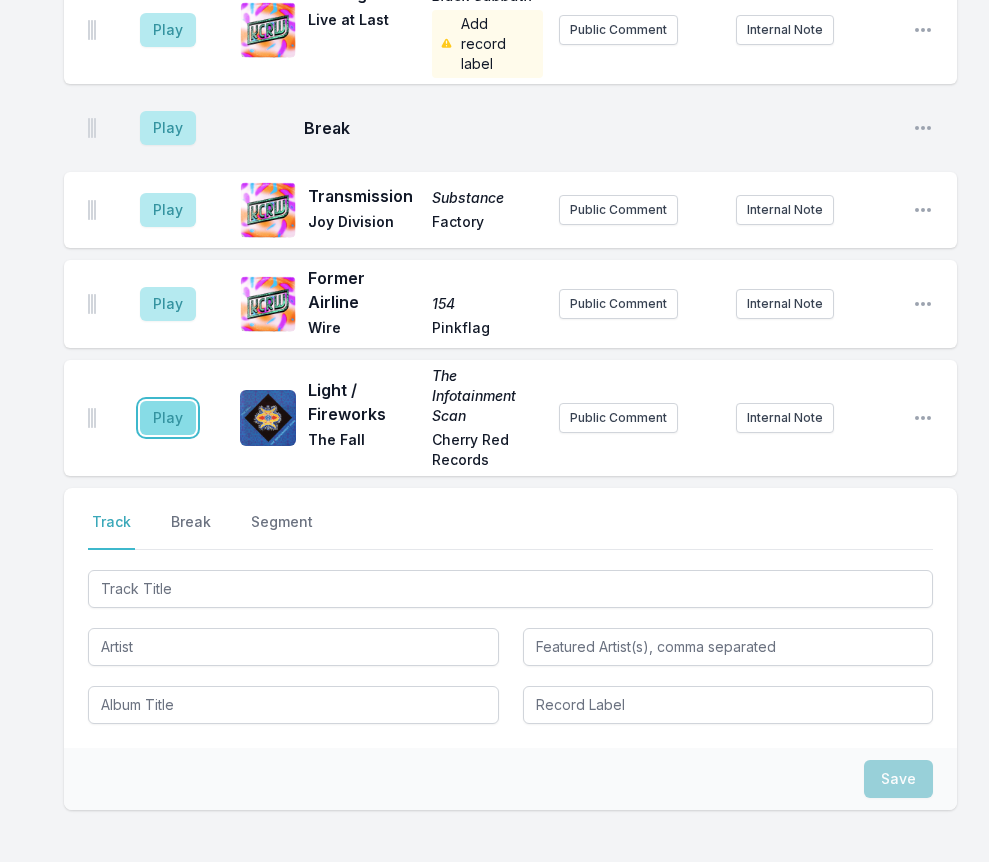 click on "Play" at bounding box center [168, 418] 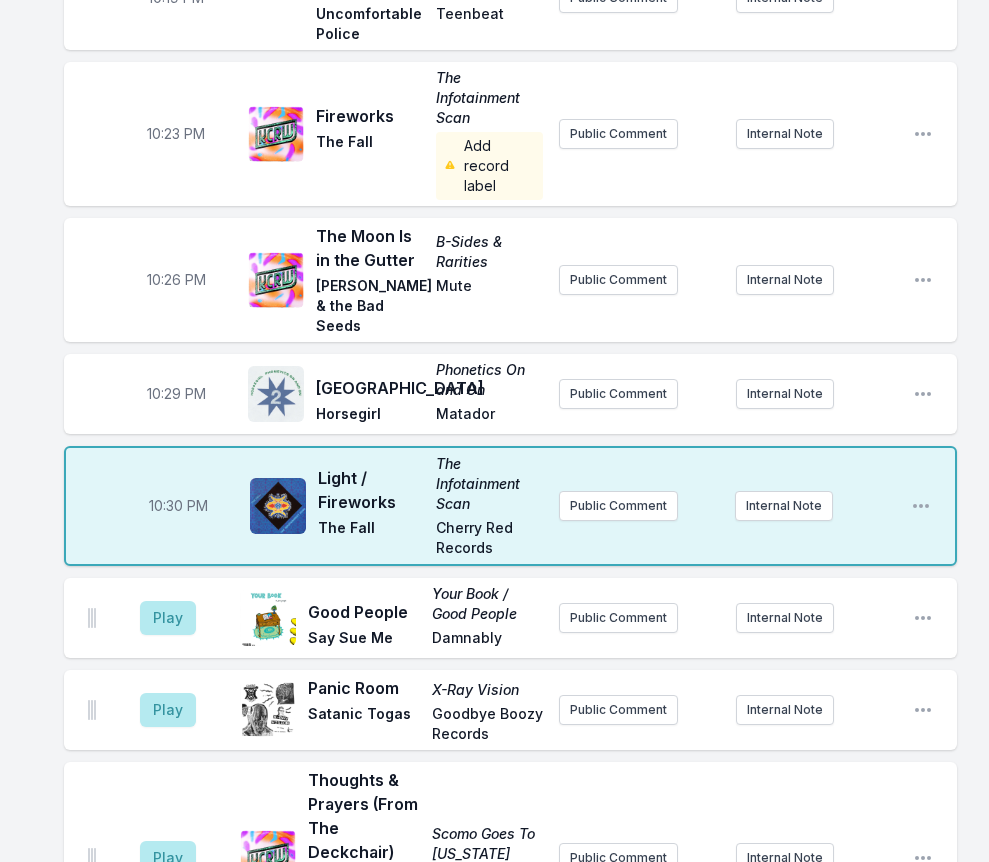 scroll, scrollTop: 1168, scrollLeft: 0, axis: vertical 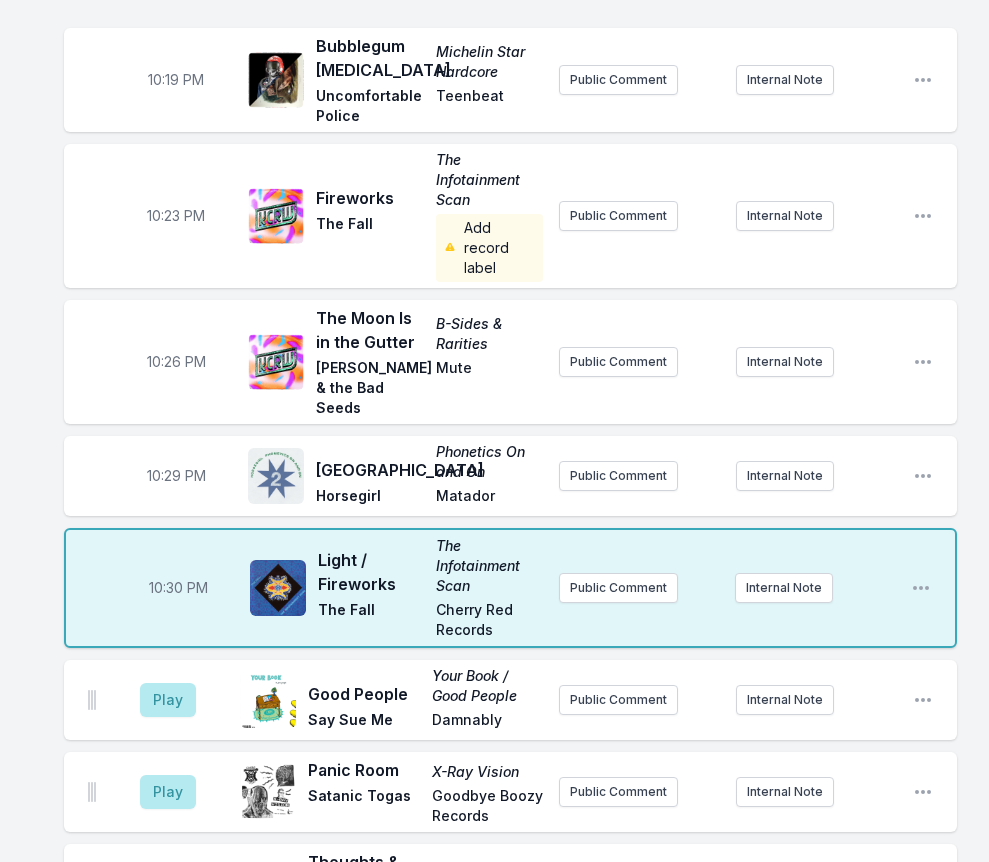 click on "10:30 PM" at bounding box center [178, 588] 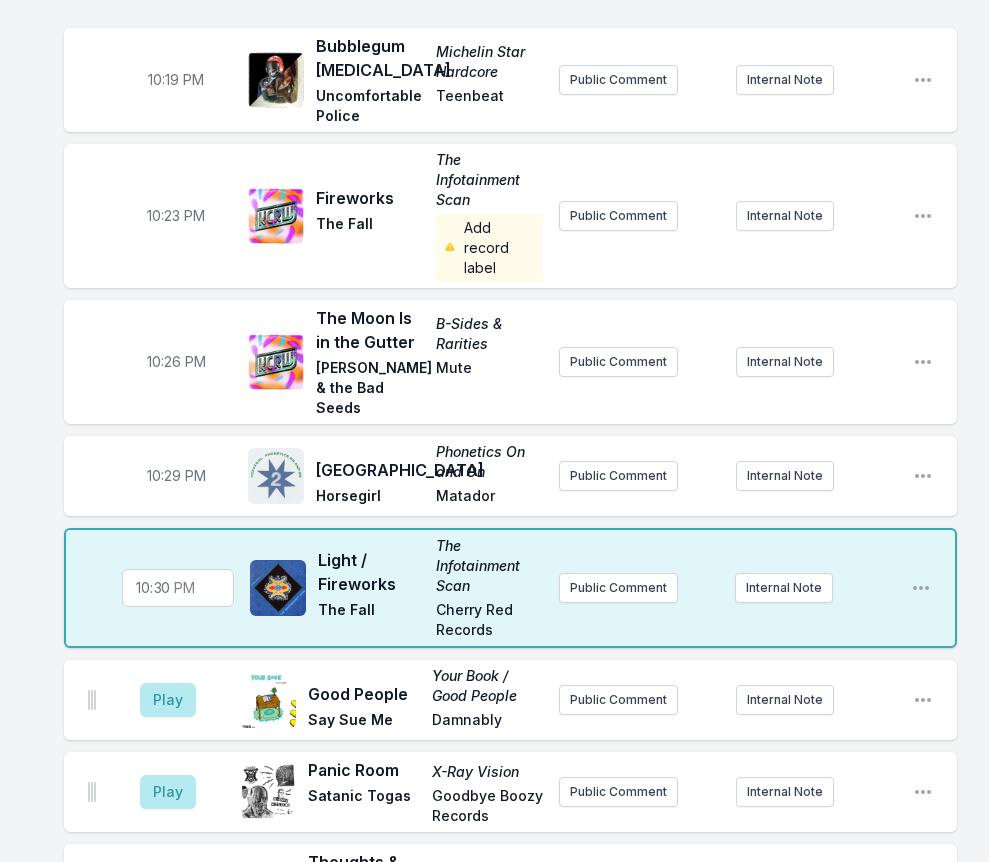 click on "22:30" at bounding box center (178, 588) 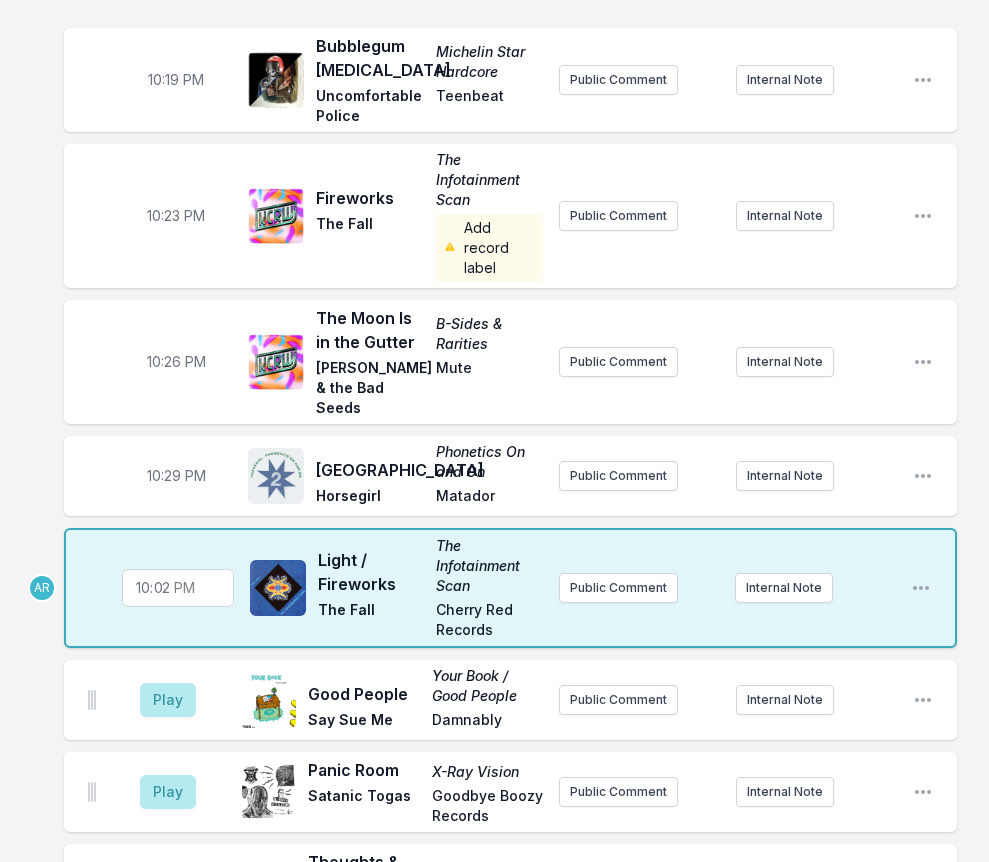 type on "22:23" 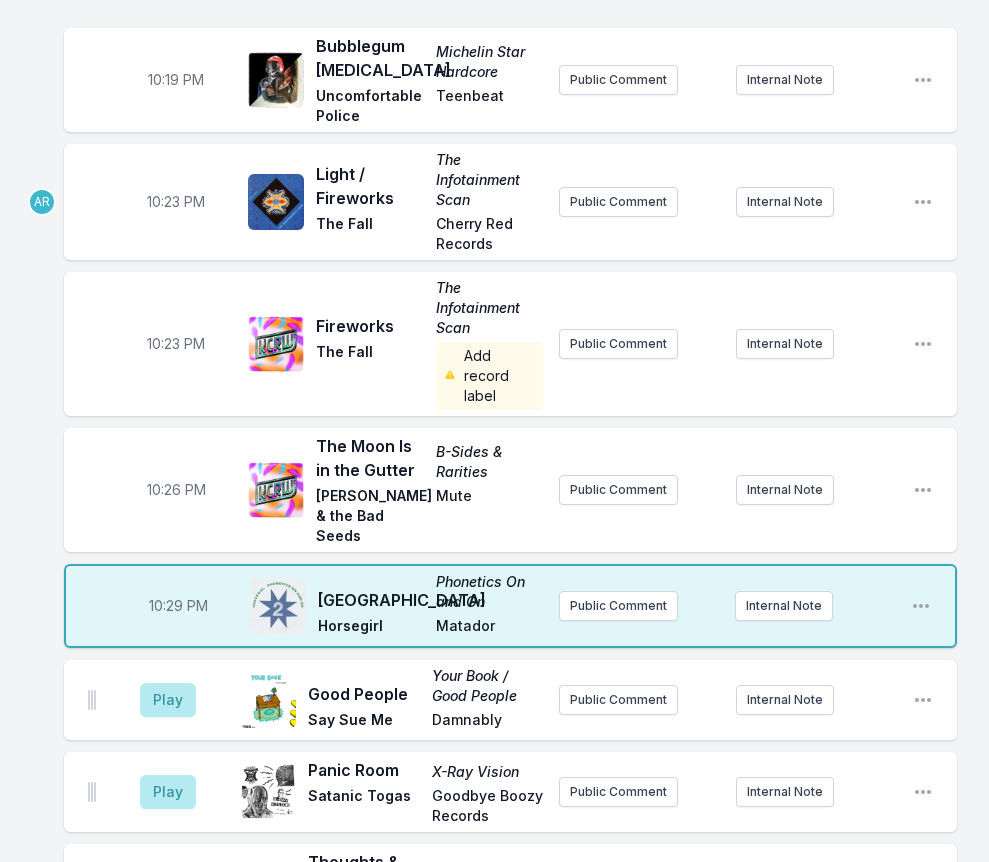 click on "10:23 PM Fireworks The Infotainment Scan The Fall Add record label Public Comment Internal Note Open playlist item options" at bounding box center [510, 344] 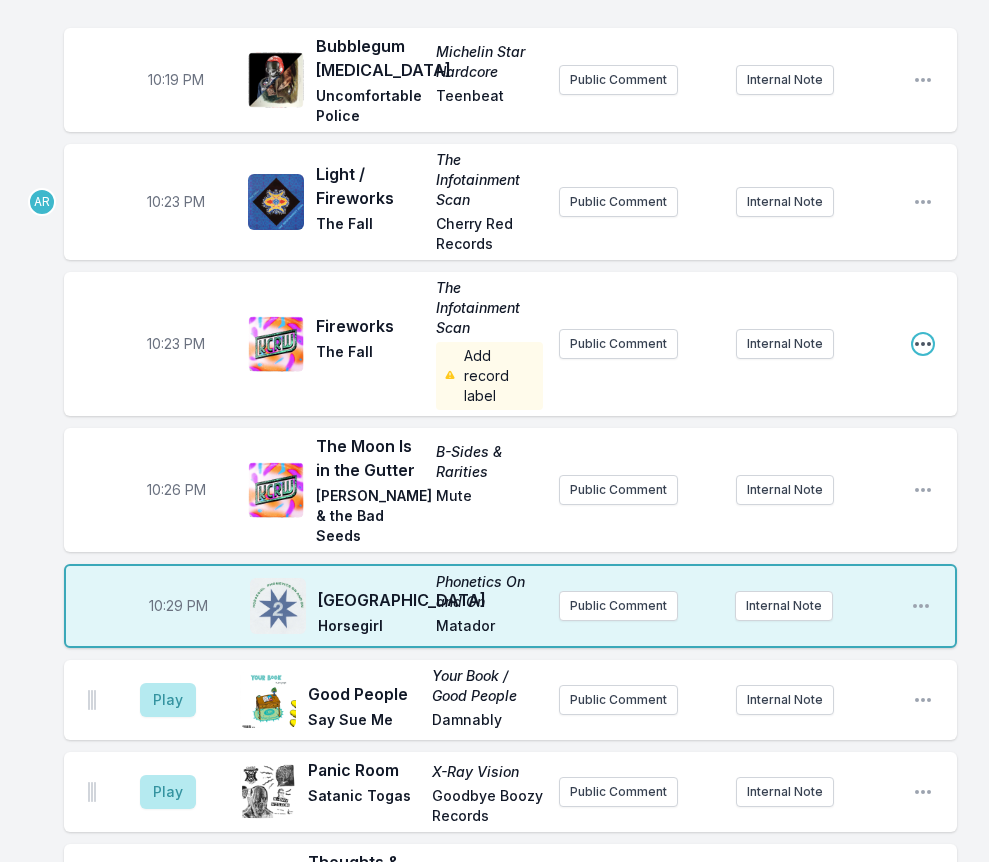 click 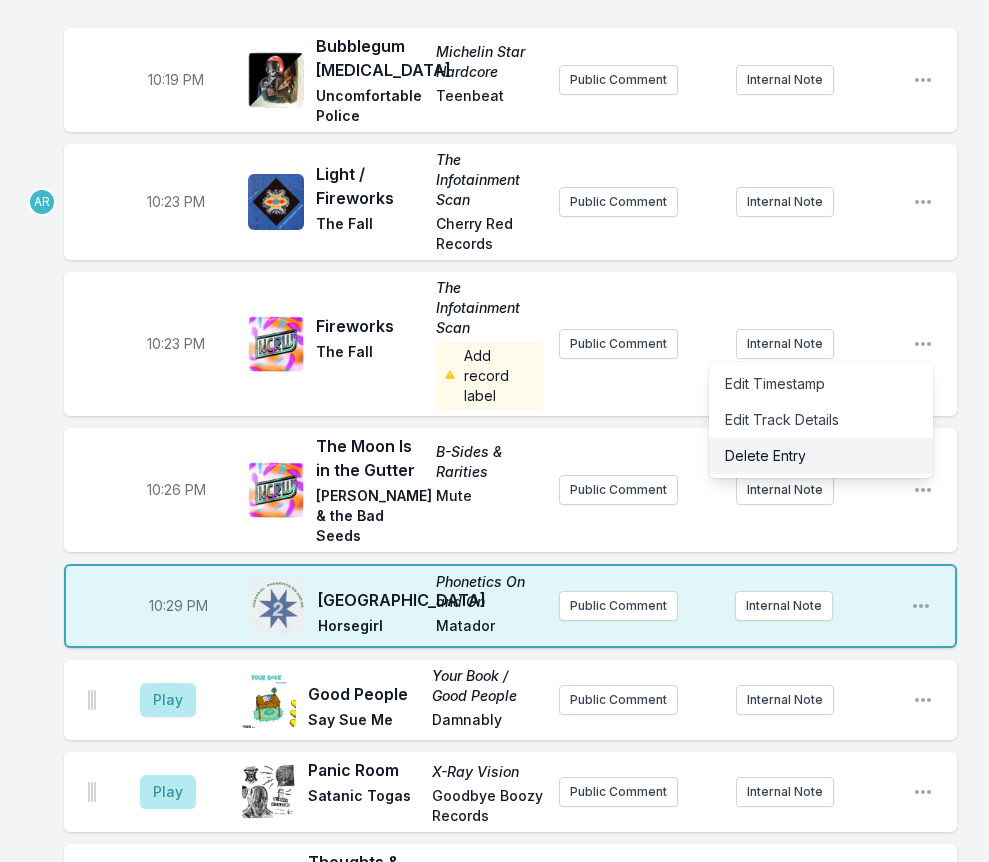 click on "Delete Entry" at bounding box center [821, 456] 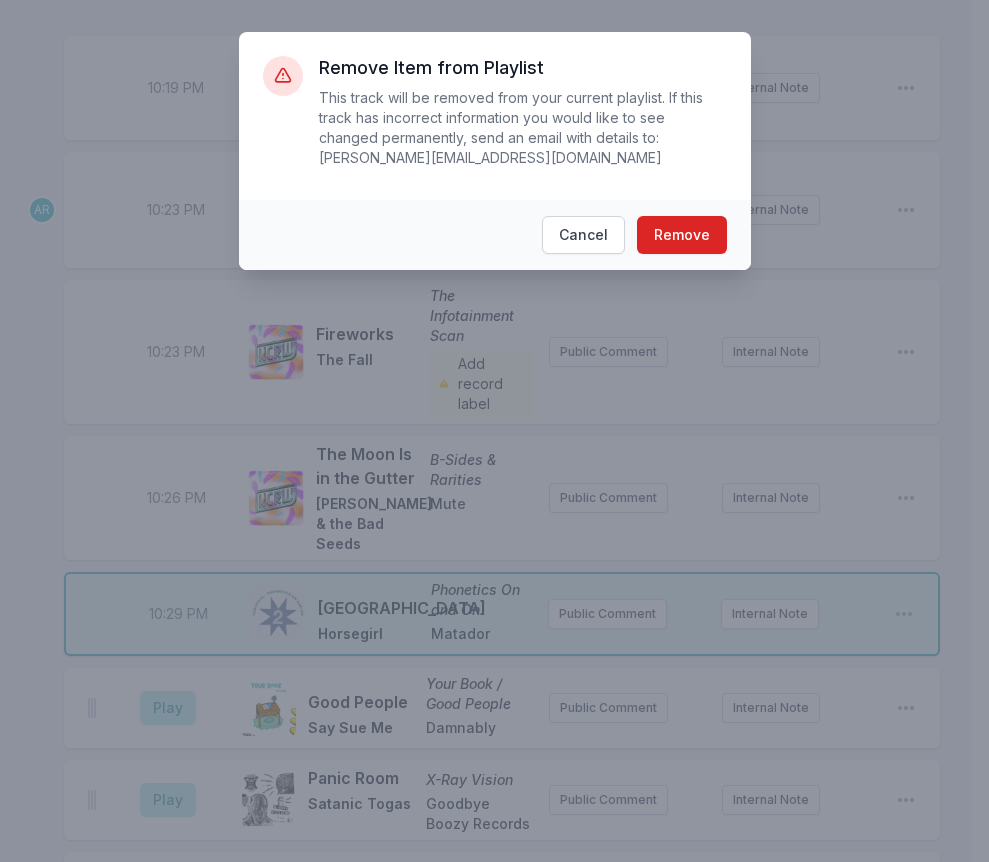 scroll, scrollTop: 1136, scrollLeft: 0, axis: vertical 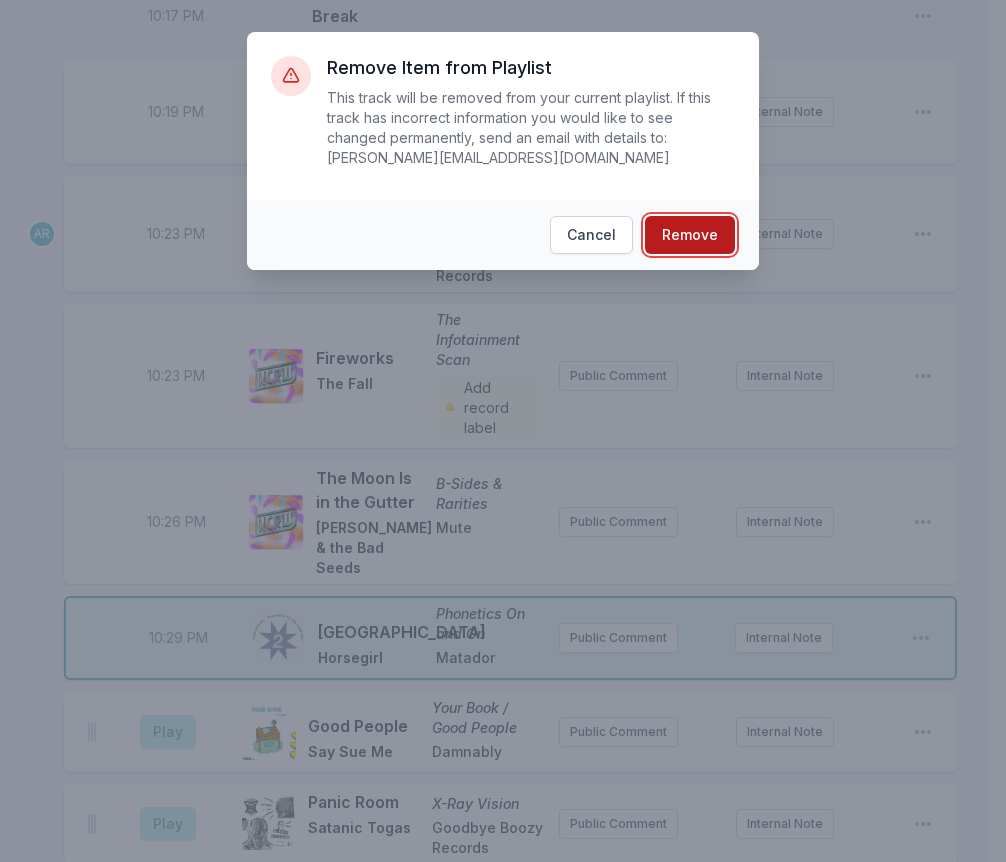 click on "Remove" at bounding box center (690, 235) 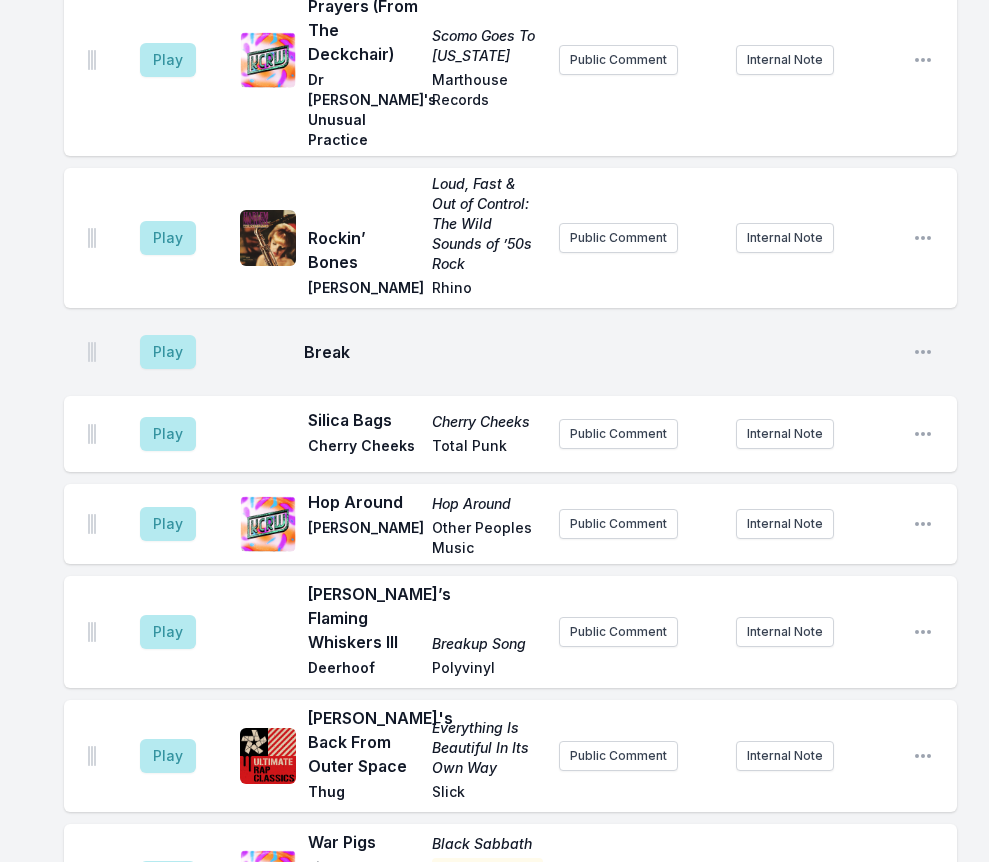 scroll, scrollTop: 1936, scrollLeft: 0, axis: vertical 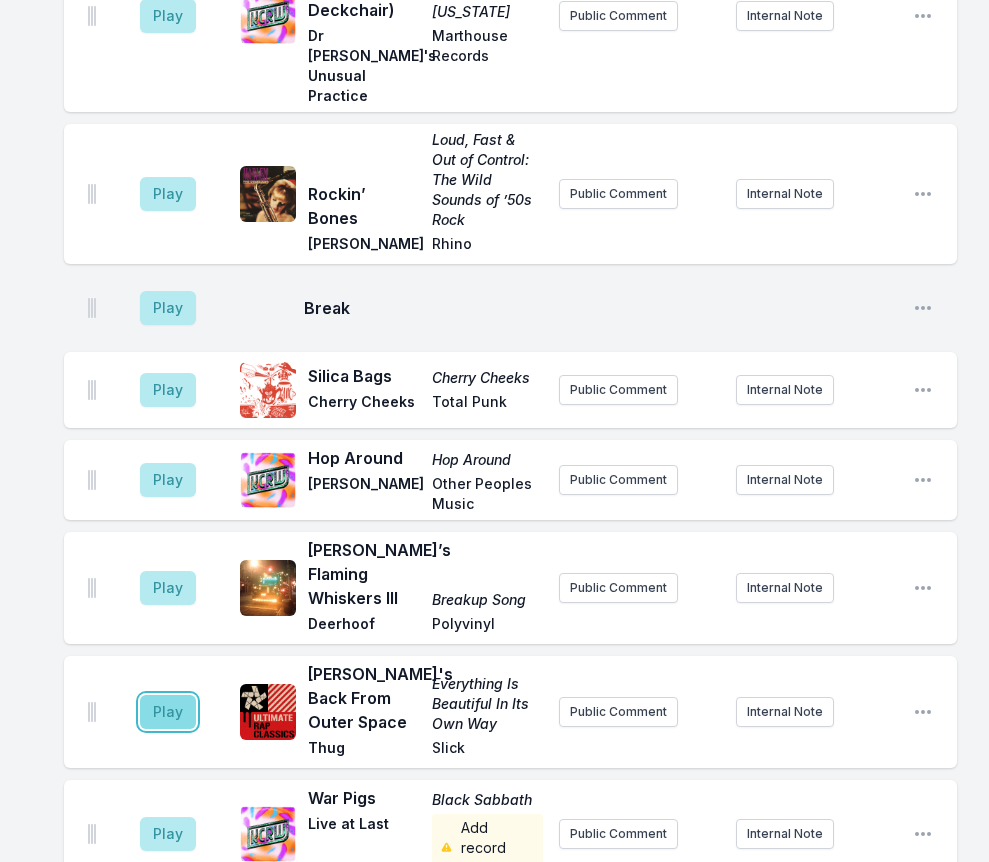 click on "Play" at bounding box center (168, 712) 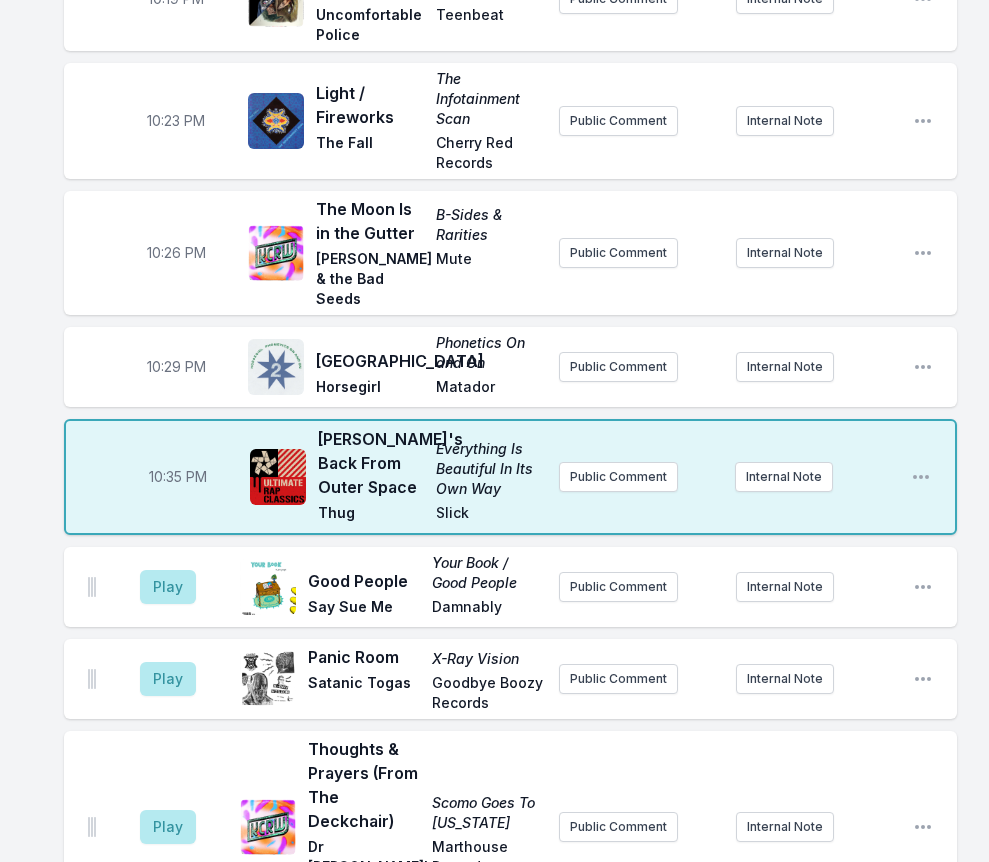 scroll, scrollTop: 1236, scrollLeft: 0, axis: vertical 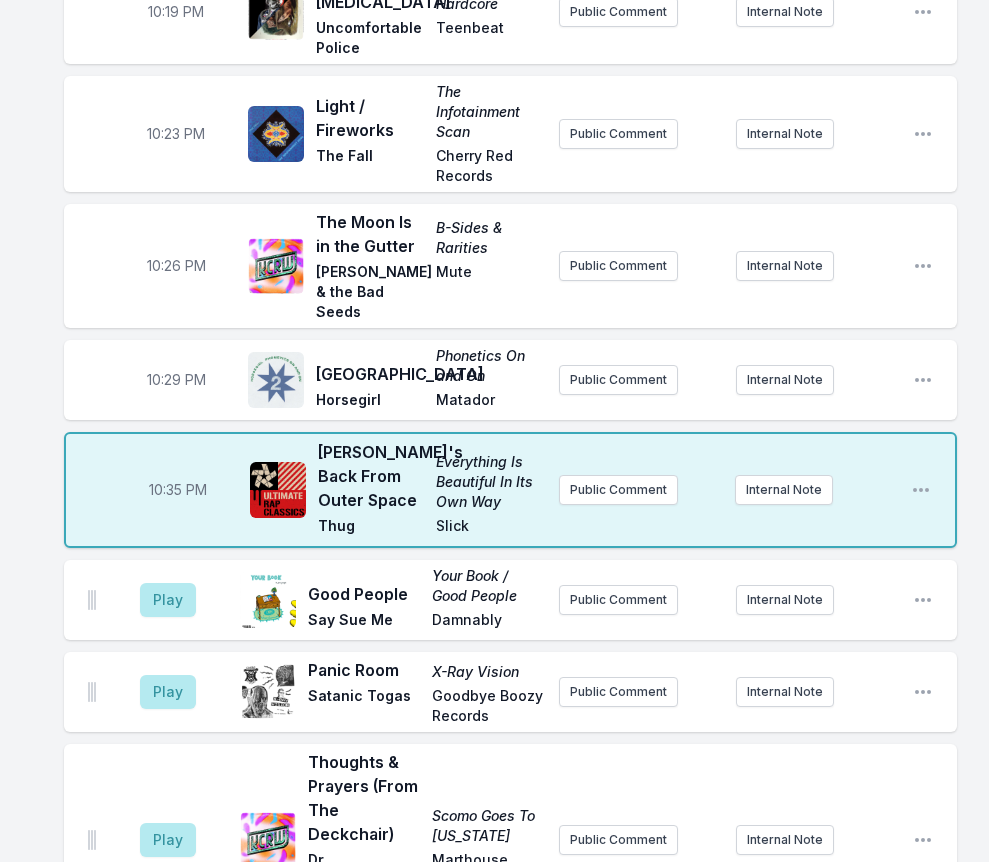 click on "10:35 PM" at bounding box center (178, 490) 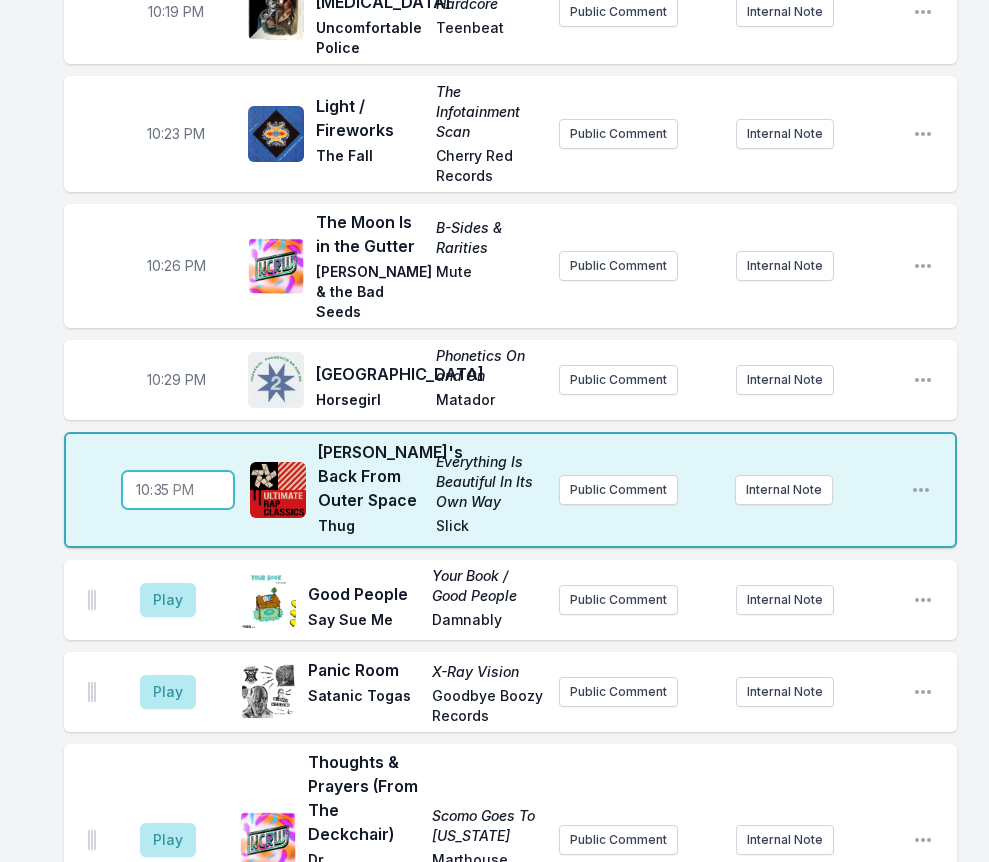 click on "22:35" at bounding box center [178, 490] 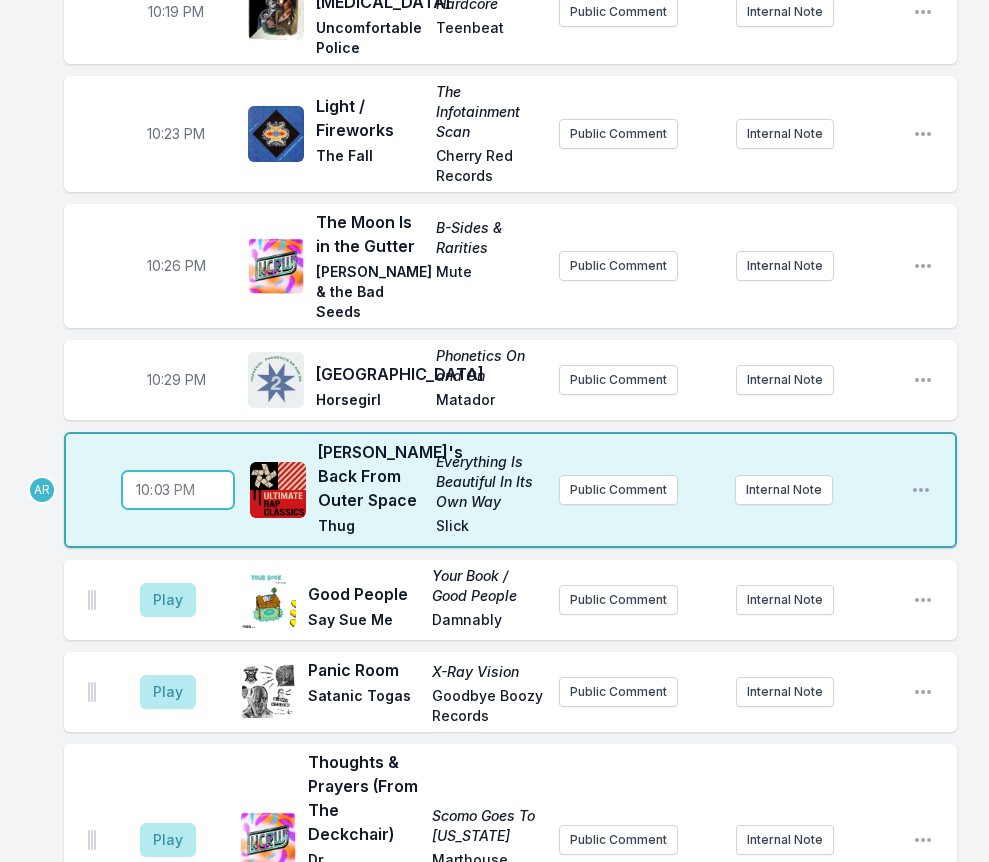 type on "22:33" 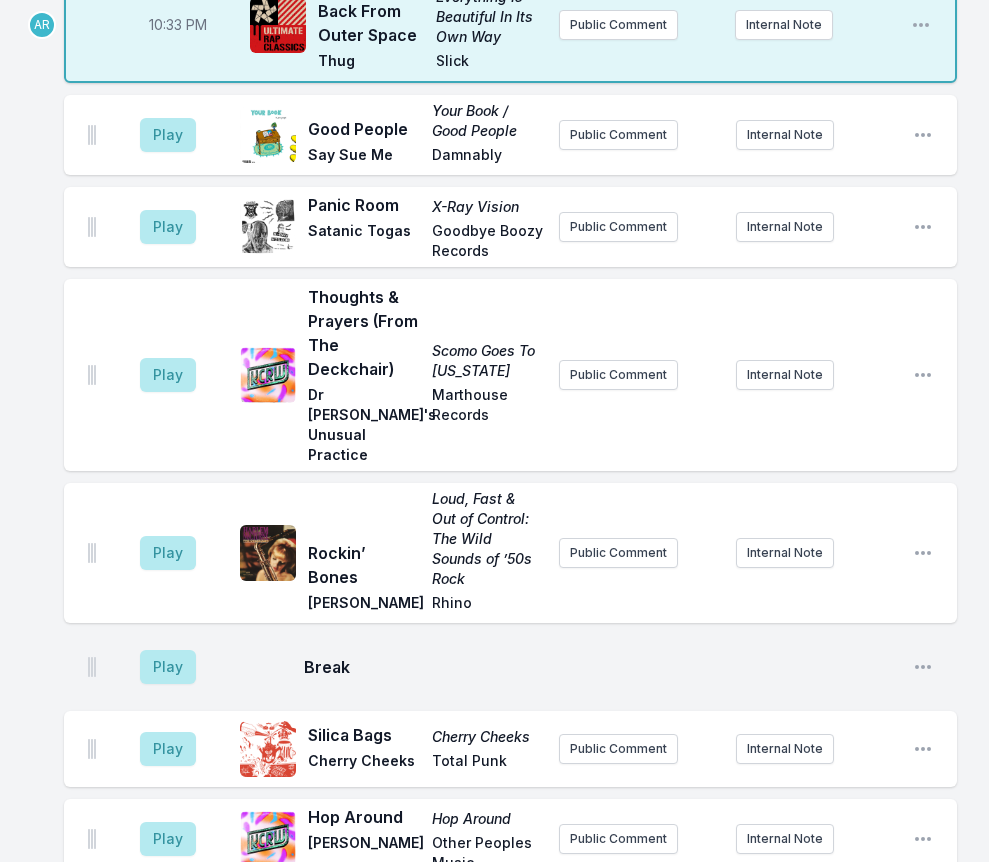 scroll, scrollTop: 1736, scrollLeft: 0, axis: vertical 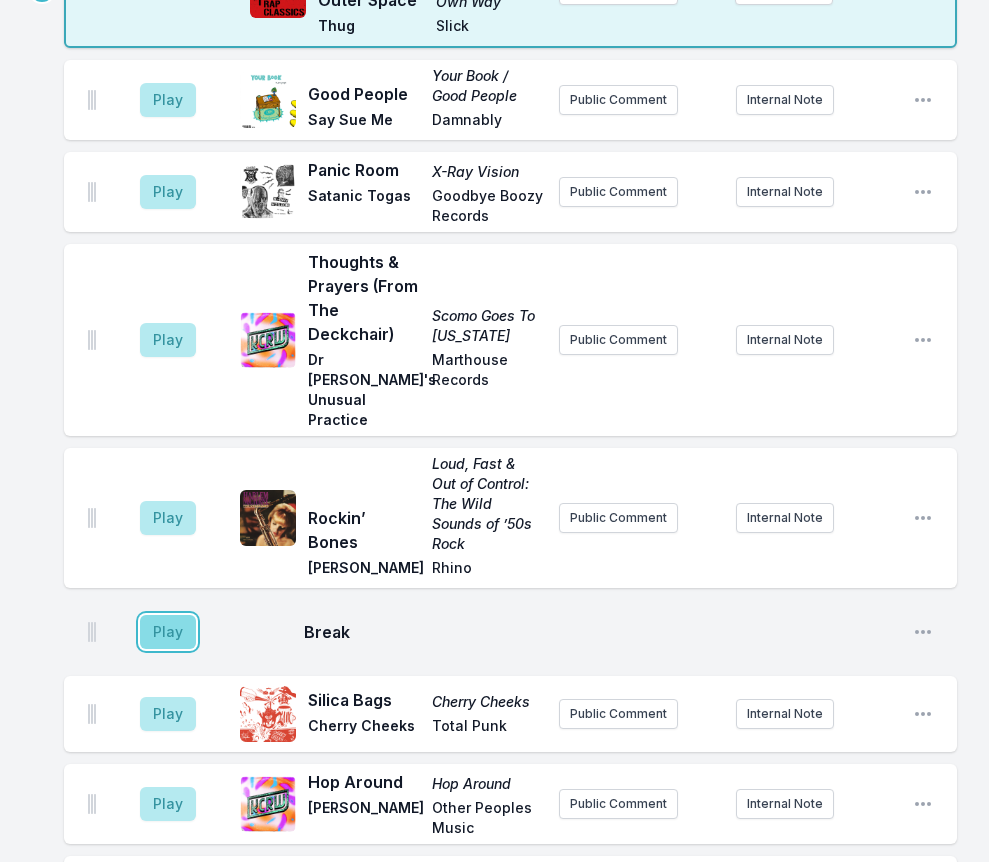 click on "Play" at bounding box center (168, 632) 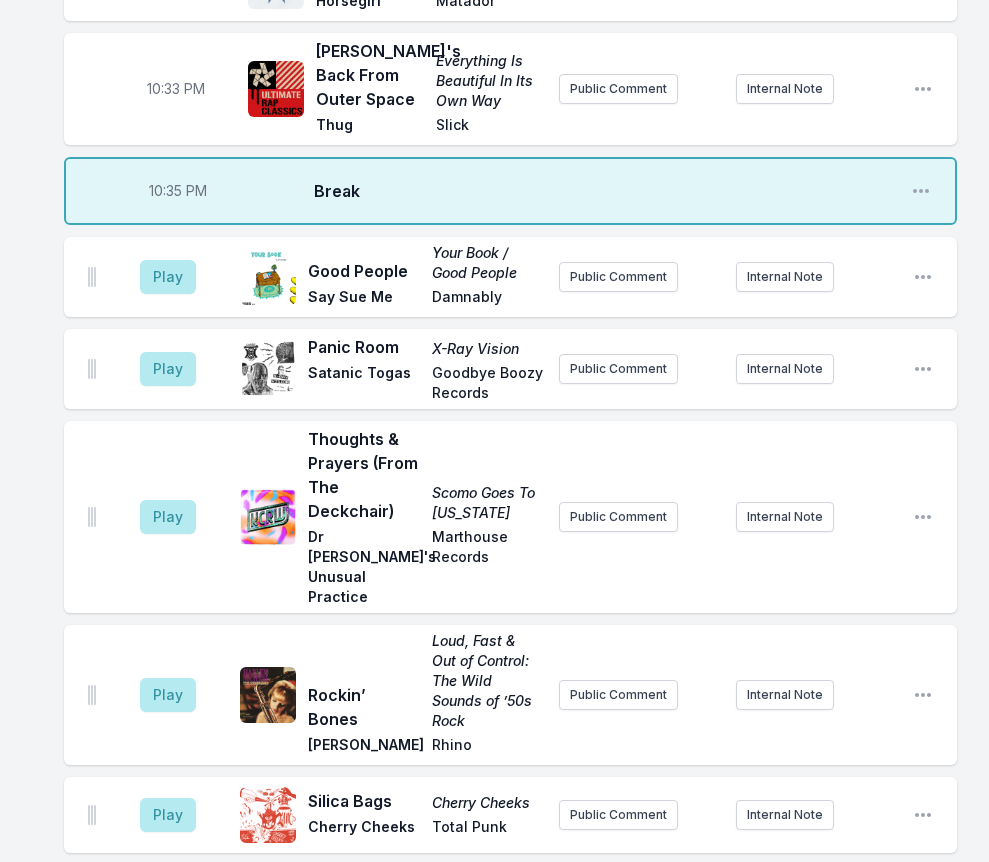 scroll, scrollTop: 1636, scrollLeft: 0, axis: vertical 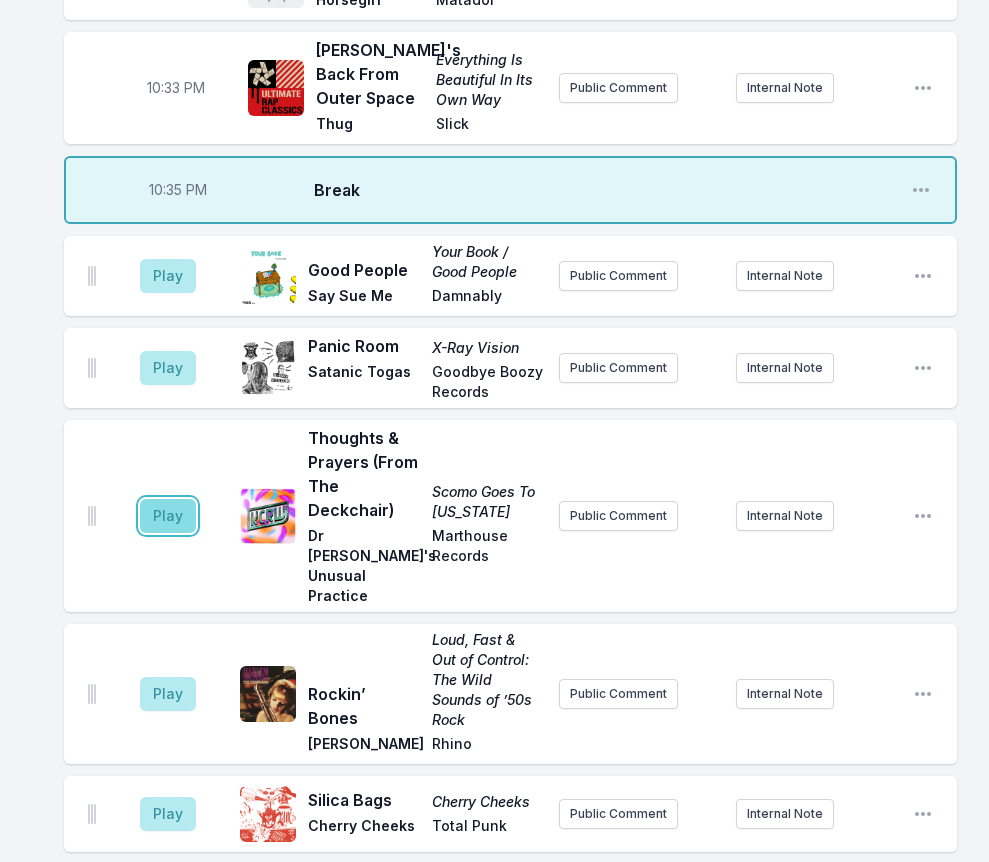 click on "Play" at bounding box center (168, 516) 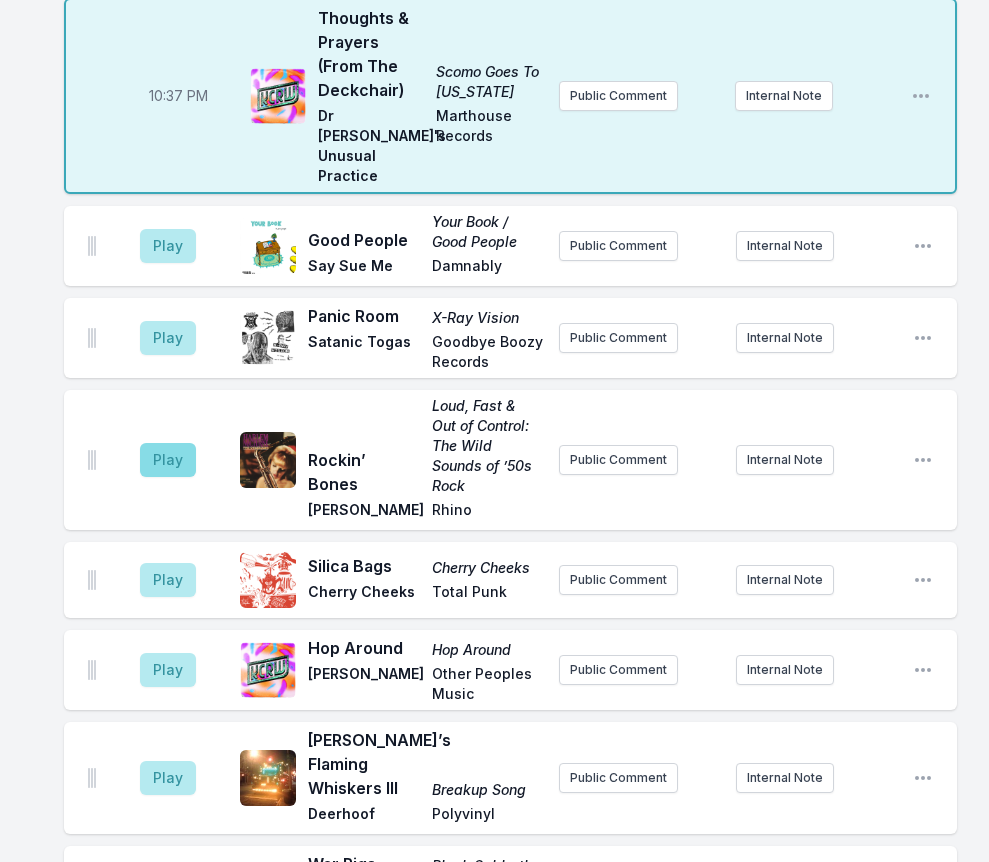 scroll, scrollTop: 1836, scrollLeft: 0, axis: vertical 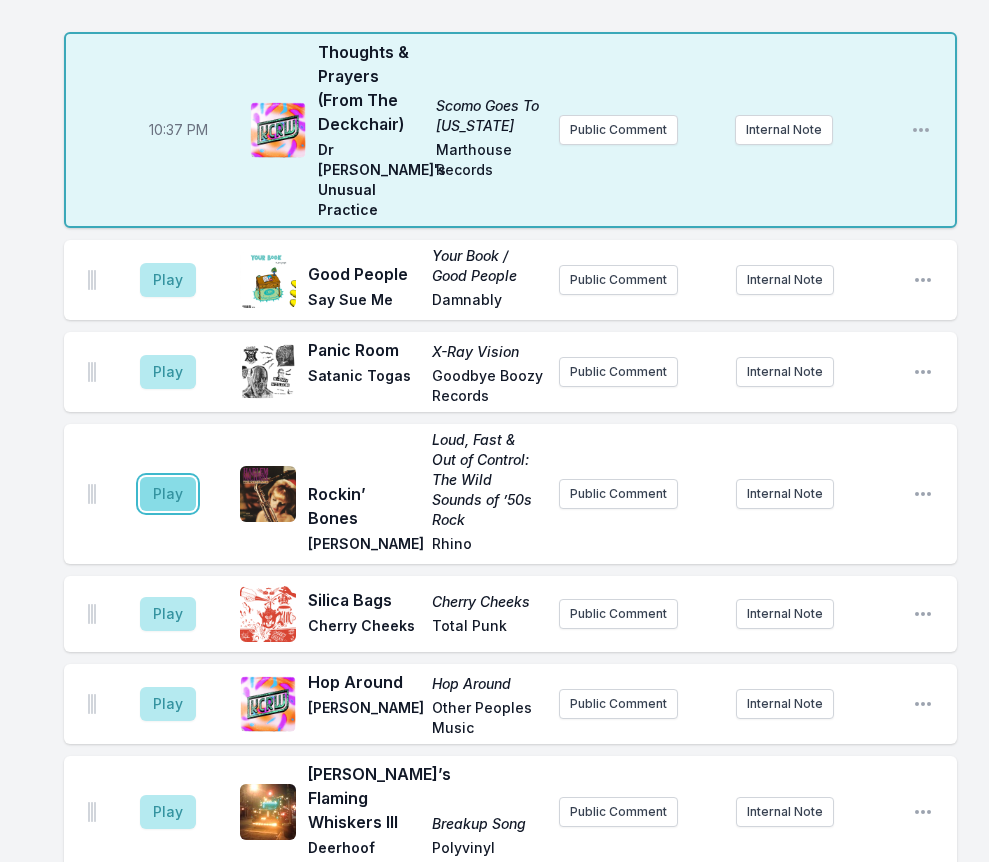 click on "Play" at bounding box center (168, 494) 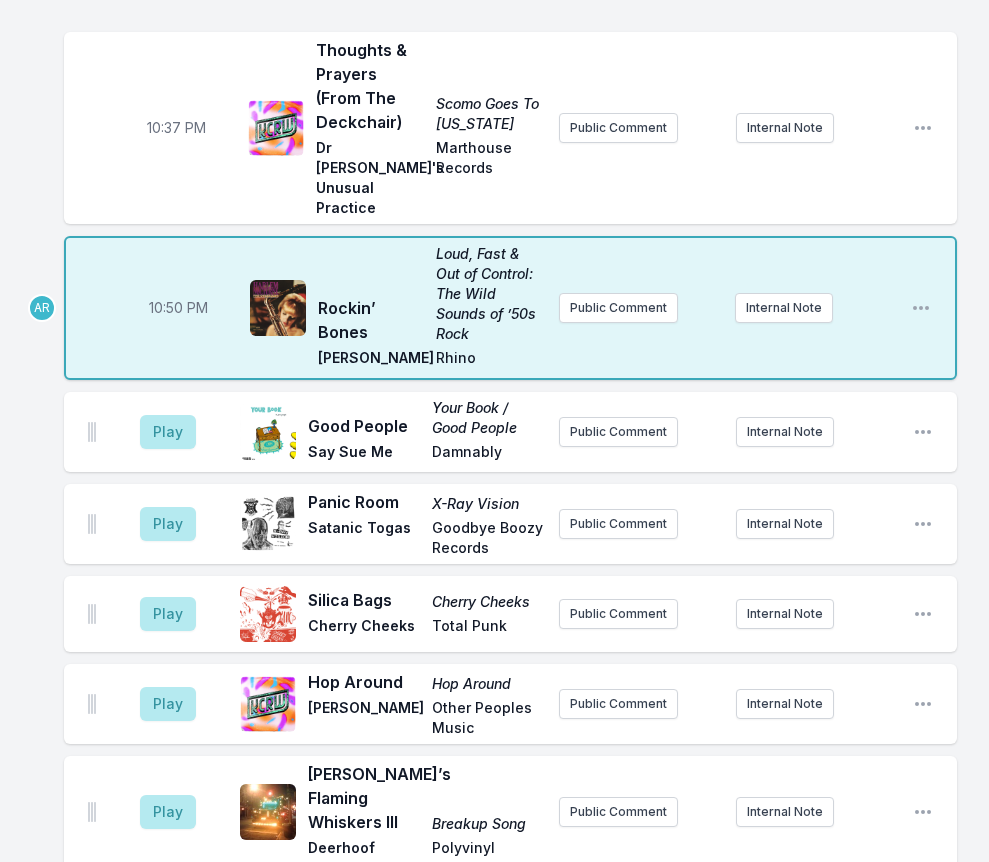 click on "10:50 PM" at bounding box center (178, 308) 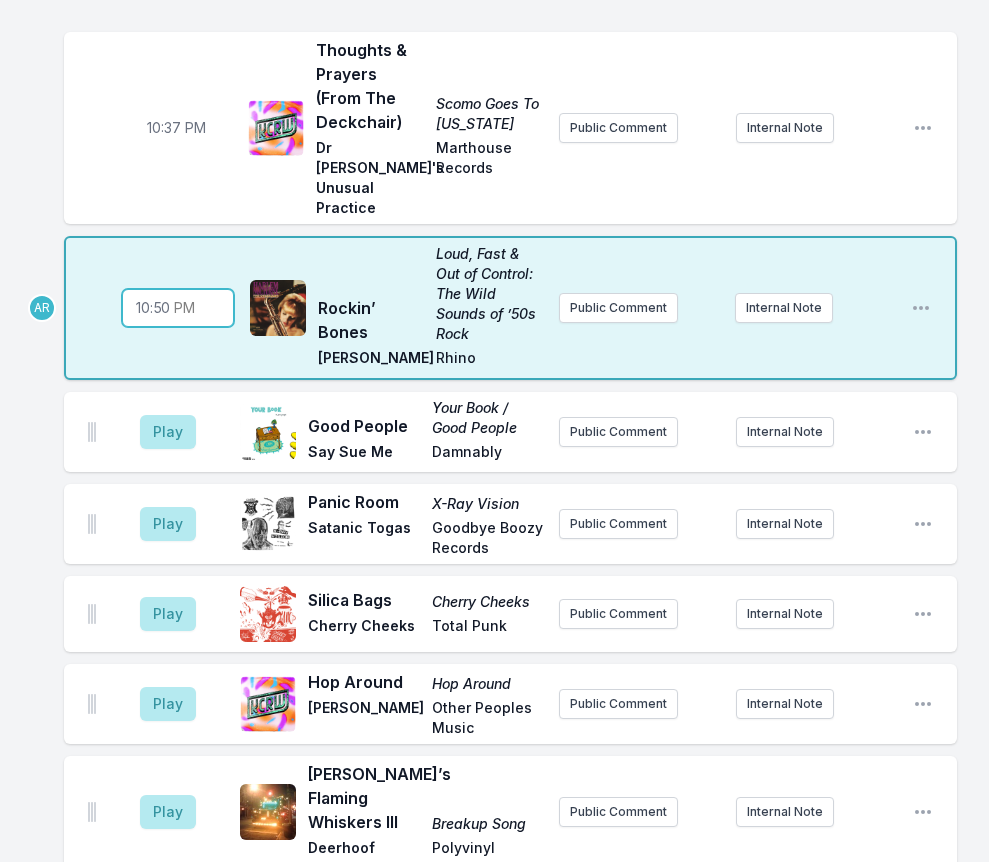 click on "22:50" at bounding box center [178, 308] 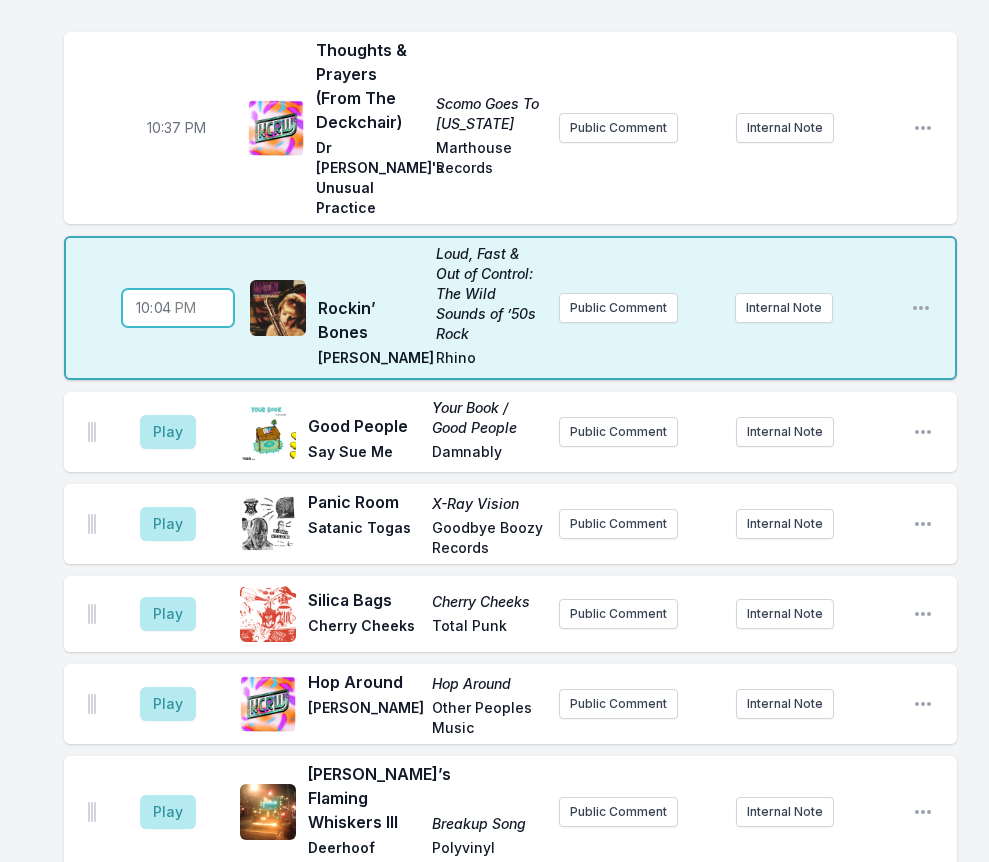 type on "22:42" 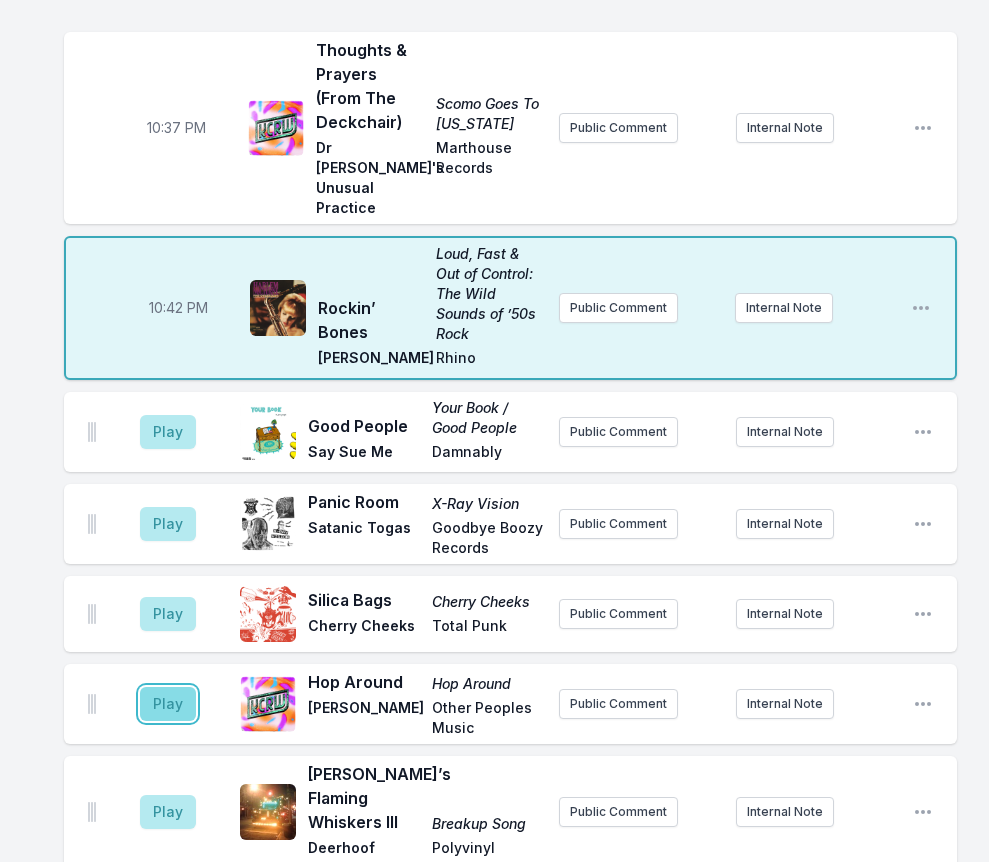 click on "Play" at bounding box center (168, 704) 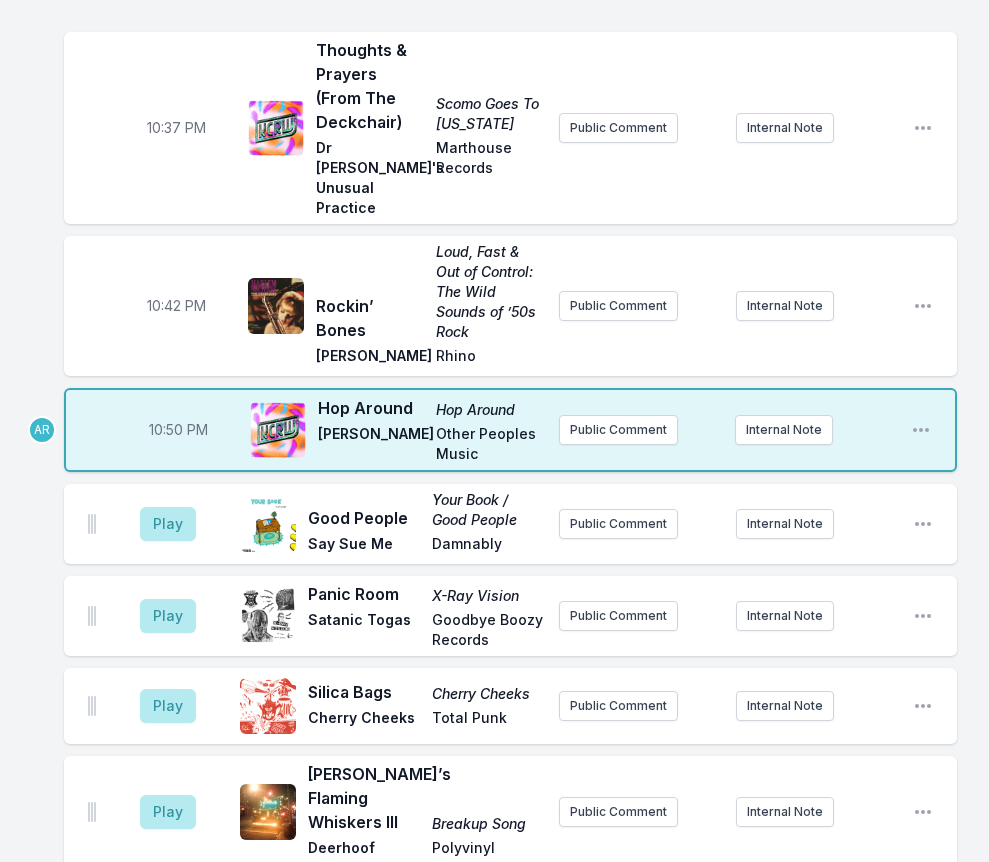 click on "10:50 PM" at bounding box center [178, 430] 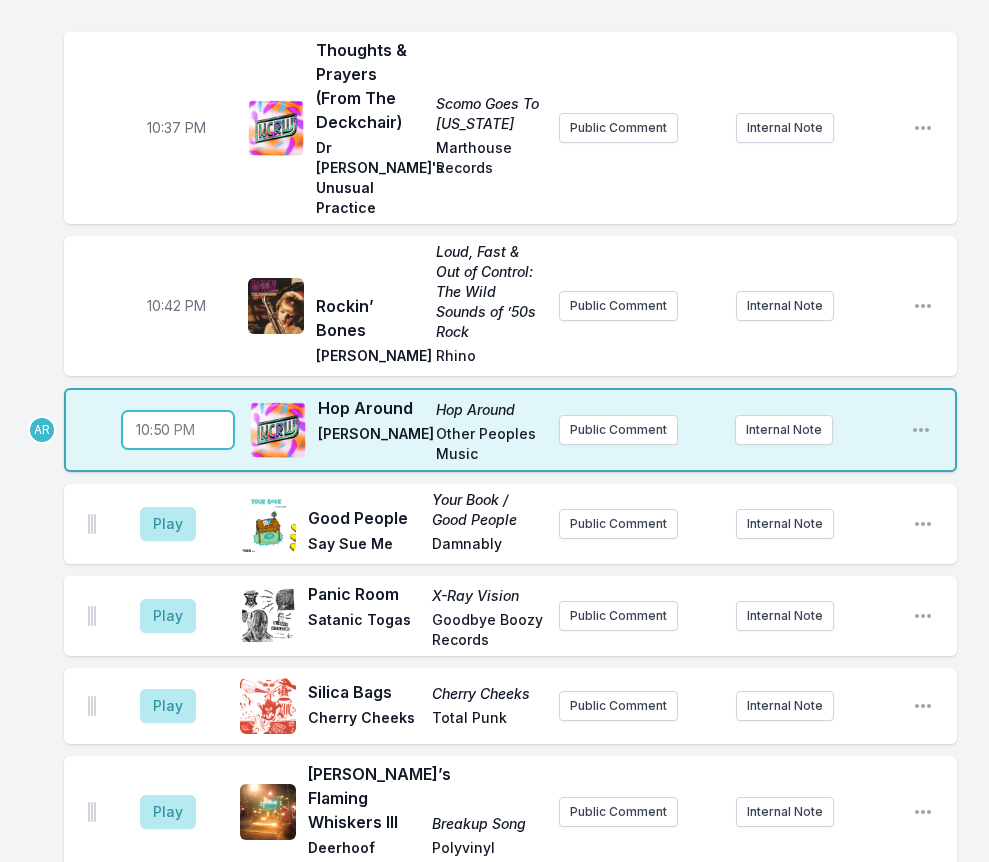 click on "22:50" at bounding box center [178, 430] 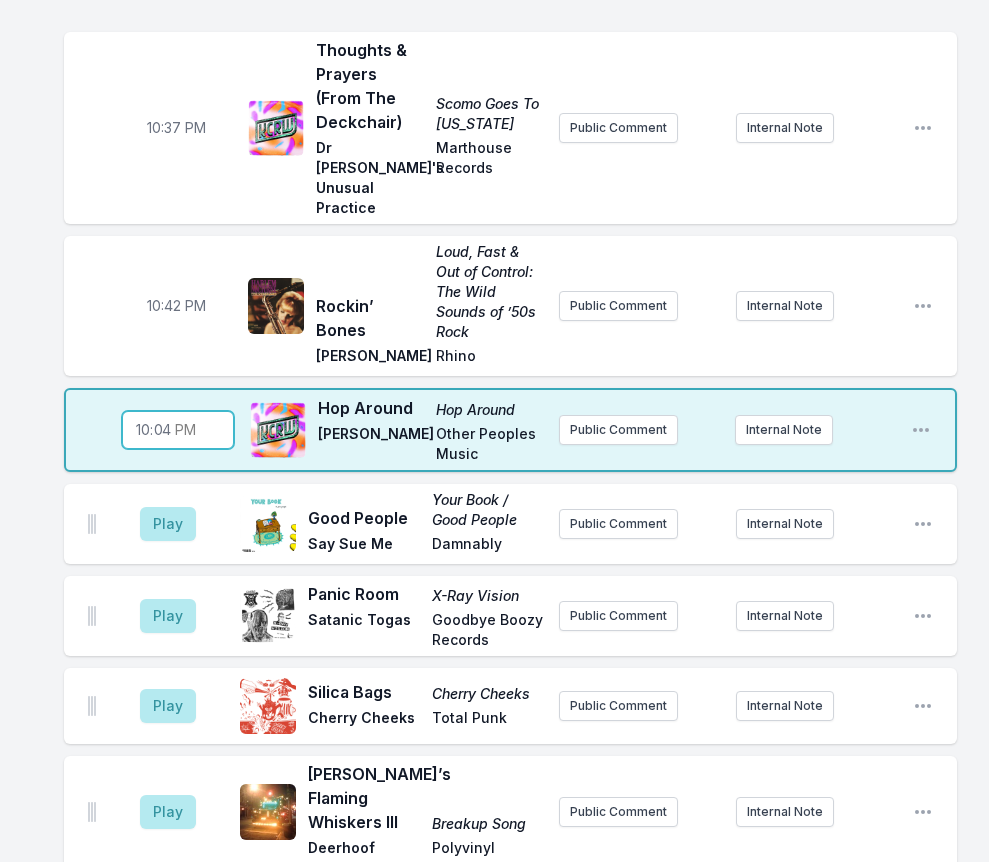 type on "22:49" 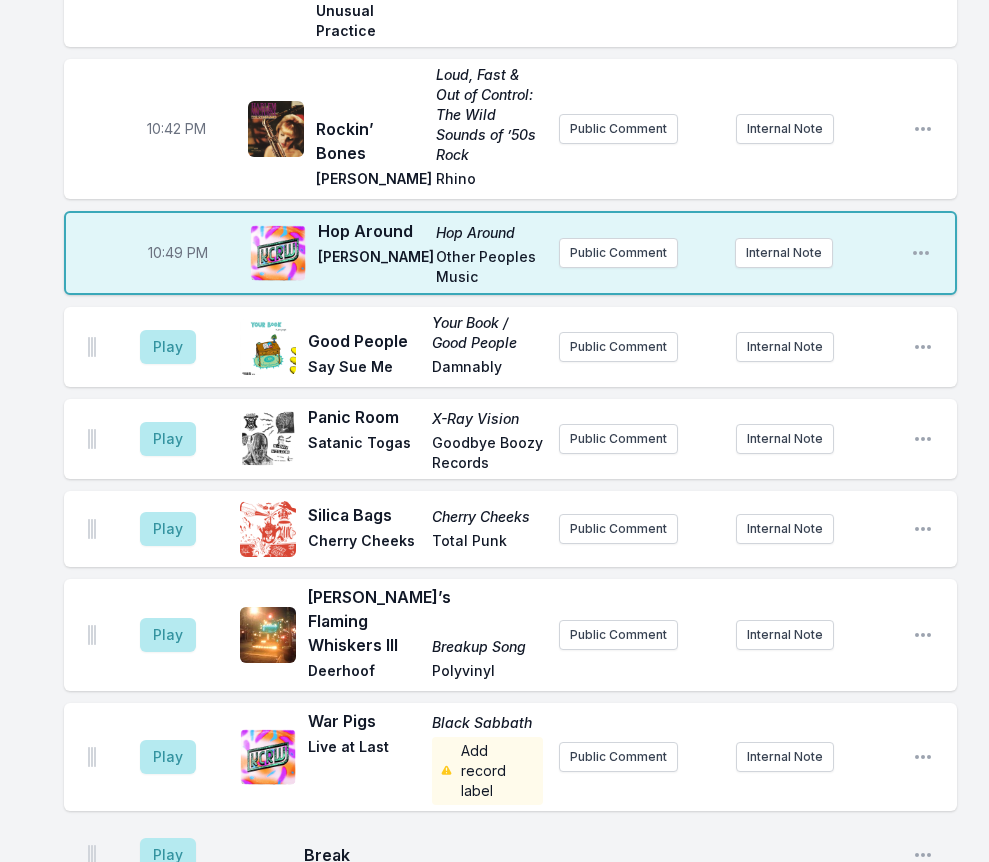scroll, scrollTop: 2036, scrollLeft: 0, axis: vertical 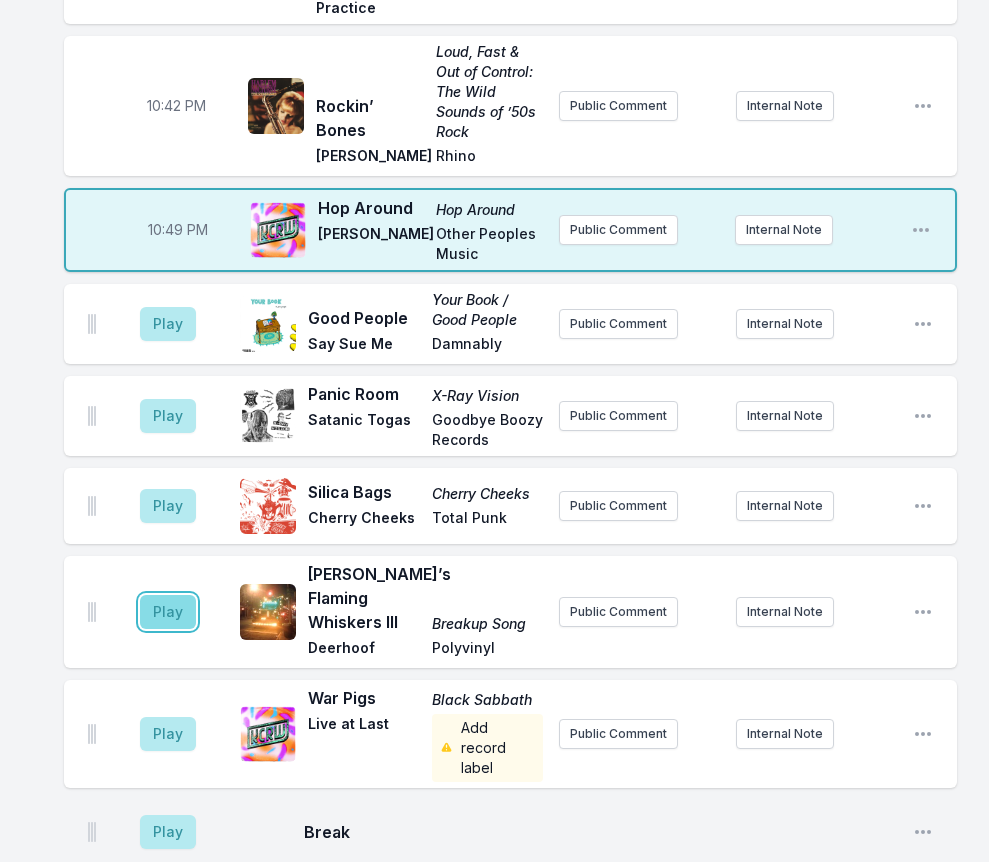click on "Play" at bounding box center (168, 612) 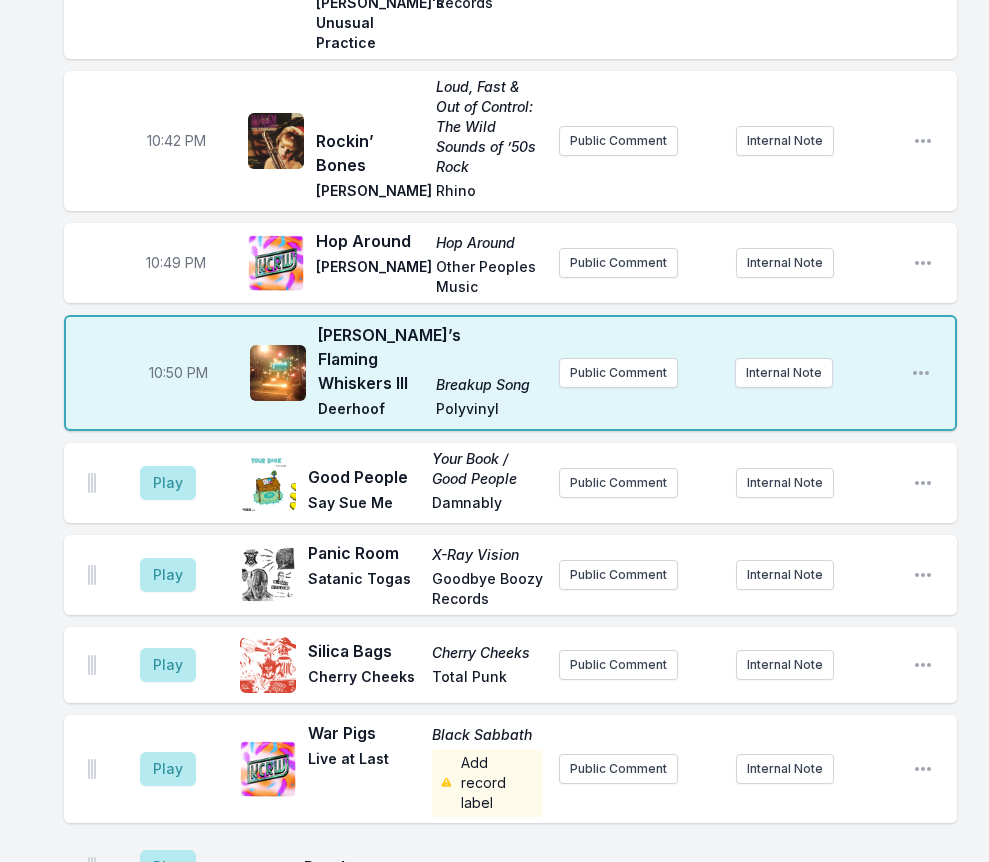 scroll, scrollTop: 2036, scrollLeft: 0, axis: vertical 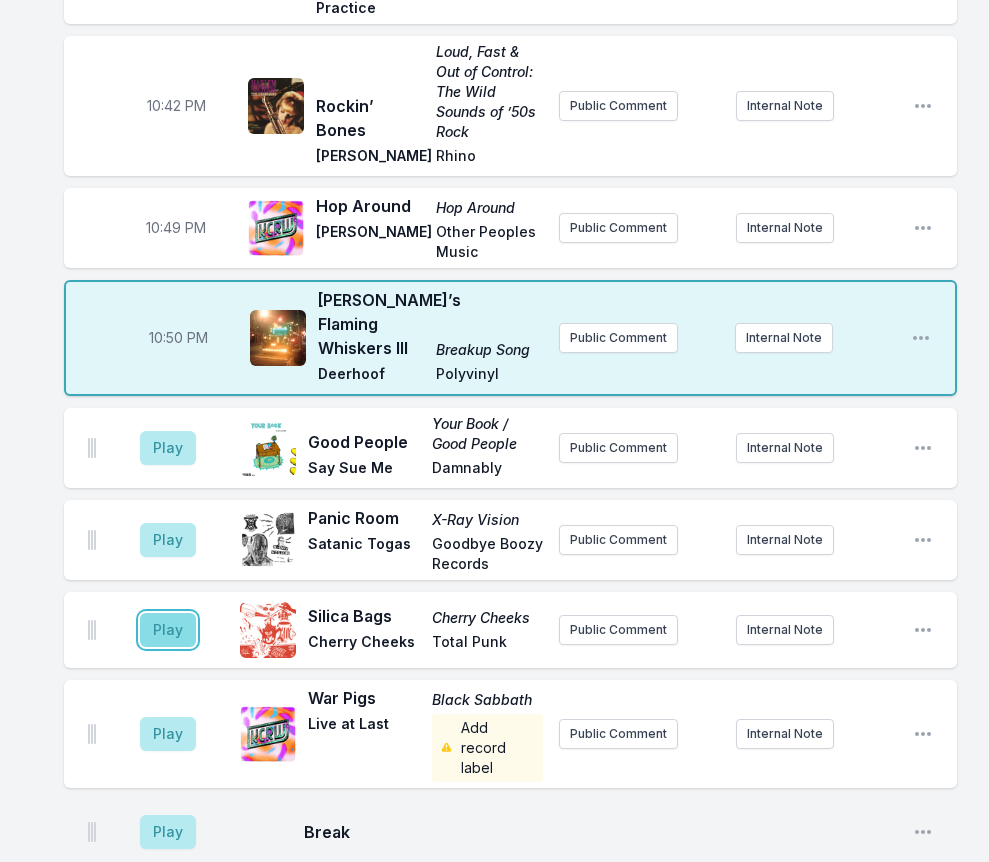 click on "Play" at bounding box center (168, 630) 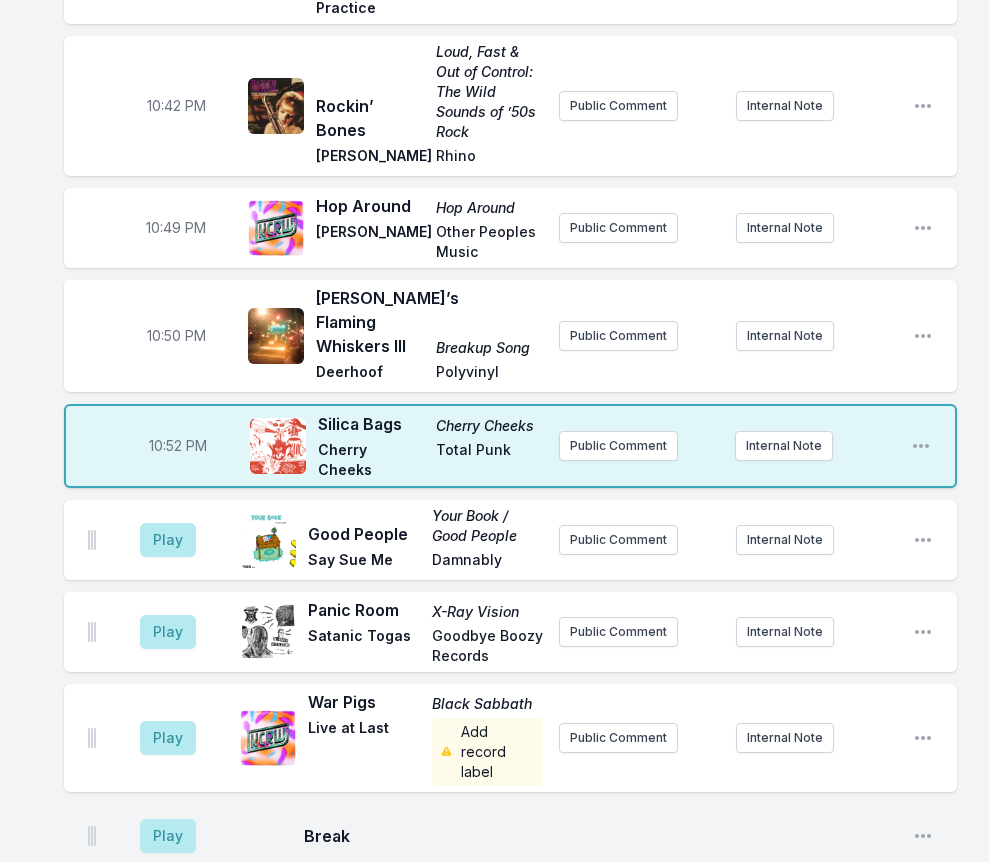 click on "10:52 PM" at bounding box center (178, 446) 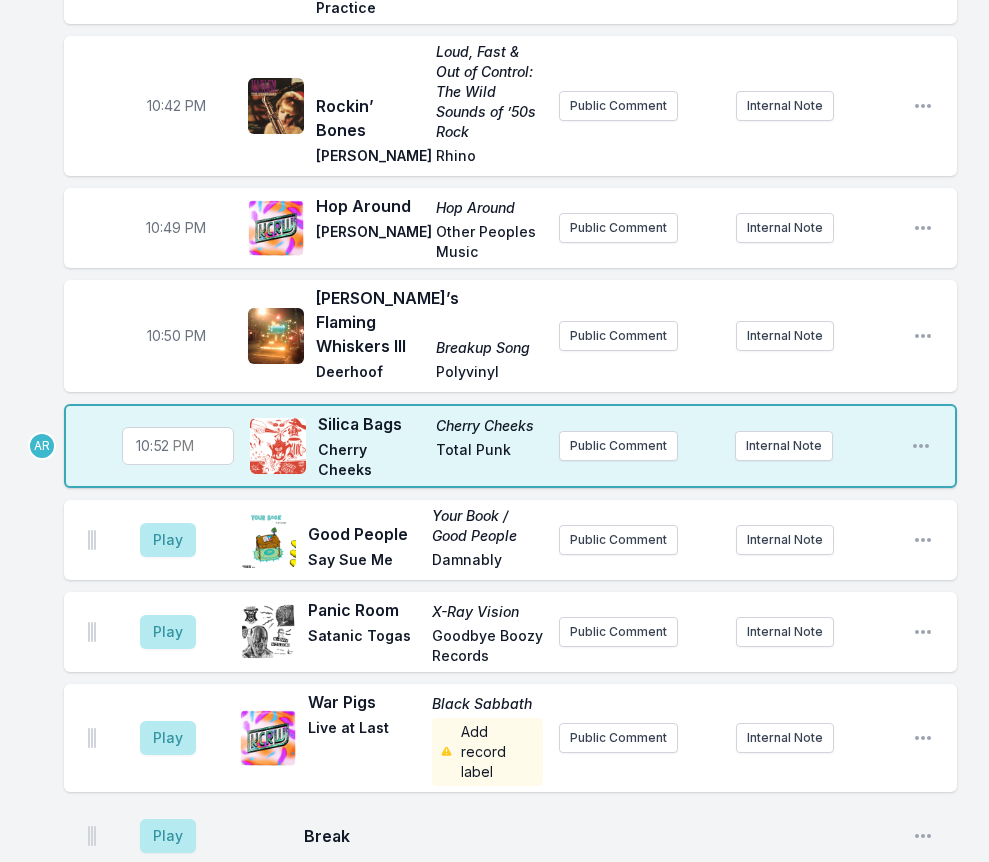 click on "22:52" at bounding box center (178, 446) 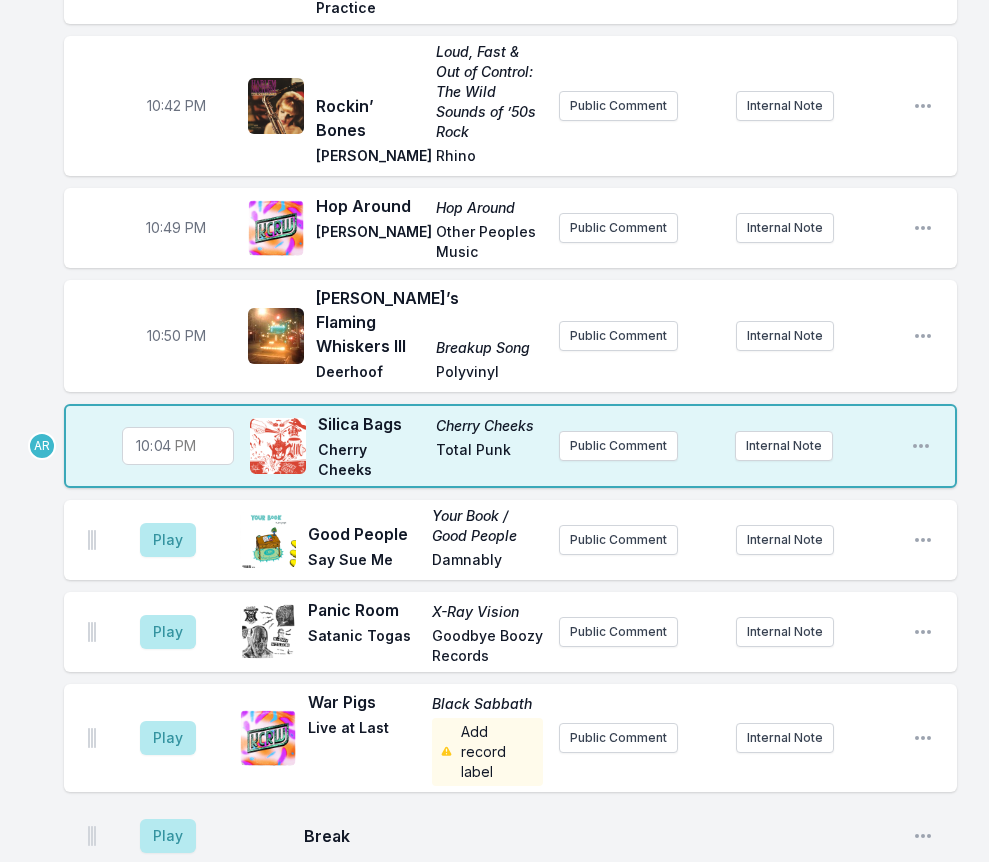 type on "22:47" 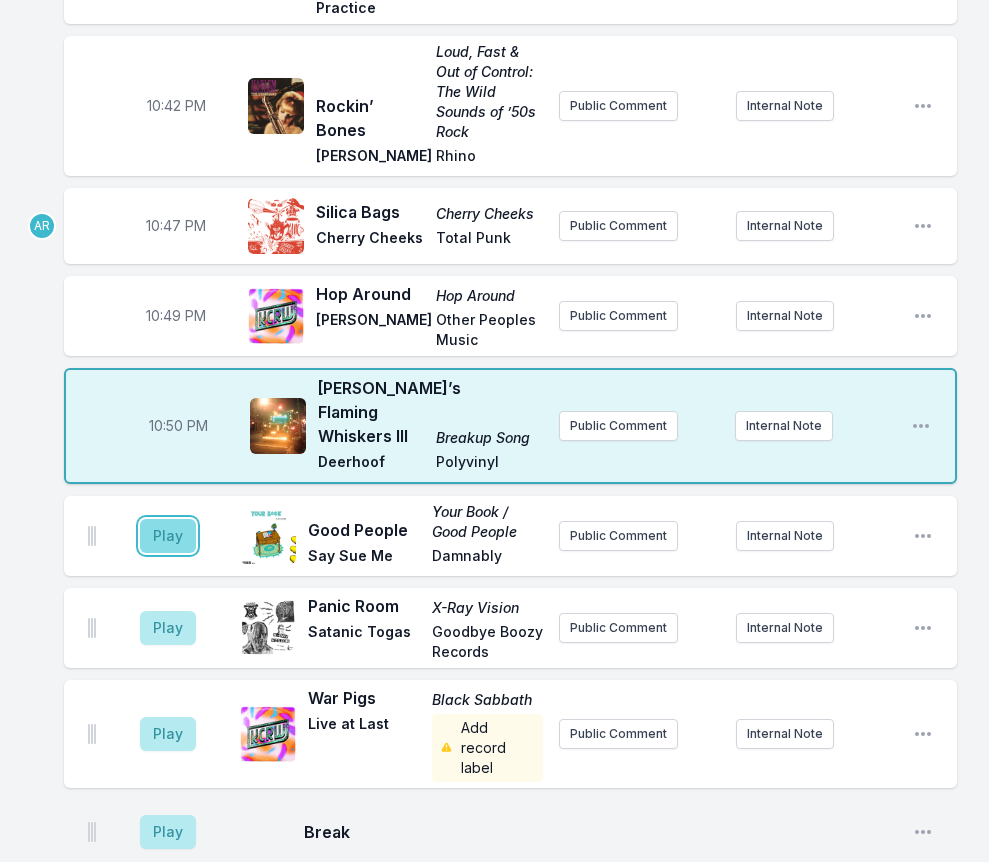 click on "Play" at bounding box center (168, 536) 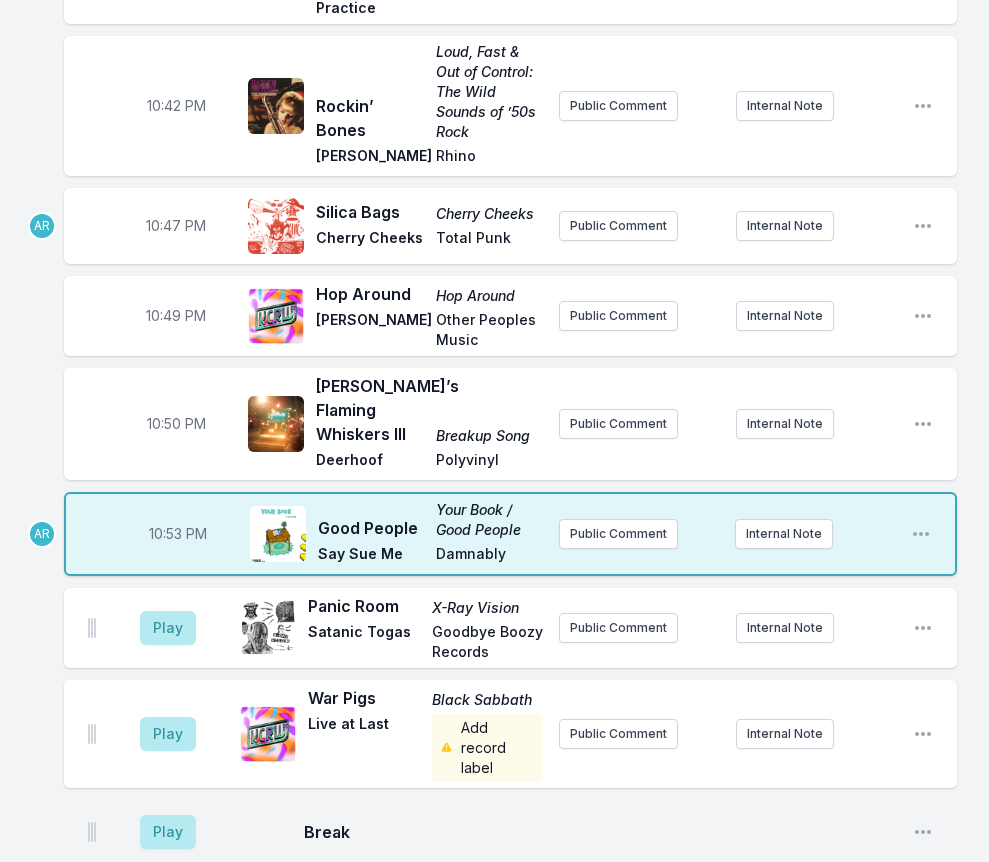 click on "10:53 PM" at bounding box center [178, 534] 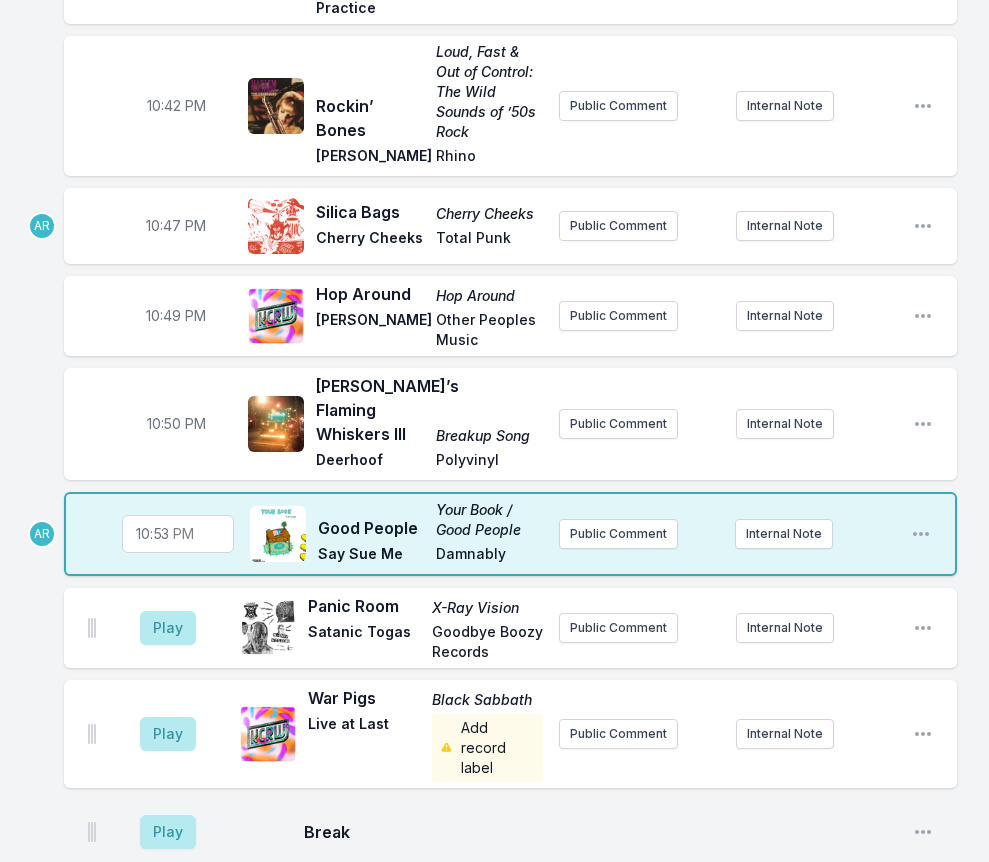 click on "22:53" at bounding box center (178, 534) 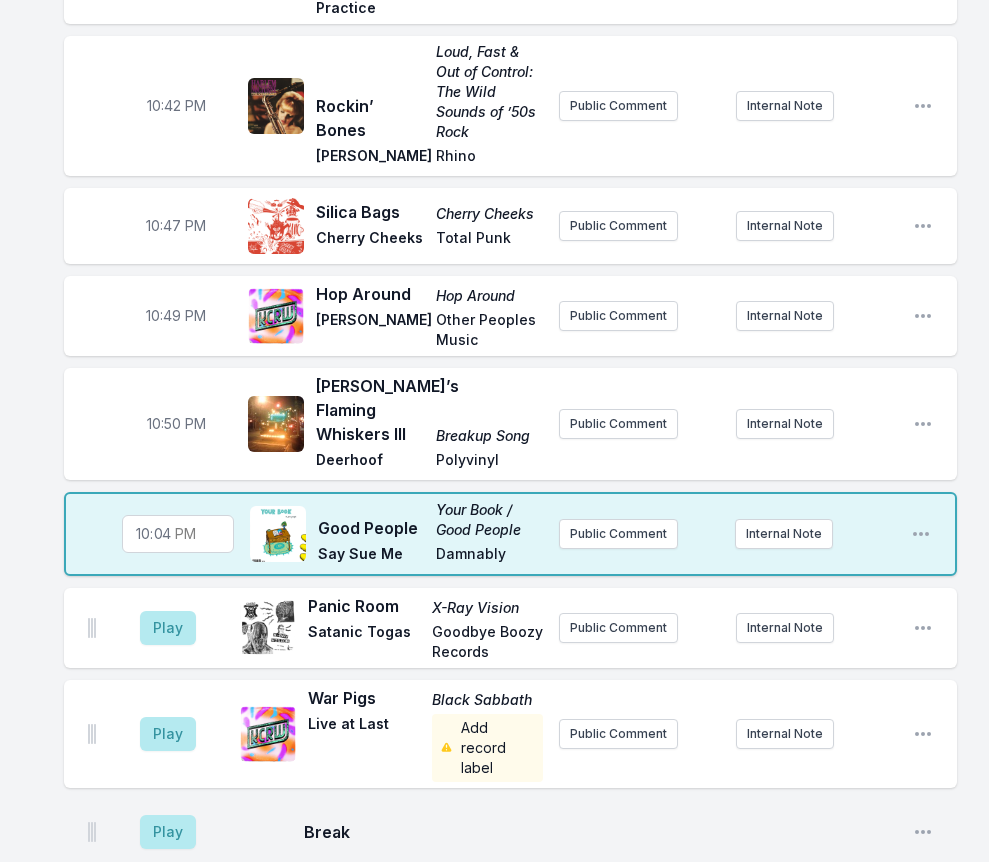 type on "22:44" 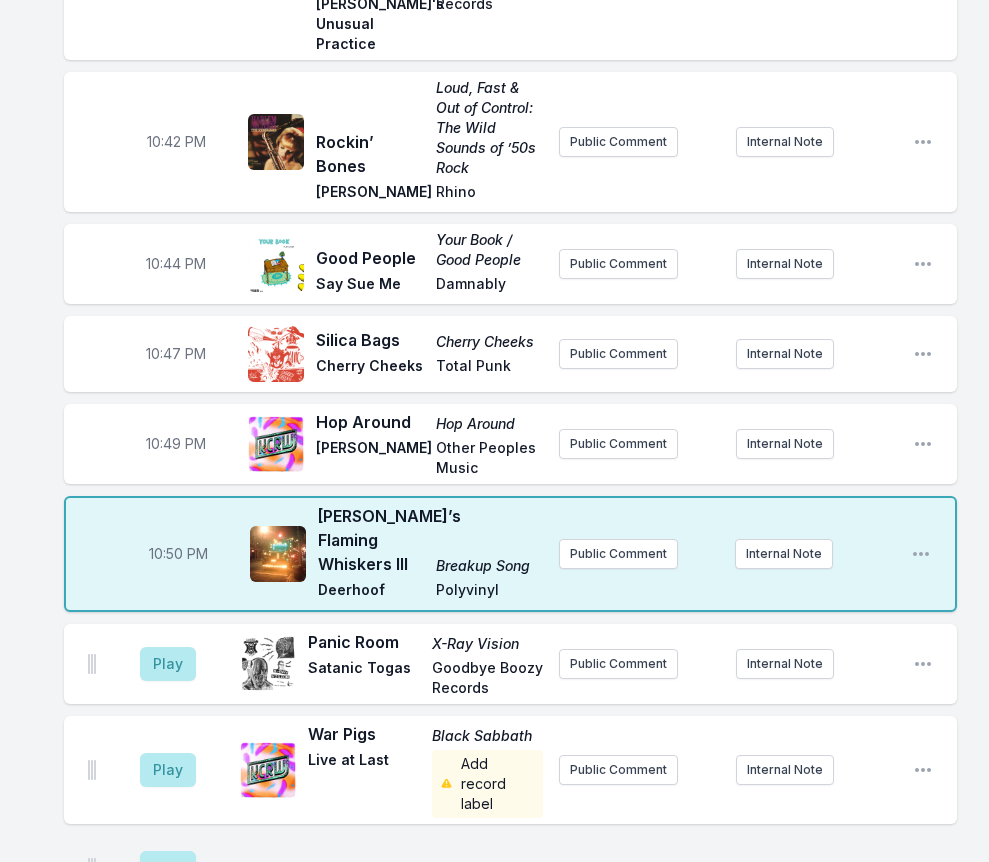 scroll, scrollTop: 2036, scrollLeft: 0, axis: vertical 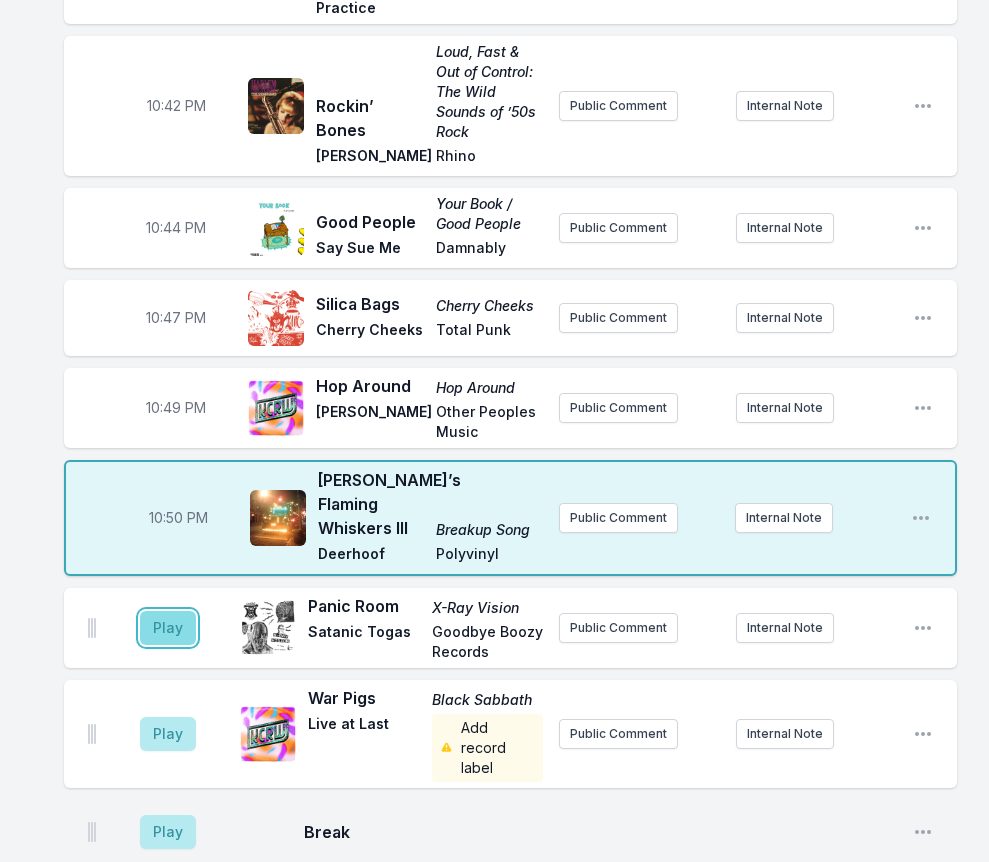 click on "Play" at bounding box center [168, 628] 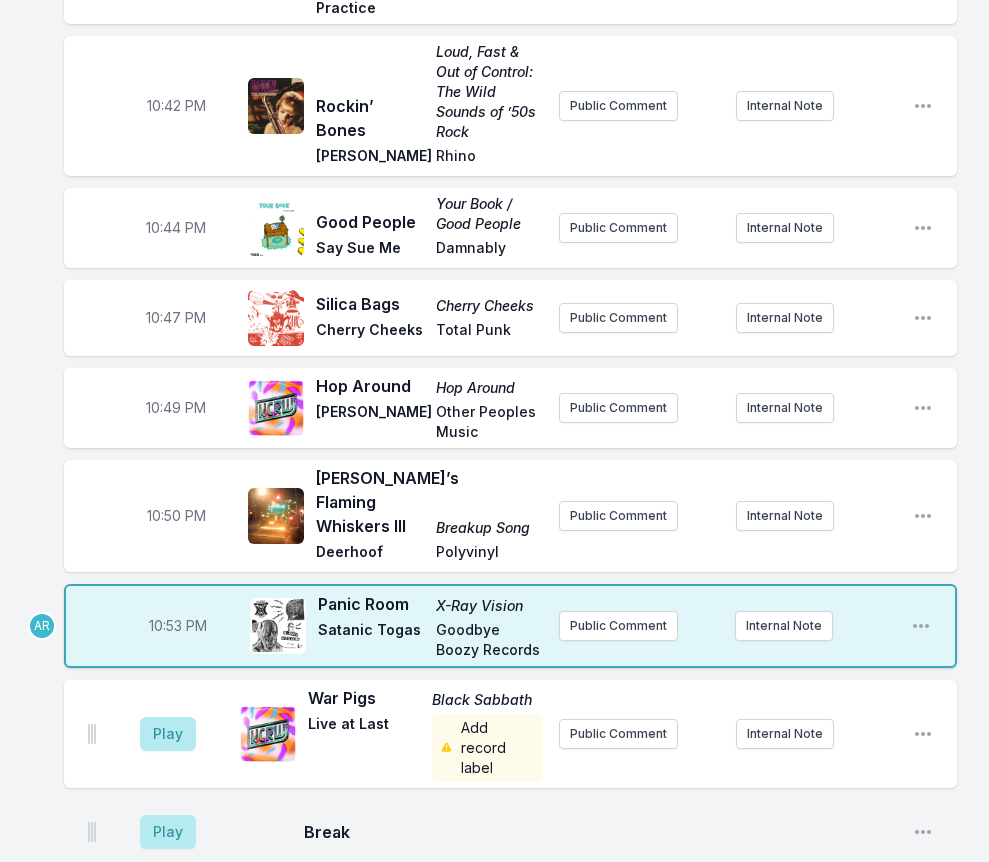 click on "10:53 PM" at bounding box center (178, 626) 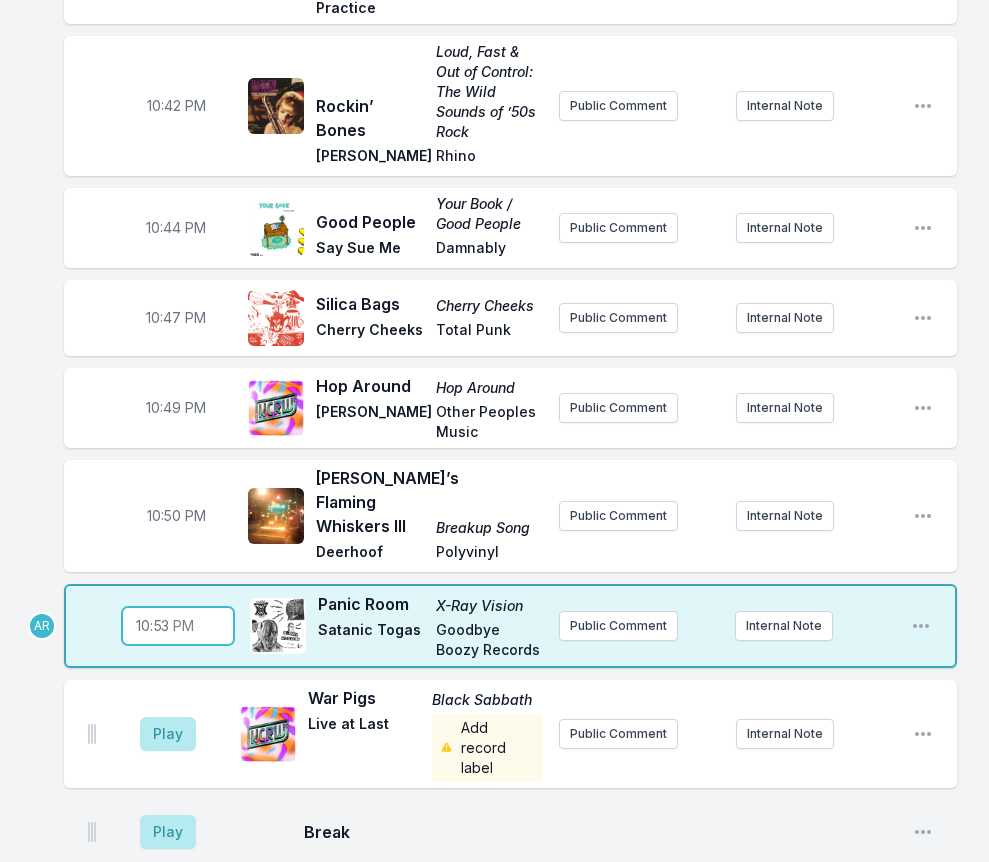click on "22:53" at bounding box center [178, 626] 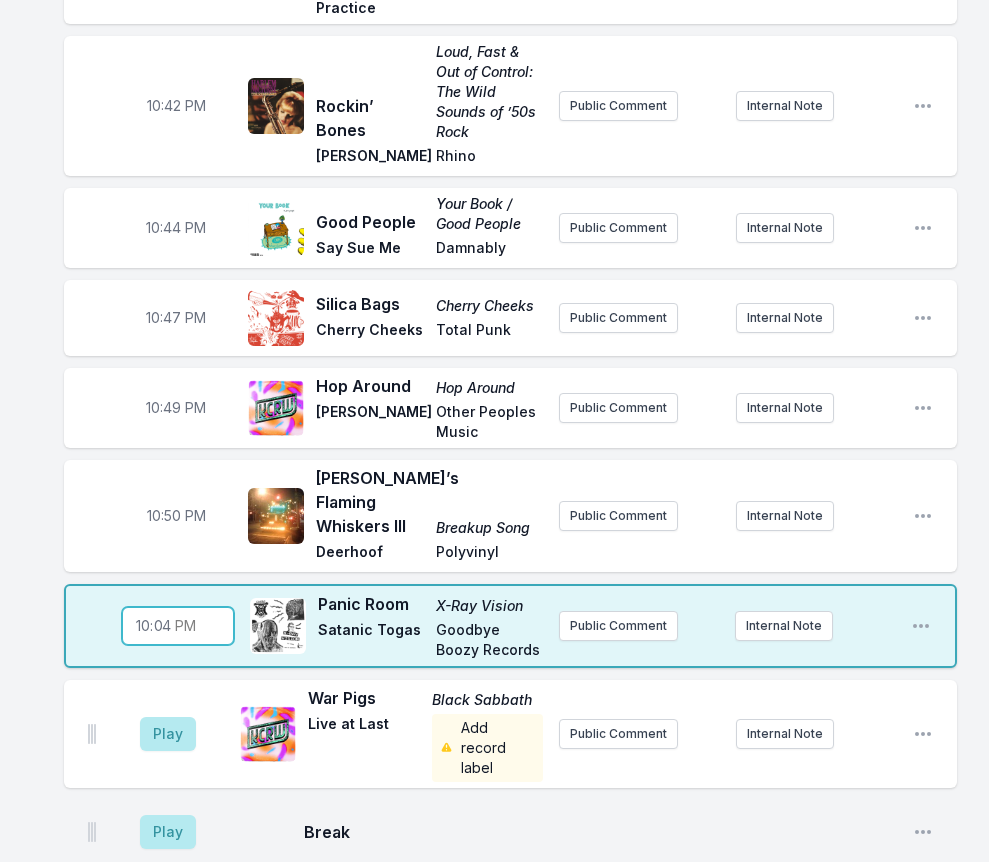 type on "22:40" 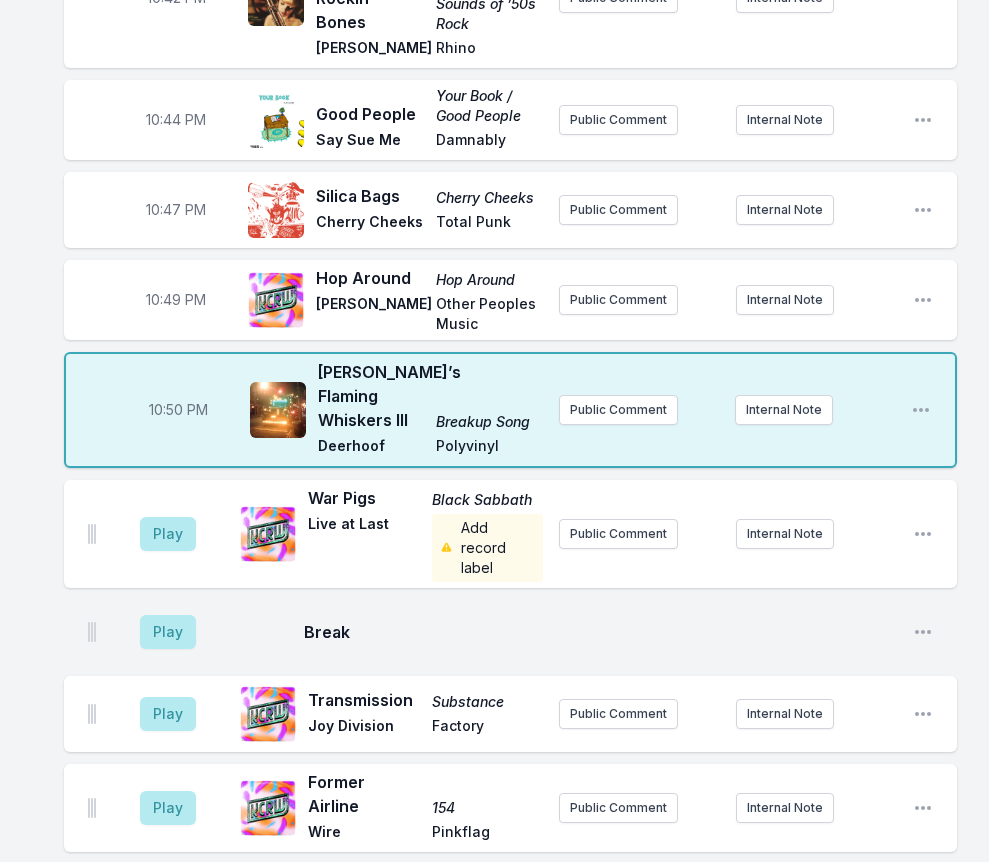 scroll, scrollTop: 2272, scrollLeft: 0, axis: vertical 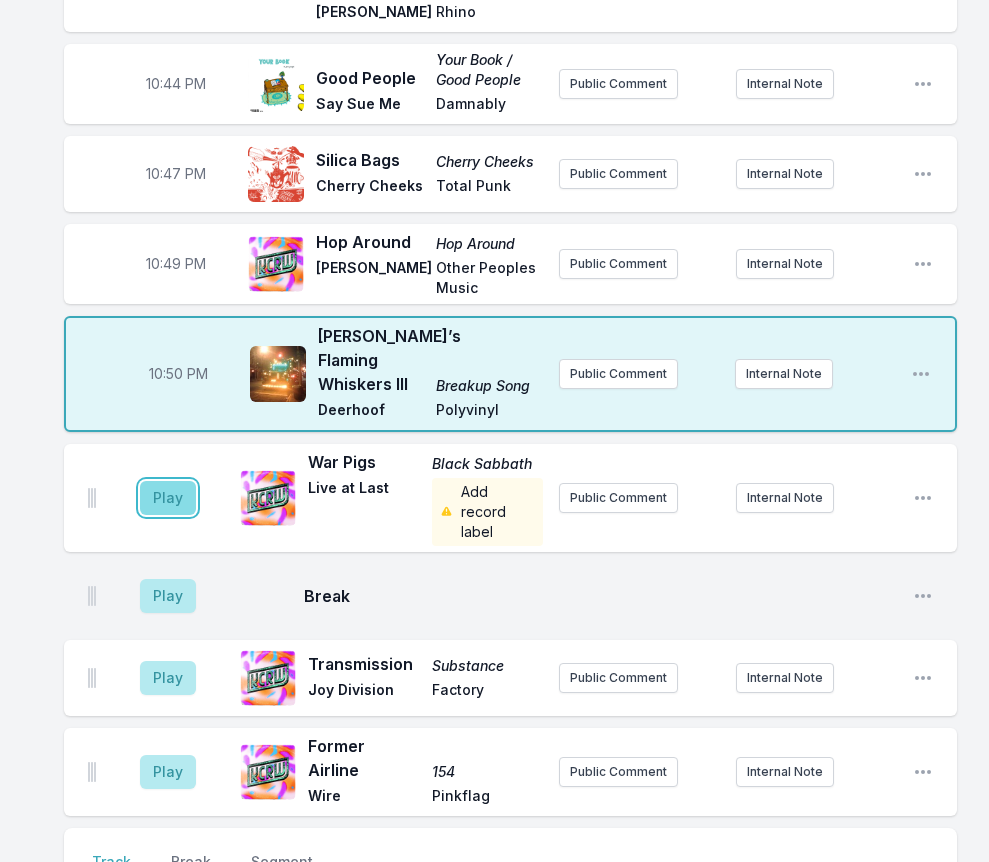 click on "Play" at bounding box center (168, 498) 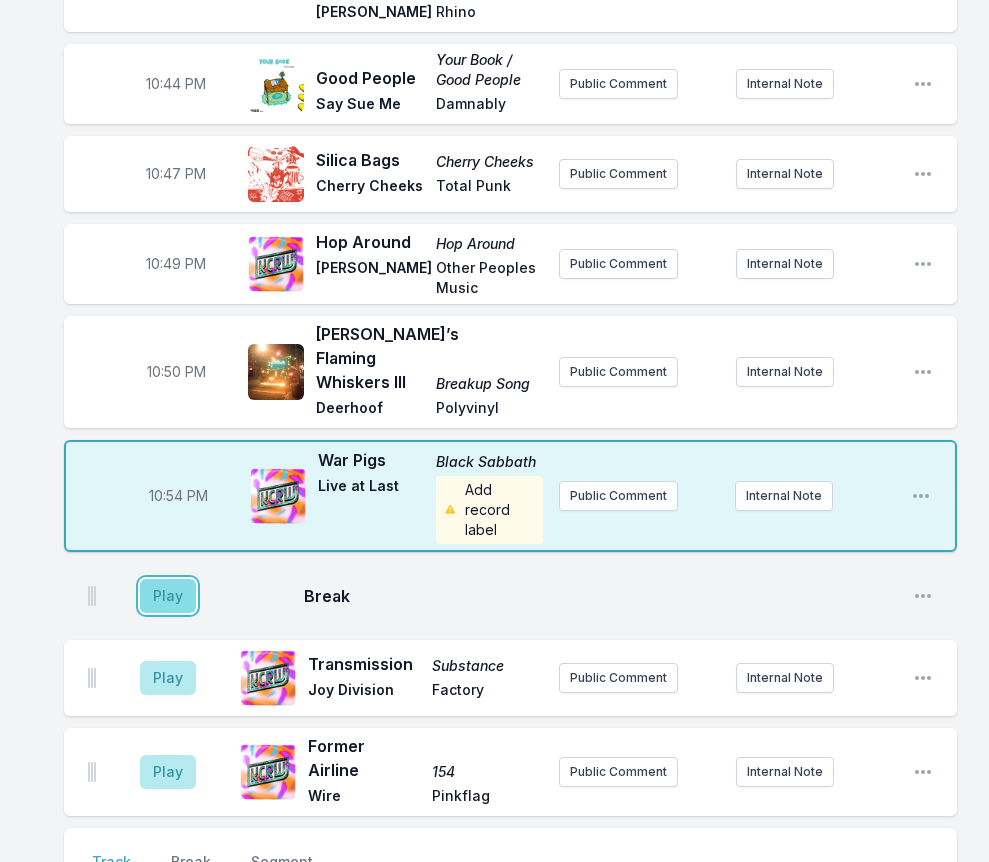 click on "Play" at bounding box center [168, 596] 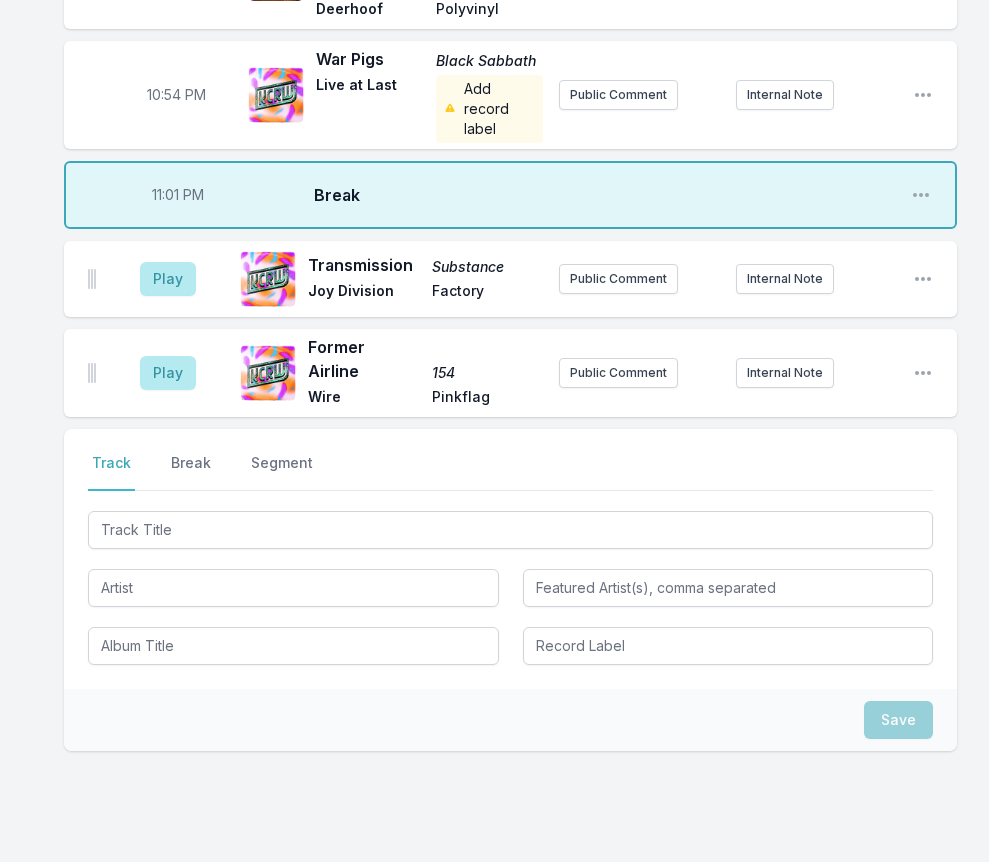 scroll, scrollTop: 2672, scrollLeft: 0, axis: vertical 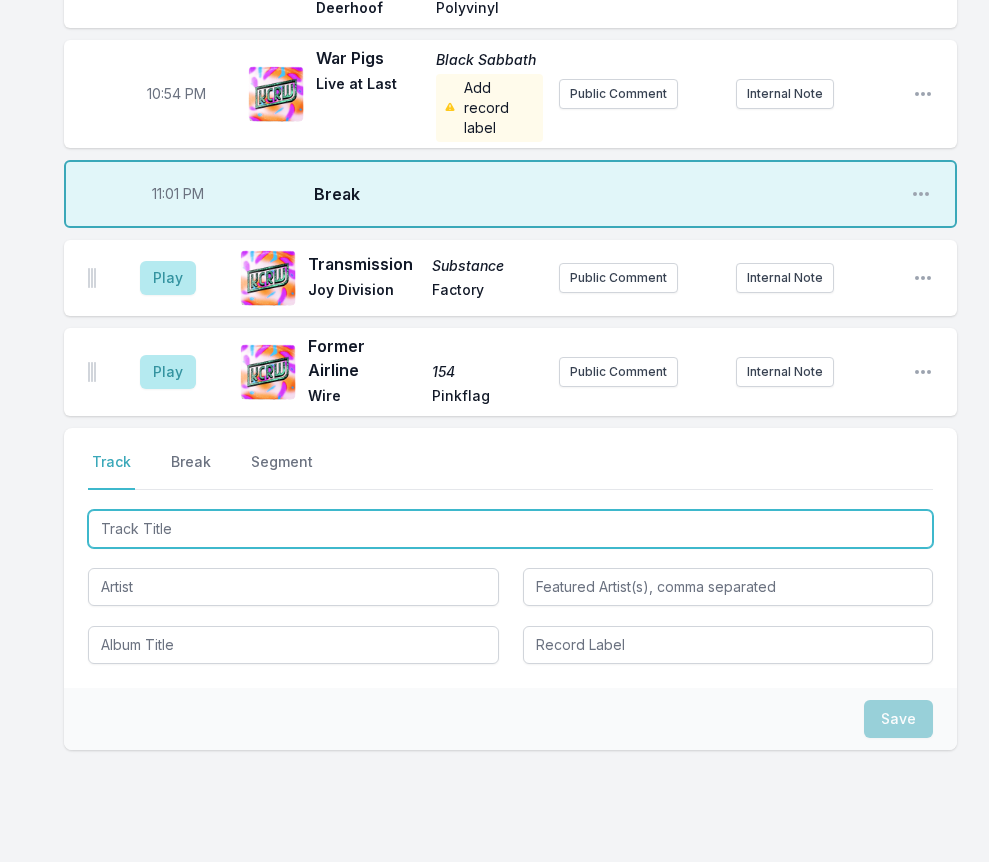 type on "Dear Justice Letter" 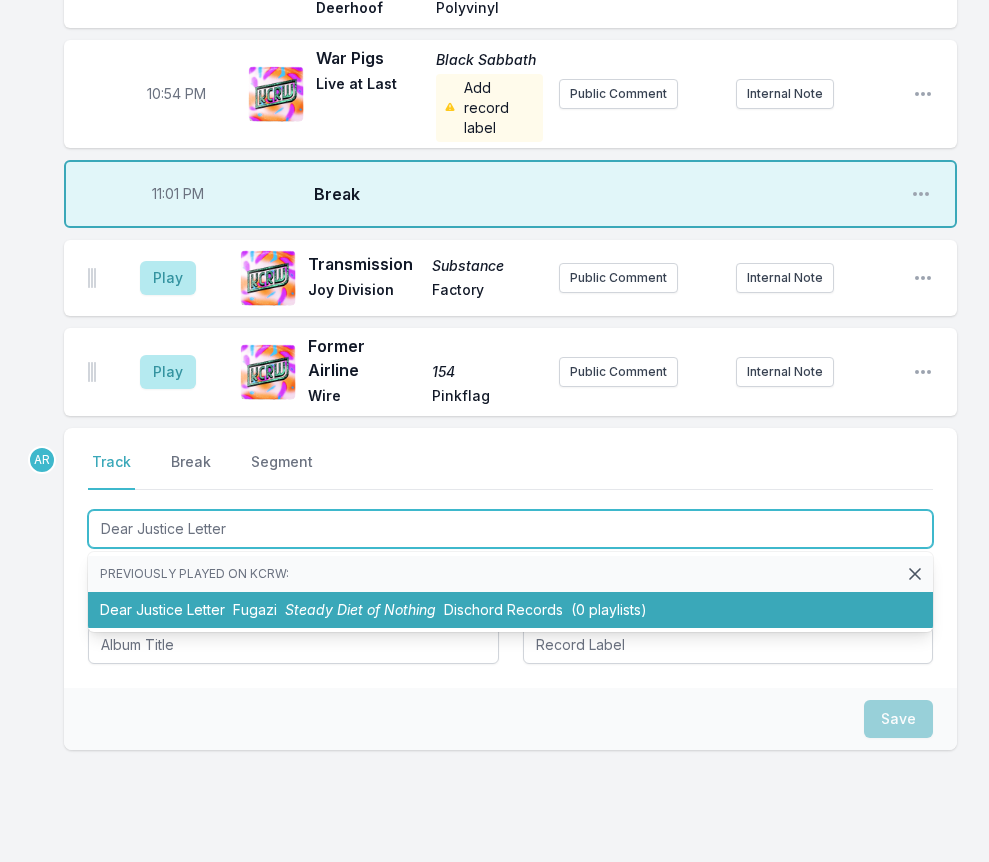 click on "Dischord Records" at bounding box center [503, 609] 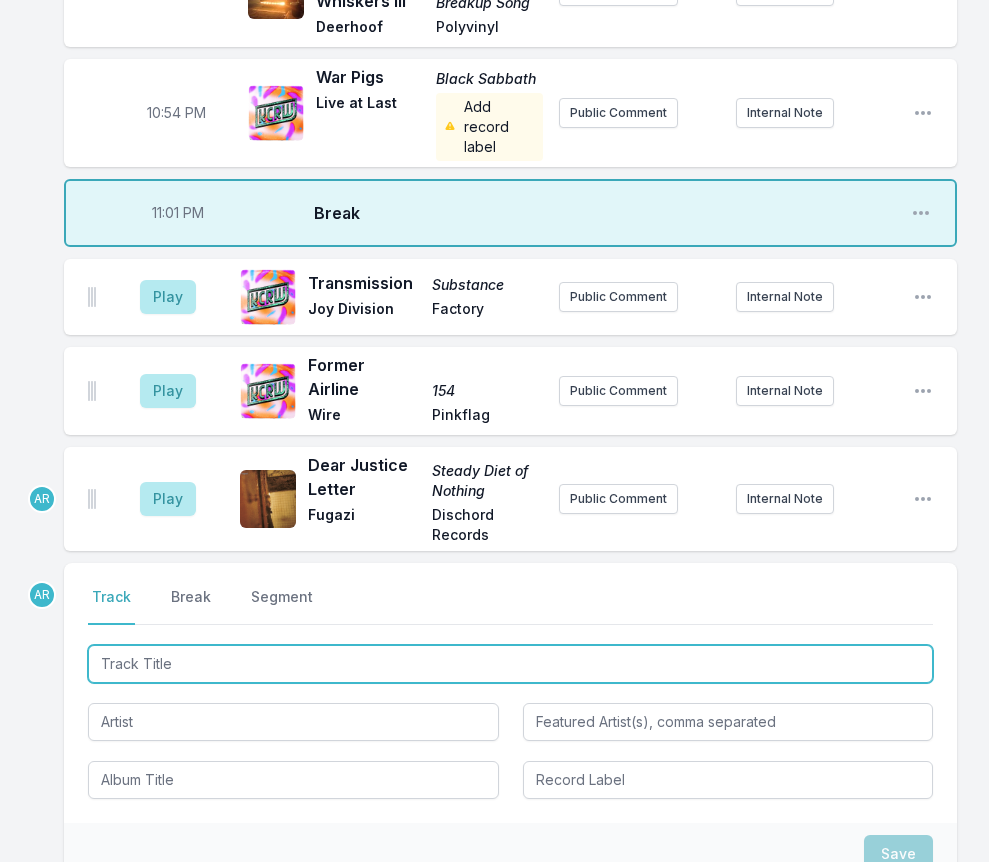 scroll, scrollTop: 2644, scrollLeft: 0, axis: vertical 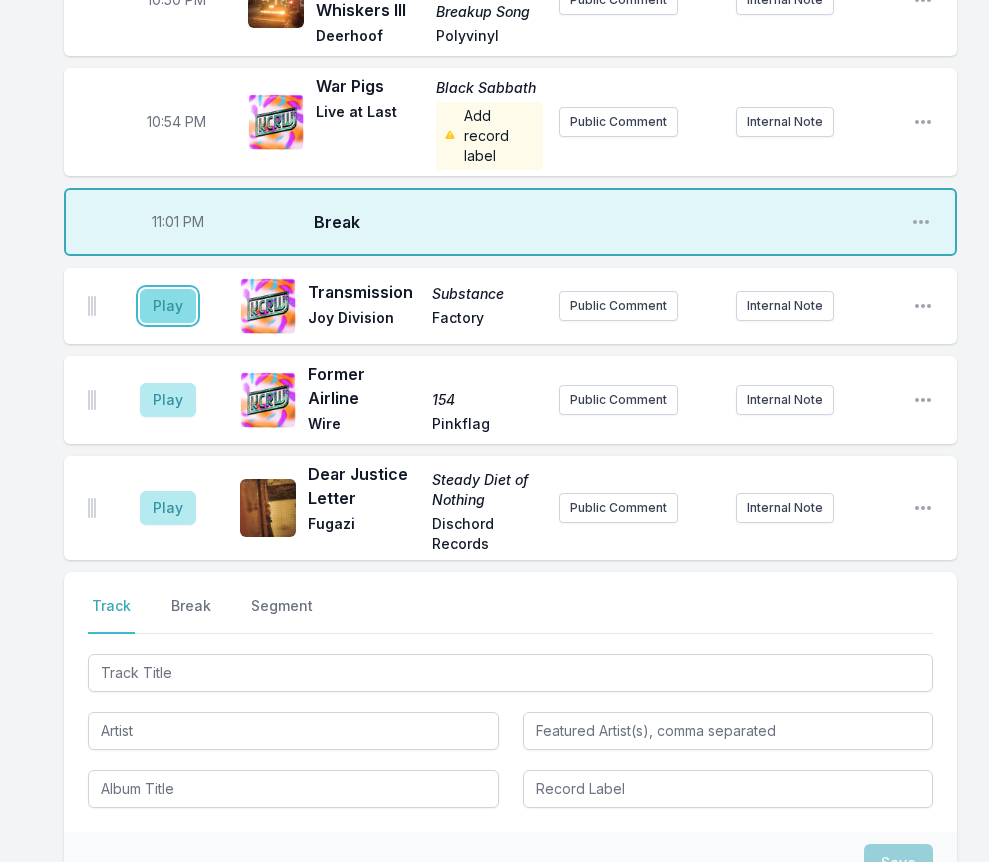 click on "Play" at bounding box center (168, 306) 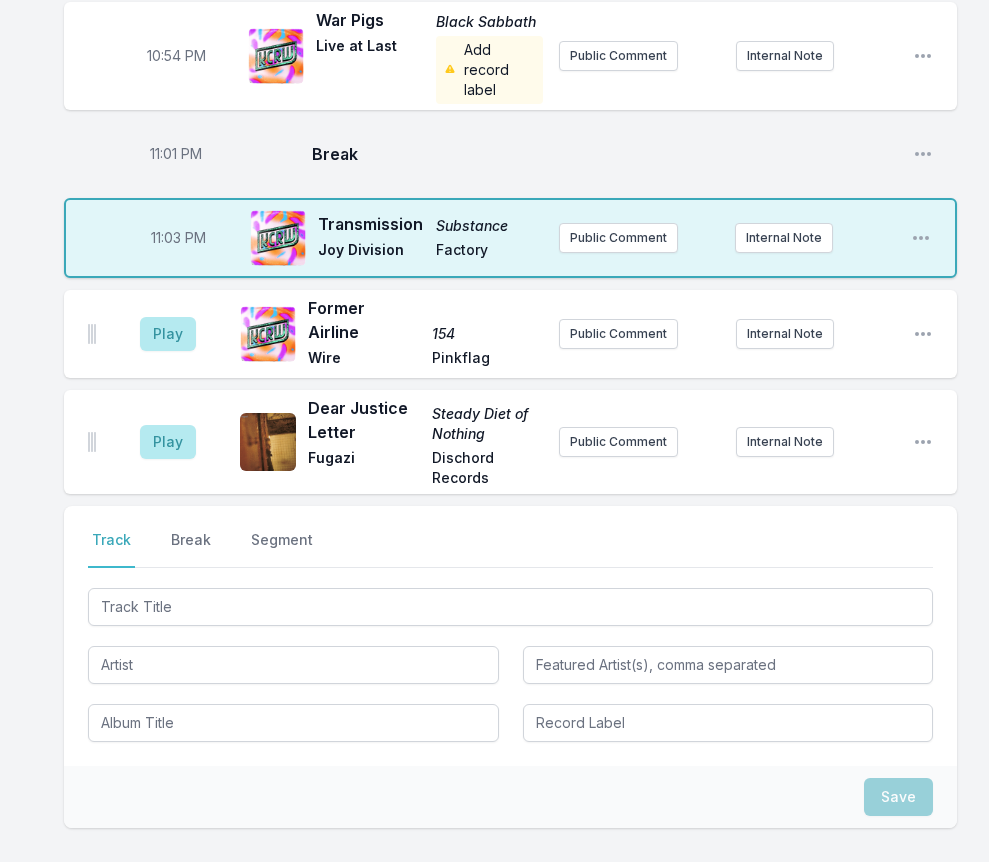 scroll, scrollTop: 2844, scrollLeft: 0, axis: vertical 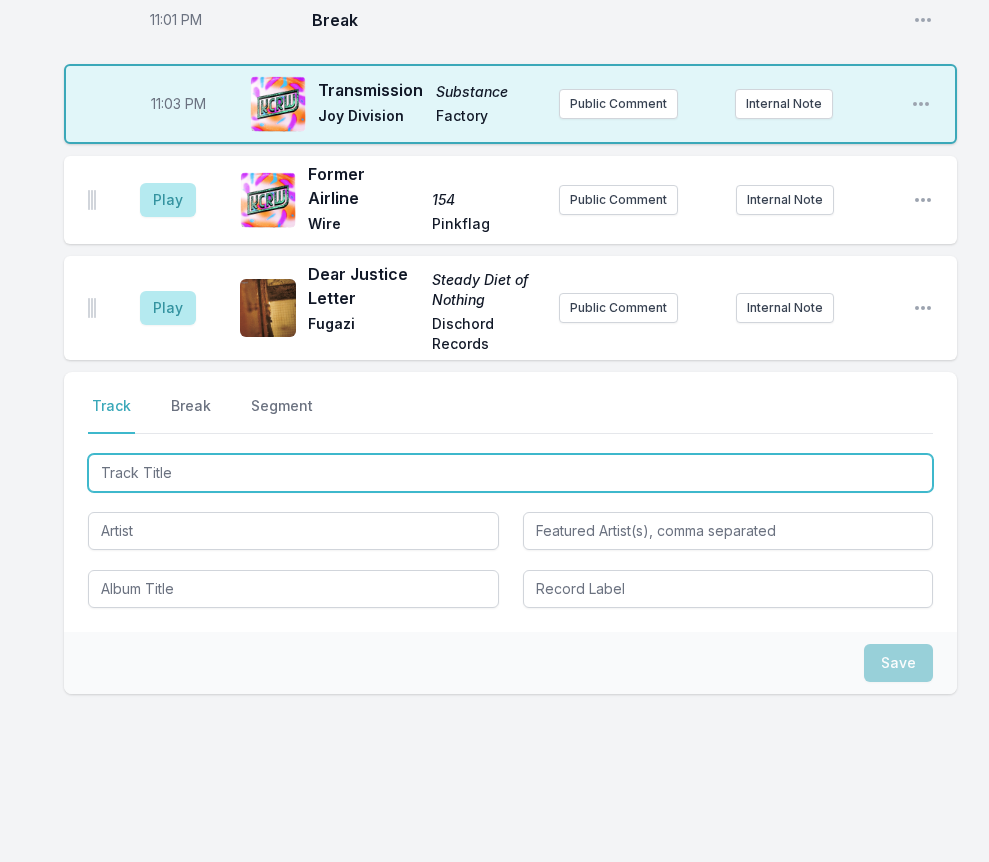 type on "Some Kind Of Nut" 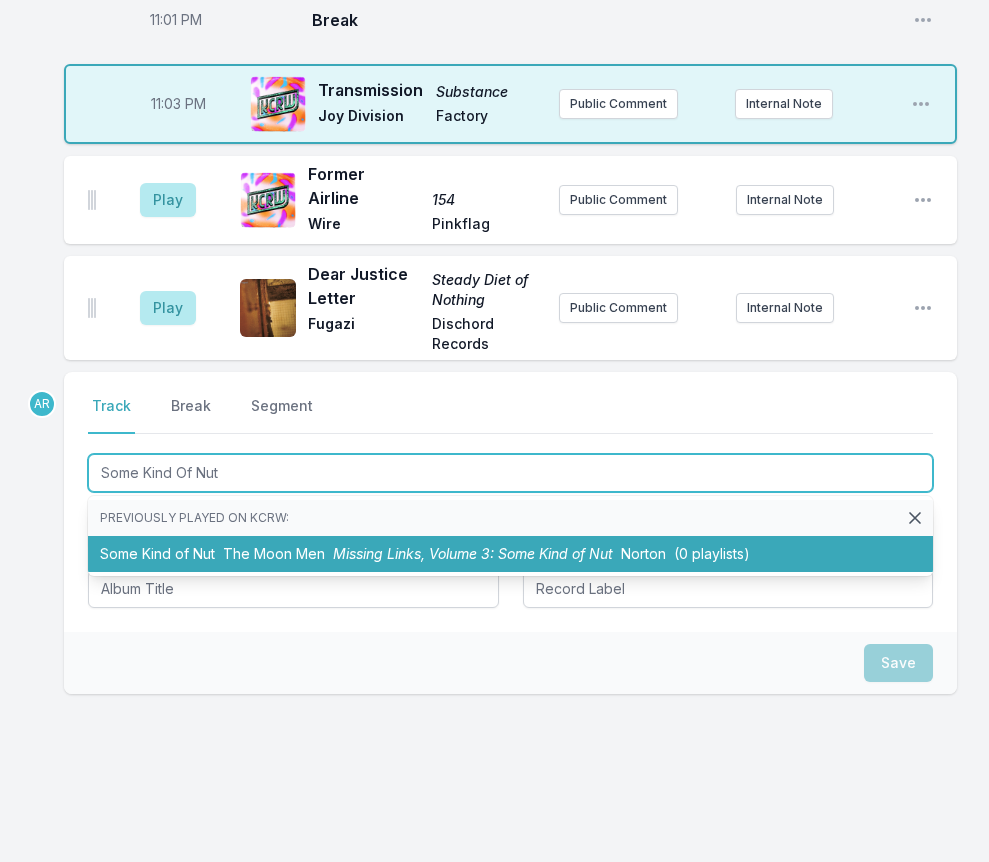 click on "Missing Links, Volume 3: Some Kind of Nut" at bounding box center [473, 553] 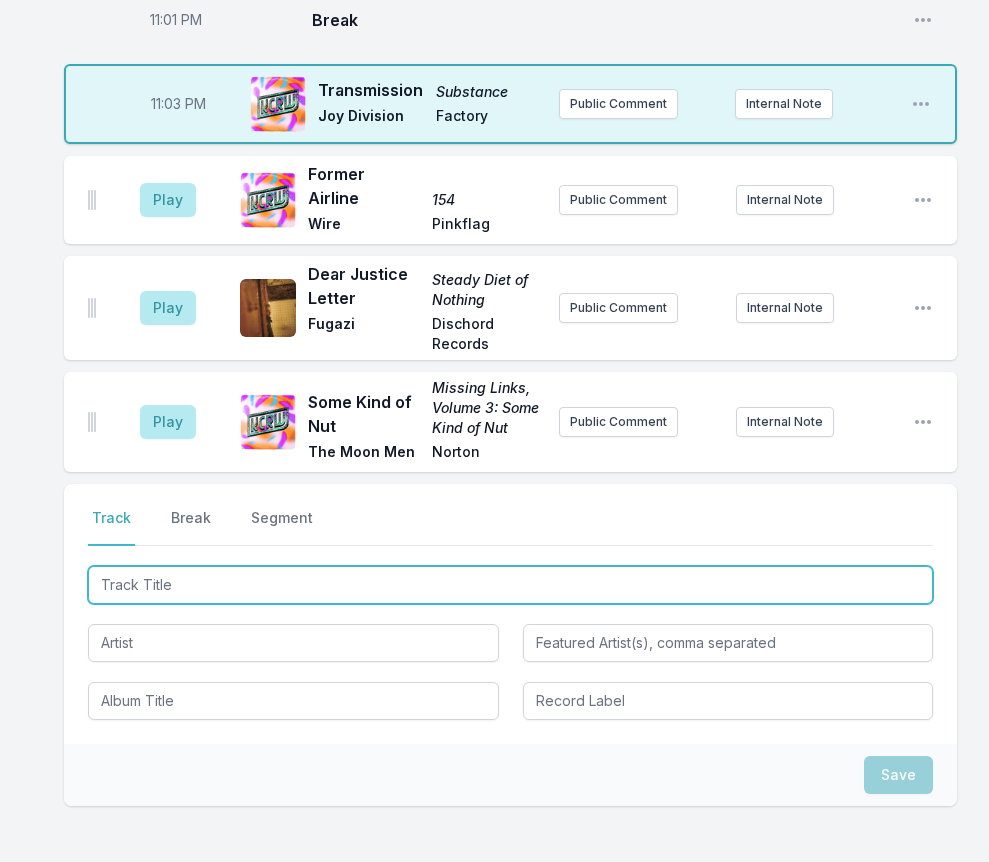 type on "Prison Of The Senses" 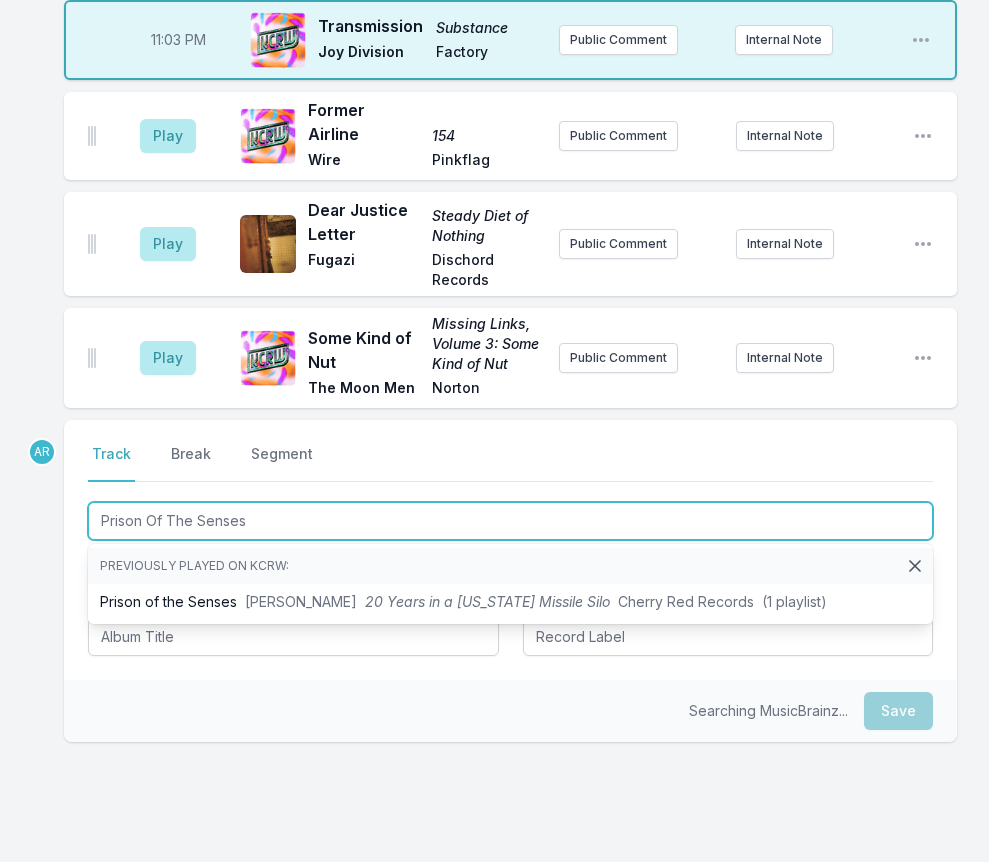 scroll, scrollTop: 2956, scrollLeft: 0, axis: vertical 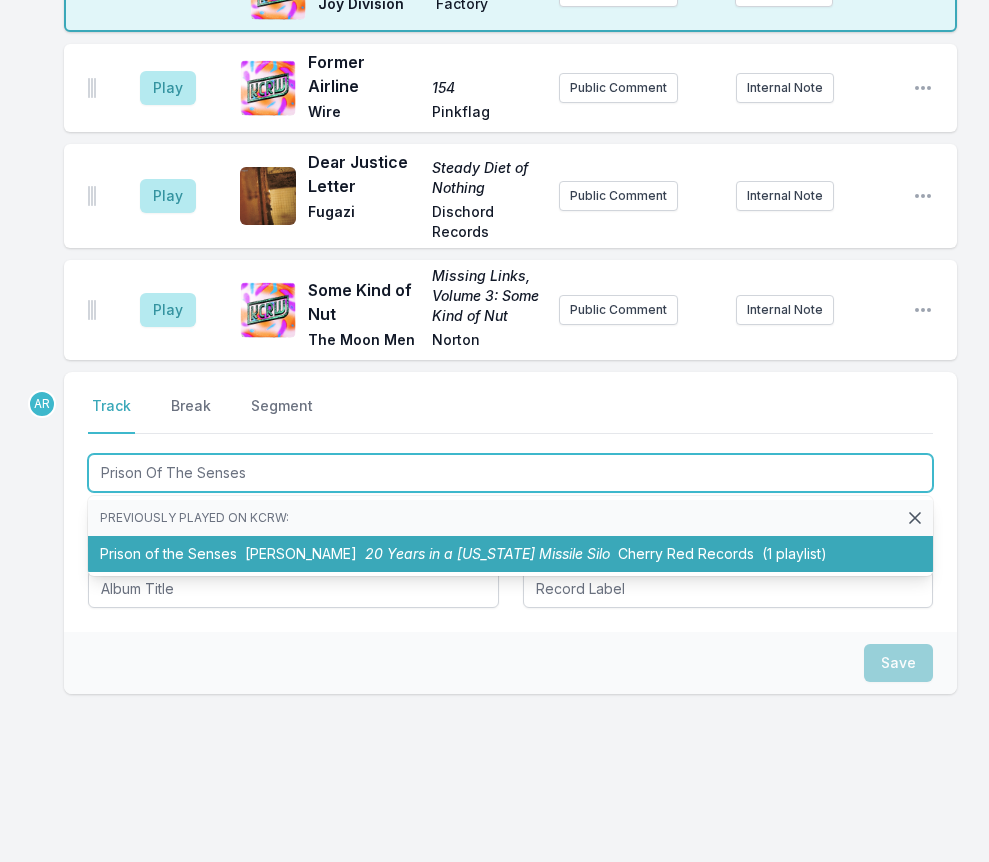 click on "Prison of the Senses Pere Ubu 20 Years in a Montana Missile Silo Cherry Red Records (1 playlist)" at bounding box center (510, 554) 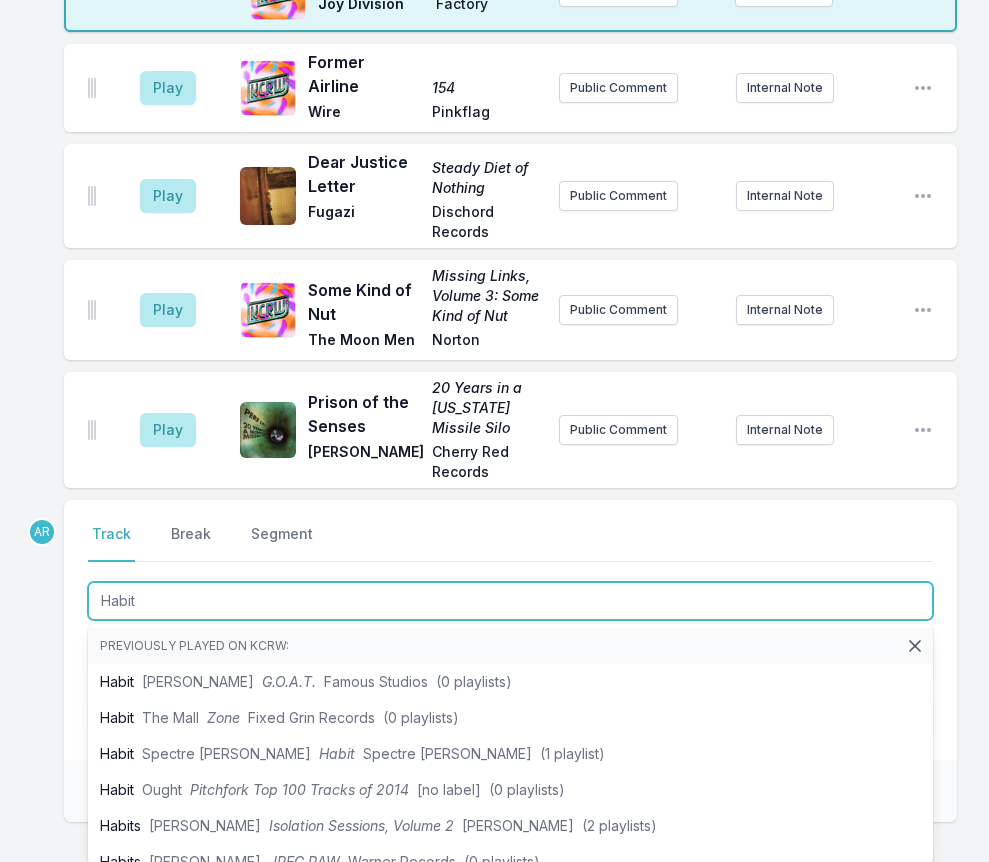 type on "Habit" 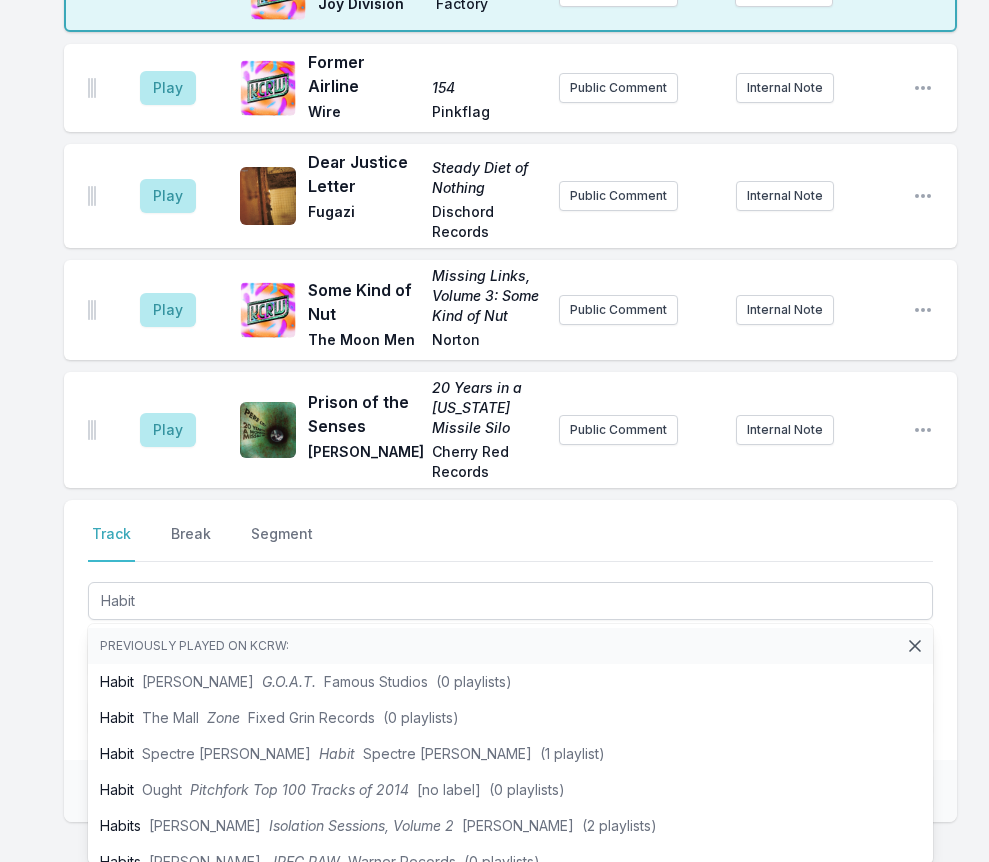 click on "Select a tab Track Break Segment Track Break Segment Habit Previously played on KCRW: Habit Diljit Dosanjh G.O.A.T. Famous Studios (0 playlists) Habit The Mall Zone Fixed Grin Records (0 playlists) Habit Spectre Jones Habit Spectre Jones (1 playlist) Habit Ought Pitchfork Top 100 Tracks of 2014 [no label] (0 playlists) Habits Trejo Isolation Sessions, Volume 2 Trejo (2 playlists) Habits Gary Clark Jr. JPEG RAW Warner Records (0 playlists) Habits PUP THE UNRAVELING OF PUPTHEBAND Rise Records (0 playlists) Habitat (instrumental) Mos Def Black on Both Sides Rawkus Records (0 playlists) Habitat Mos Def Black on Both Sides Rawkus Records (0 playlists) Habitat Interstate Dominion Swing Shall Not Fade (0 playlists) Habitat Pinegrove 11:11 Rough Trade (0 playlists) Habitat (clean) Mos Def Black on Both Sides Rawkus Records (0 playlists) Habitual dadá Joãozinho tds bem Global Innovative Leisure (0 playlists) Bad Habit Say Sue Me Say Sue Me Damnably / Electric Muse (1 playlist) Bad Habit Joy Downer Bad Habit Gee Tee" at bounding box center (510, 630) 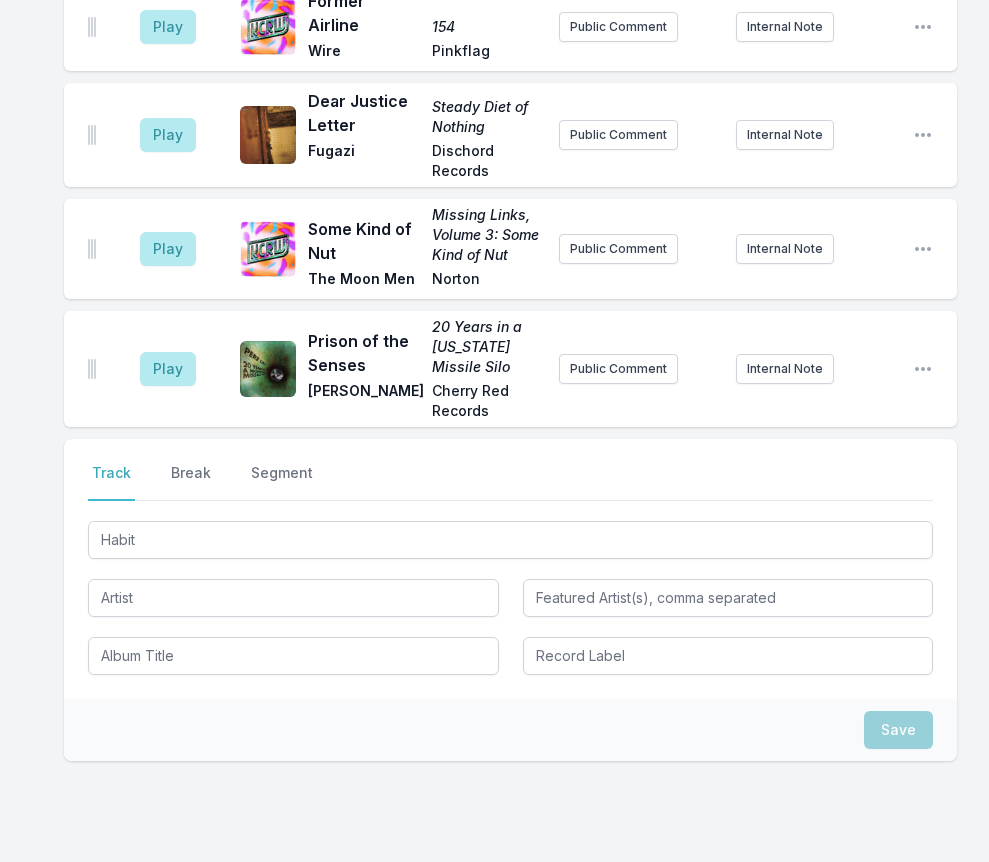 scroll, scrollTop: 3084, scrollLeft: 0, axis: vertical 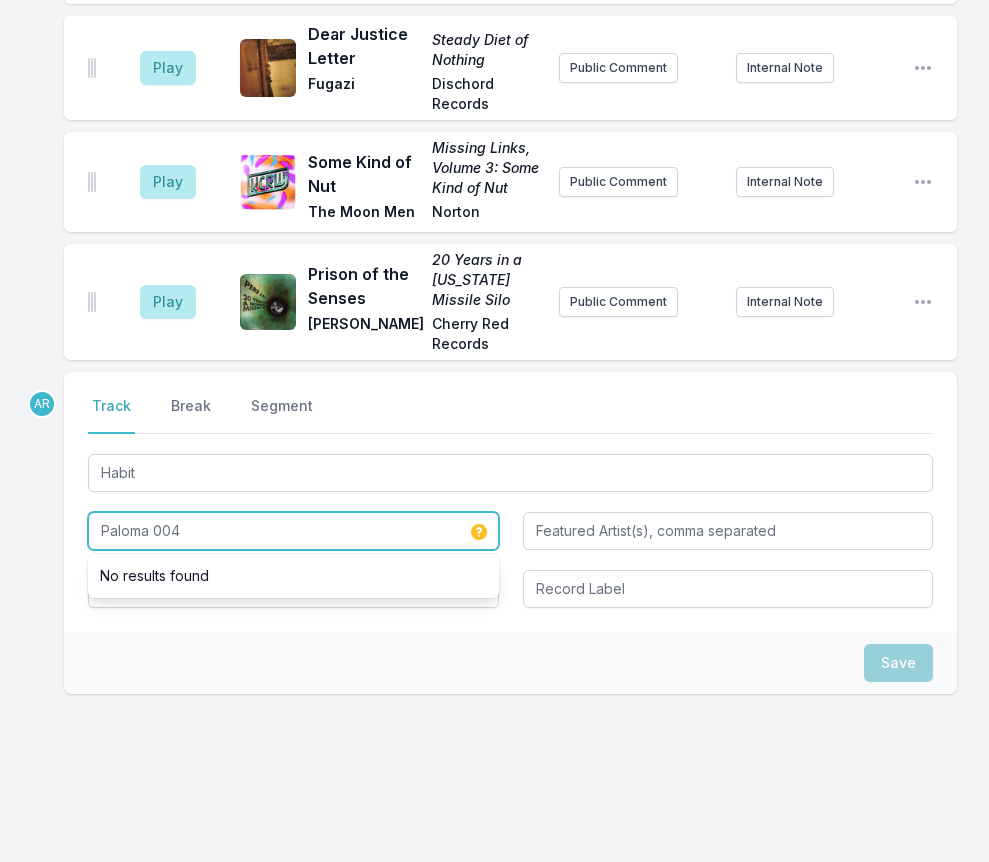 type on "Paloma 004" 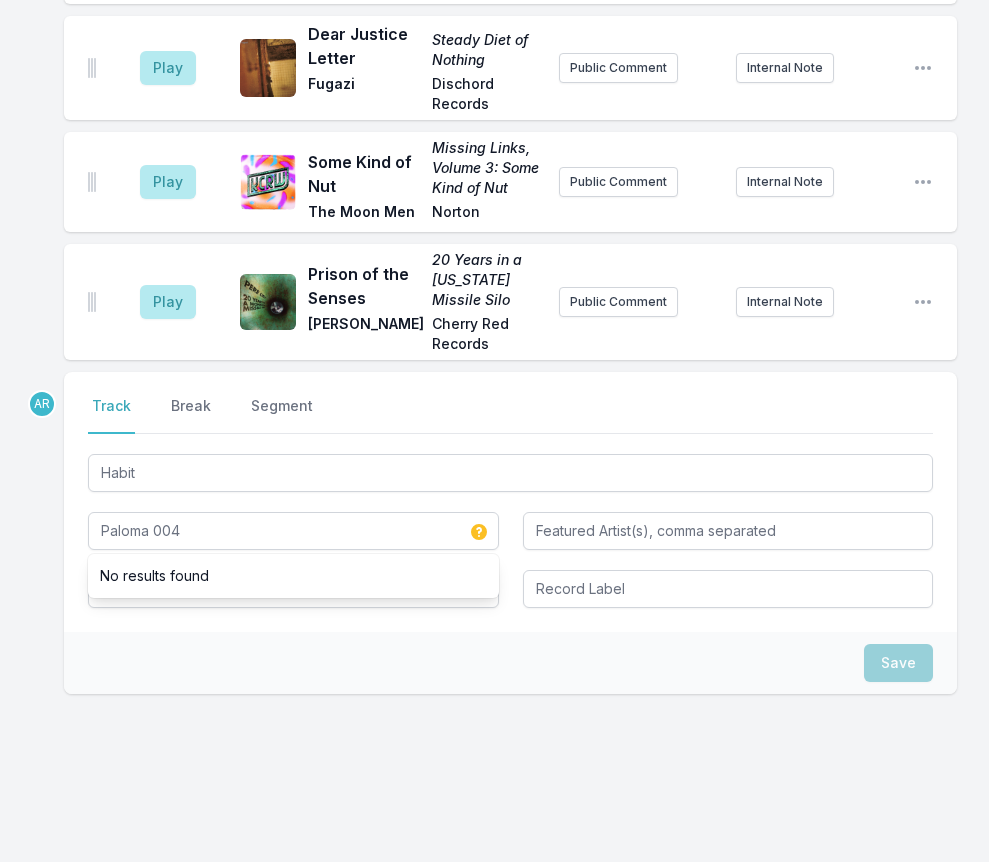 click on "AR Select a tab Track Break Segment Track Break Segment Habit Paloma 004 No results found Save" at bounding box center [510, 597] 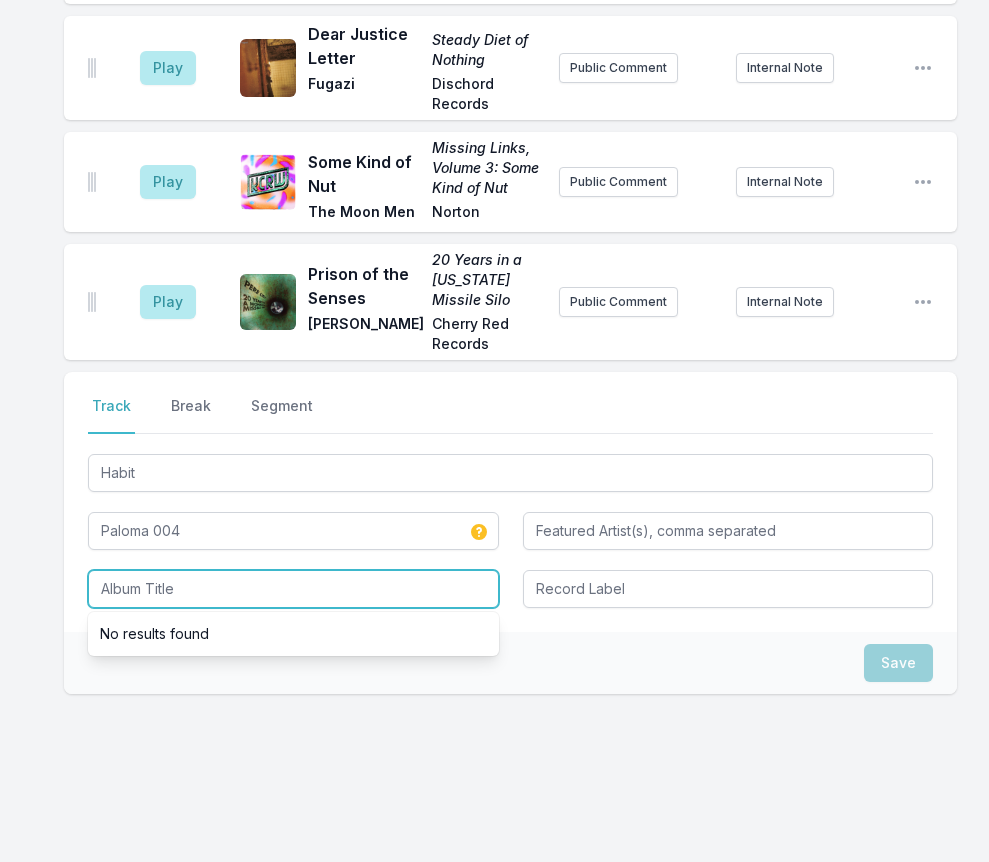 click at bounding box center (293, 589) 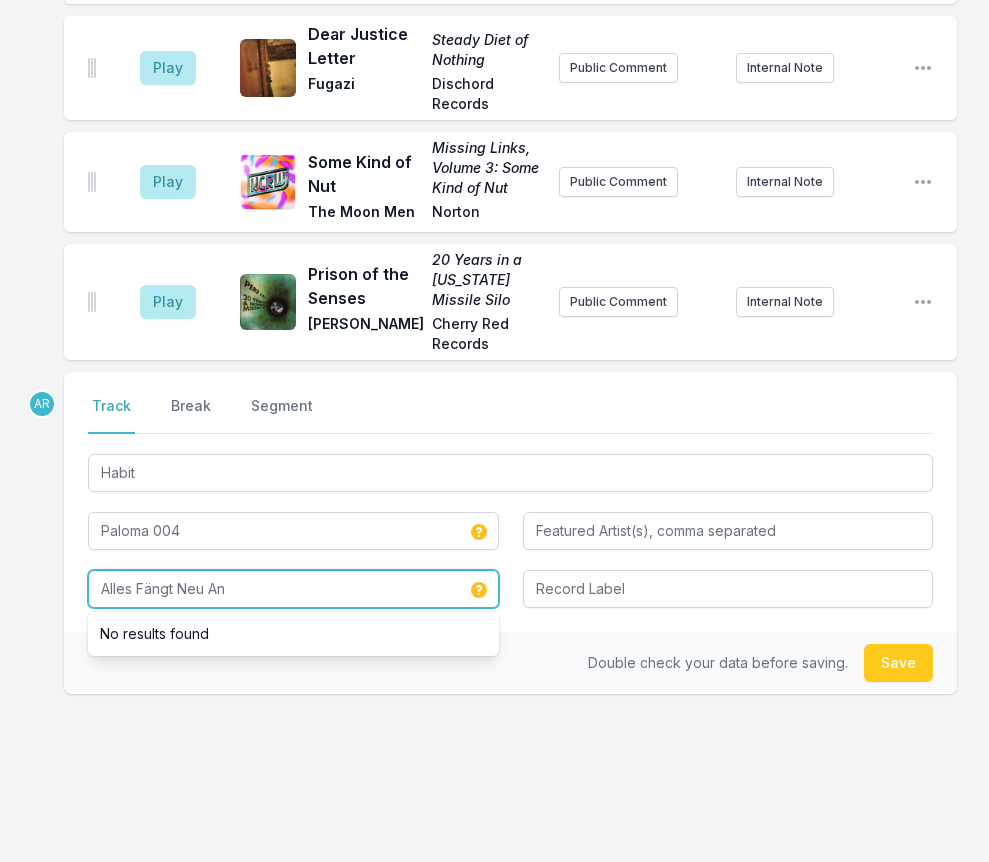 type on "Alles Fängt Neu An" 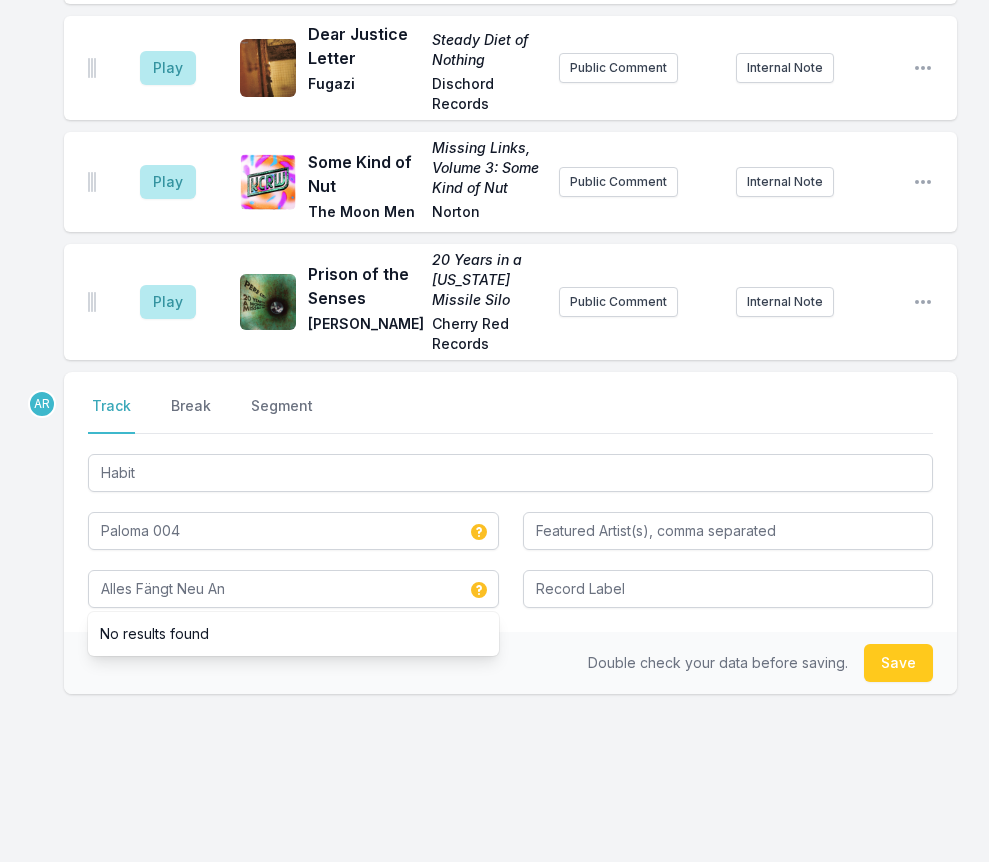 click on "Double check your data before saving. Save" at bounding box center [510, 663] 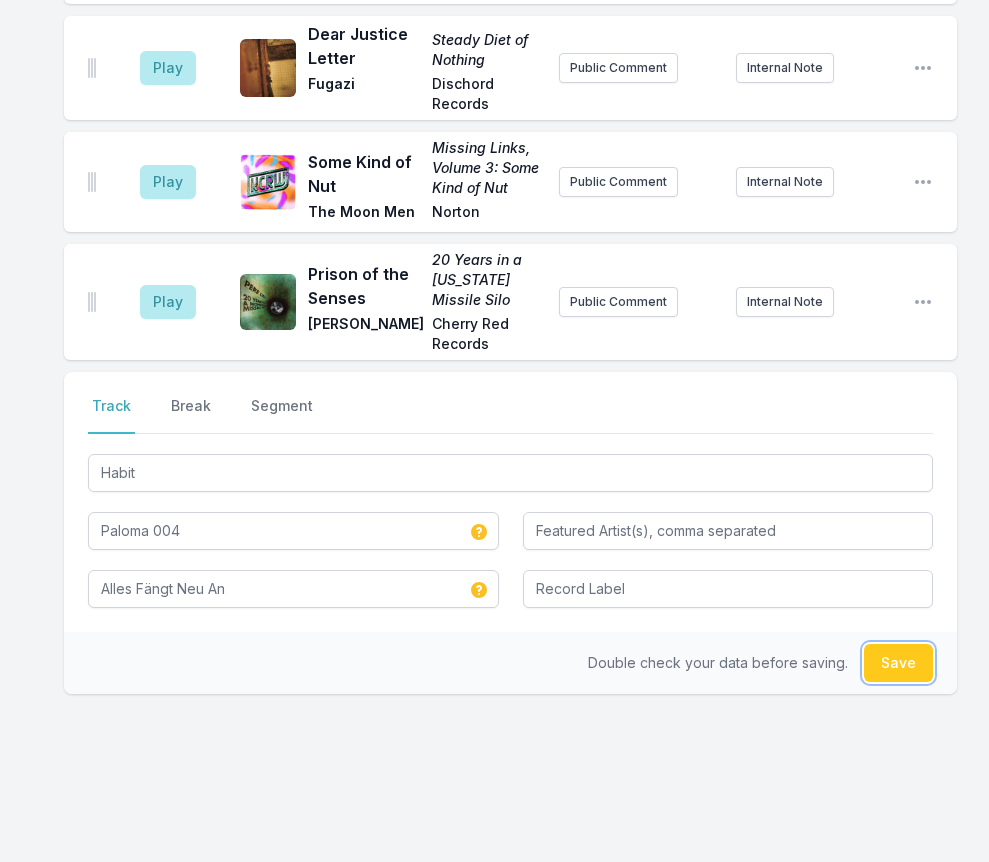 click on "Save" at bounding box center (898, 663) 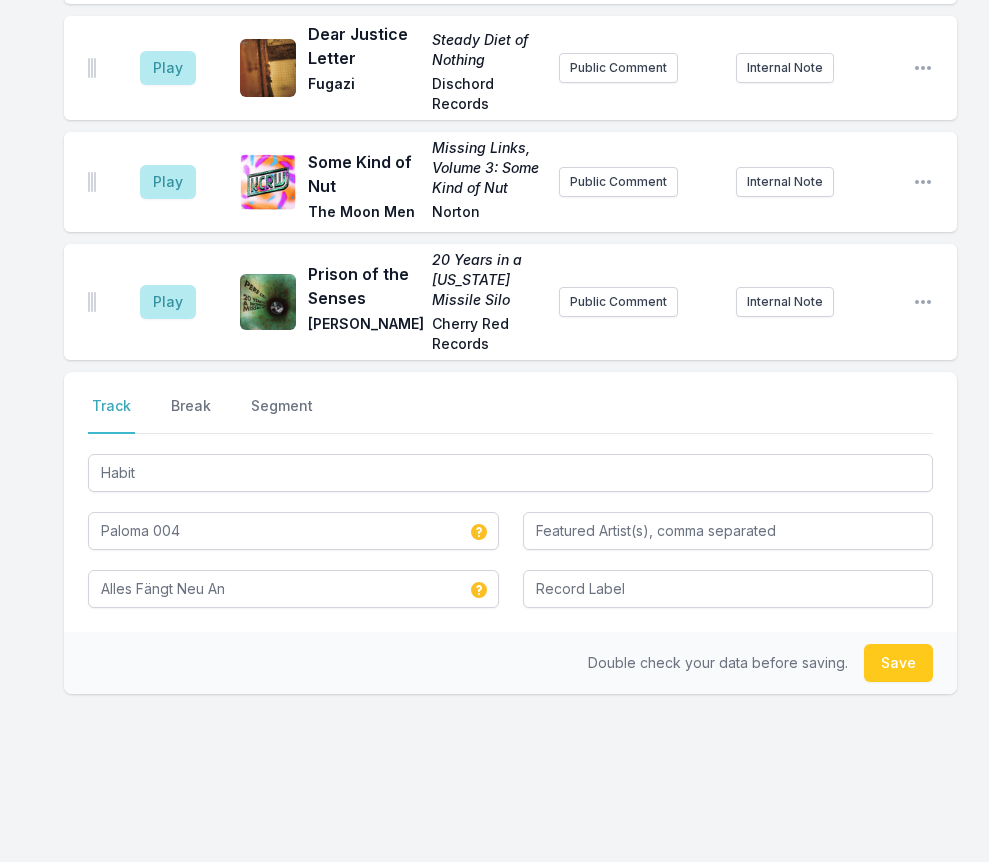 type 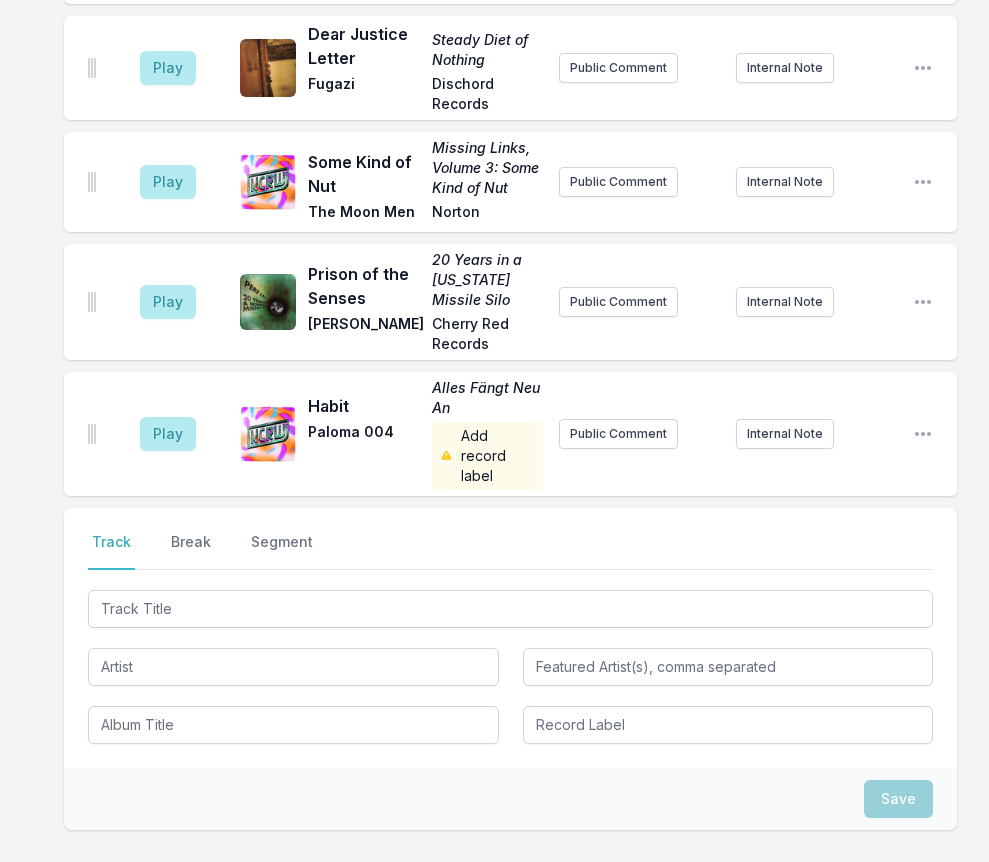 scroll, scrollTop: 3220, scrollLeft: 0, axis: vertical 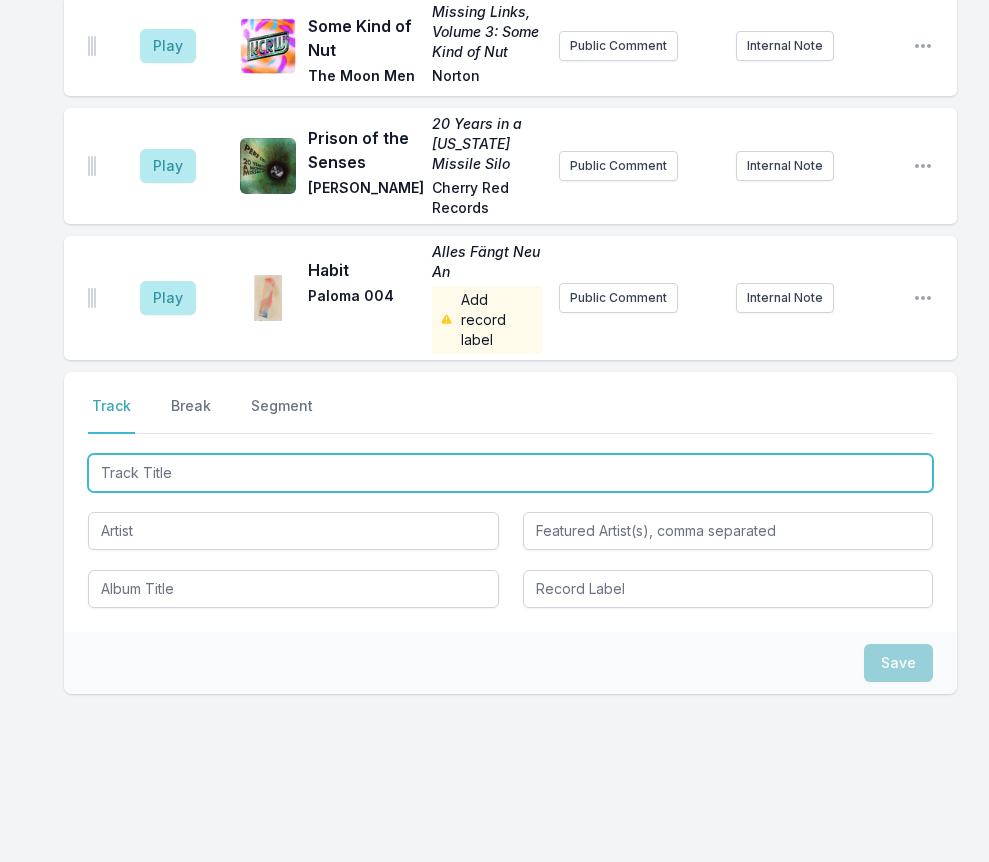 type on "The Mythomaniac" 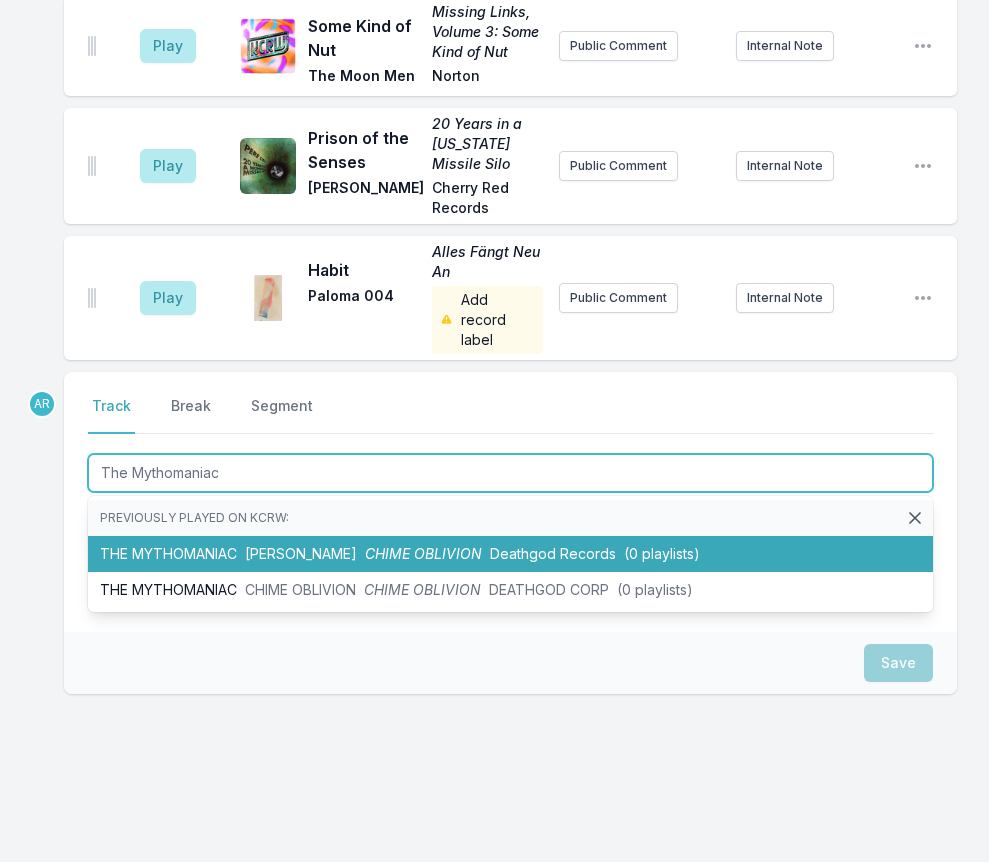 click on "CHIME OBLIVION" at bounding box center [423, 553] 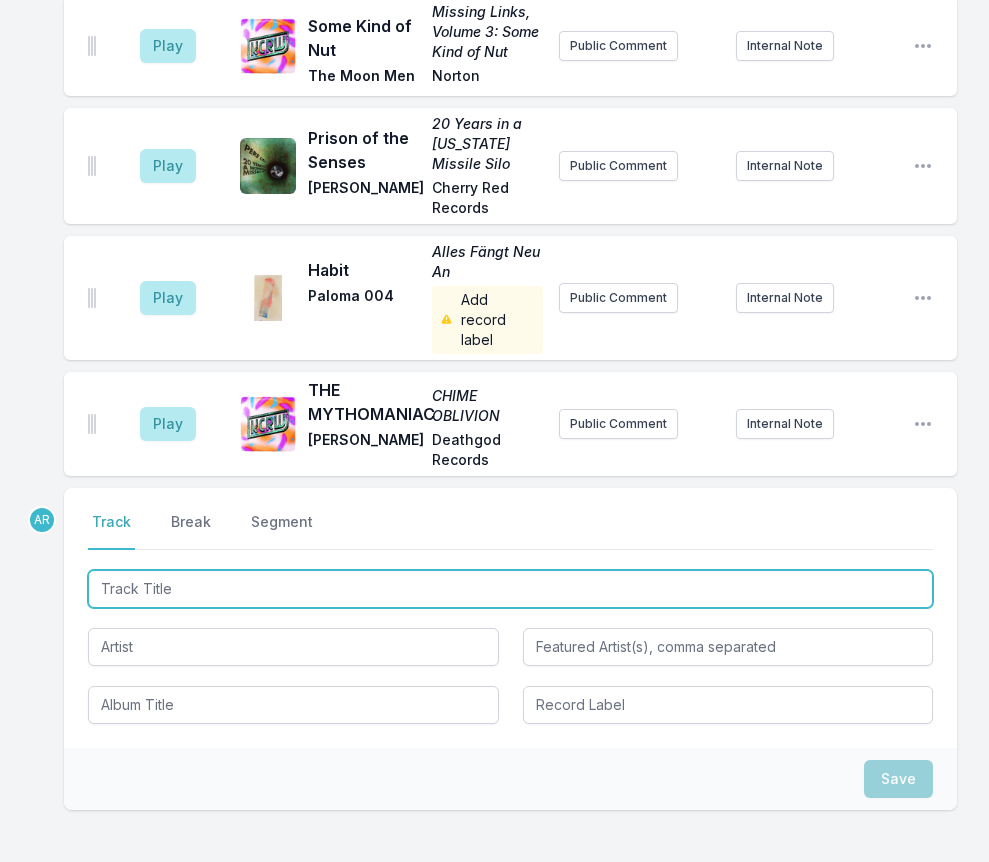 scroll, scrollTop: 3336, scrollLeft: 0, axis: vertical 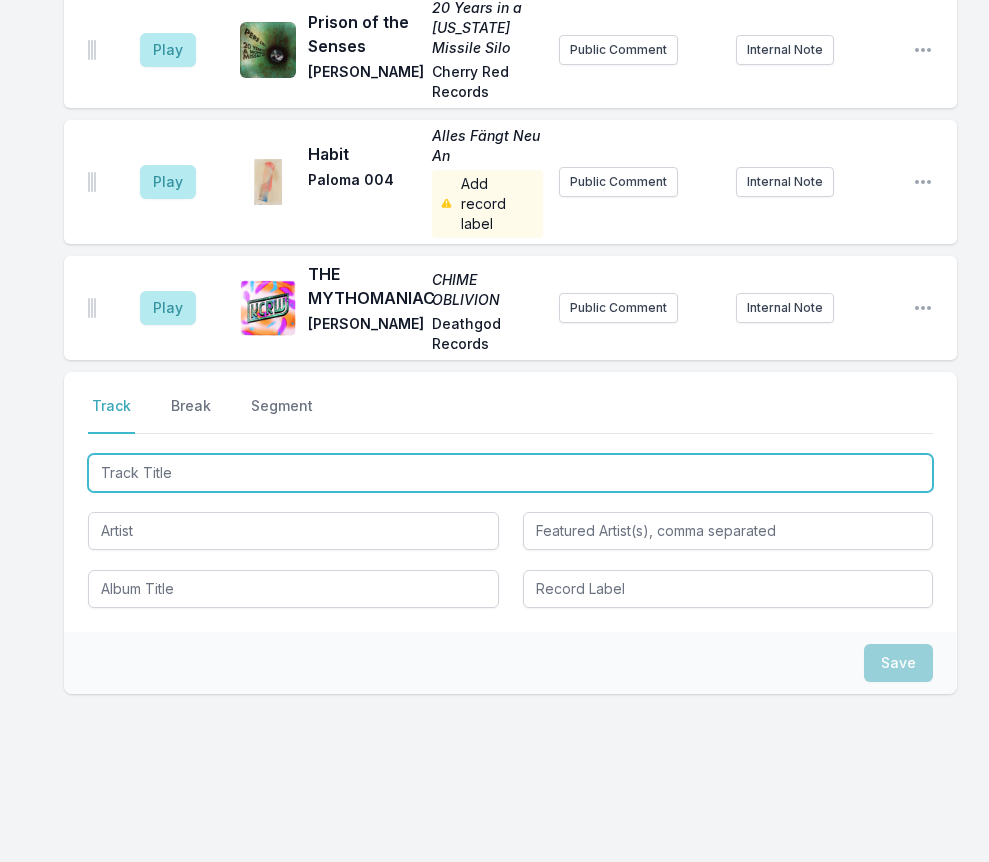 type on "Sophisticated Boom Boom" 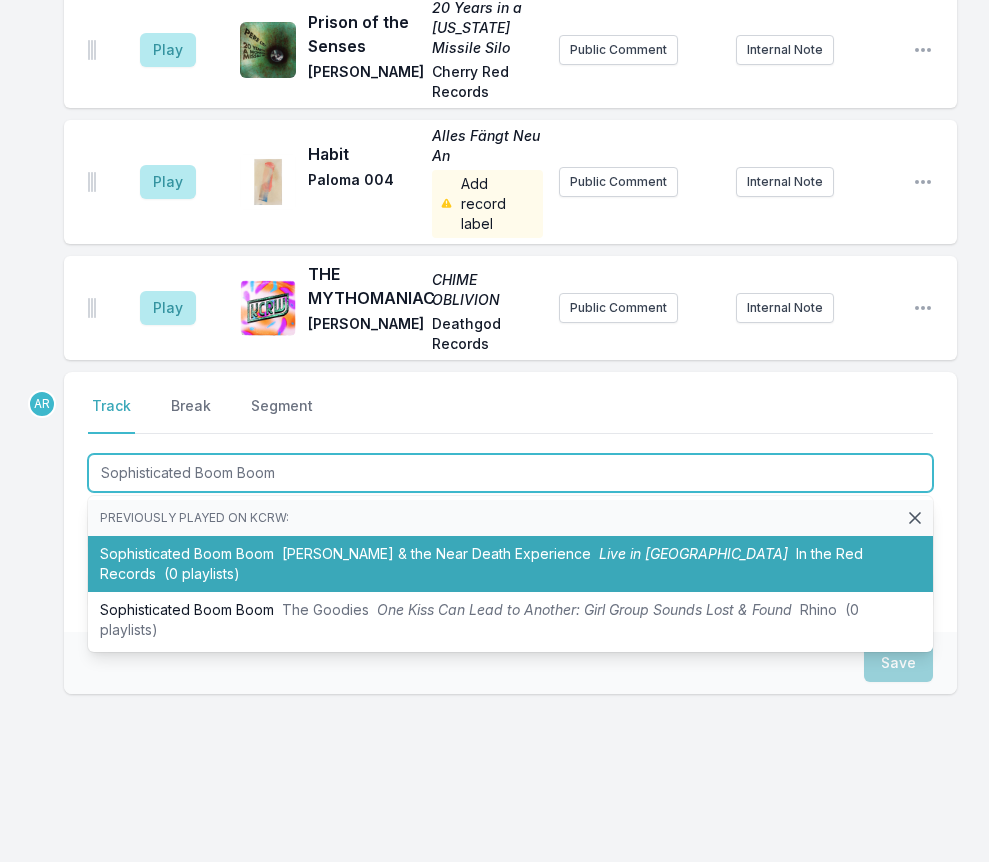 click on "[PERSON_NAME] & the Near Death Experience" at bounding box center [436, 553] 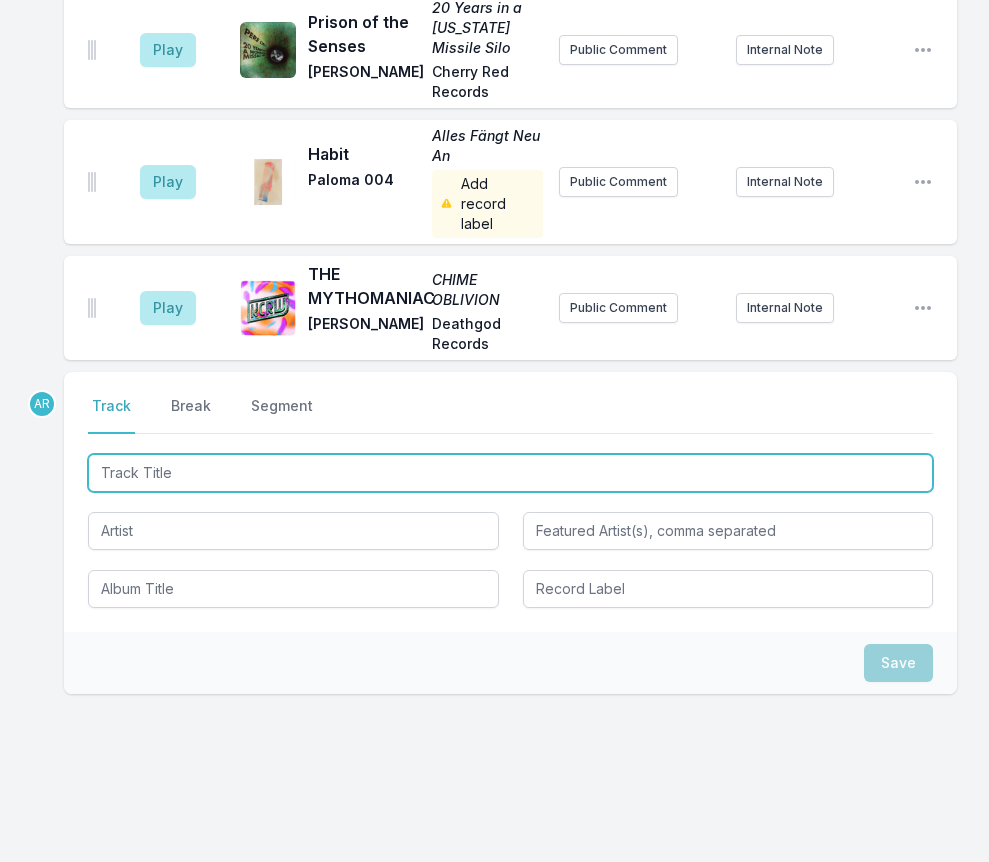 scroll, scrollTop: 3472, scrollLeft: 0, axis: vertical 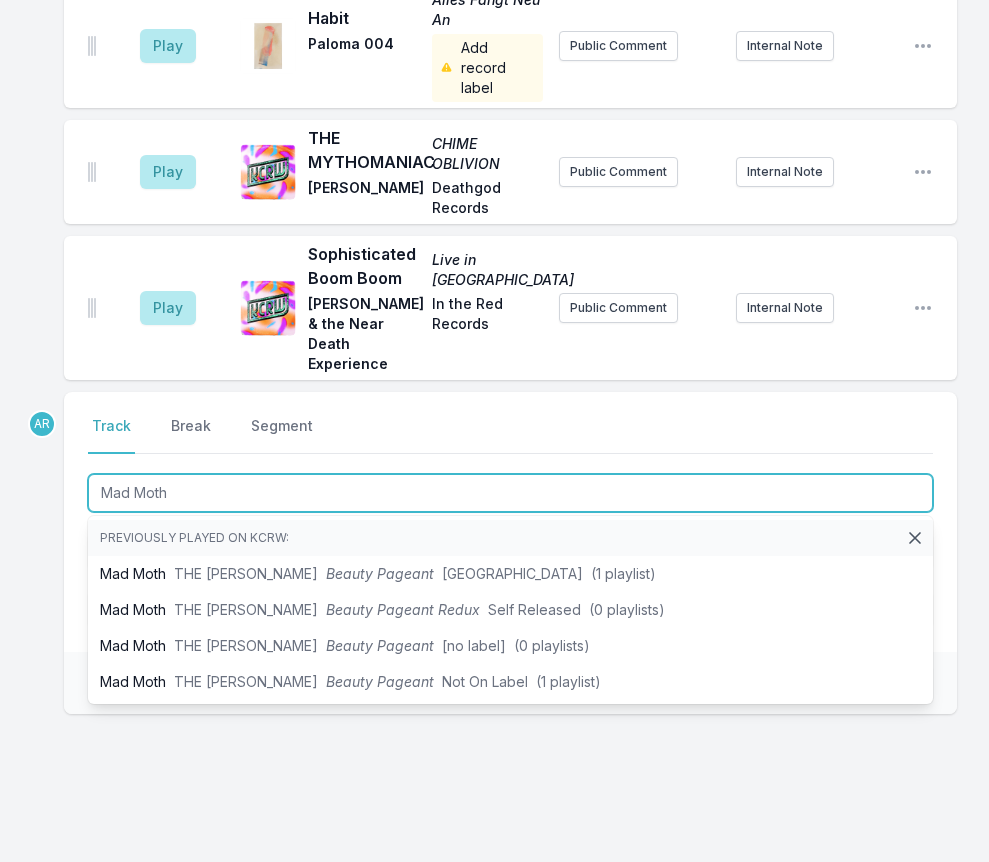 type on "Mad Moth" 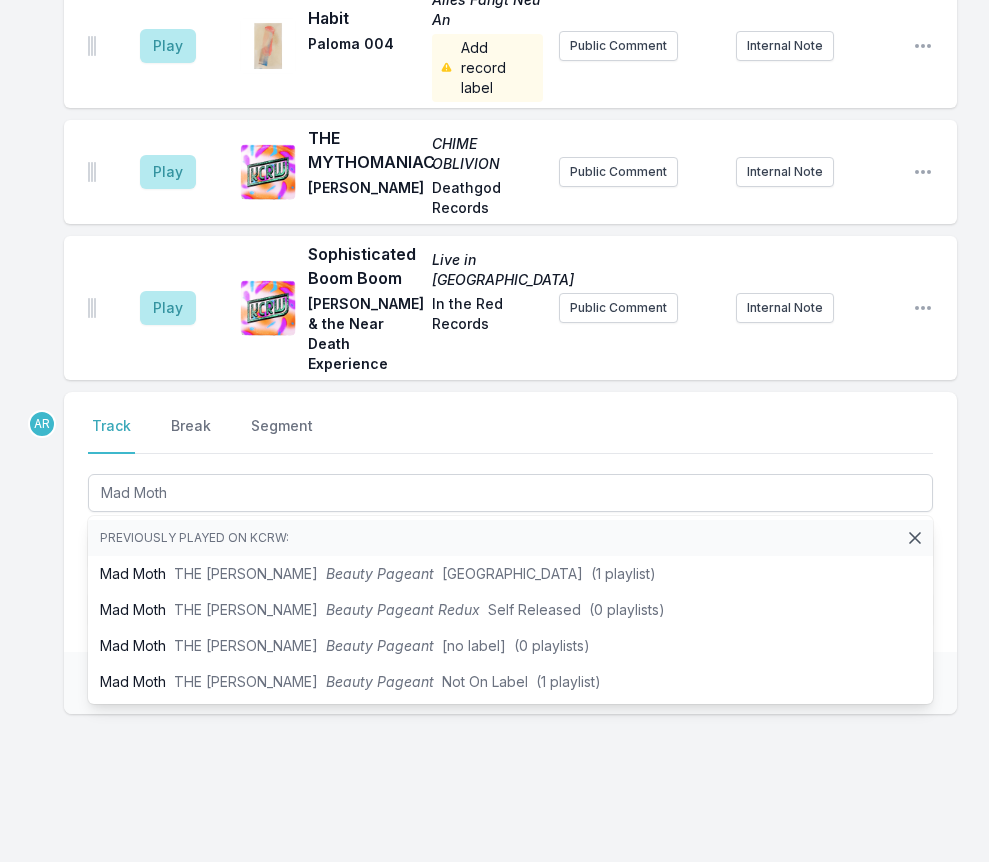 click on "Save" at bounding box center [510, 683] 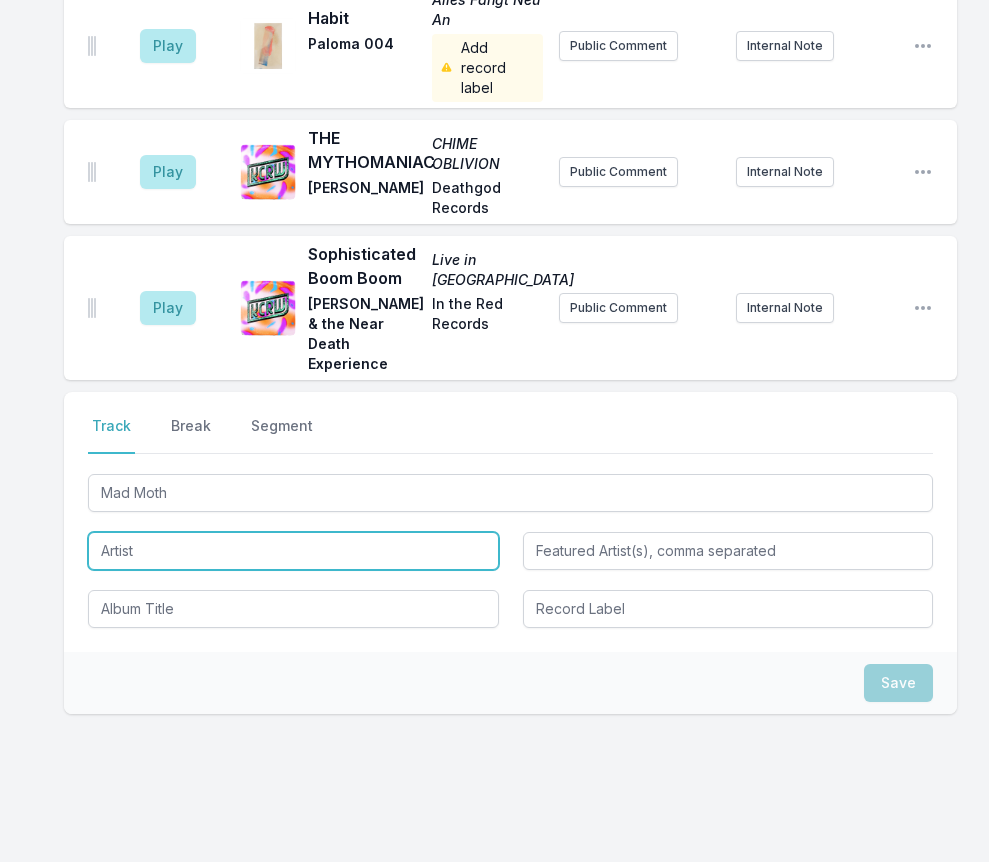 click at bounding box center [293, 551] 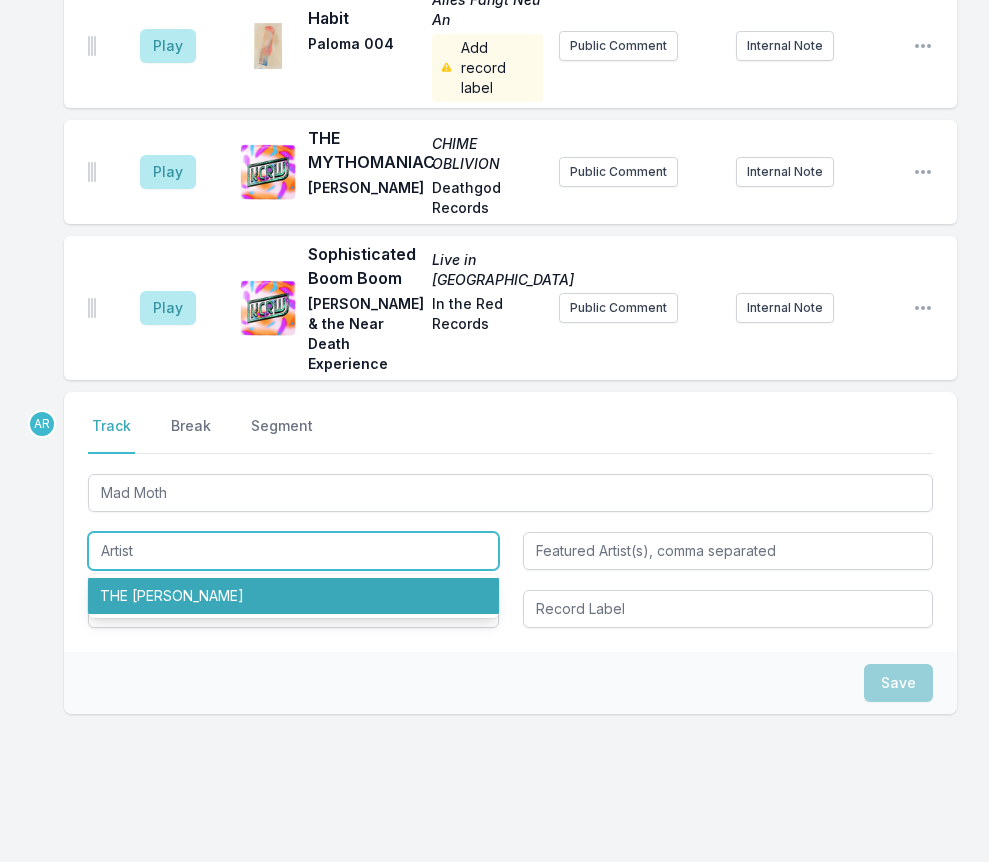 click on "THE [PERSON_NAME]" at bounding box center [293, 596] 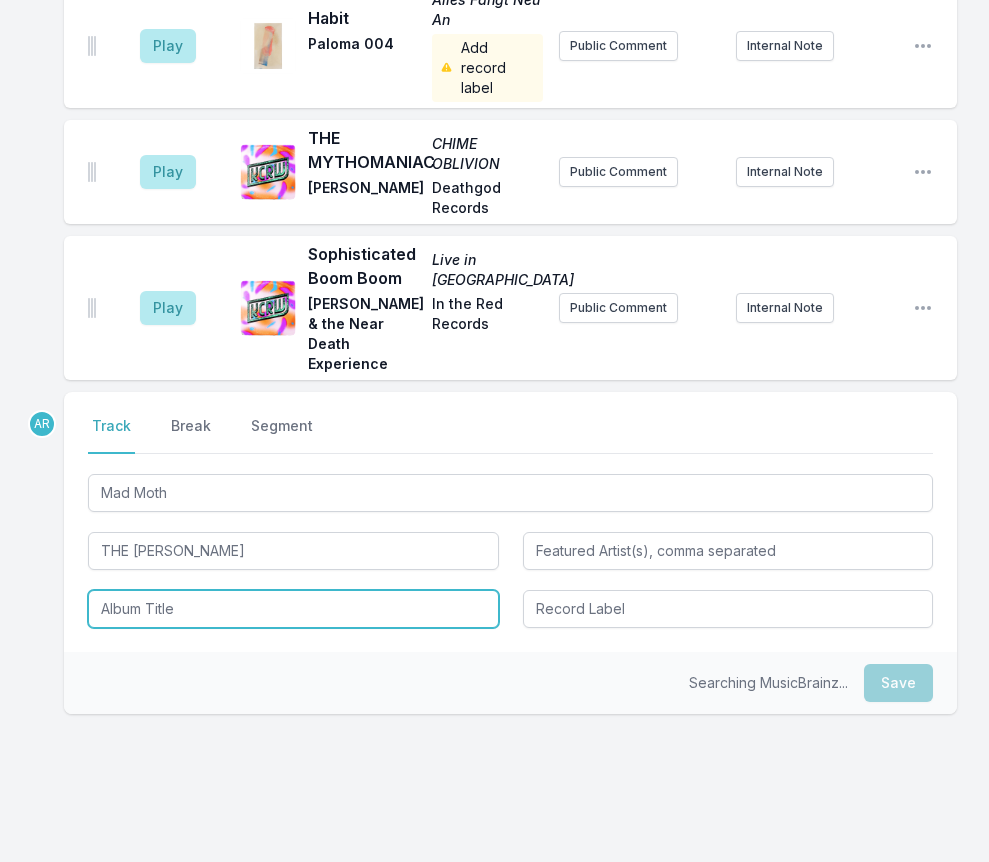 click at bounding box center (293, 609) 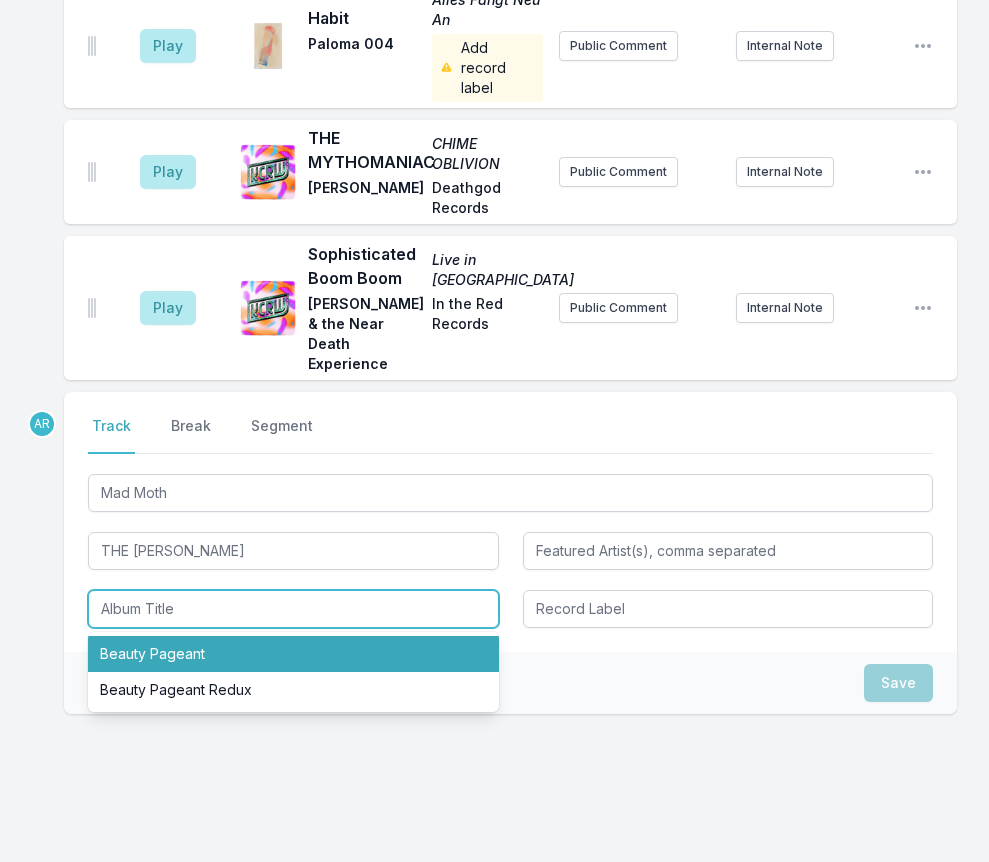 click on "Beauty Pageant" at bounding box center (293, 654) 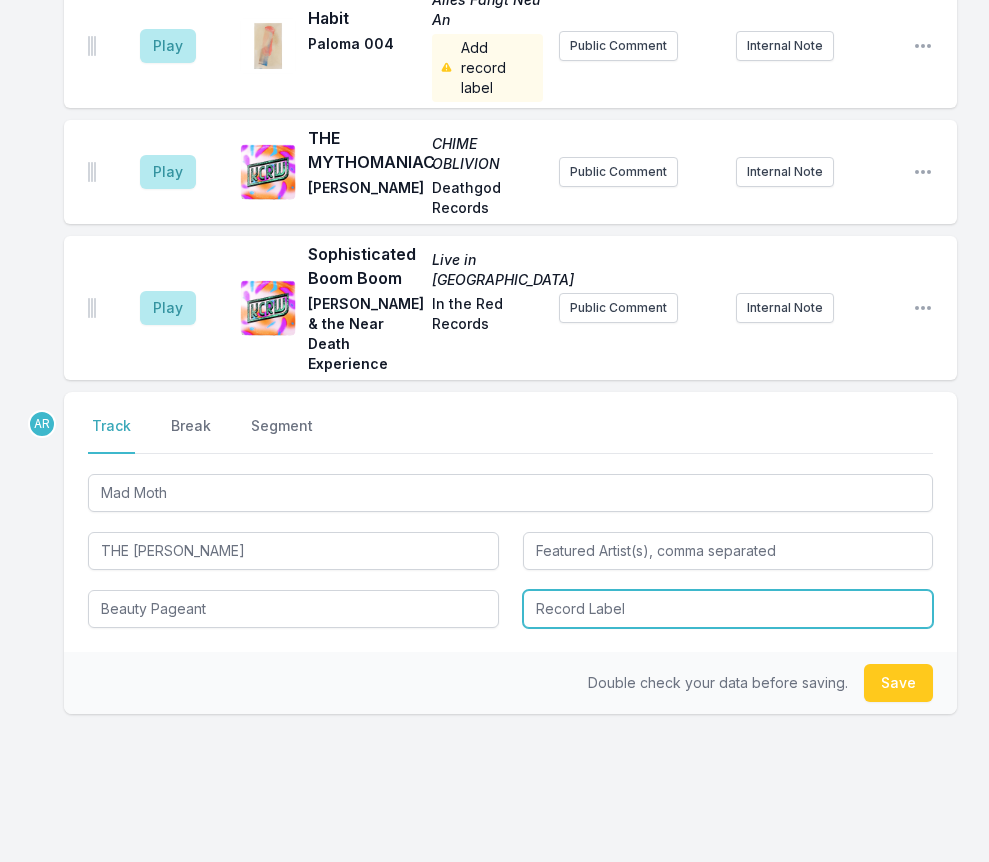 click at bounding box center (728, 609) 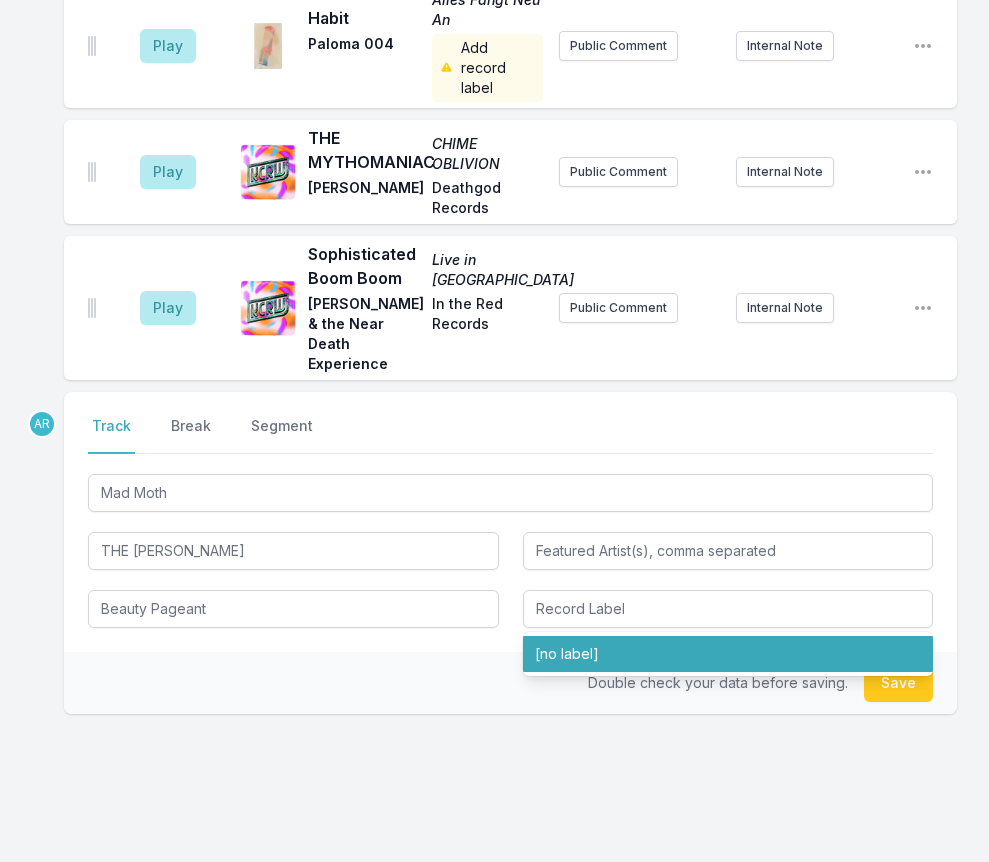 click on "Double check your data before saving. Save" at bounding box center (510, 683) 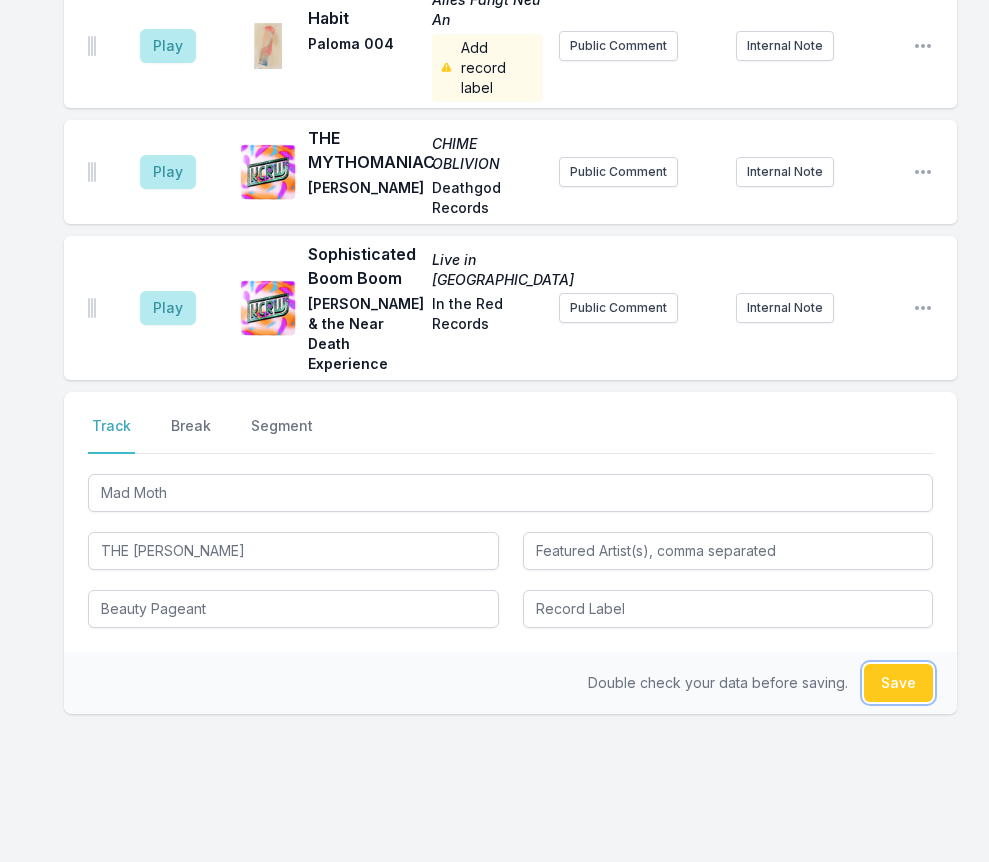 click on "Save" at bounding box center [898, 683] 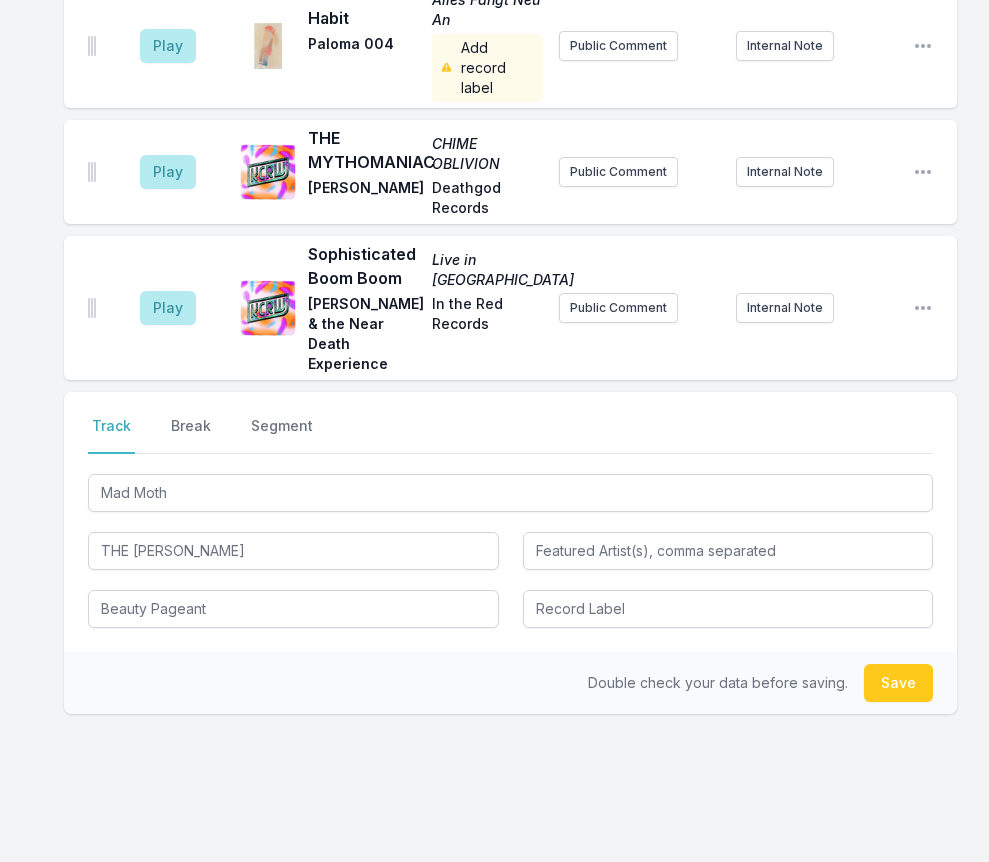 type 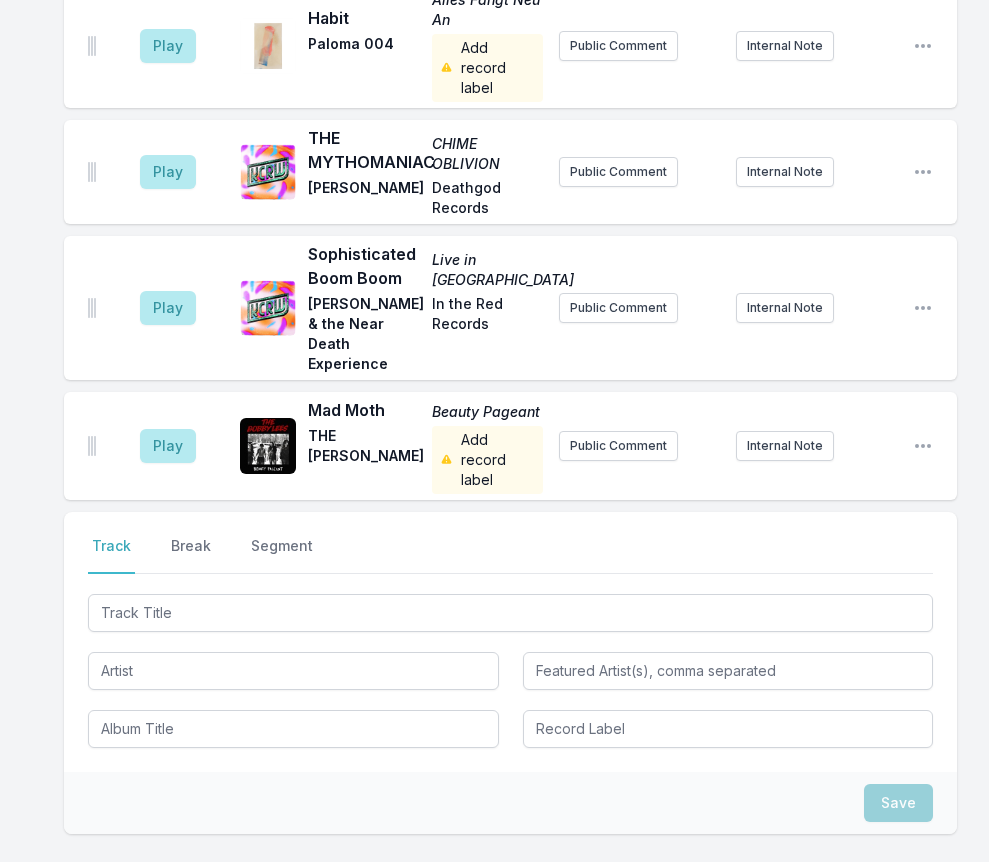 scroll, scrollTop: 3592, scrollLeft: 0, axis: vertical 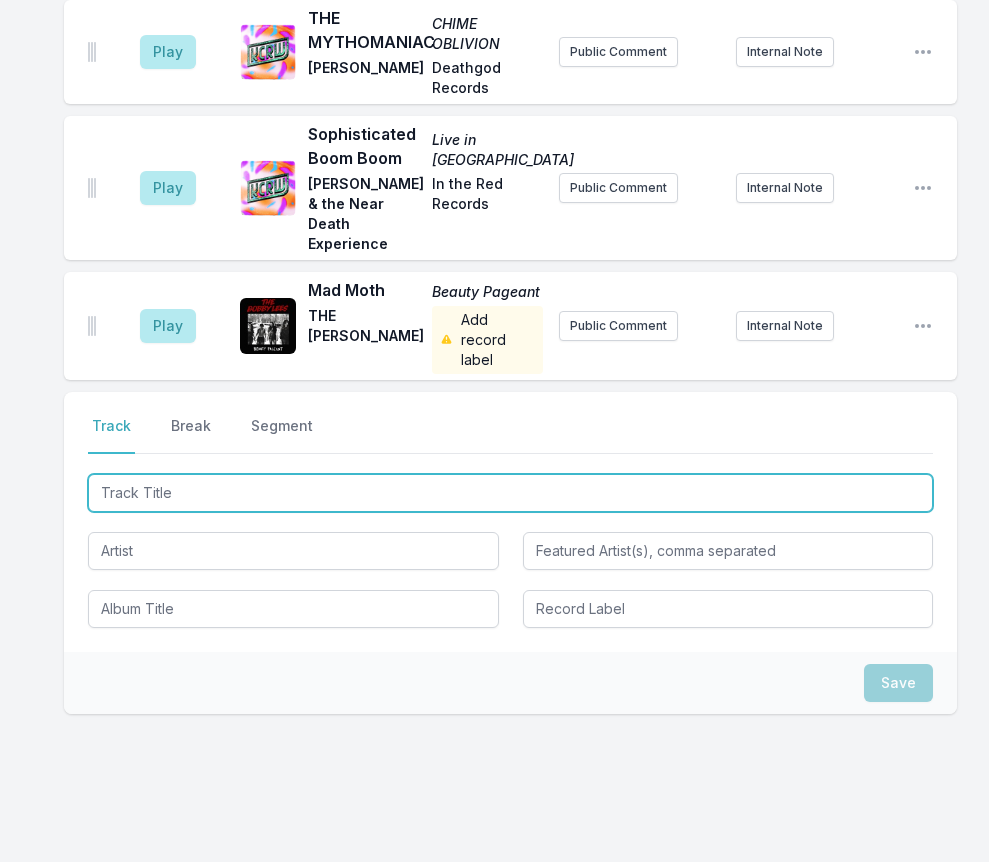 type on "Hallelujah" 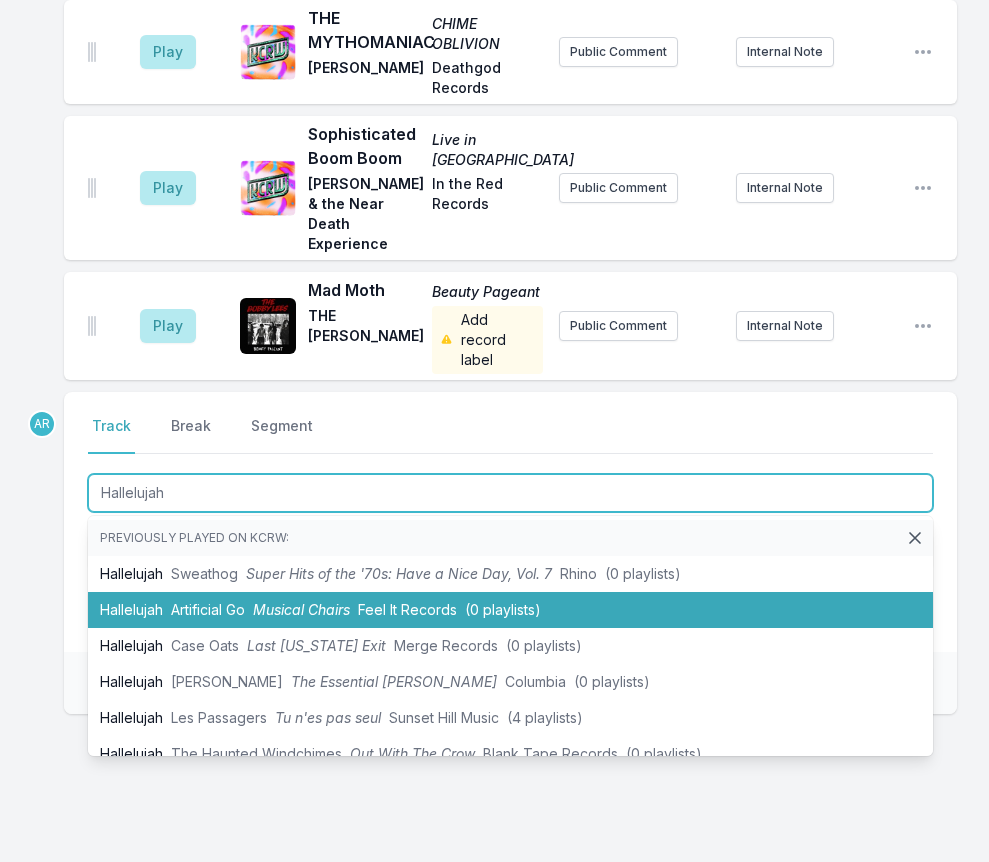 click on "Musical Chairs" at bounding box center [301, 609] 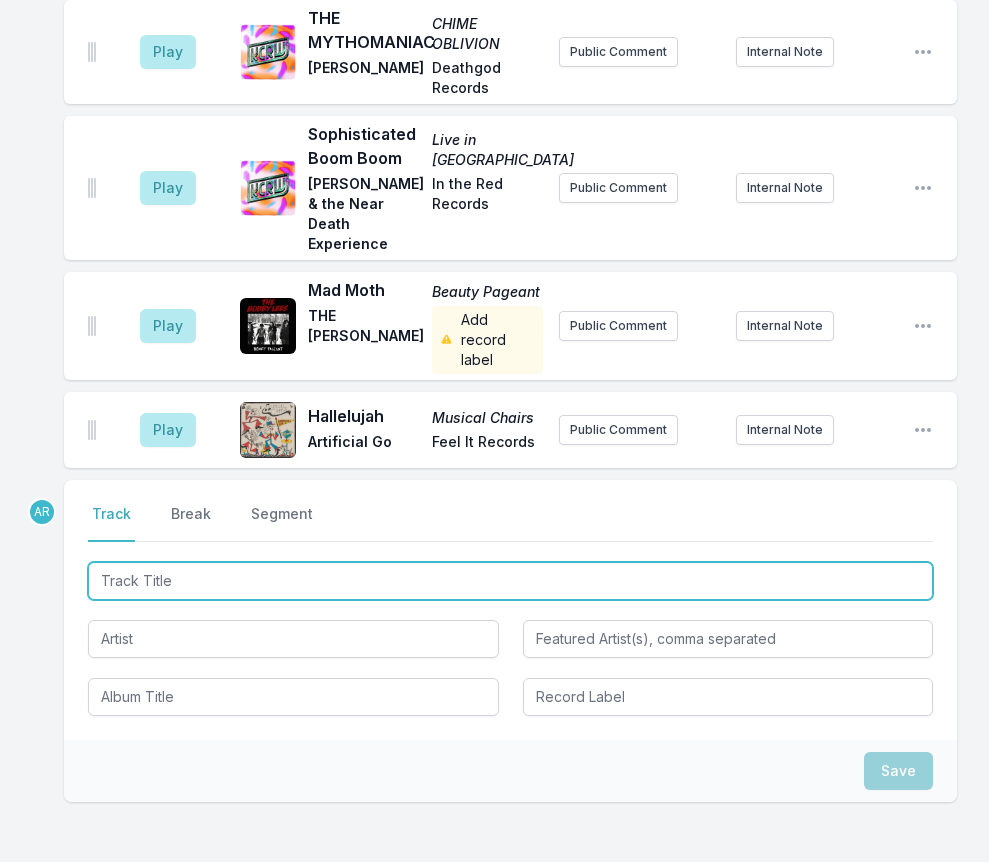 scroll, scrollTop: 3680, scrollLeft: 0, axis: vertical 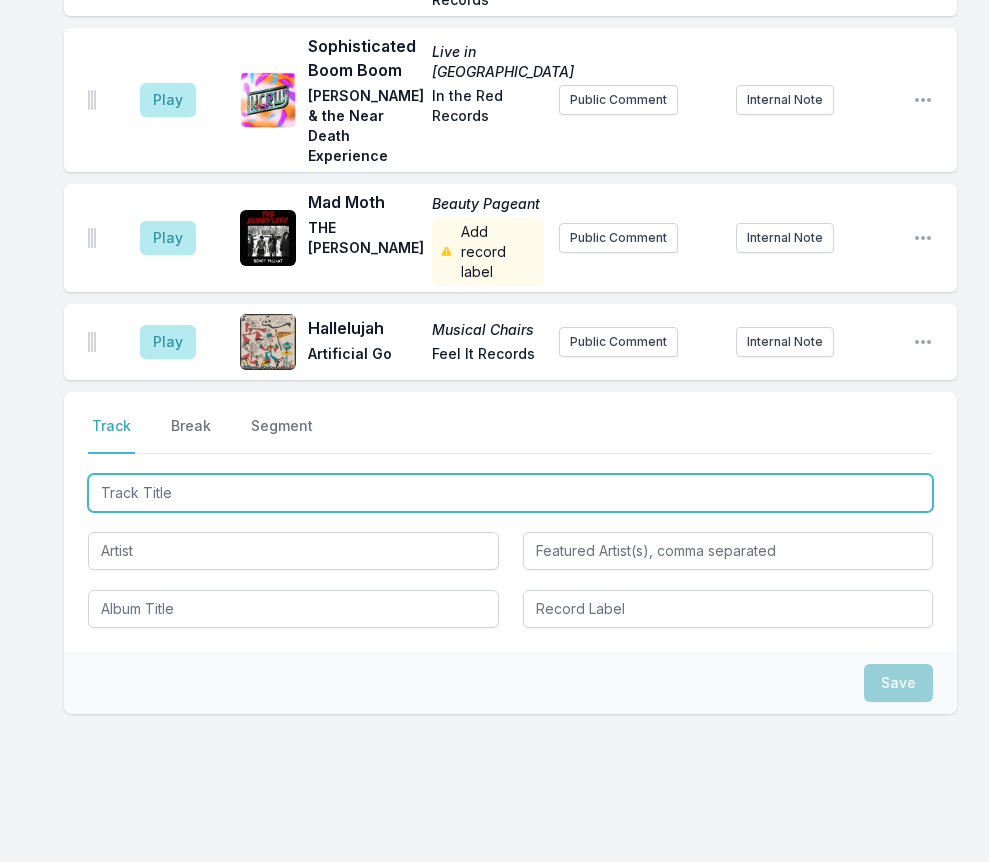 type on "Precinct" 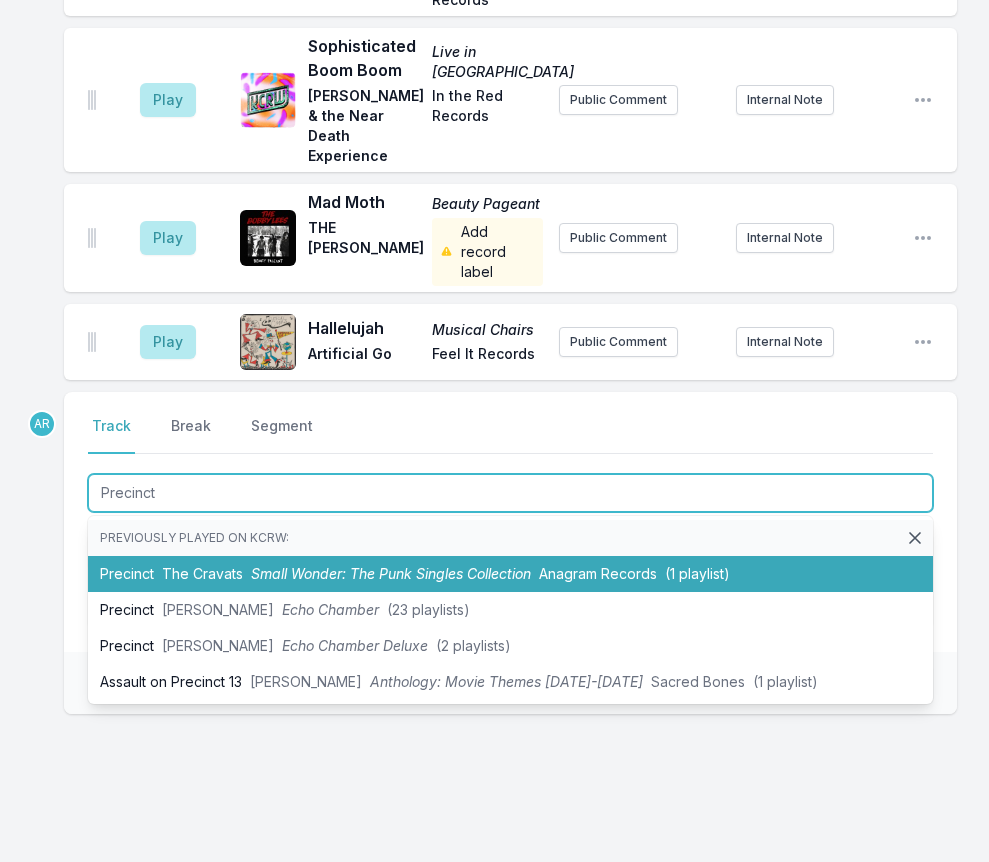 click on "Small Wonder: The Punk Singles Collection" at bounding box center [391, 573] 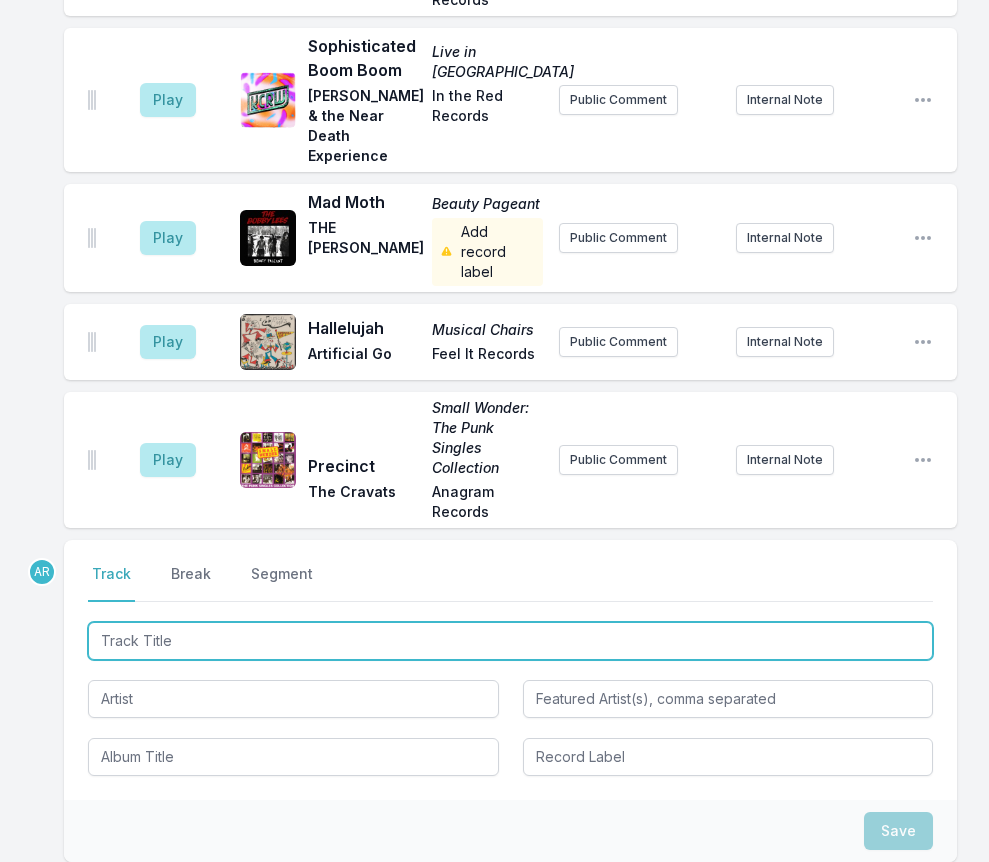 scroll, scrollTop: 3828, scrollLeft: 0, axis: vertical 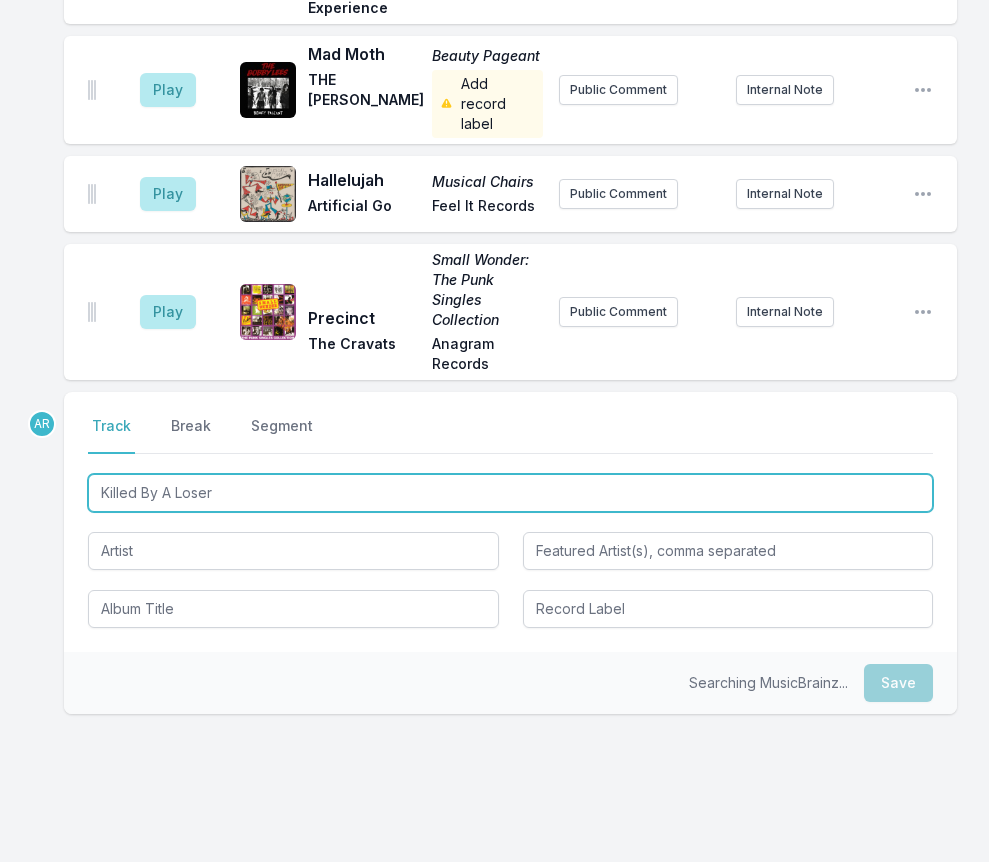 type on "Killed By A Loser" 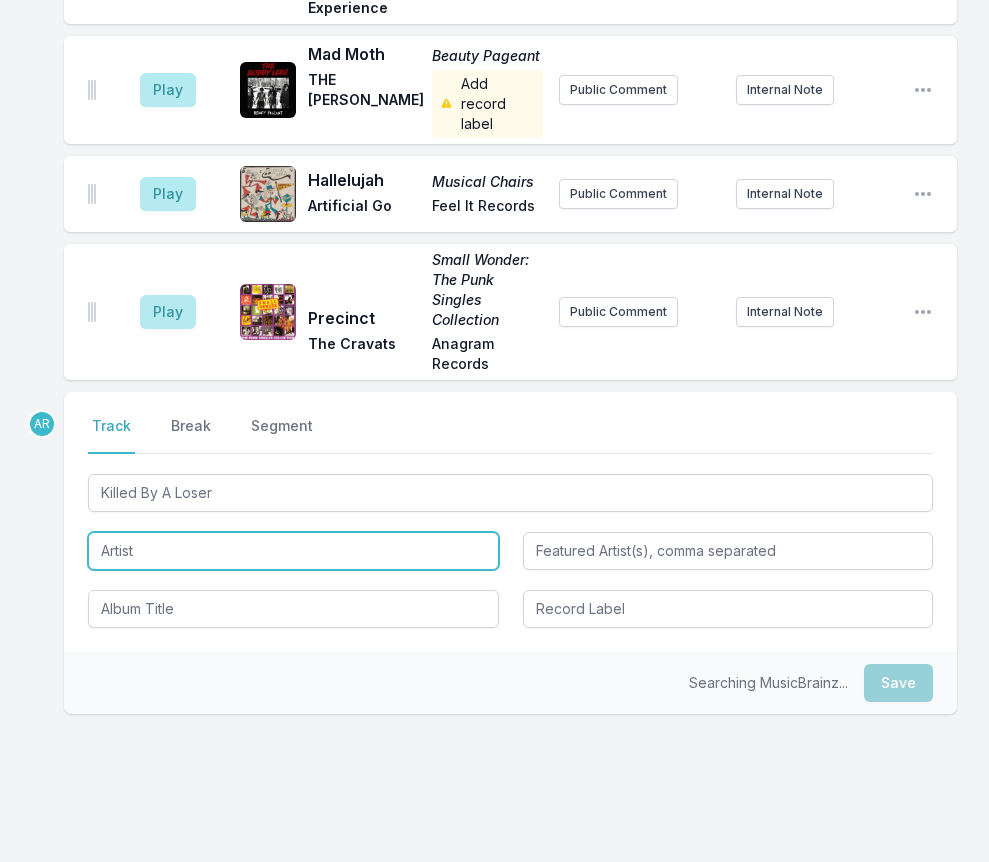 click at bounding box center [293, 551] 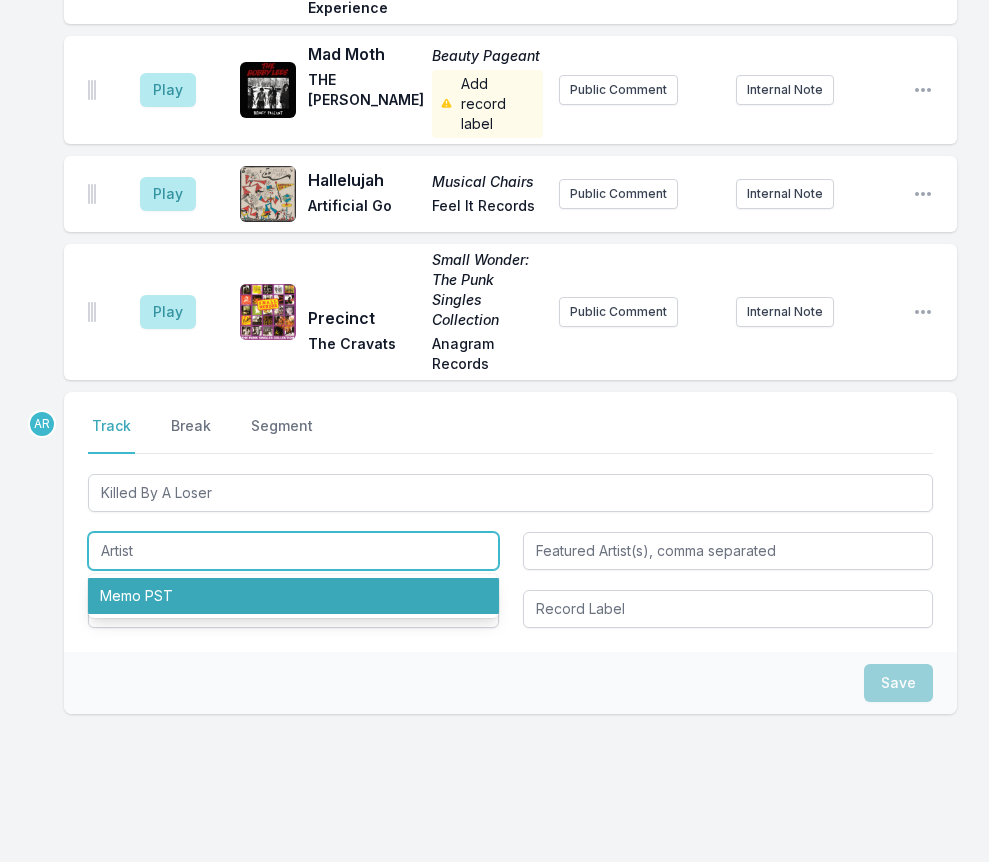 click on "Memo PST" at bounding box center (293, 596) 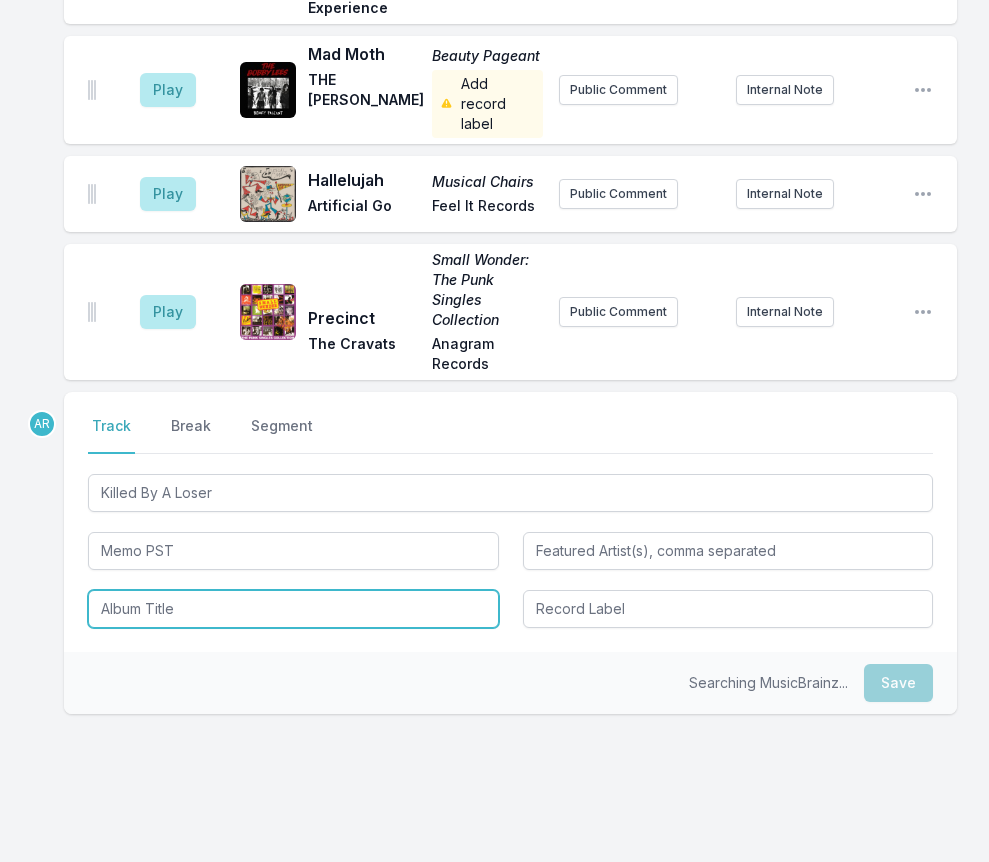 click at bounding box center [293, 609] 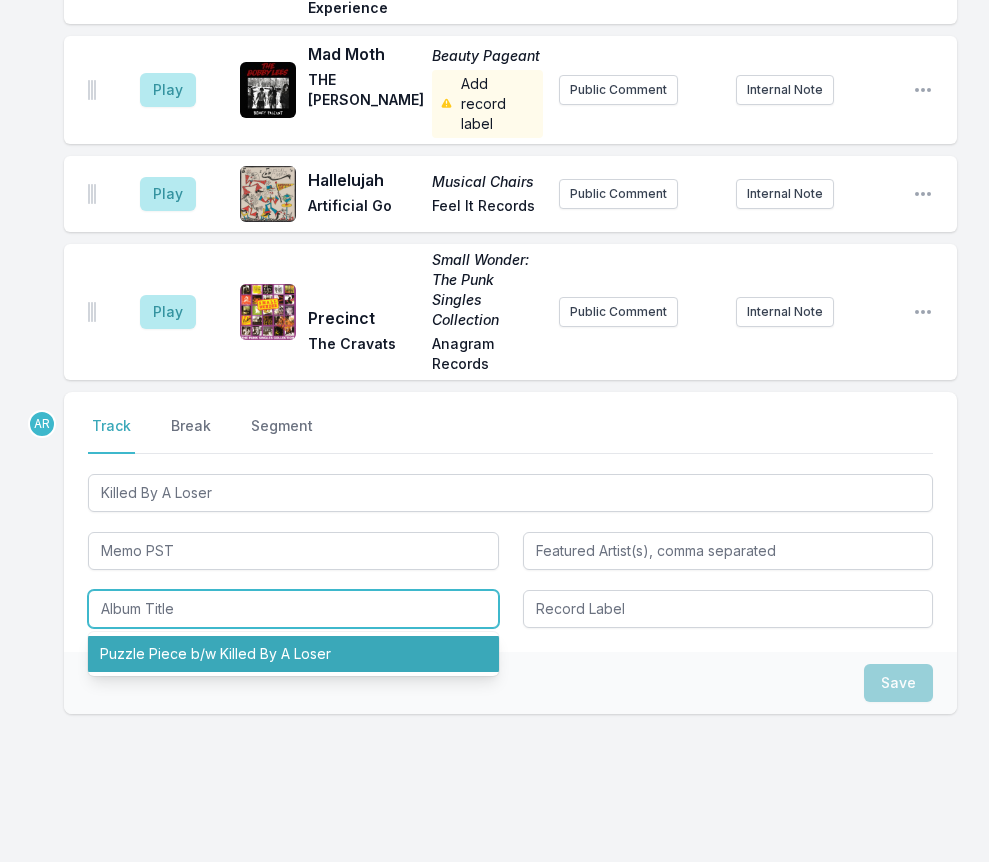 click on "Puzzle Piece b/w Killed By A Loser" at bounding box center [293, 654] 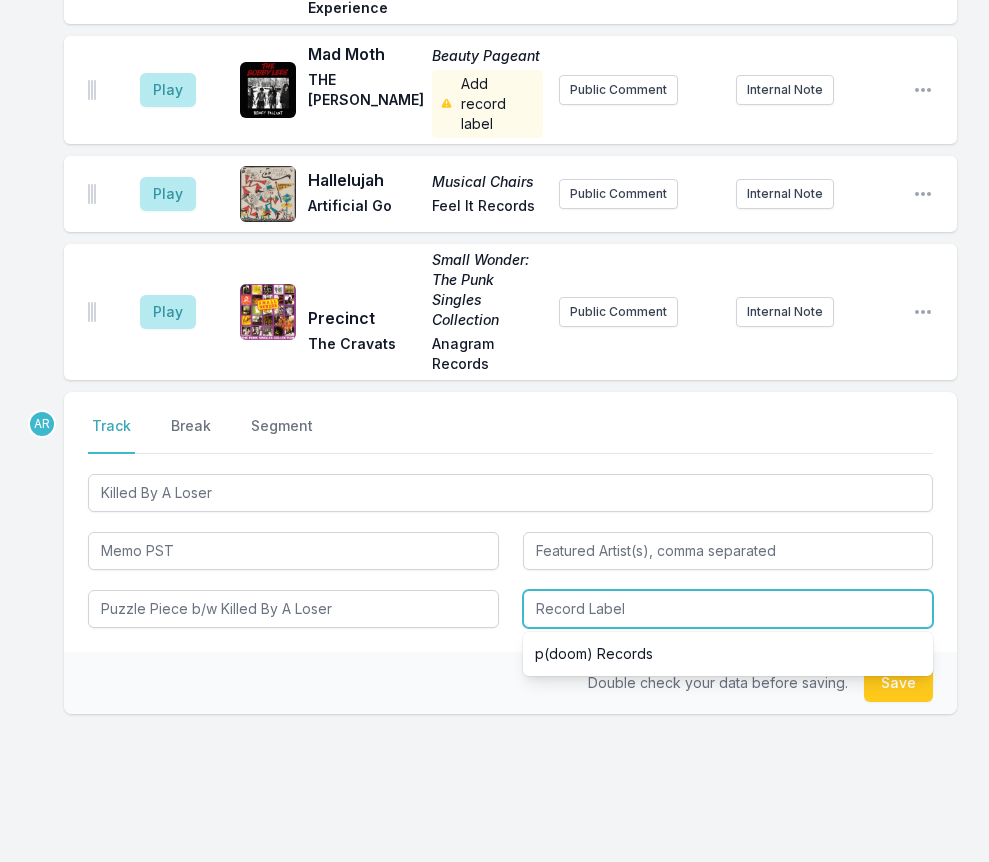click at bounding box center [728, 609] 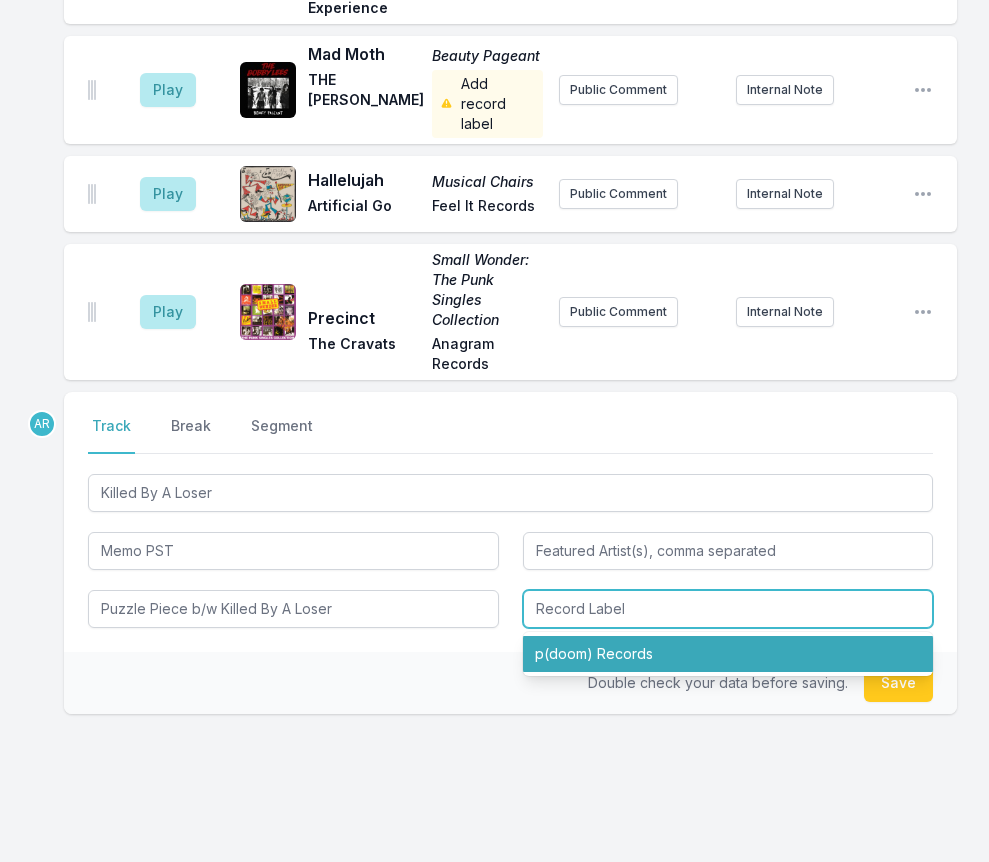 click on "p(doom) Records" at bounding box center [728, 654] 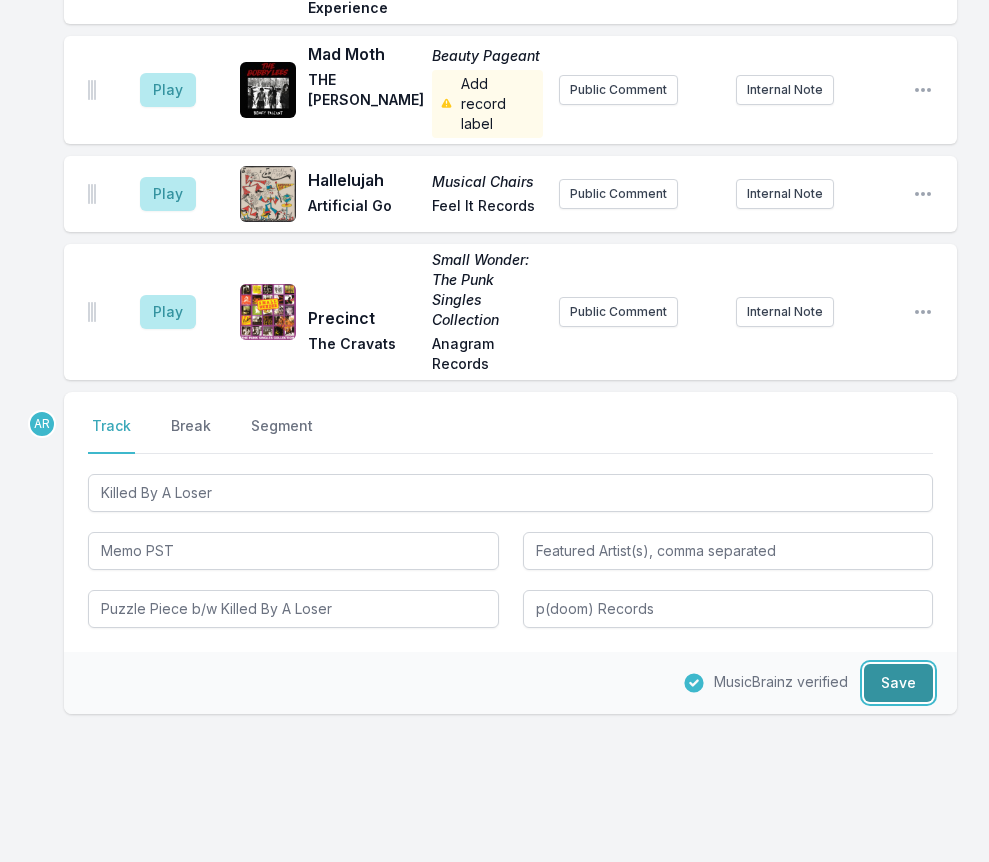 click on "Save" at bounding box center (898, 683) 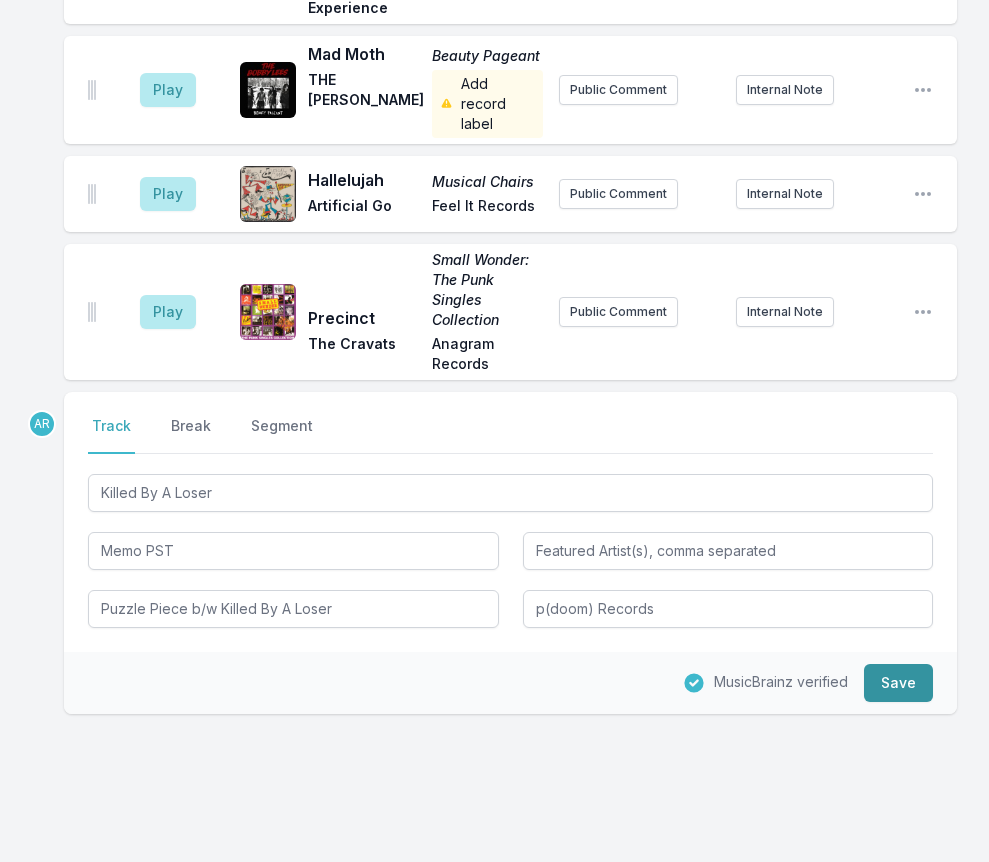 type 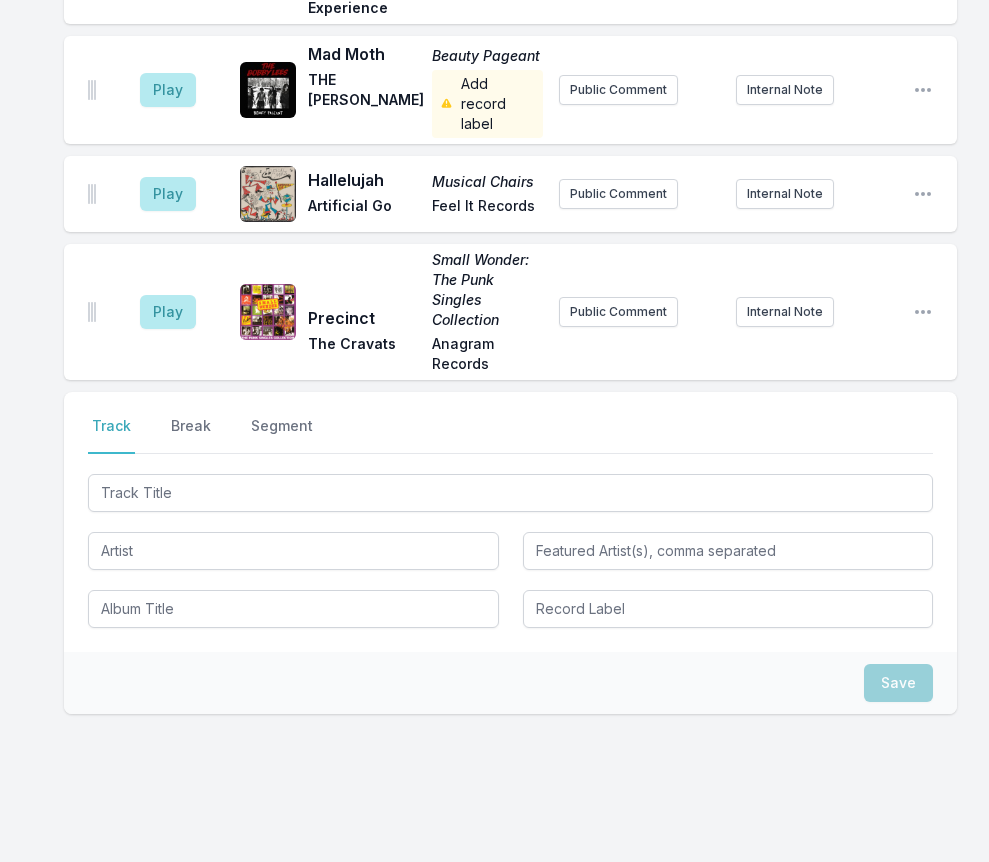 scroll, scrollTop: 3956, scrollLeft: 0, axis: vertical 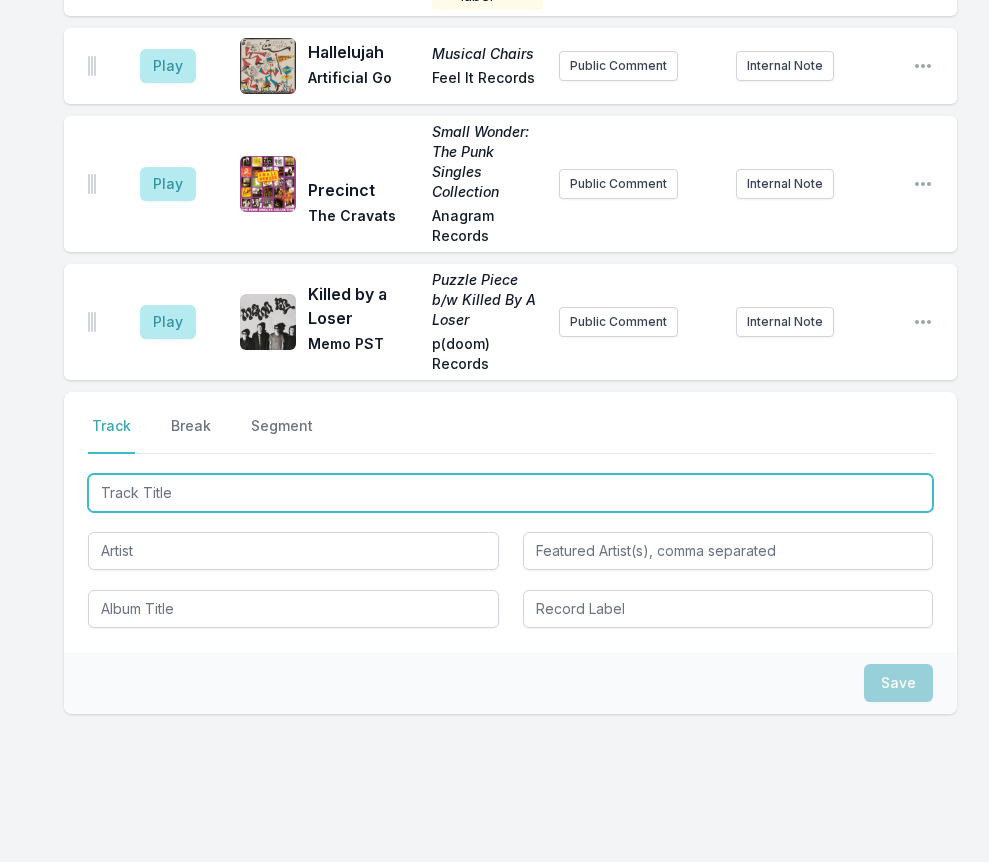 type on "Day By Day (alt. version)" 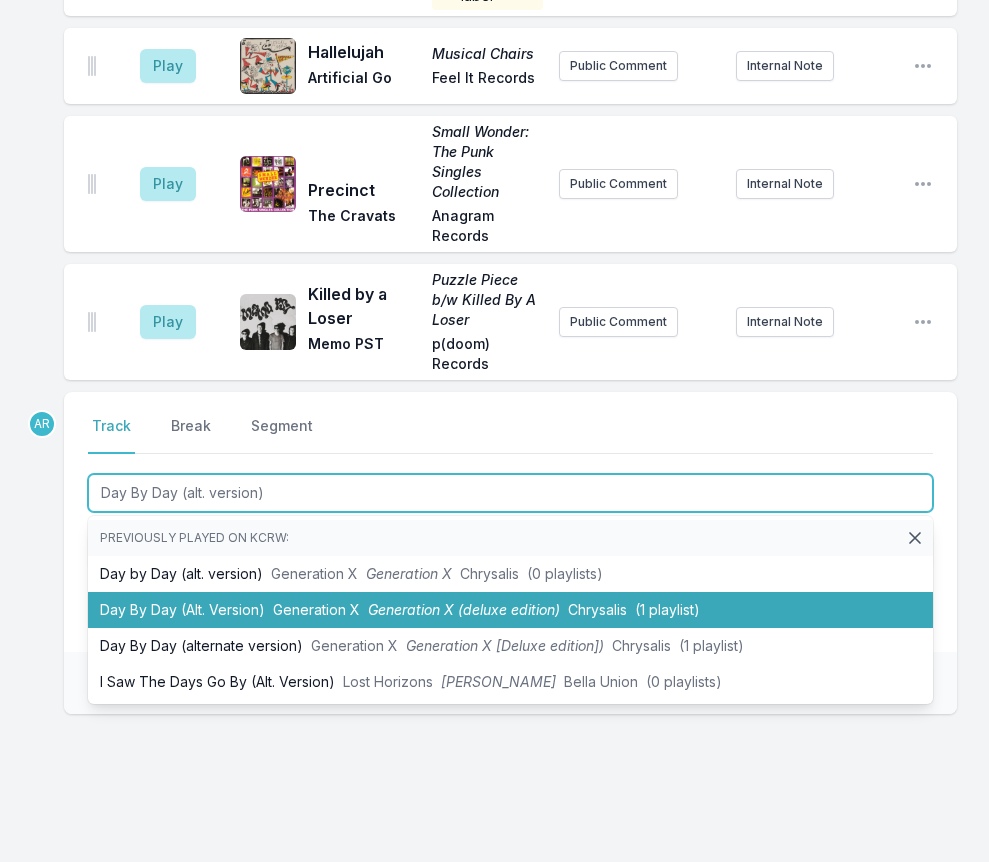 drag, startPoint x: 277, startPoint y: 562, endPoint x: 152, endPoint y: 535, distance: 127.88276 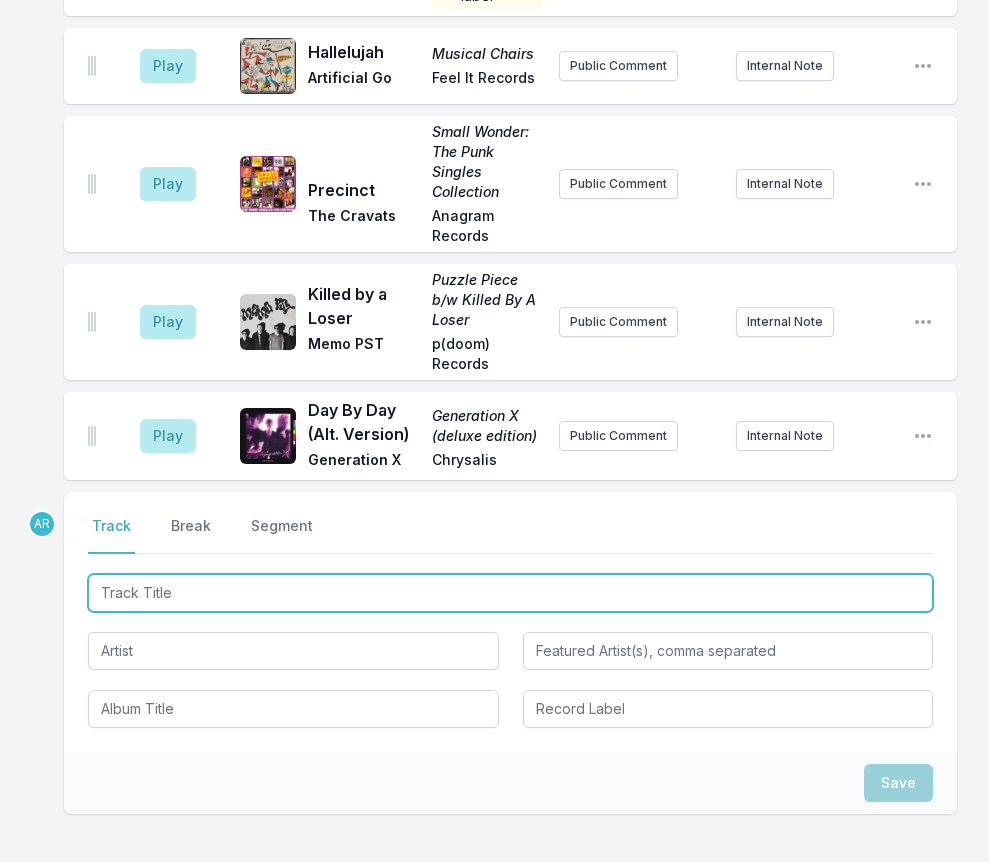 scroll, scrollTop: 4056, scrollLeft: 0, axis: vertical 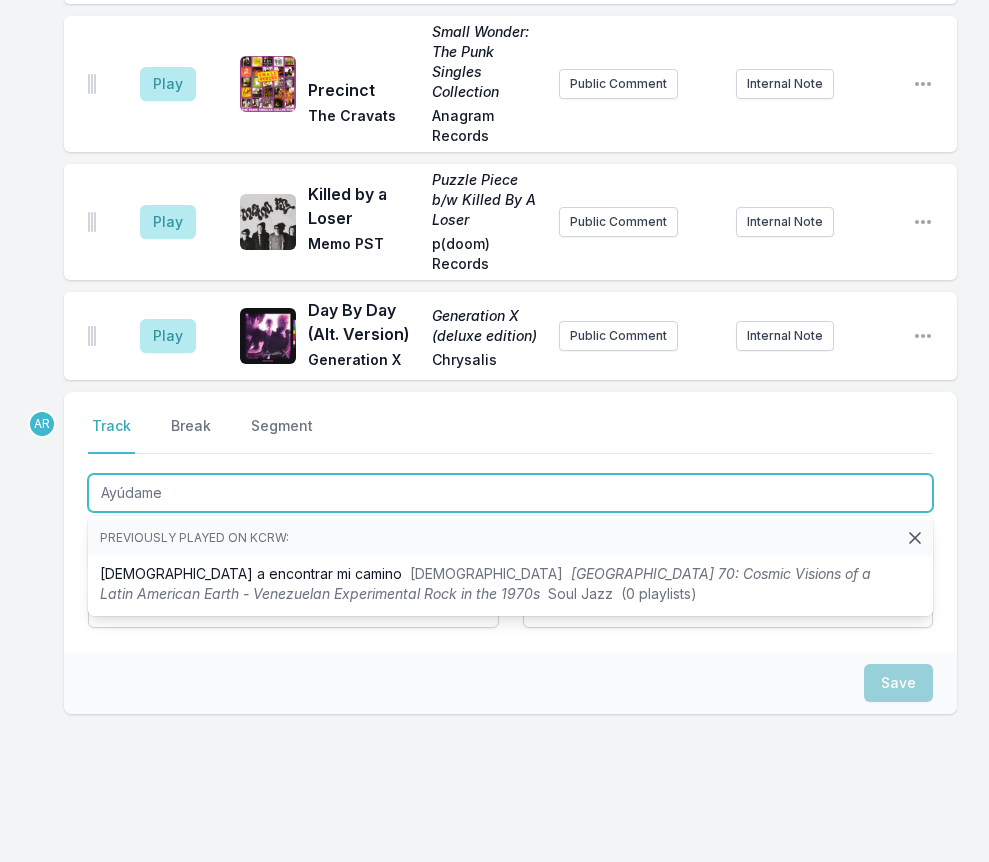 type on "Ayúdame" 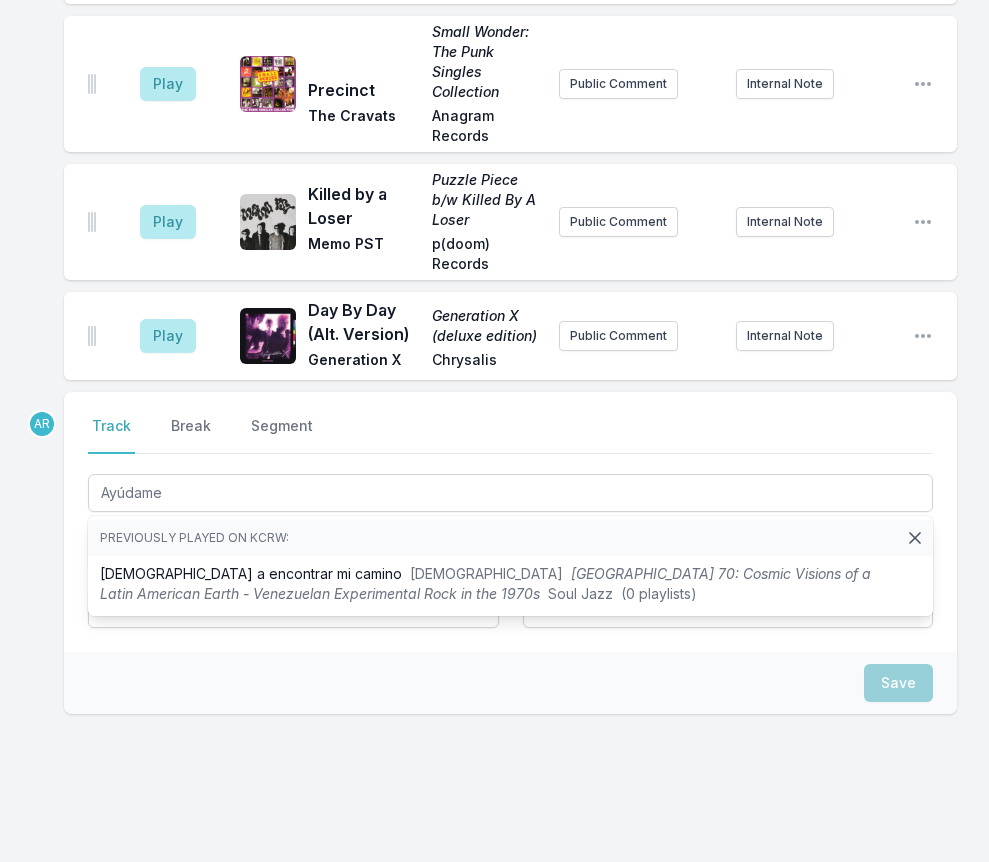 click on "Select a tab Track Break Segment Track Break Segment Ayúdame Previously played on KCRW: Ayúdame a encontrar mi camino Apocalipsis Venezuela 70: Cosmic Visions of a Latin American Earth - Venezuelan Experimental Rock in the 1970s Soul Jazz (0 playlists)" at bounding box center (510, 522) 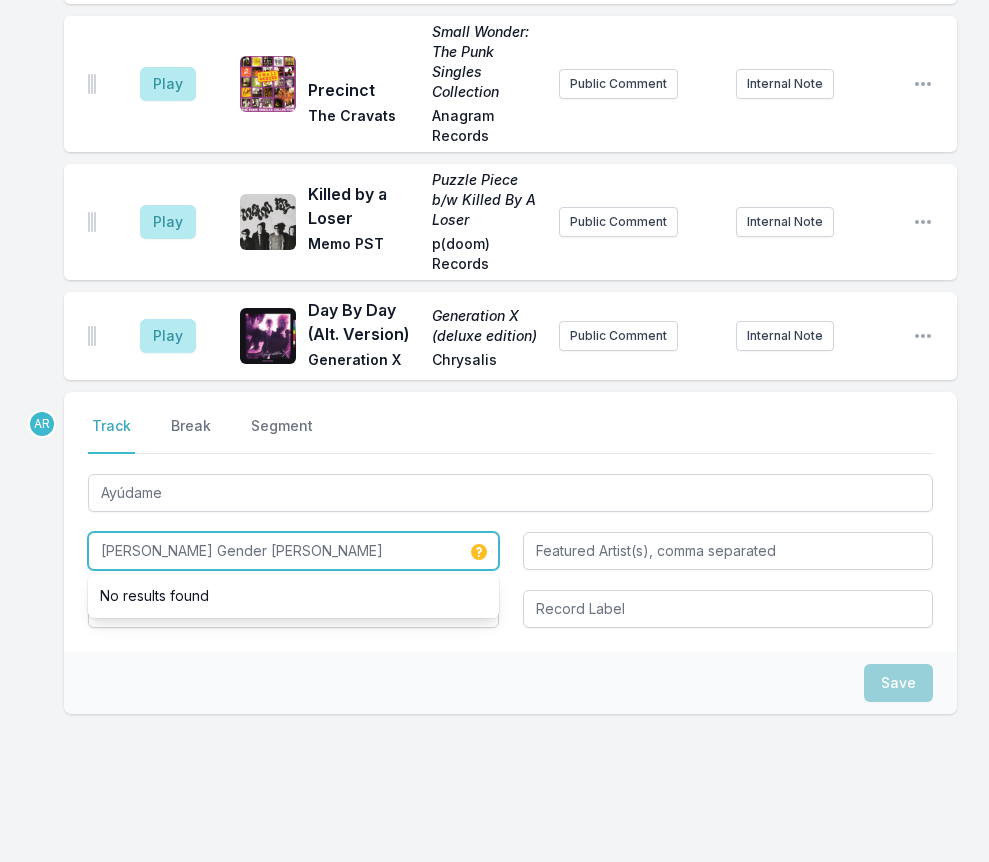type on "[PERSON_NAME] Gender [PERSON_NAME]" 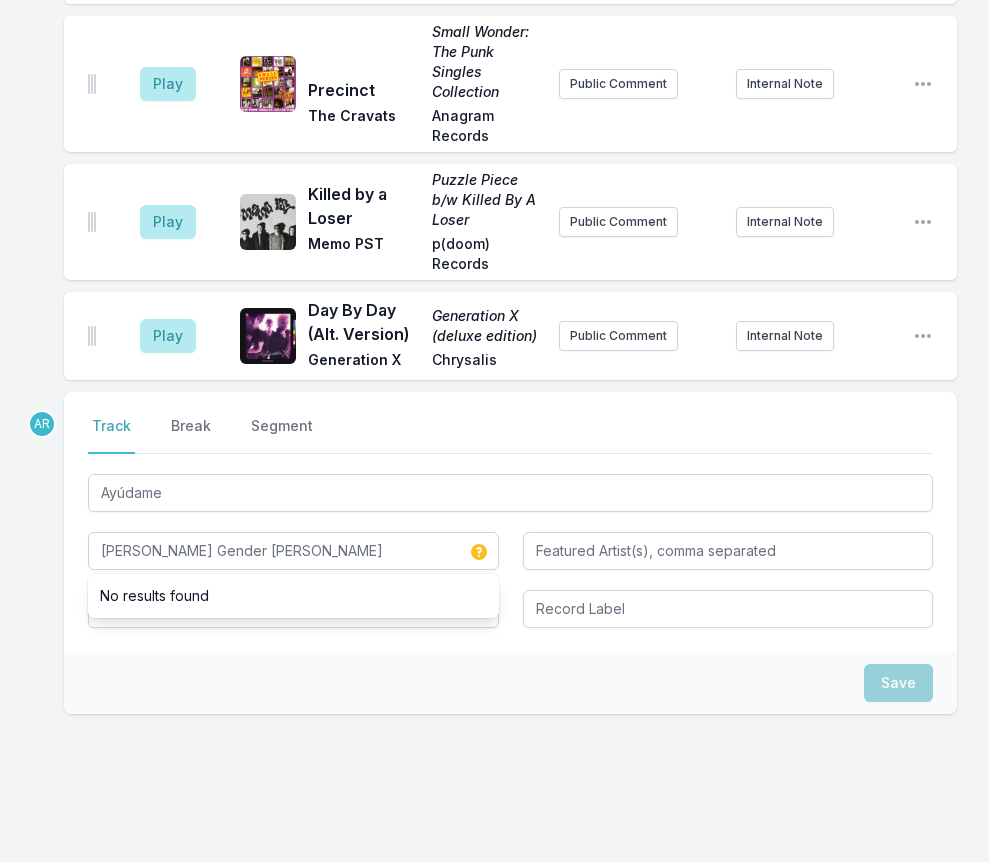 click on "Select a tab Track Break Segment Track Break Segment Ayúdame Teri Gender Bender No results found" at bounding box center [510, 522] 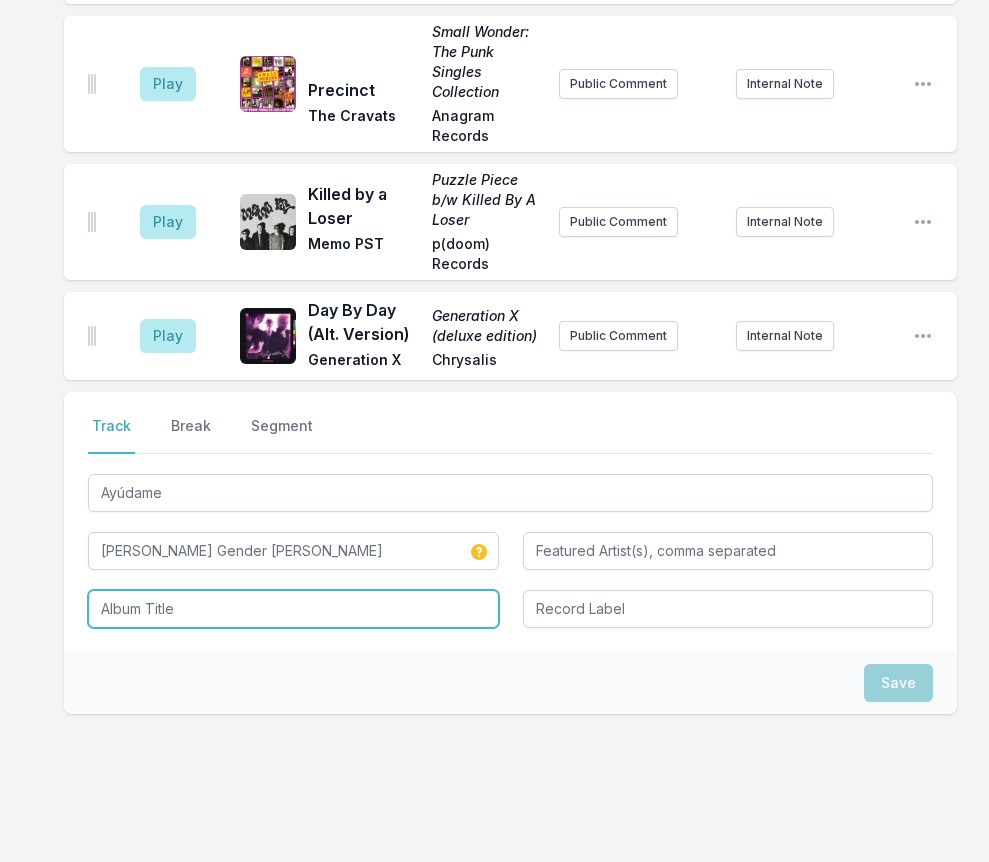 click at bounding box center [293, 609] 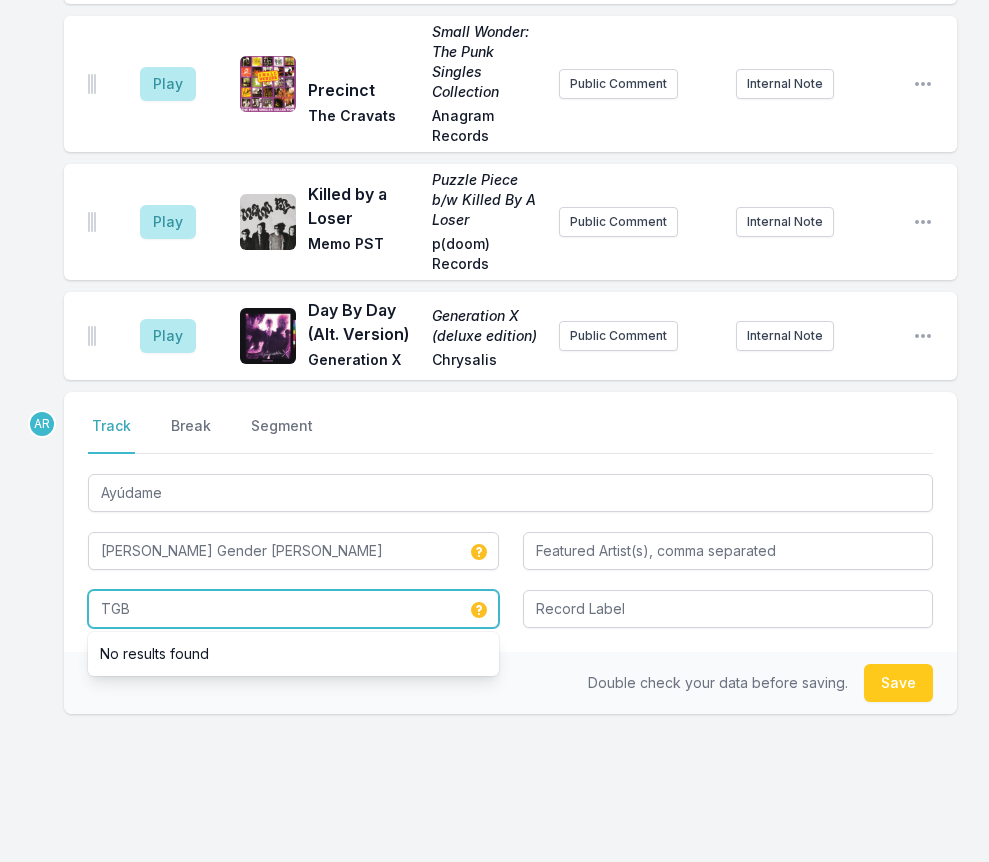 type on "TGB" 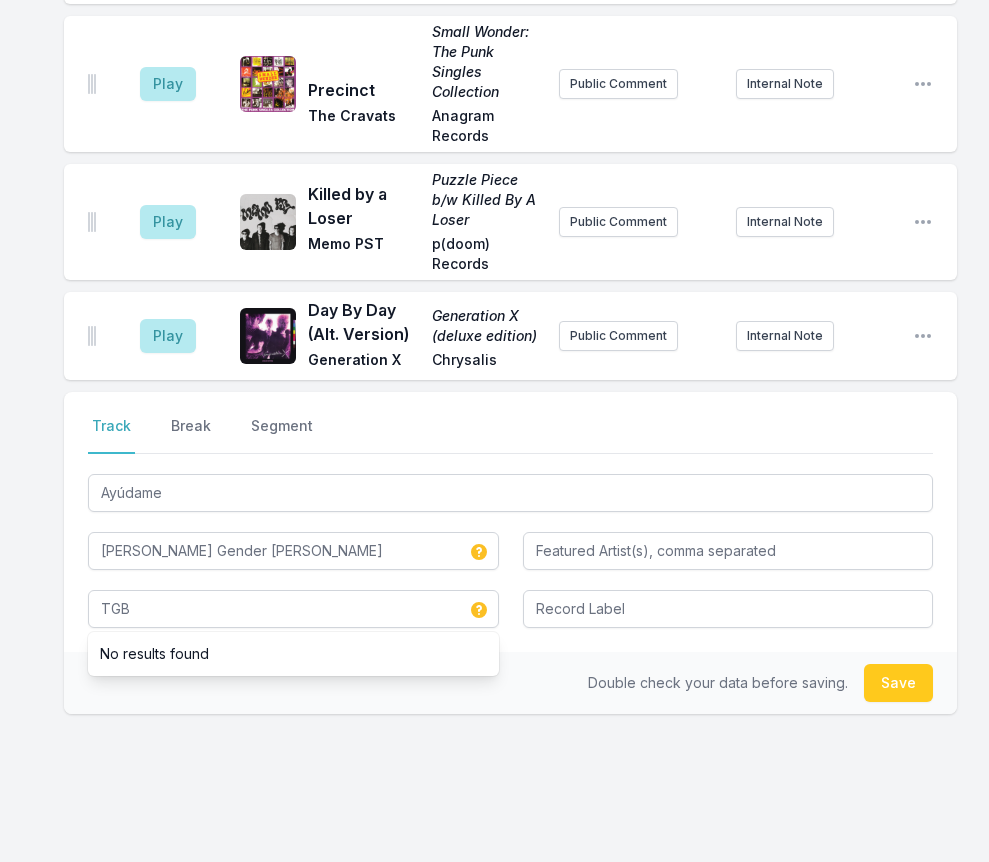 click on "Double check your data before saving. Save" at bounding box center (510, 683) 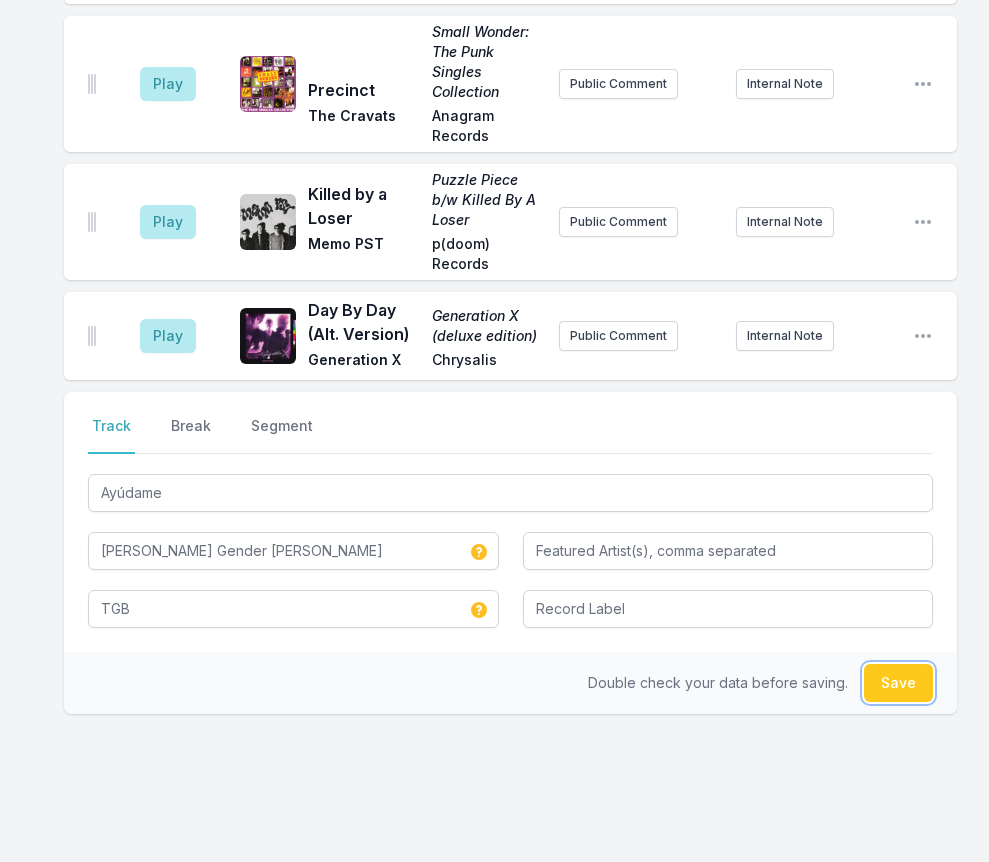 click on "Save" at bounding box center [898, 683] 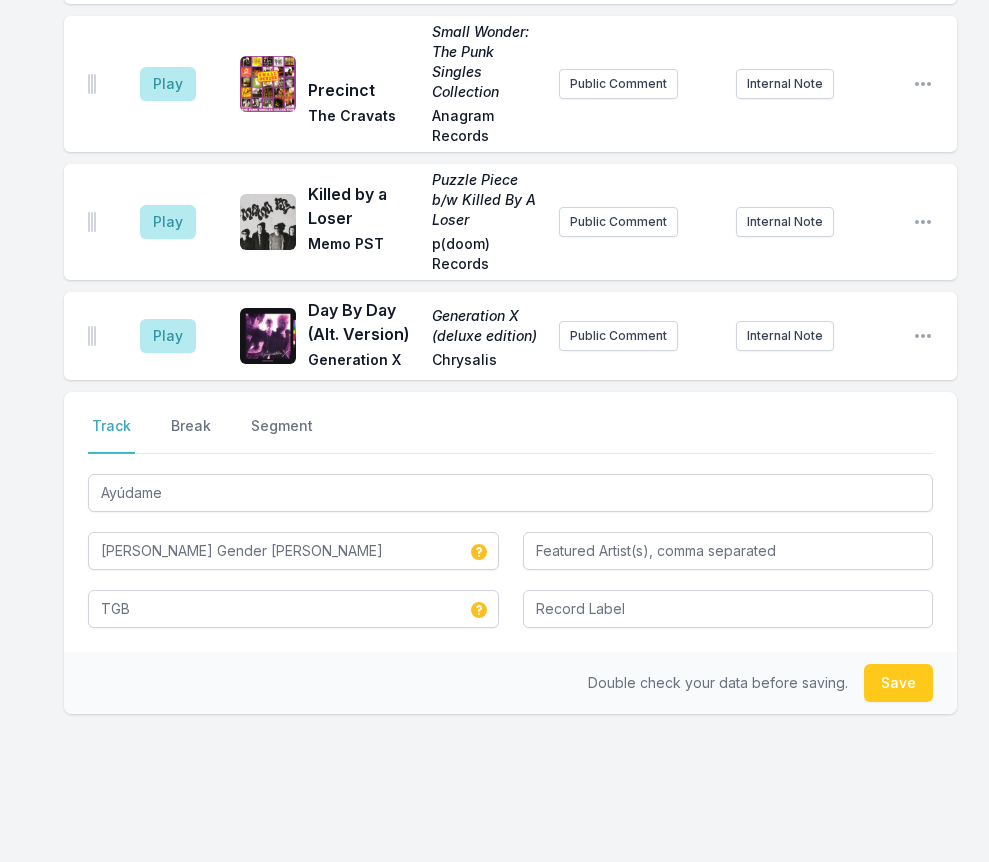 type 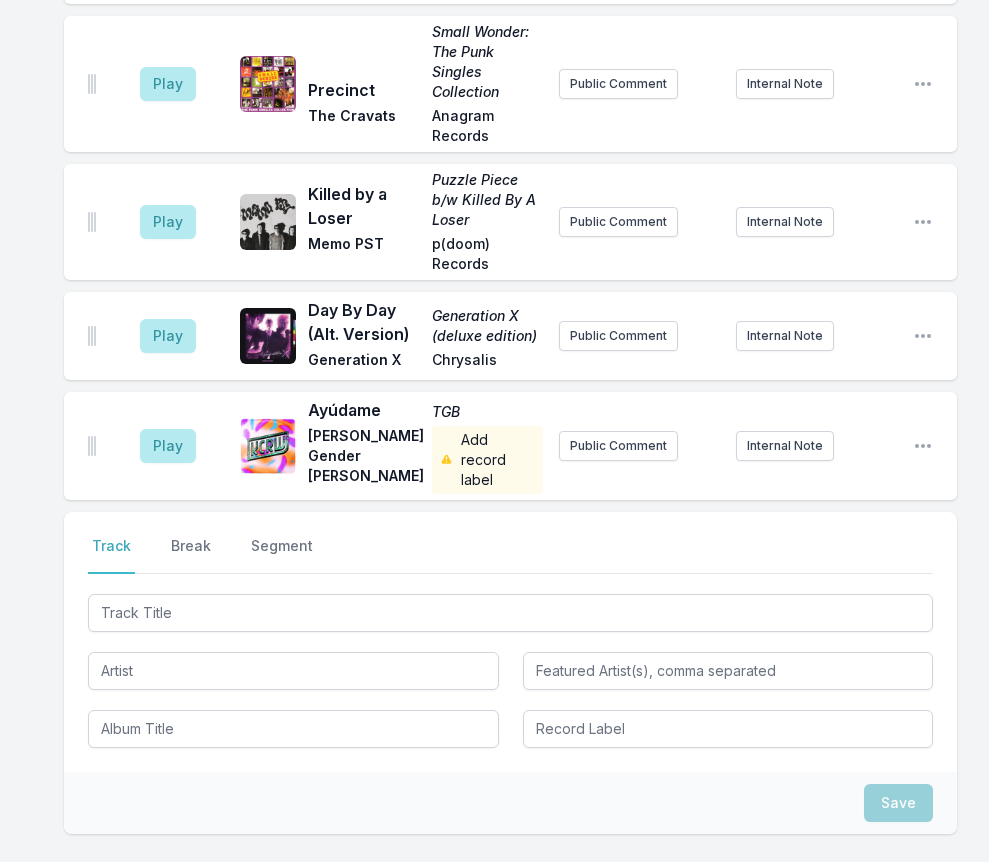 scroll, scrollTop: 4176, scrollLeft: 0, axis: vertical 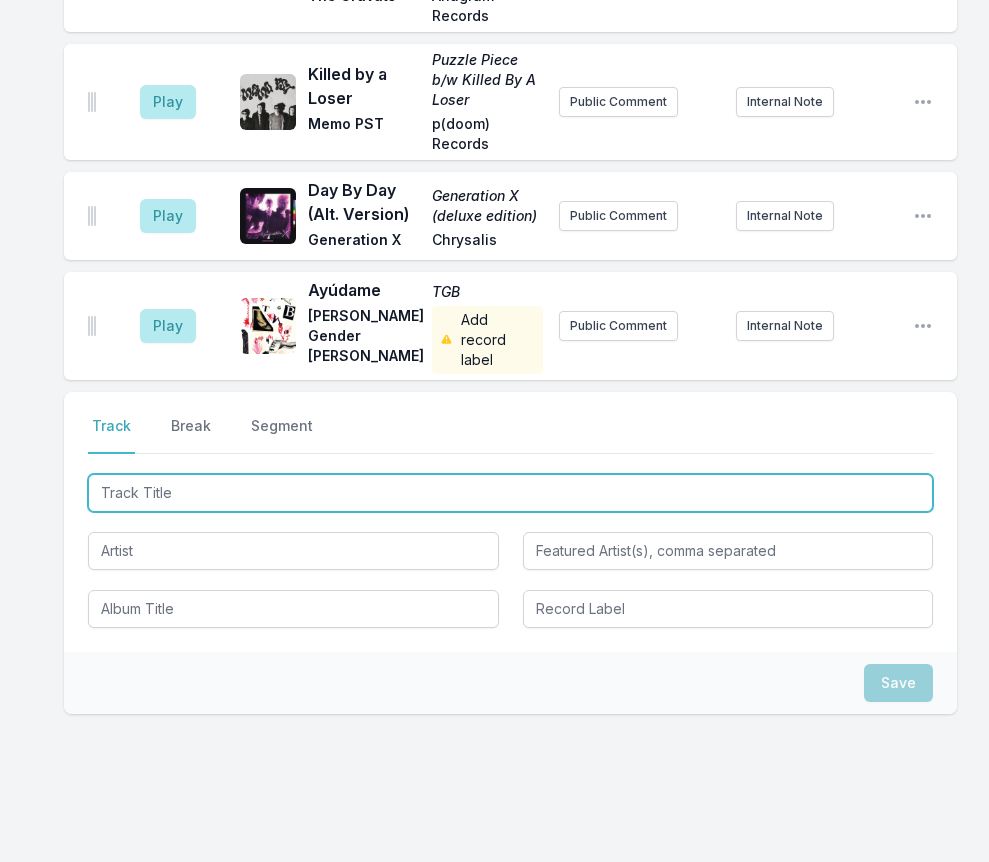 type on "[PERSON_NAME] Key" 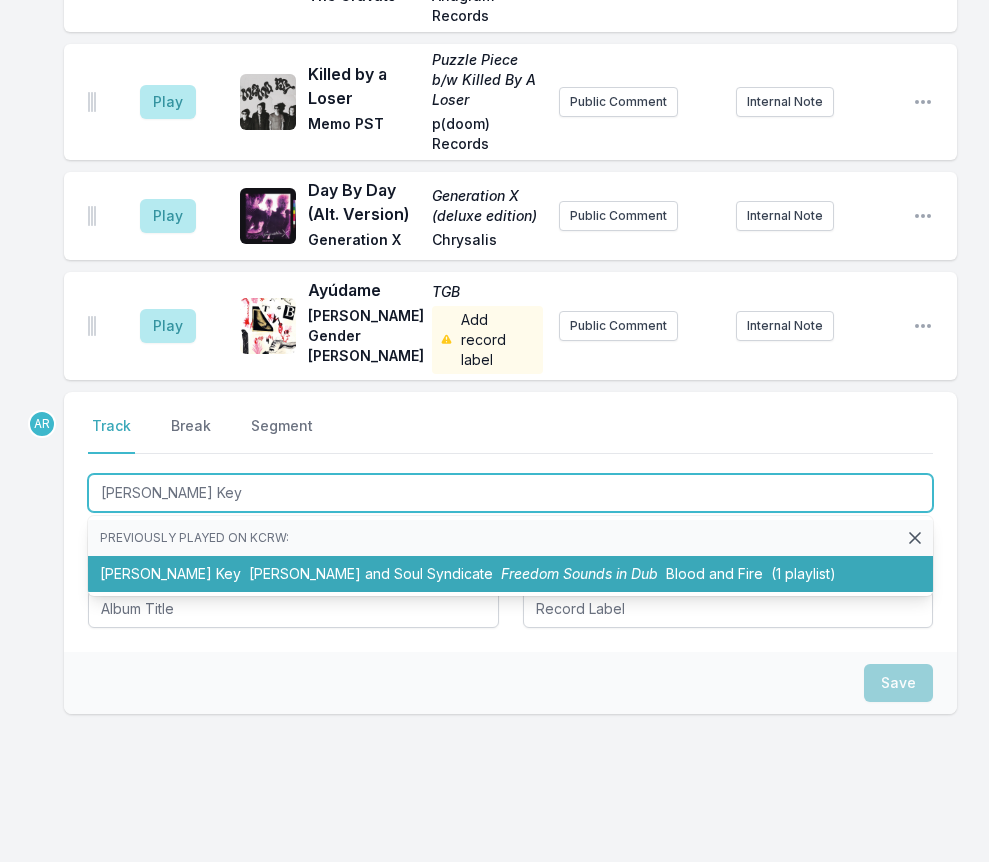 click on "[PERSON_NAME] and Soul Syndicate" at bounding box center (371, 573) 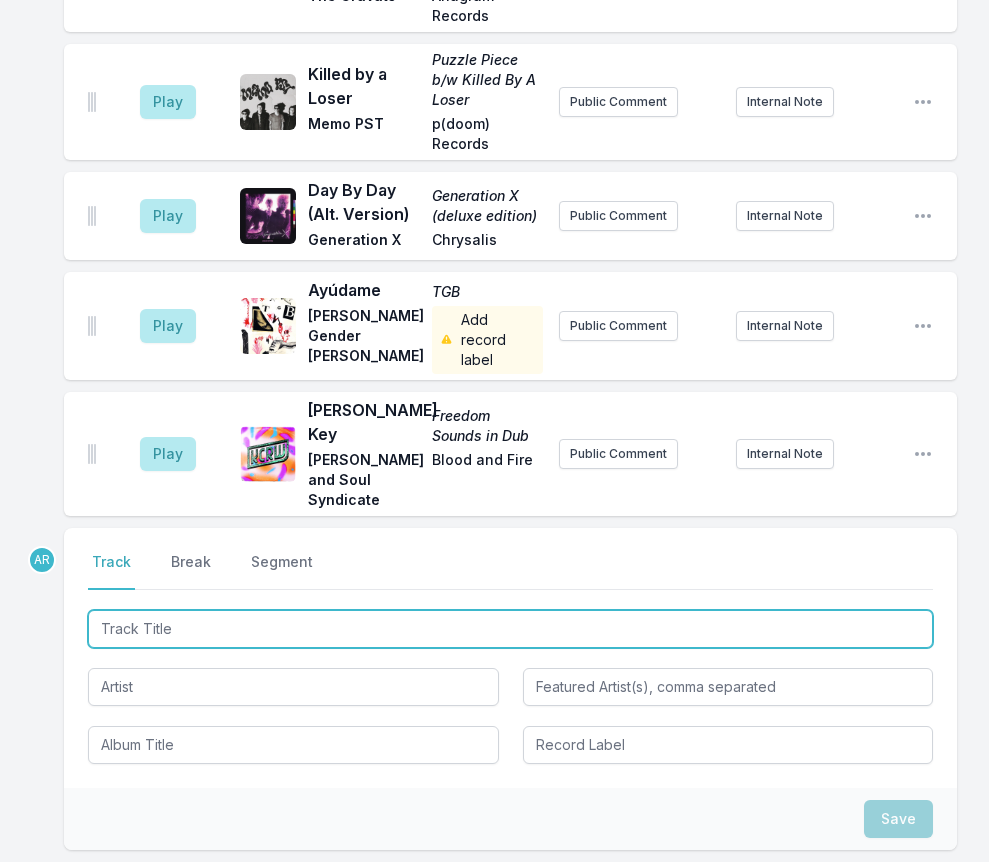 scroll, scrollTop: 4292, scrollLeft: 0, axis: vertical 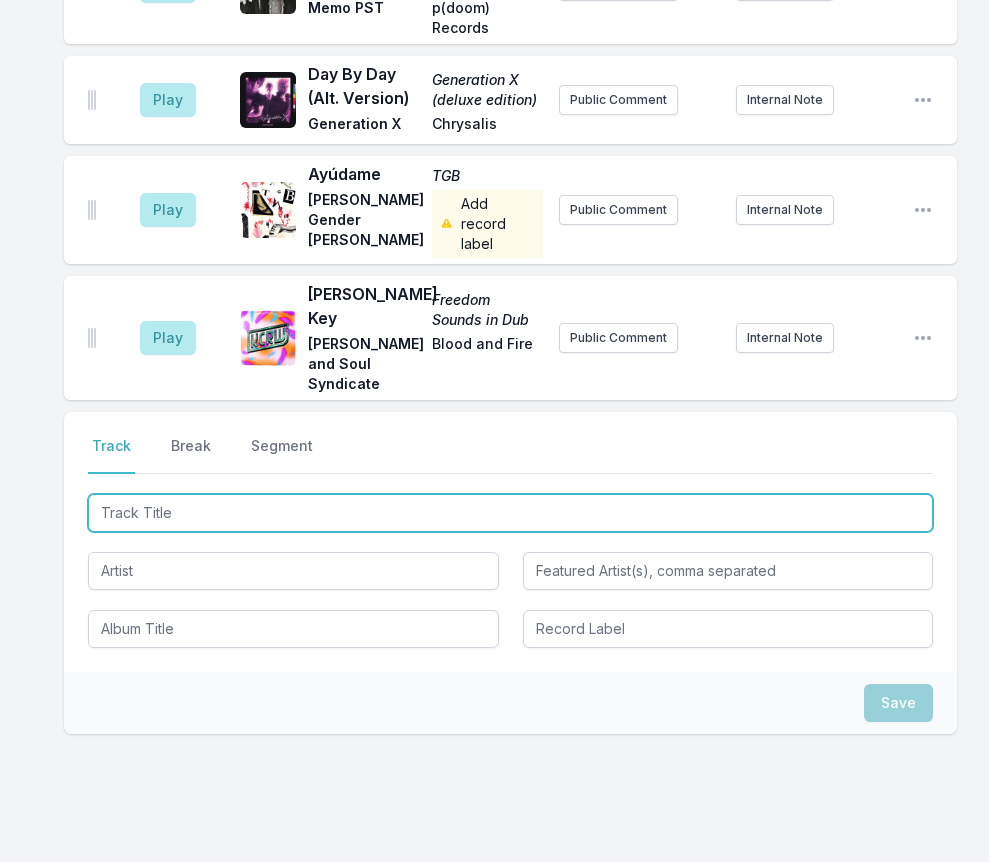 type on "Kicks" 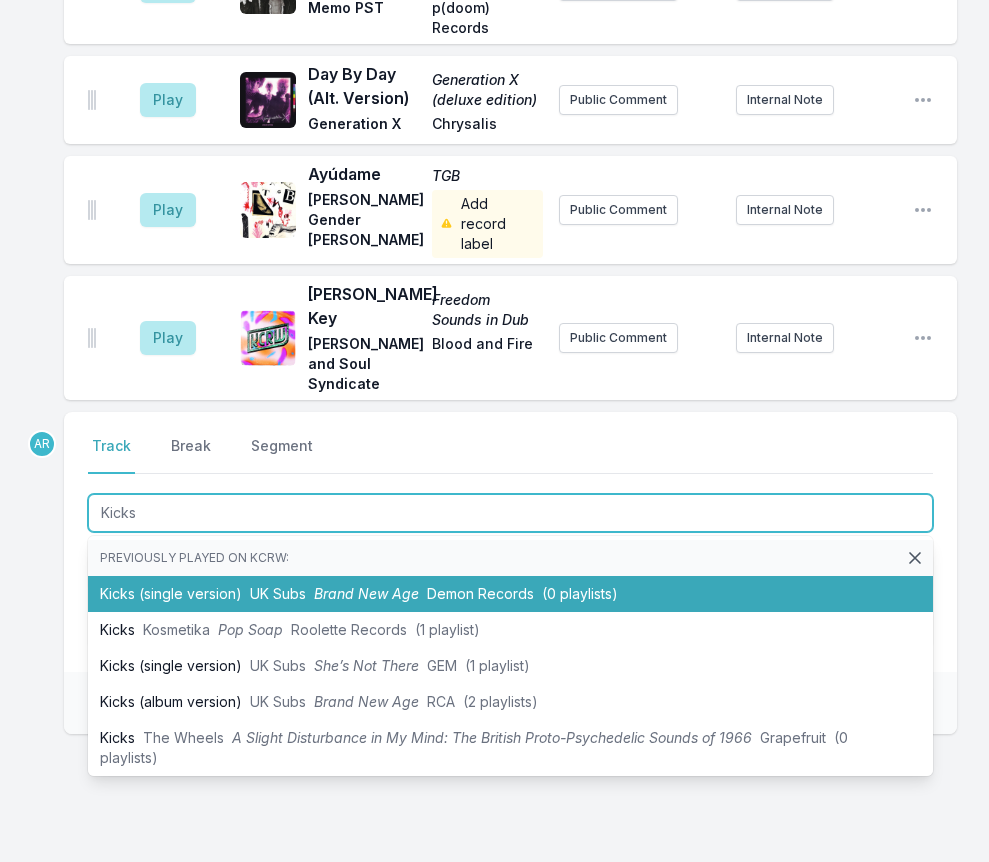 click on "UK Subs" at bounding box center (278, 593) 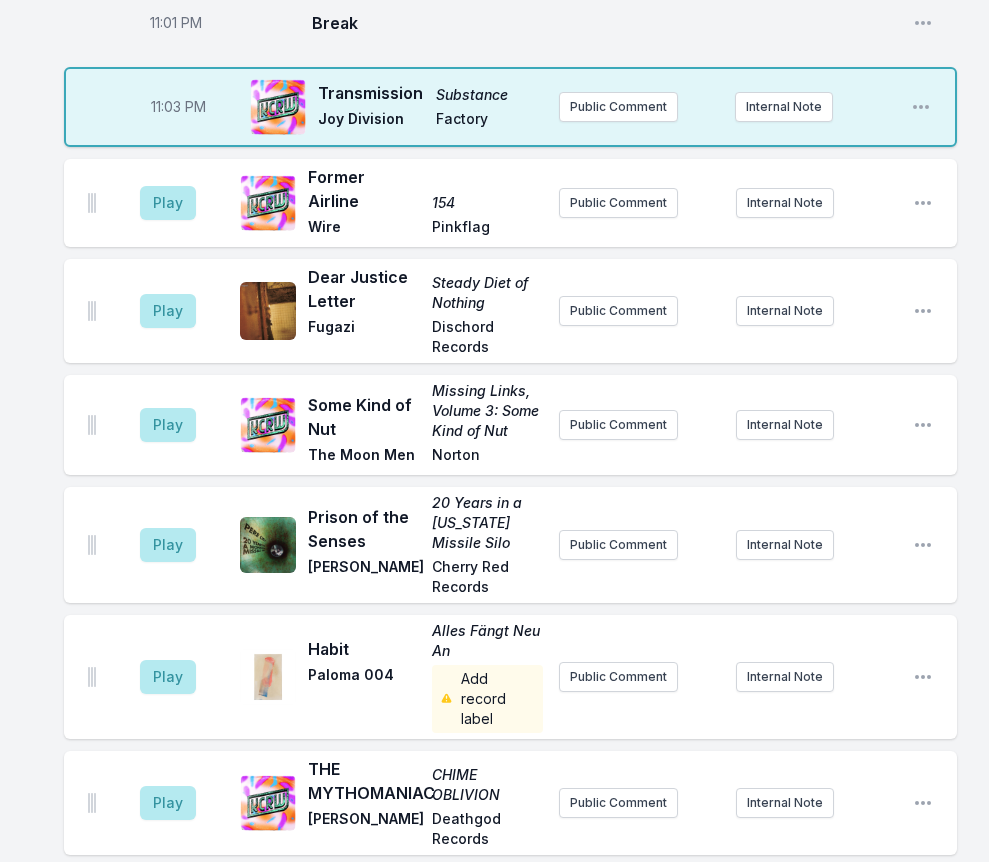 scroll, scrollTop: 2792, scrollLeft: 0, axis: vertical 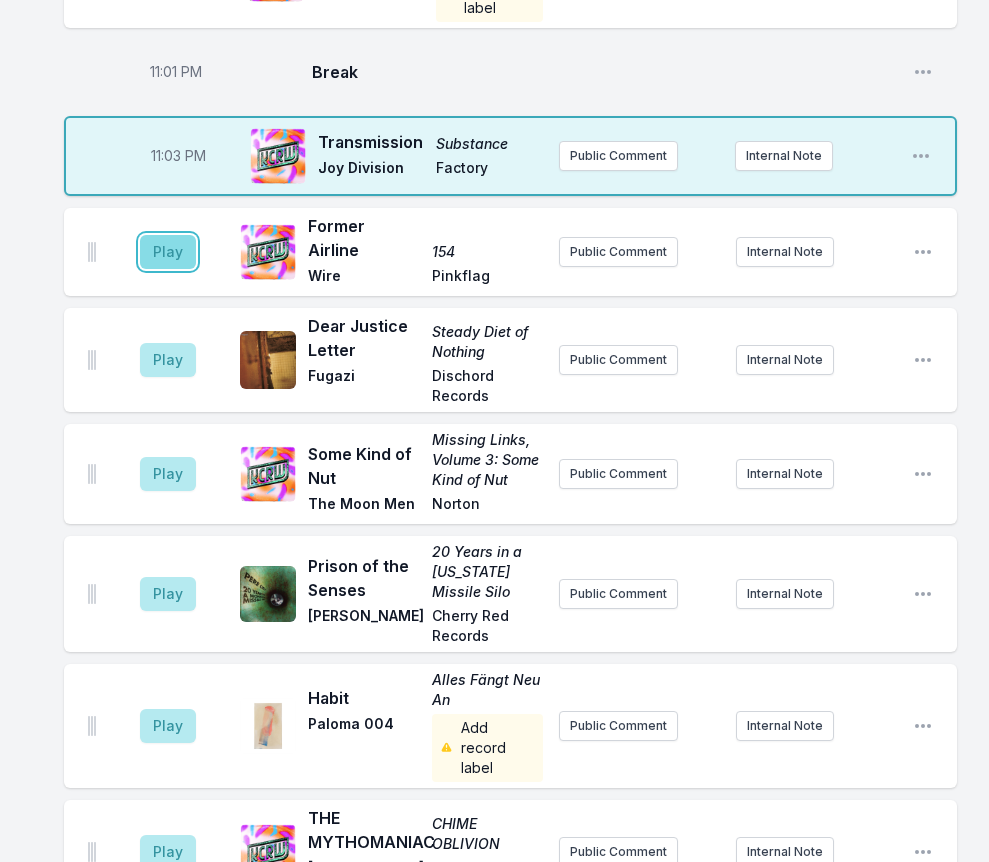 click on "Play" at bounding box center [168, 252] 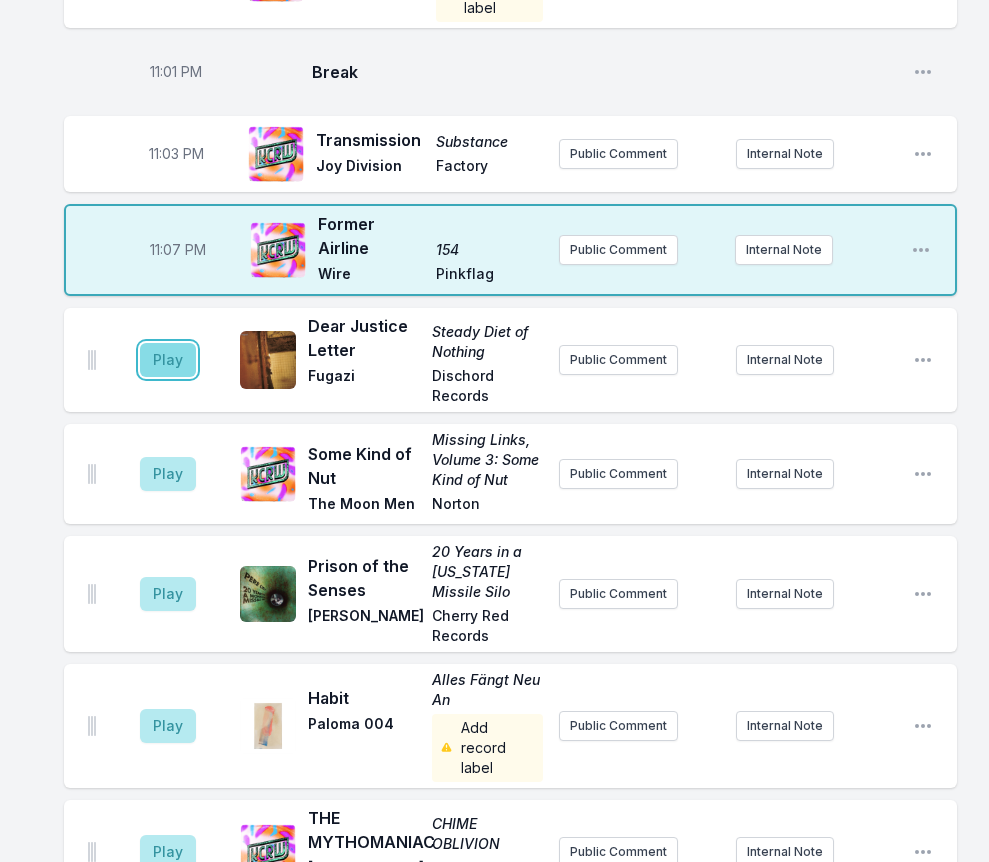 click on "Play" at bounding box center [168, 360] 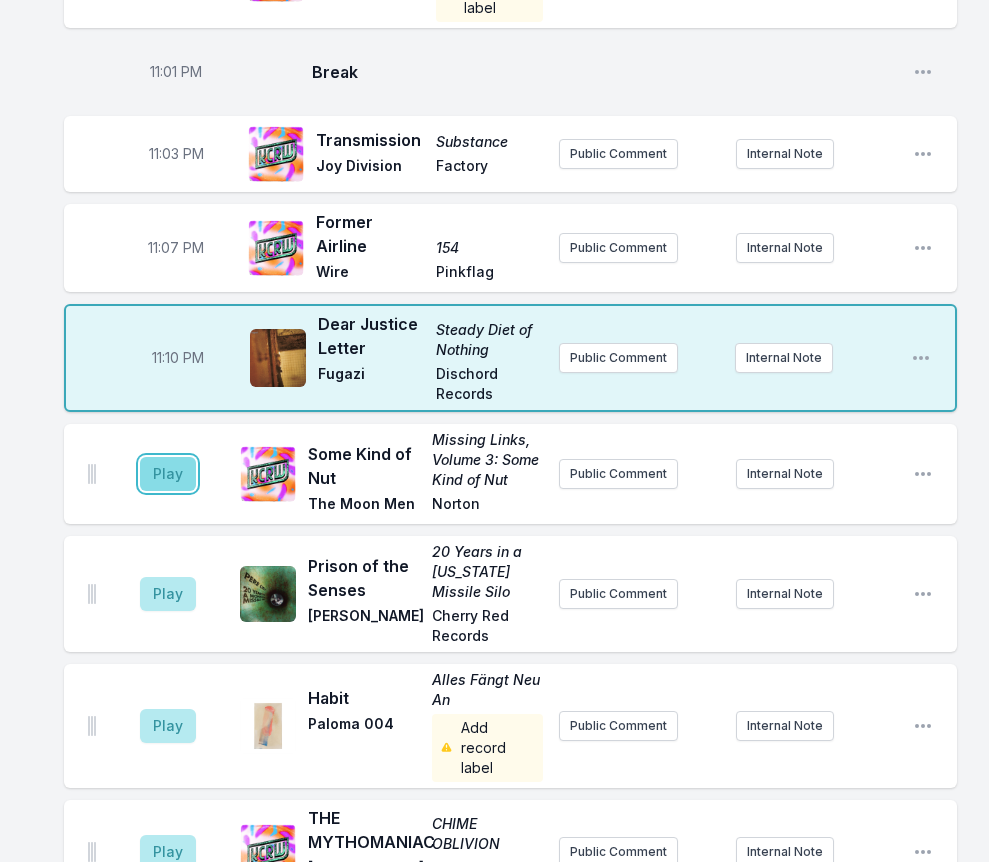 click on "Play" at bounding box center [168, 474] 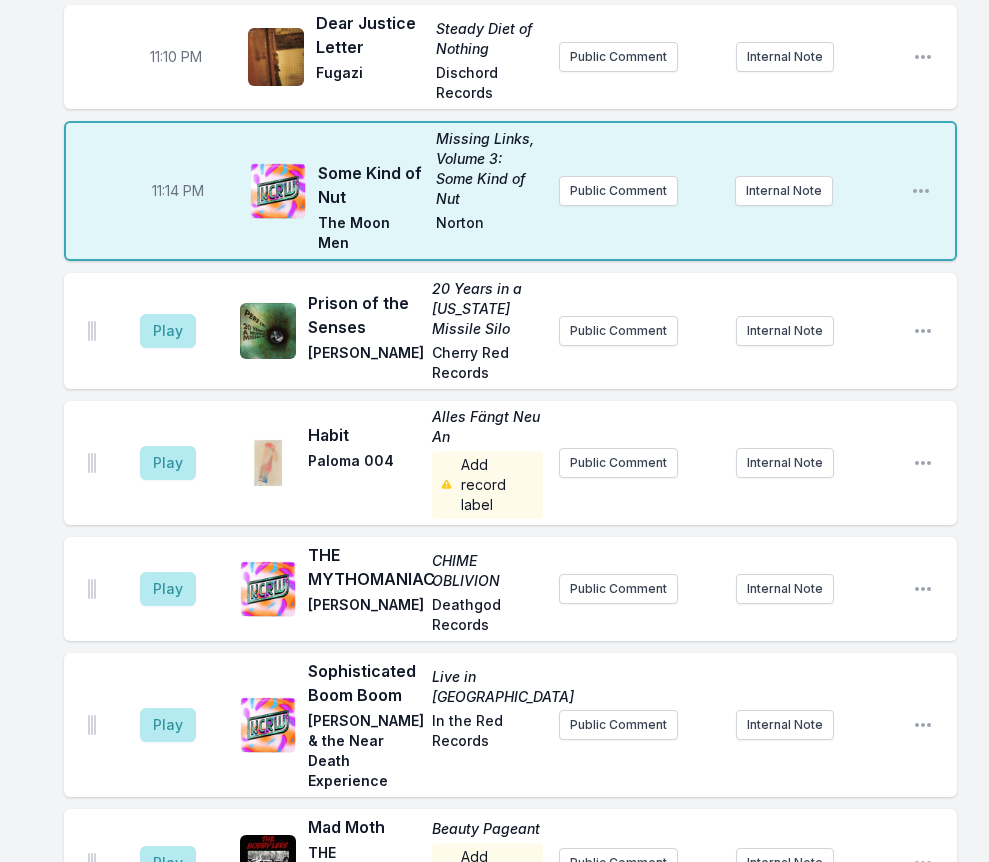 scroll, scrollTop: 3092, scrollLeft: 0, axis: vertical 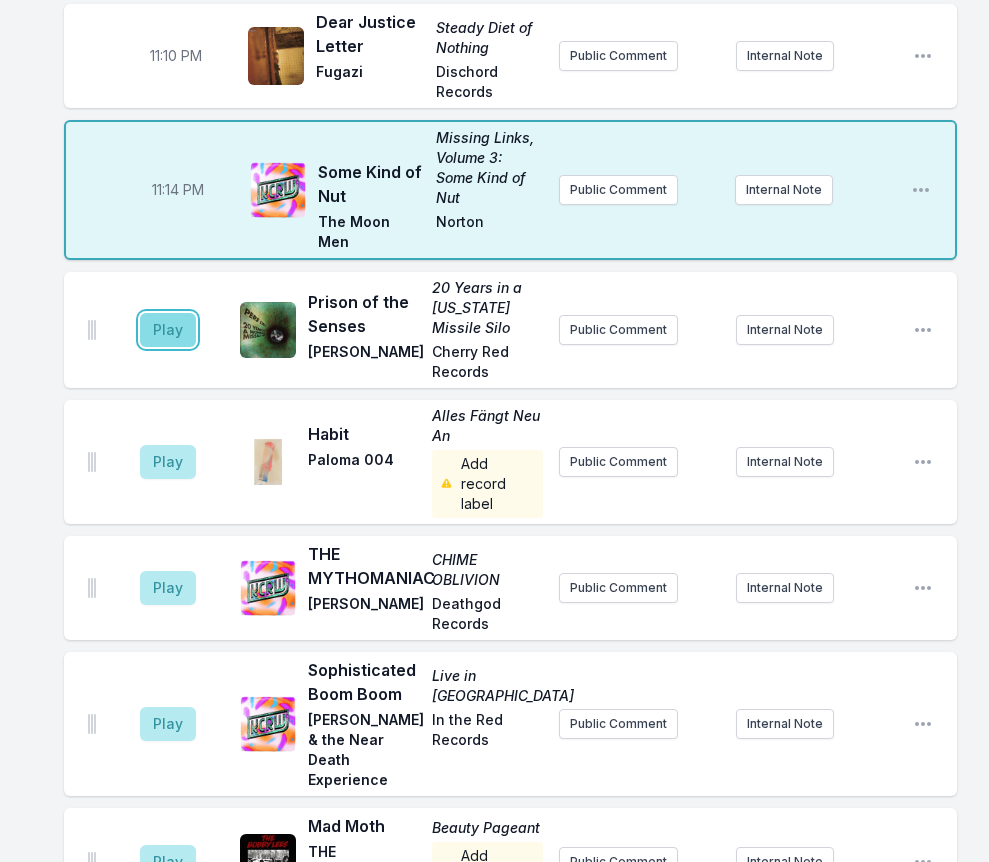 click on "Play" at bounding box center [168, 330] 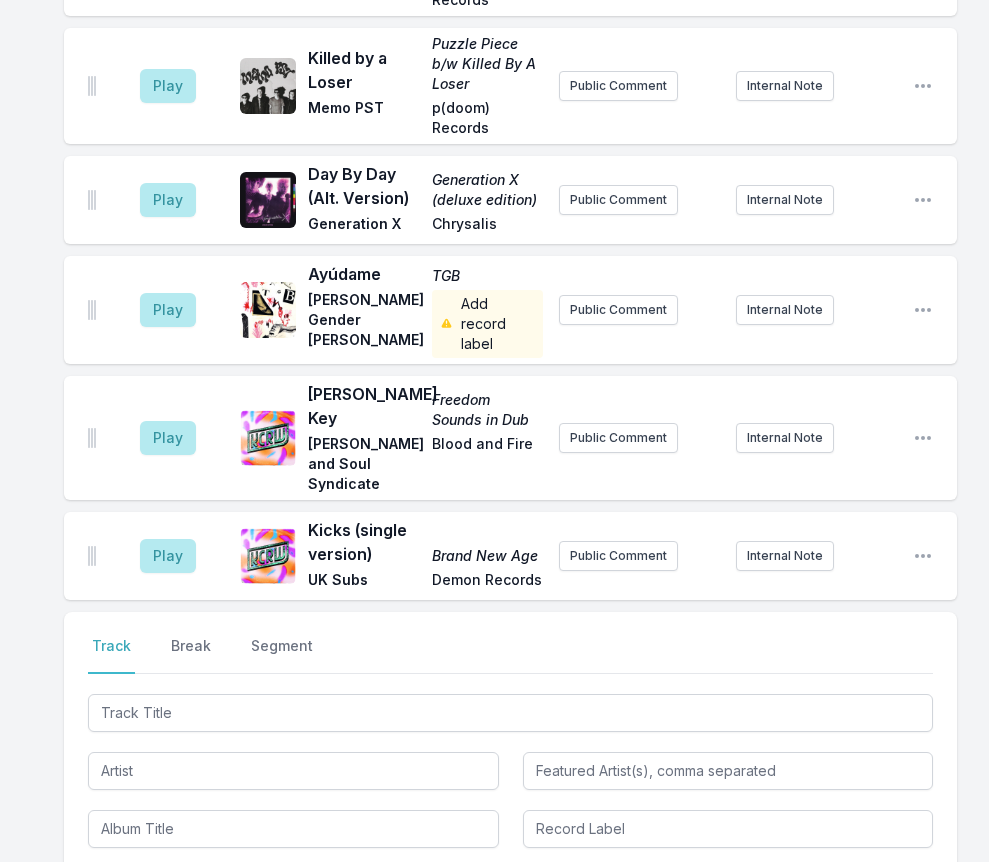 scroll, scrollTop: 4292, scrollLeft: 0, axis: vertical 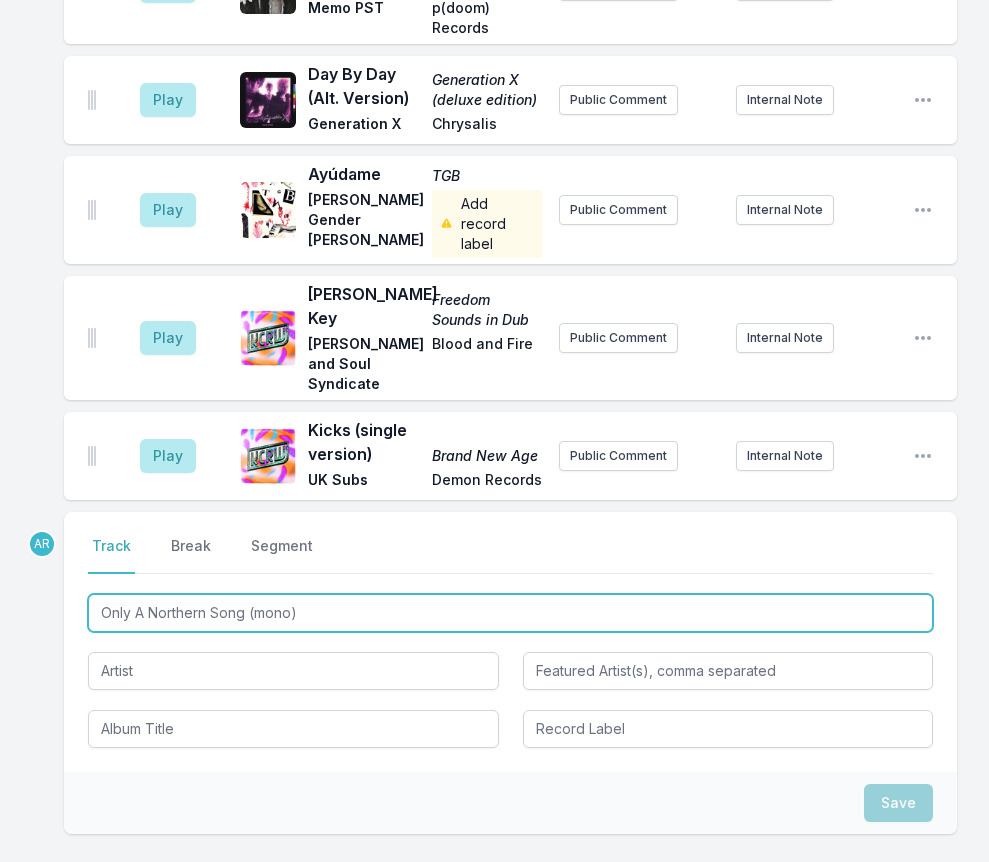 click on "Only A Northern Song (mono)" at bounding box center [510, 613] 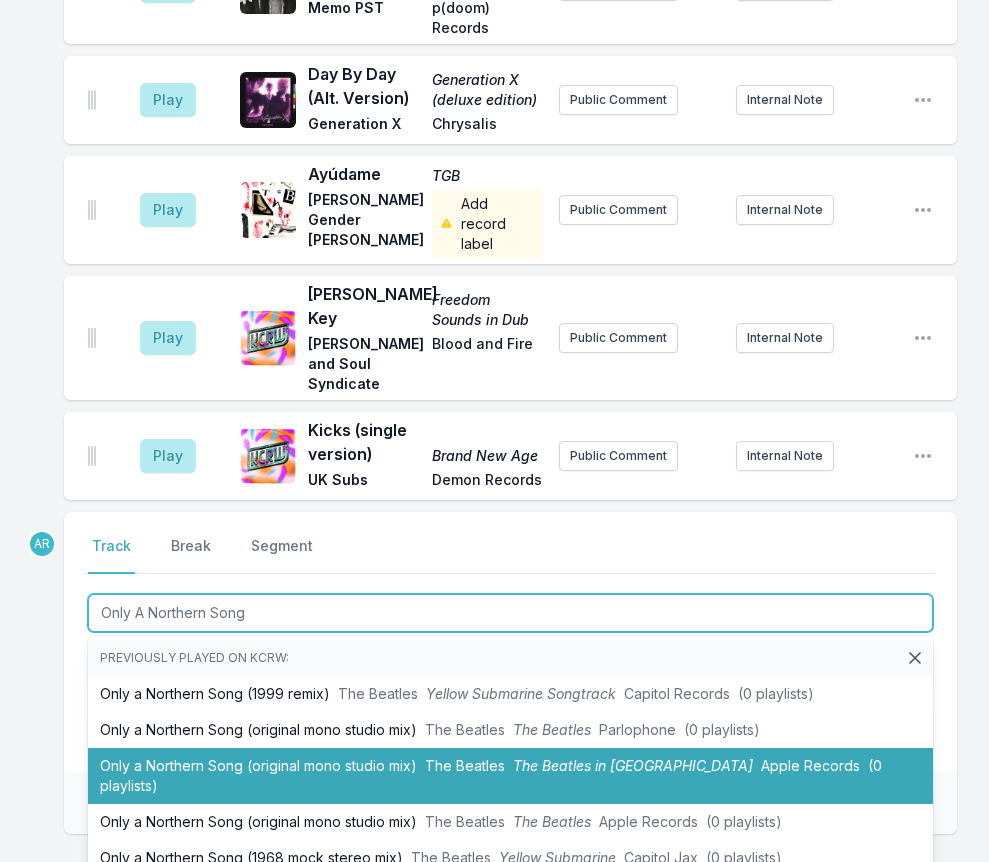 scroll, scrollTop: 56, scrollLeft: 0, axis: vertical 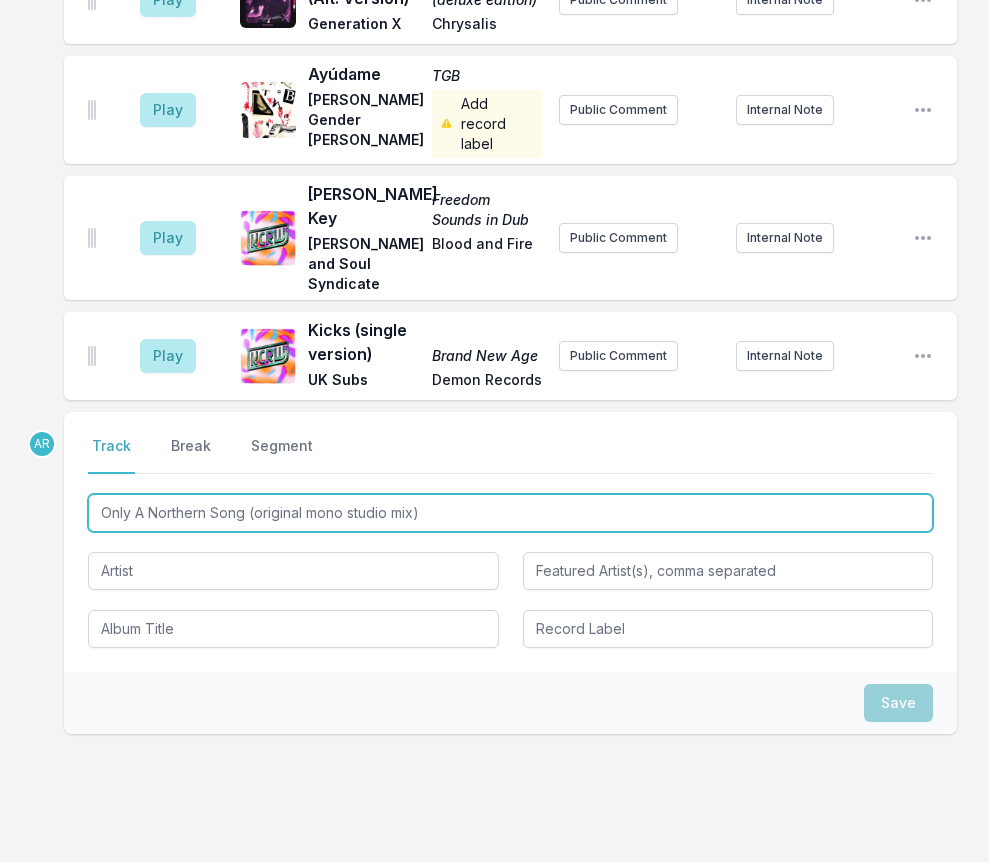 type on "Only A Northern Song (original mono studio mix)" 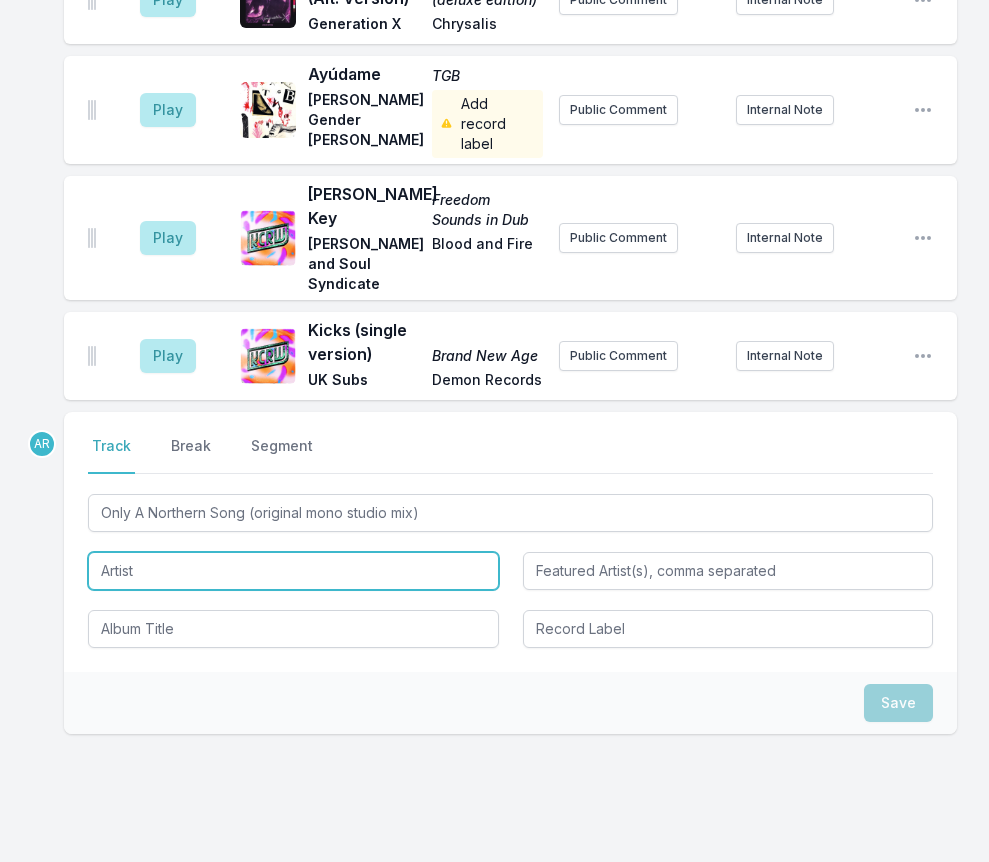 click at bounding box center [293, 571] 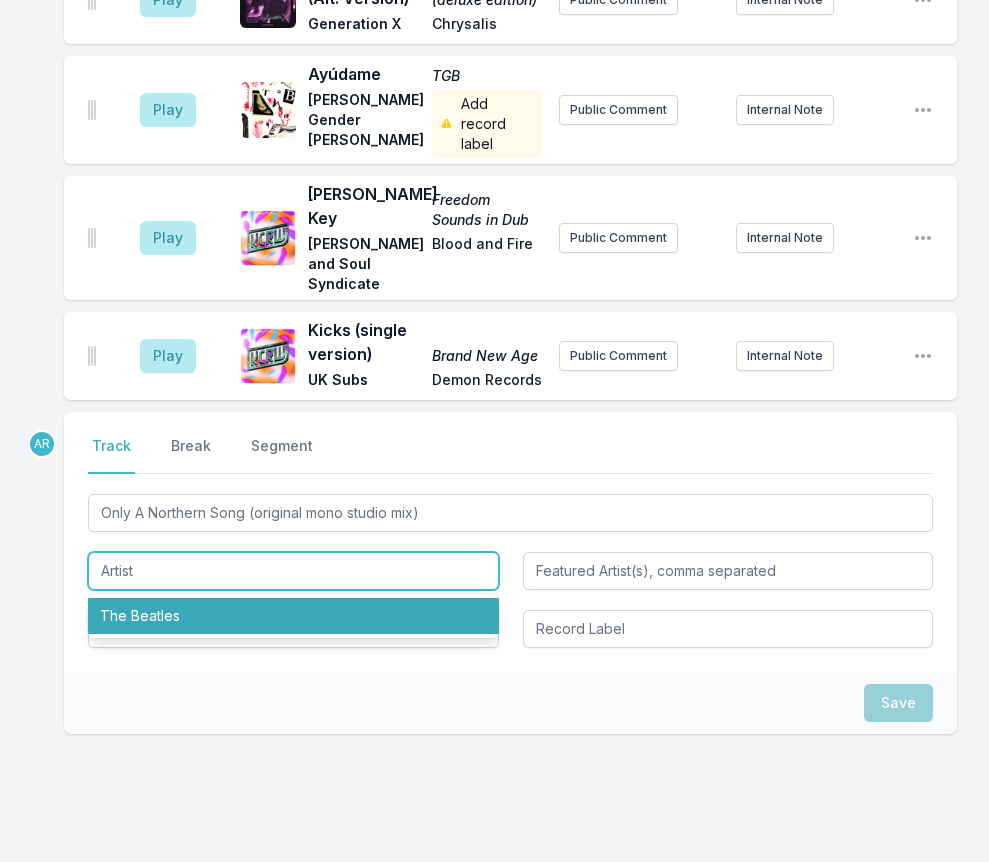 click on "The Beatles" at bounding box center (293, 616) 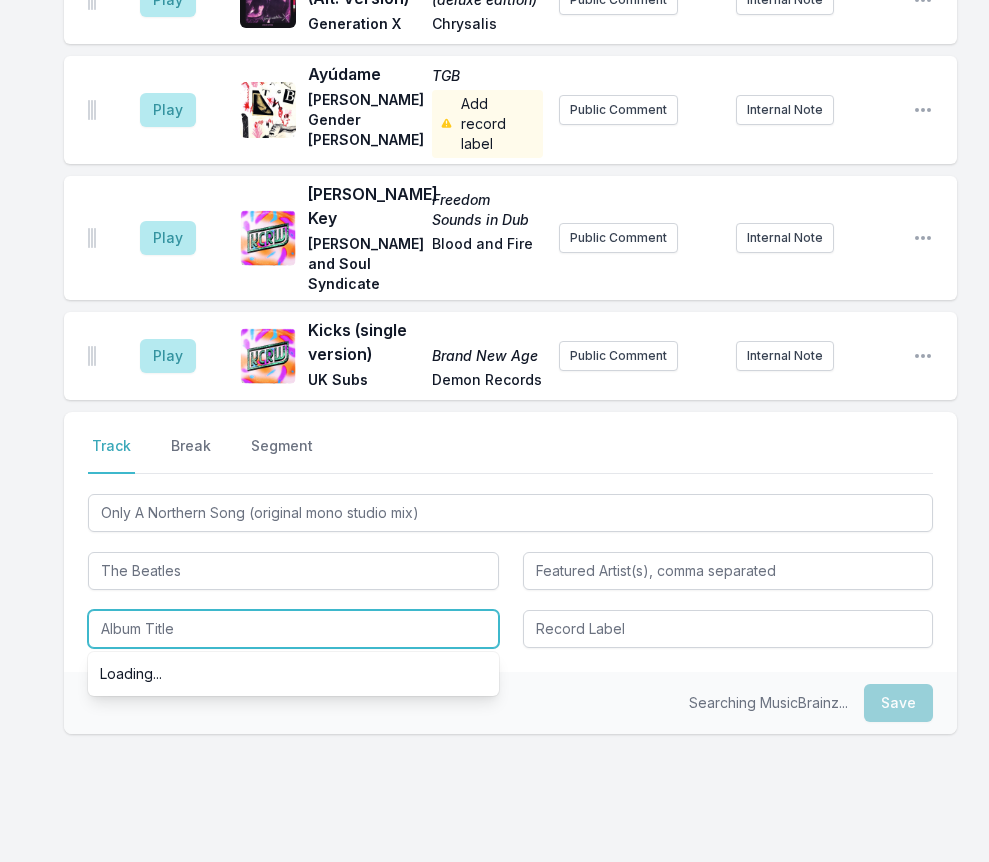 click at bounding box center (293, 629) 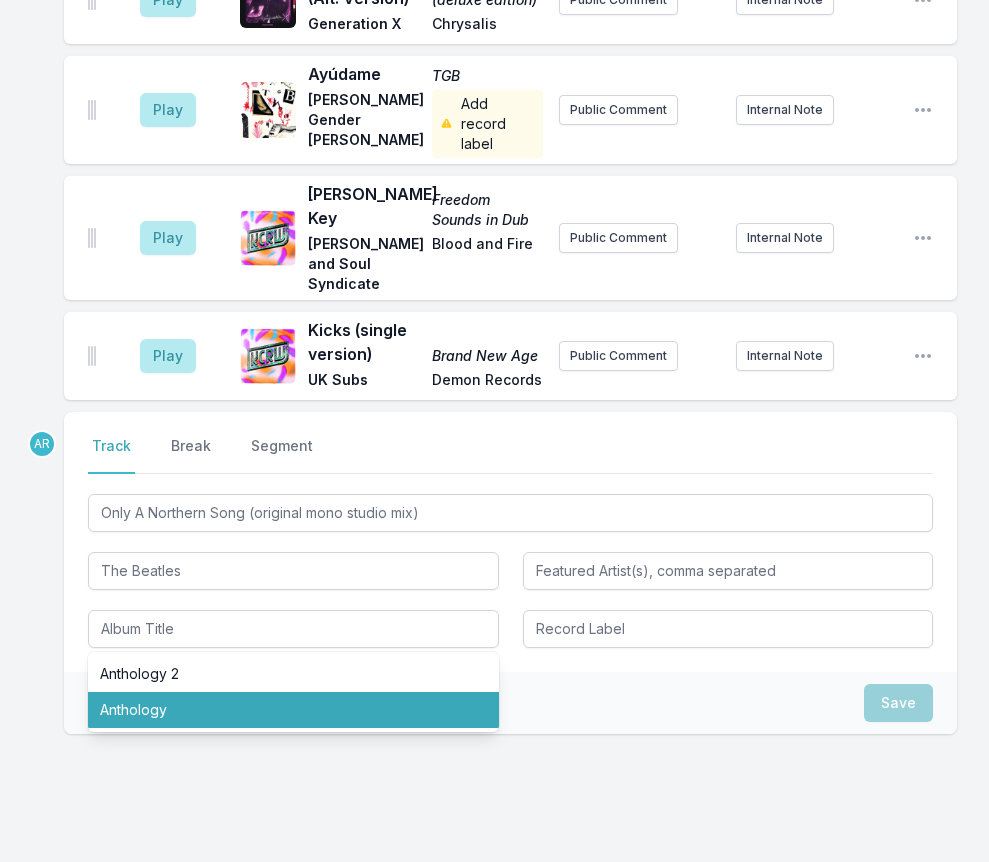 click on "AR Select a tab Track Break Segment Track Break Segment Only A Northern Song (original mono studio mix) The Beatles Anthology 2 Anthology Save" at bounding box center [510, 637] 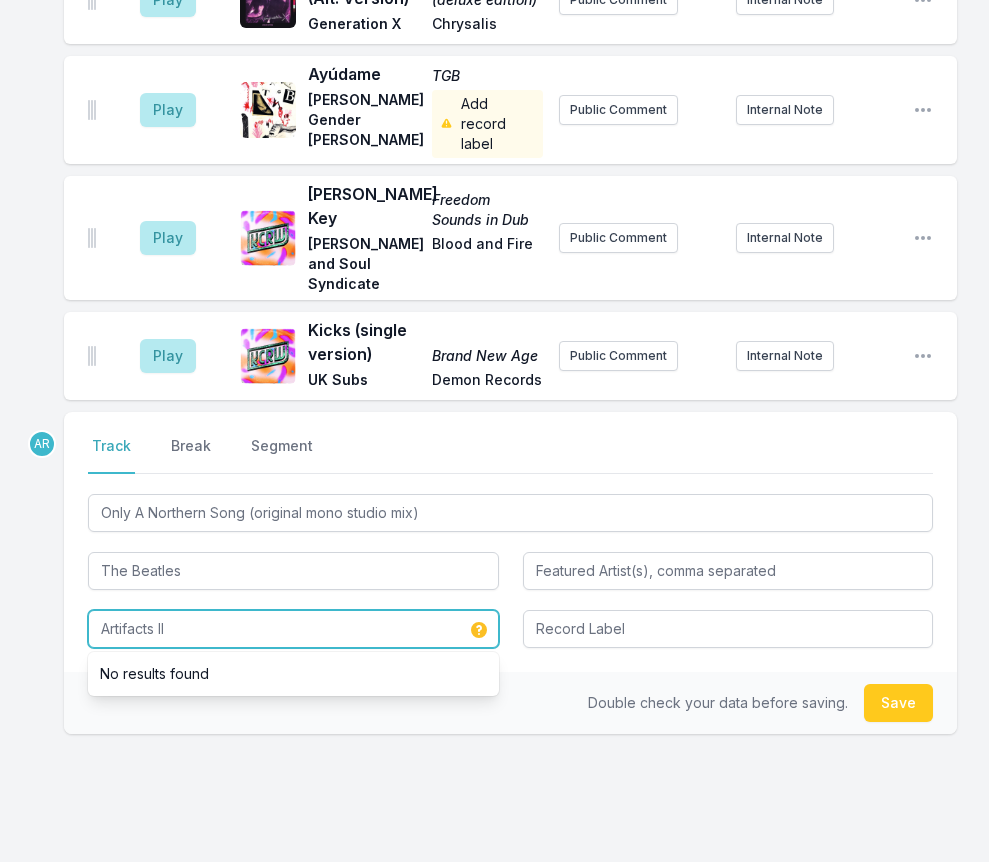 type on "Artifacts II" 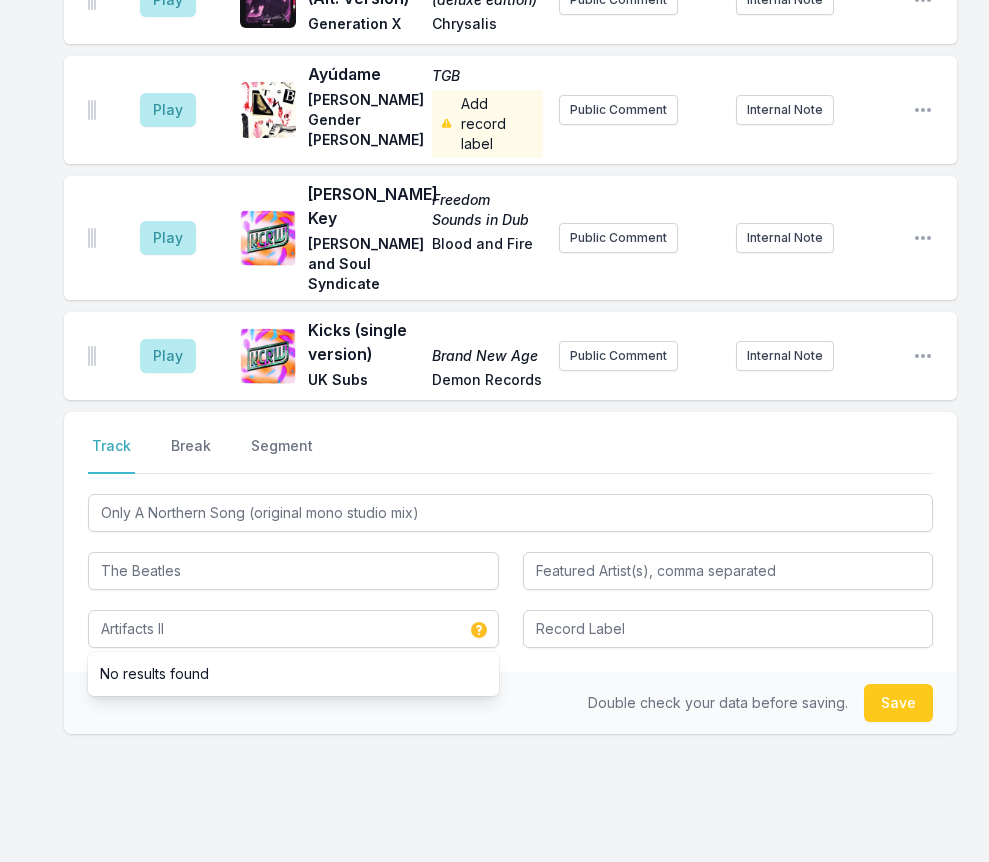 click on "Double check your data before saving. Save" at bounding box center (510, 703) 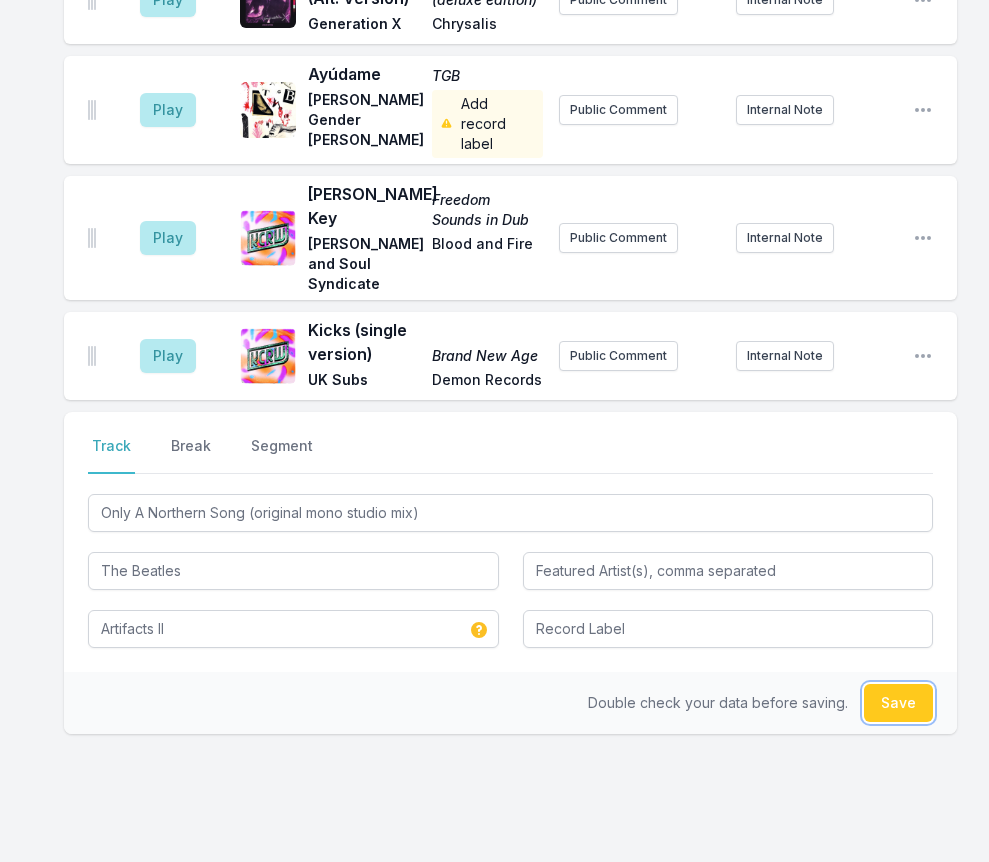 click on "Save" at bounding box center [898, 703] 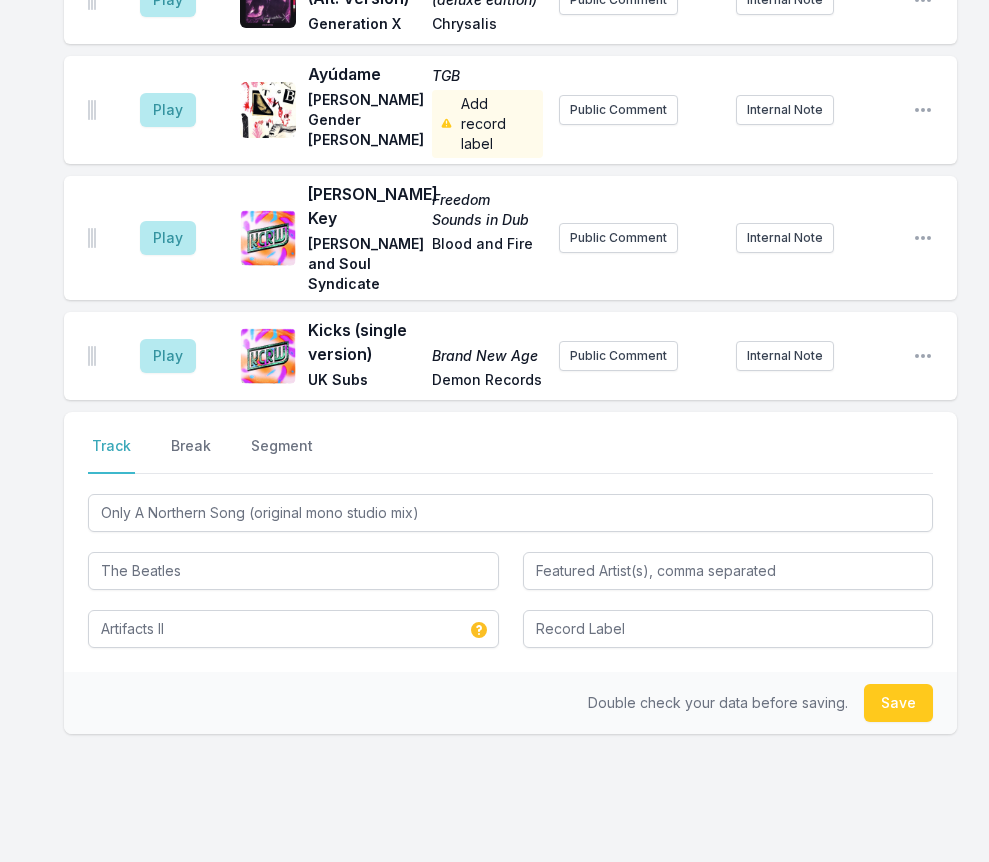 type 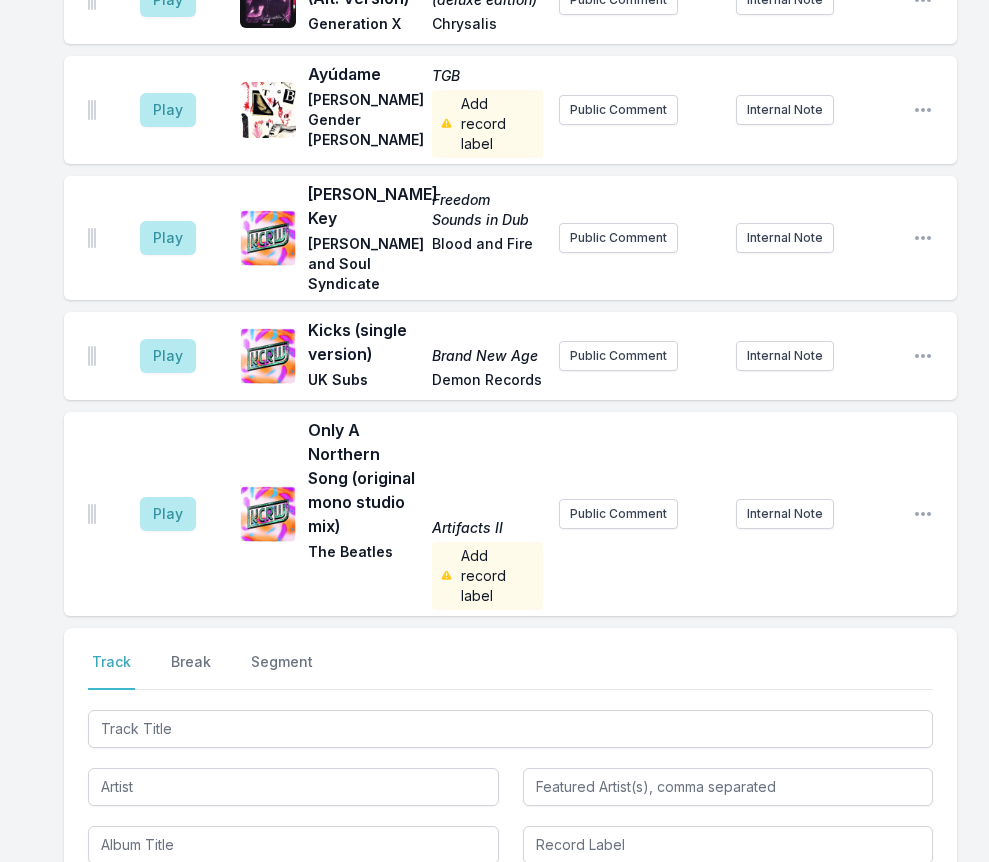 scroll, scrollTop: 4608, scrollLeft: 0, axis: vertical 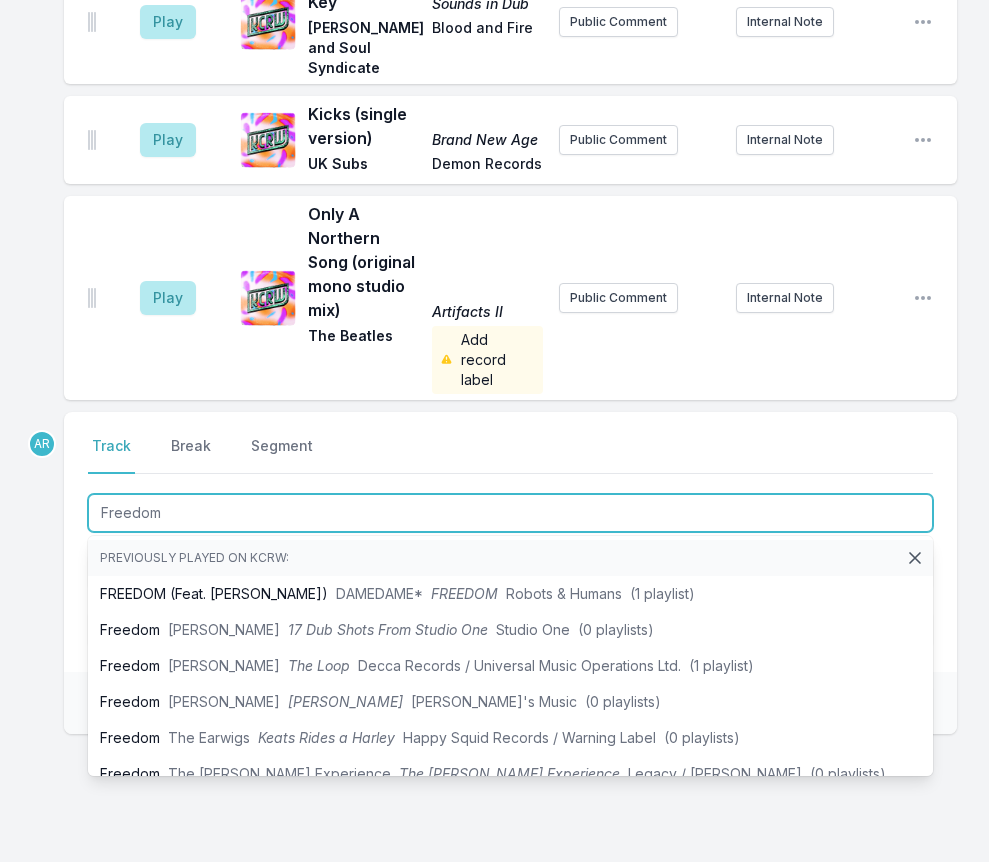 type on "Freedom" 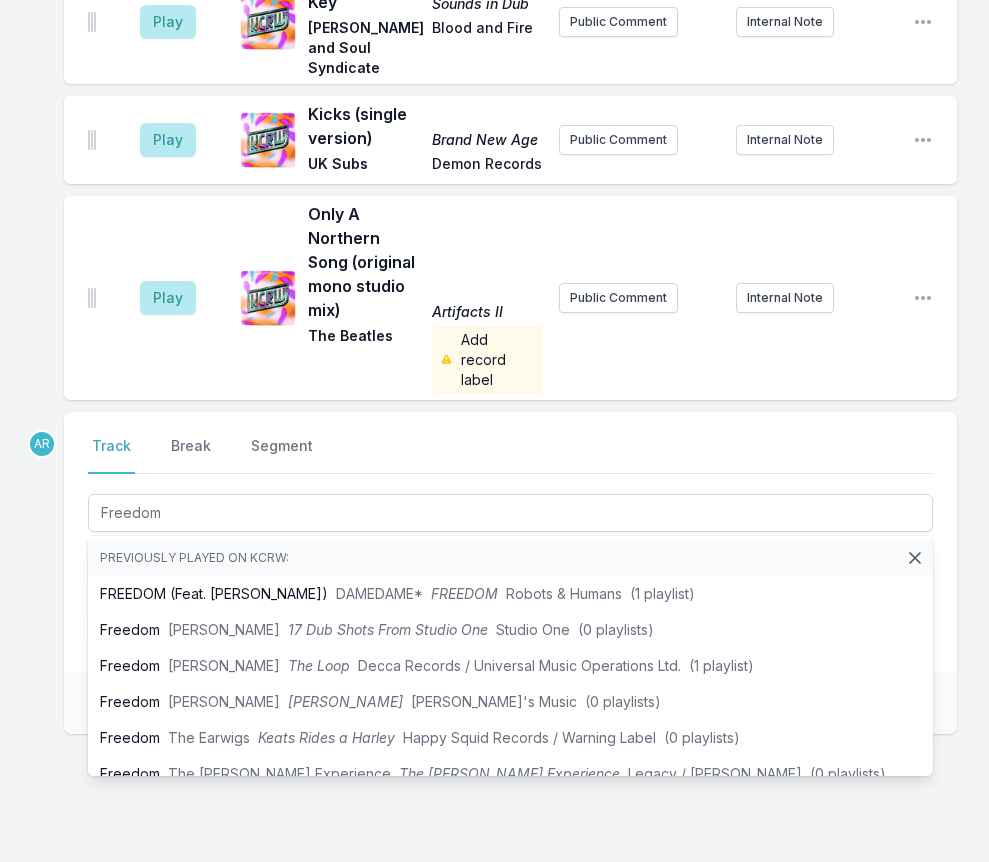 click on "Save" at bounding box center [510, 703] 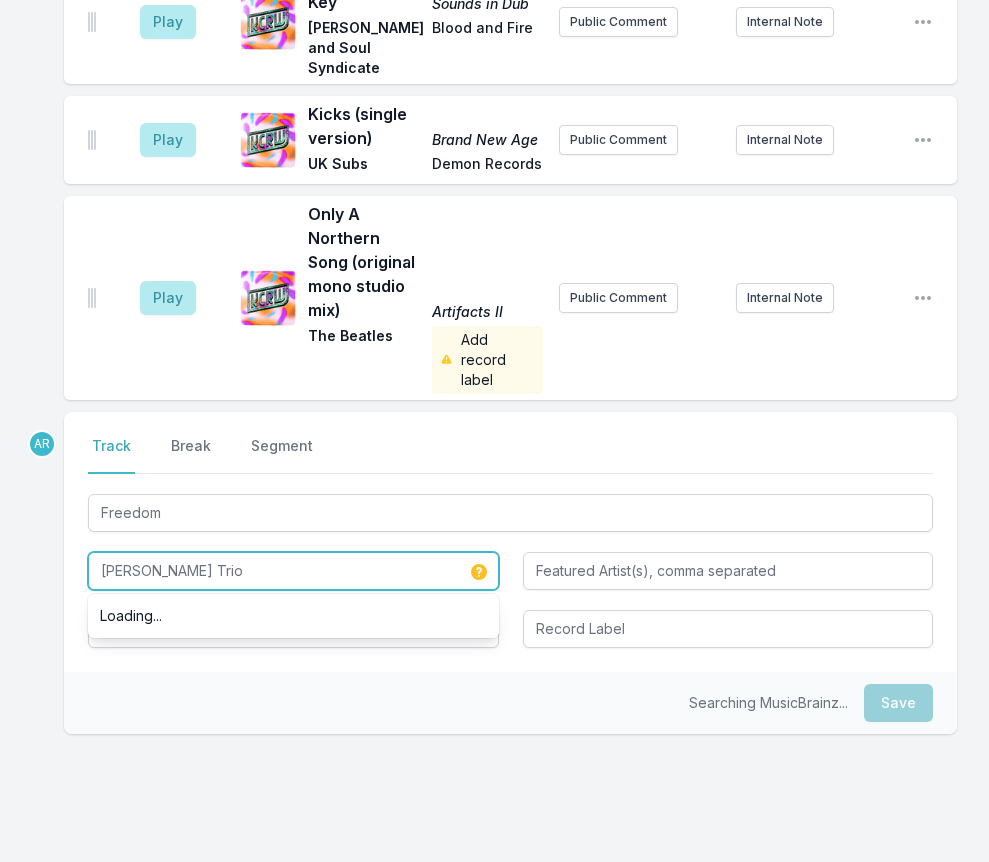 type on "[PERSON_NAME] Trio" 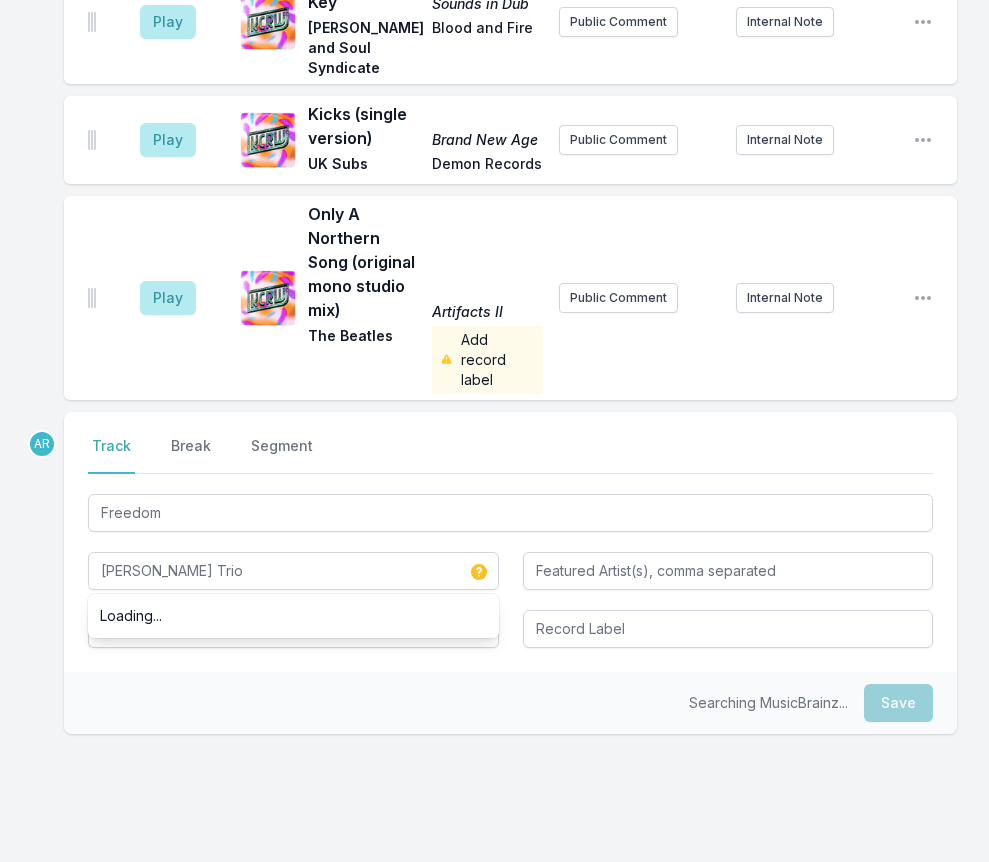click on "Searching MusicBrainz... Save" at bounding box center [510, 703] 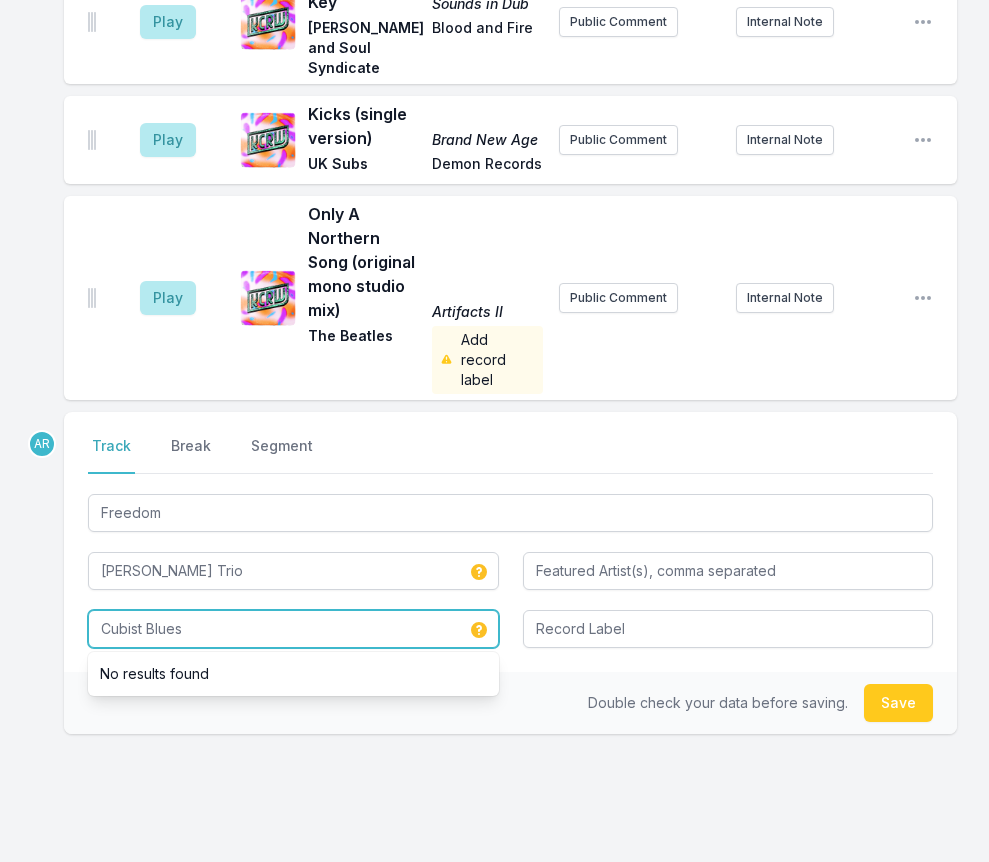 type on "Cubist Blues" 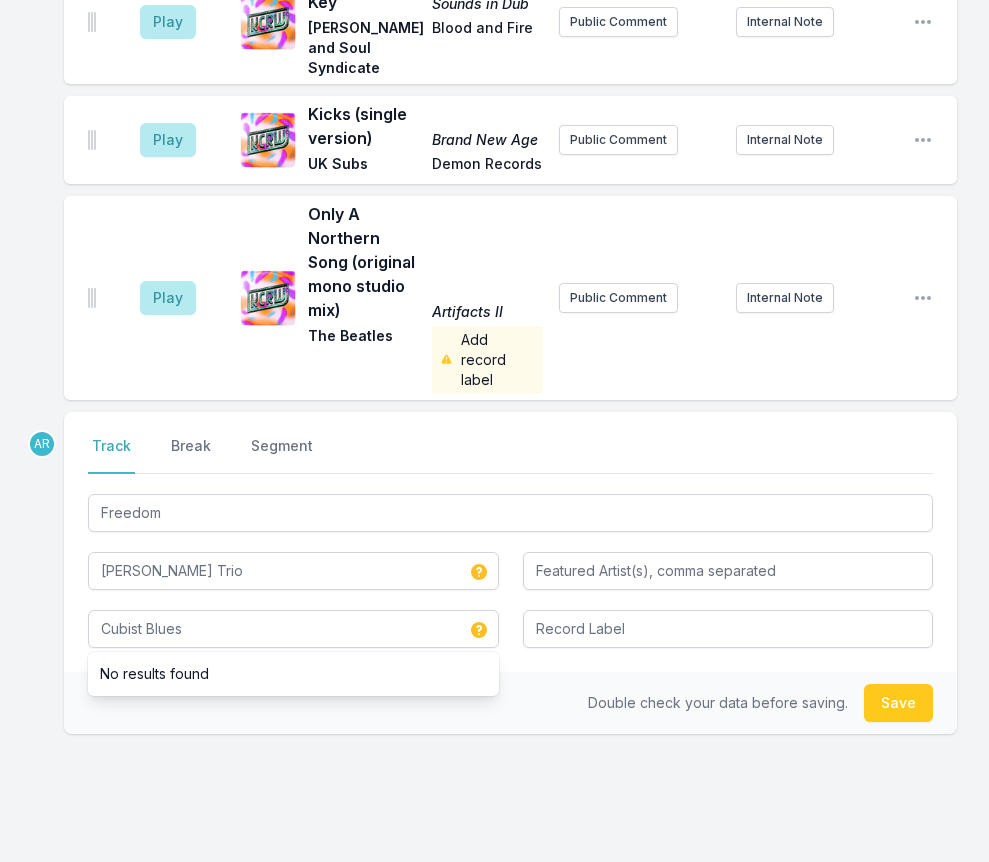 click on "Double check your data before saving. Save" at bounding box center [510, 703] 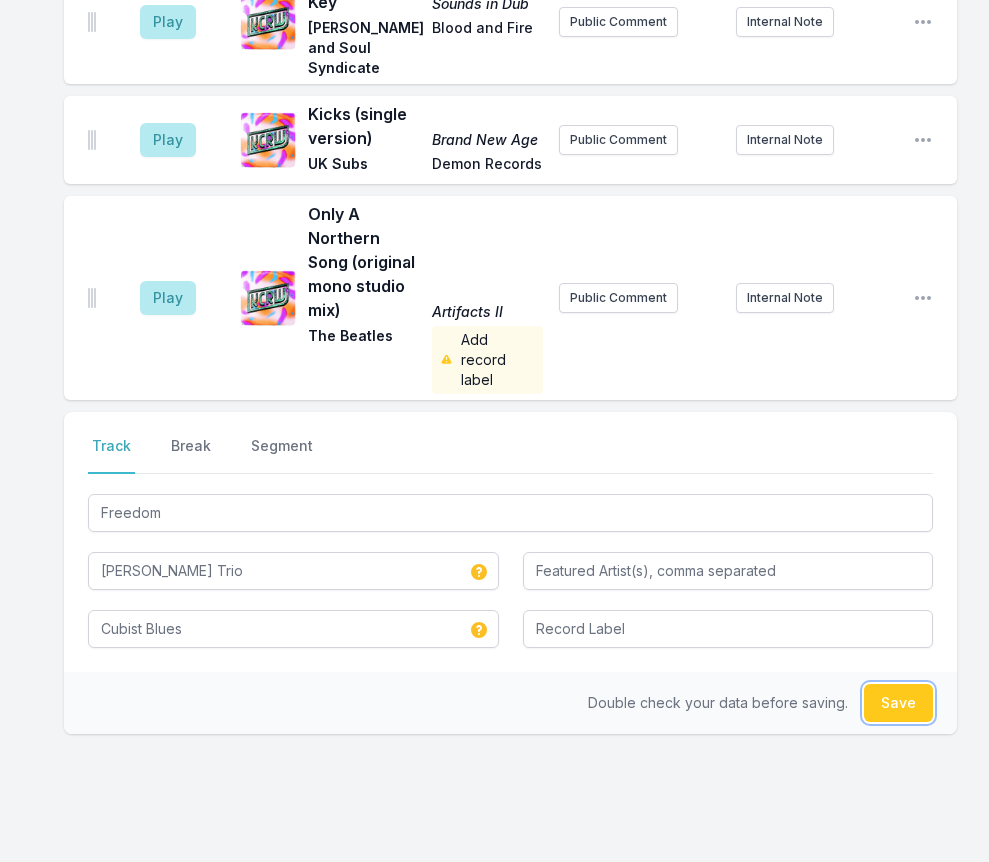 click on "Save" at bounding box center (898, 703) 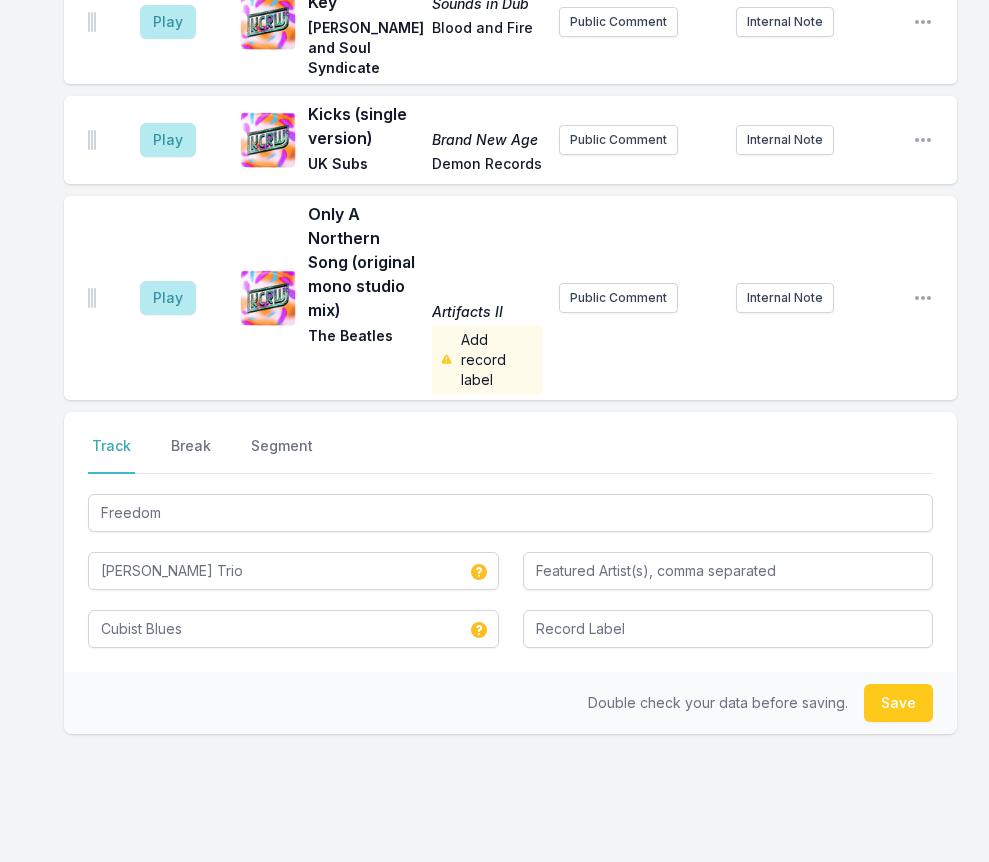 type 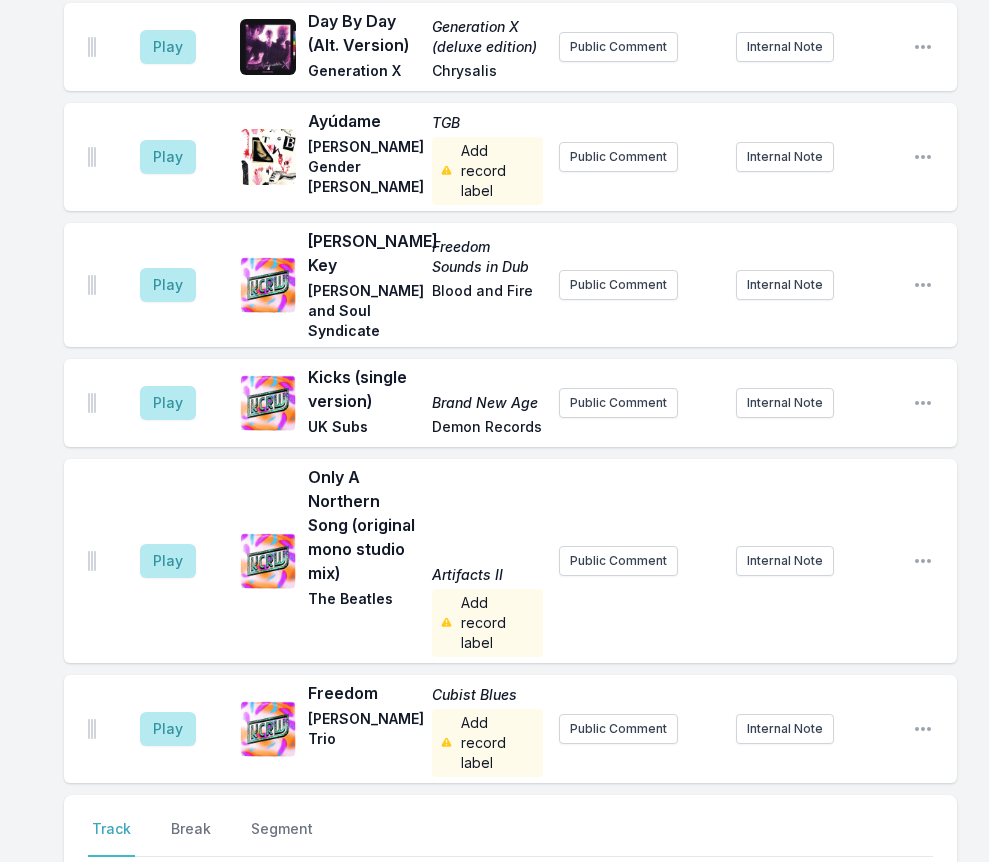 scroll, scrollTop: 4528, scrollLeft: 0, axis: vertical 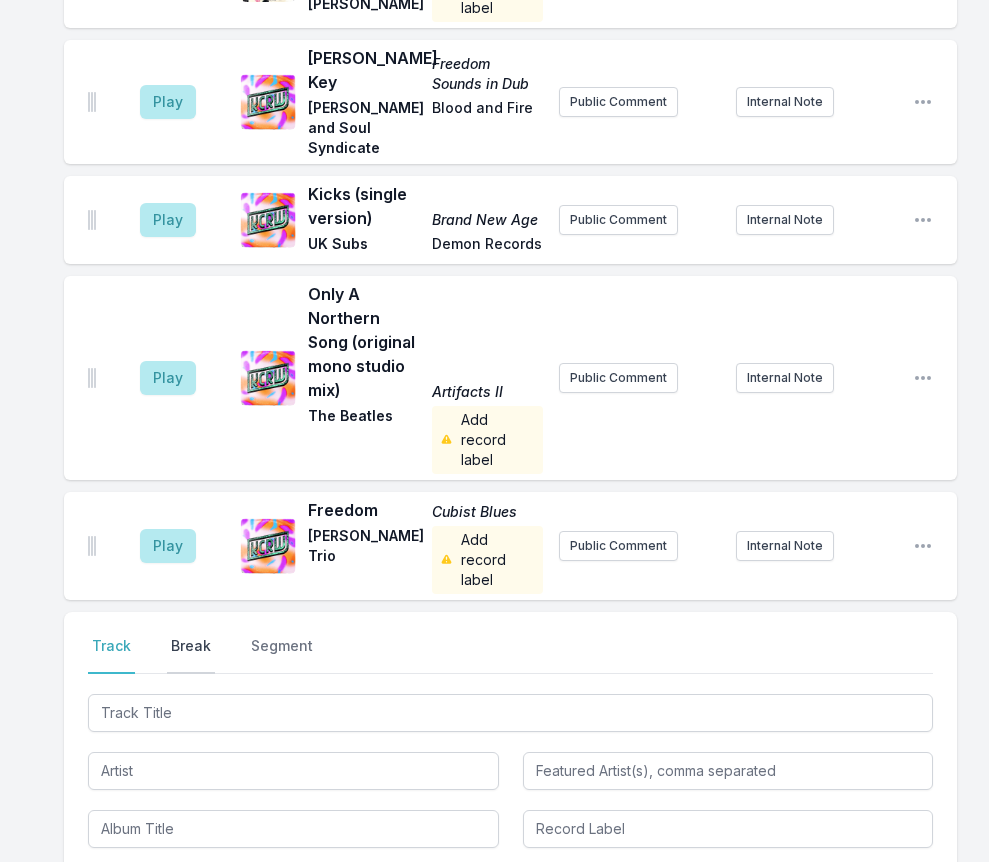 click on "Break" at bounding box center [191, 655] 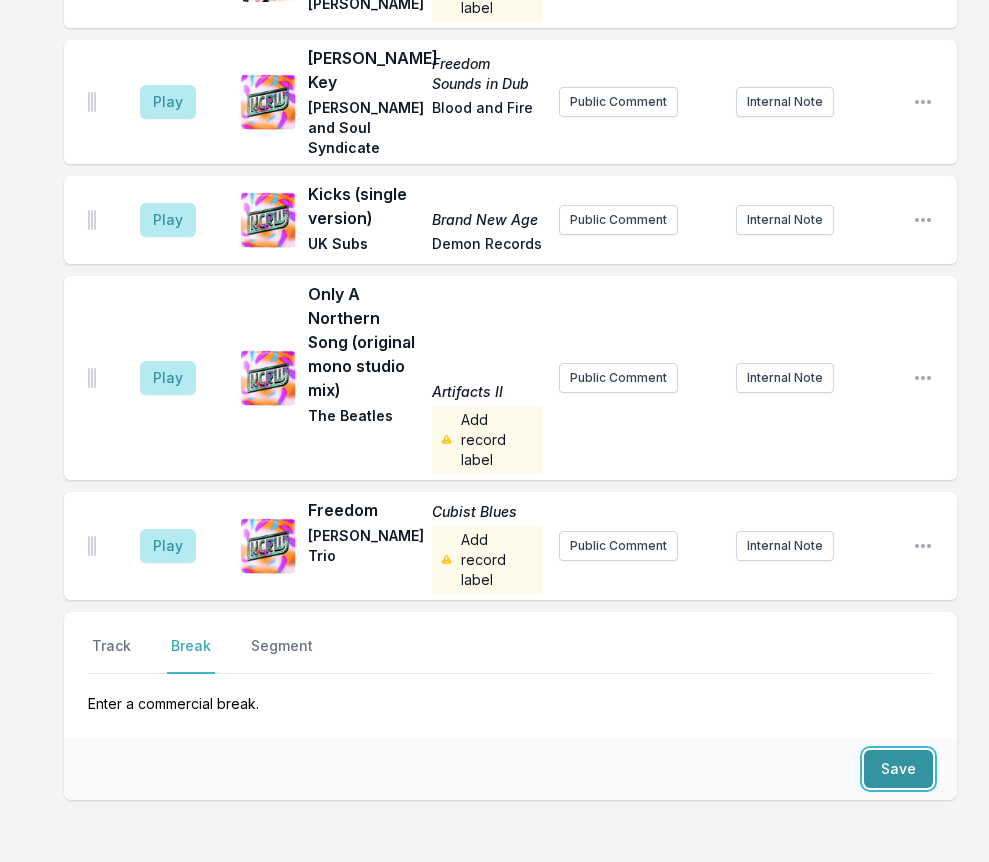 click on "Save" at bounding box center [898, 769] 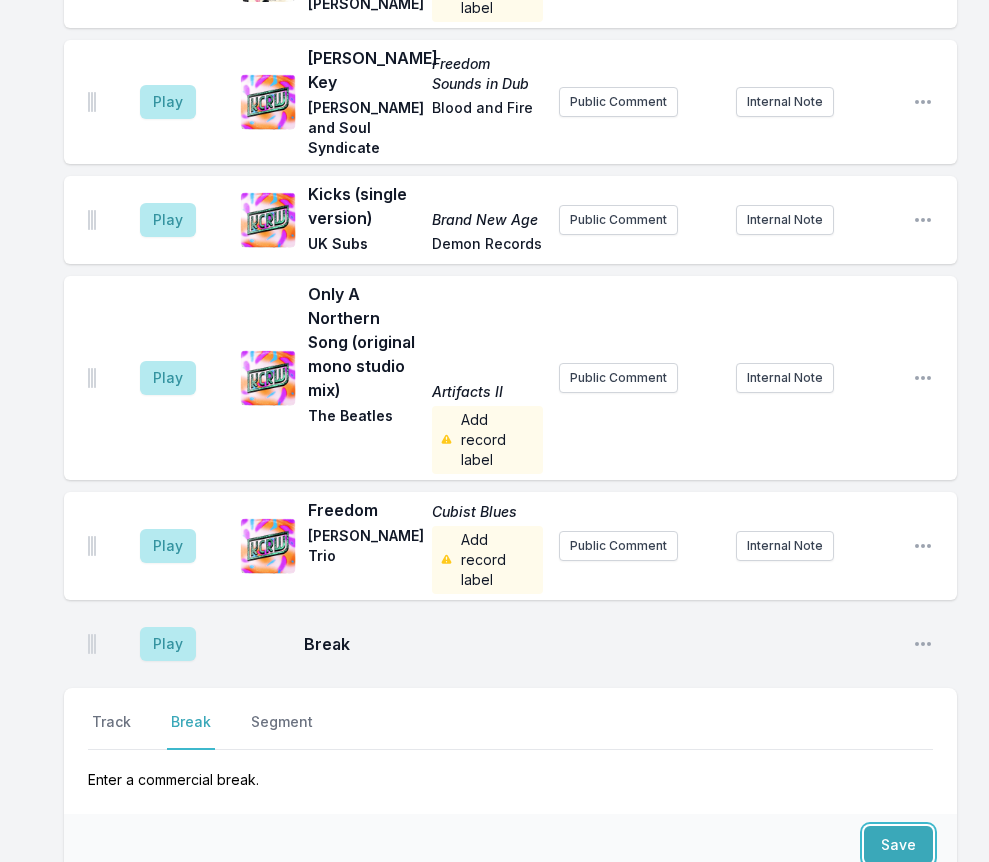 scroll, scrollTop: 4604, scrollLeft: 0, axis: vertical 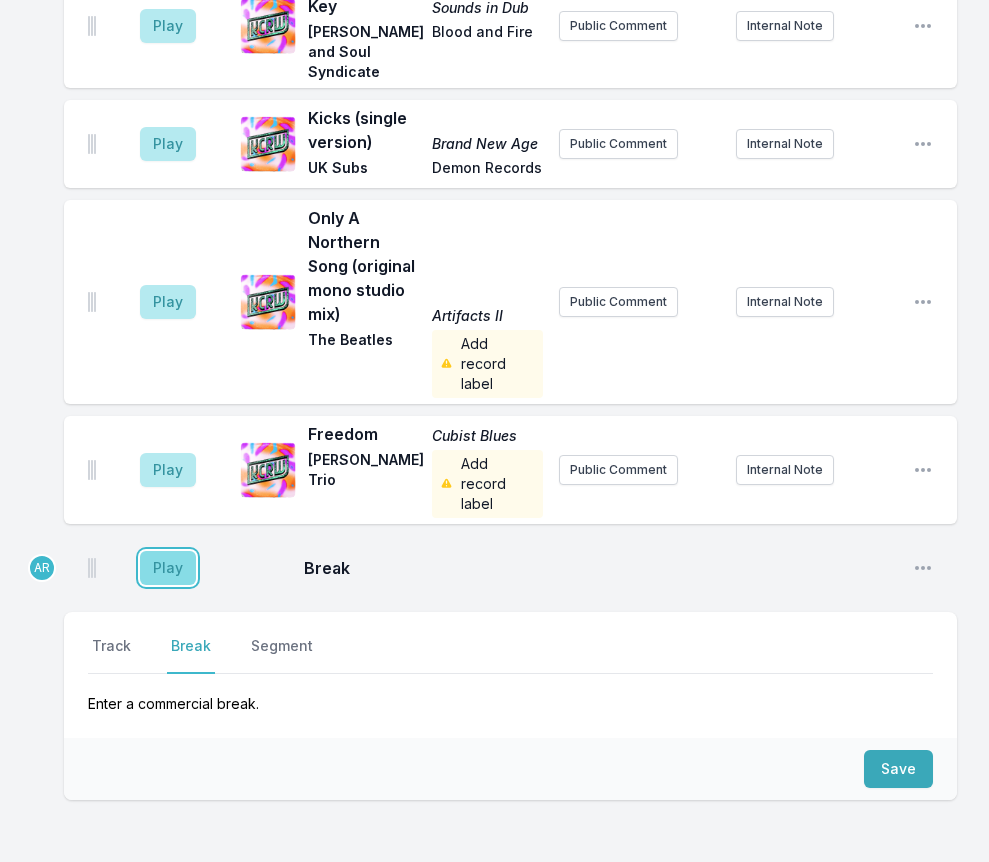 click on "Play" at bounding box center (168, 568) 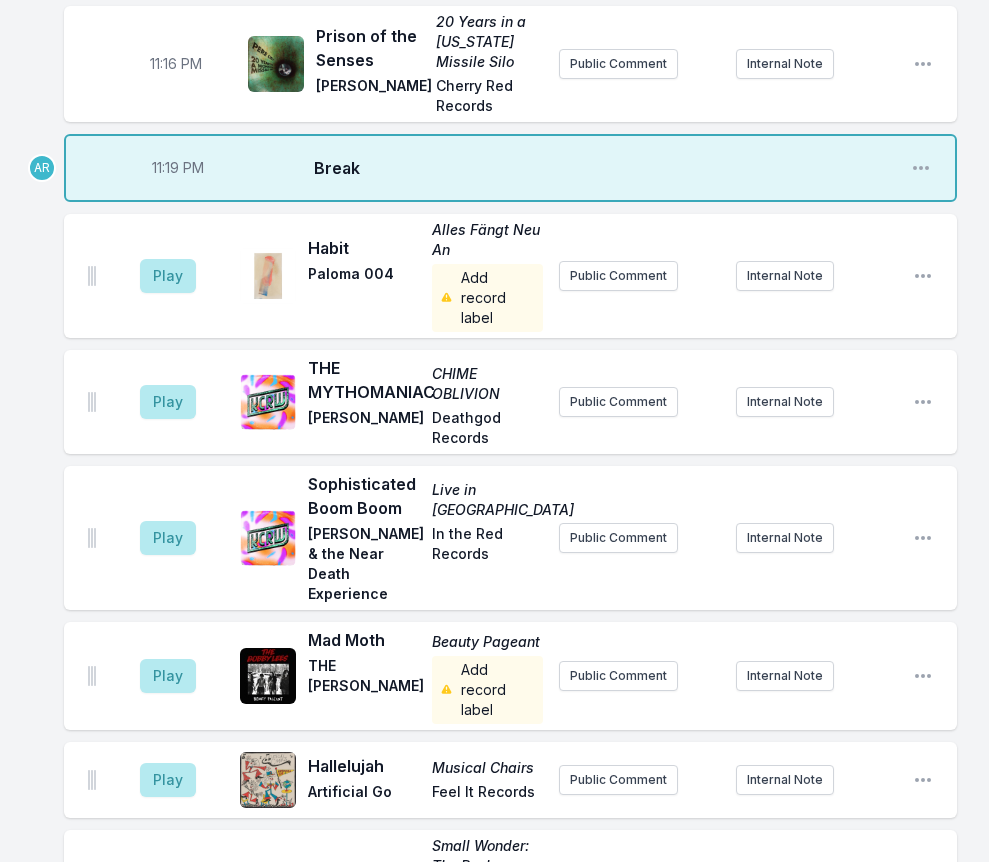 scroll, scrollTop: 3304, scrollLeft: 0, axis: vertical 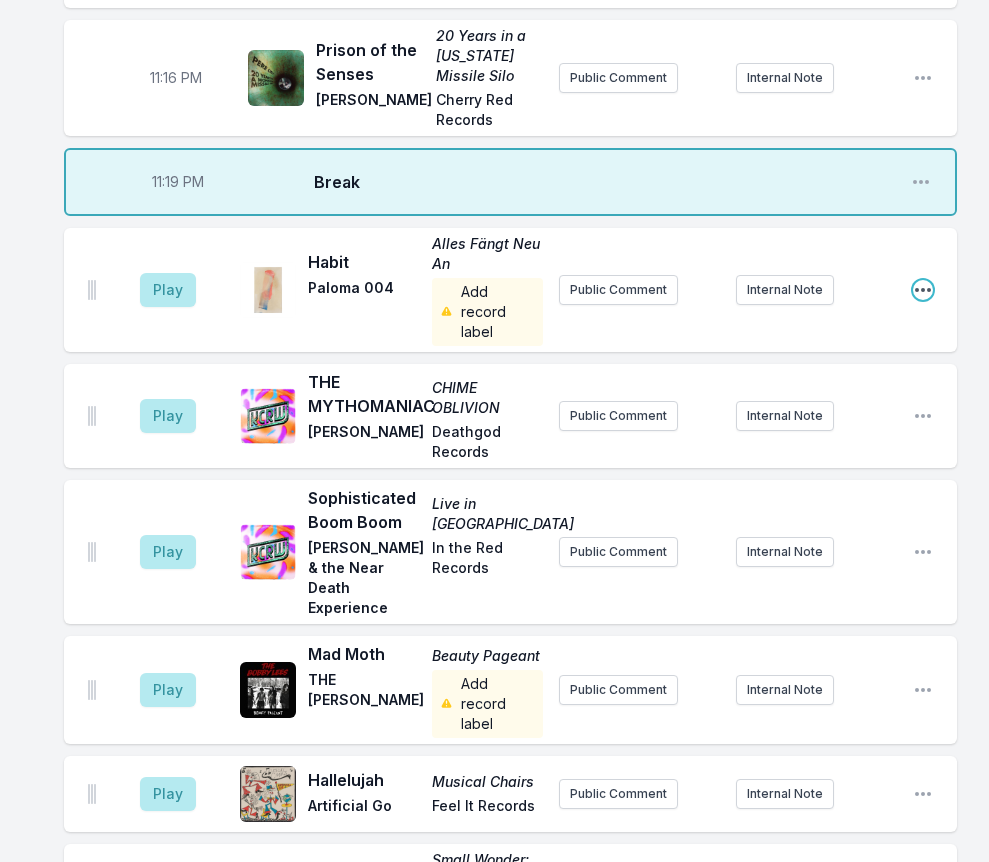click 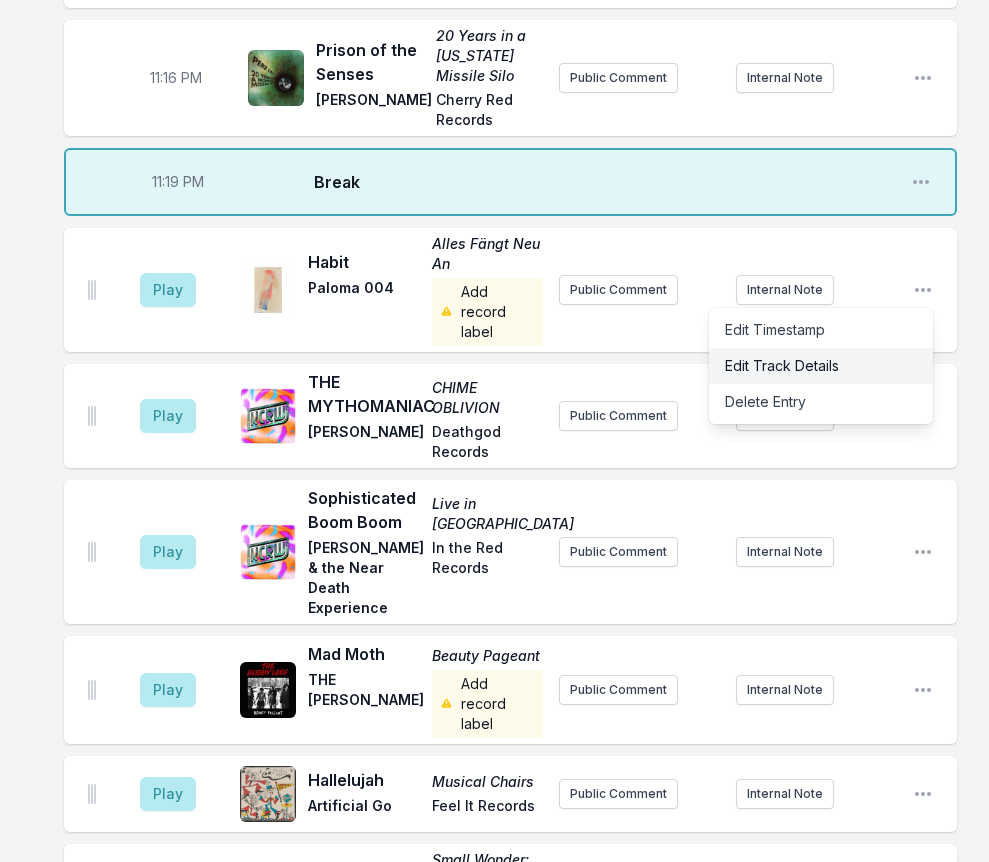 click on "Edit Track Details" at bounding box center (821, 366) 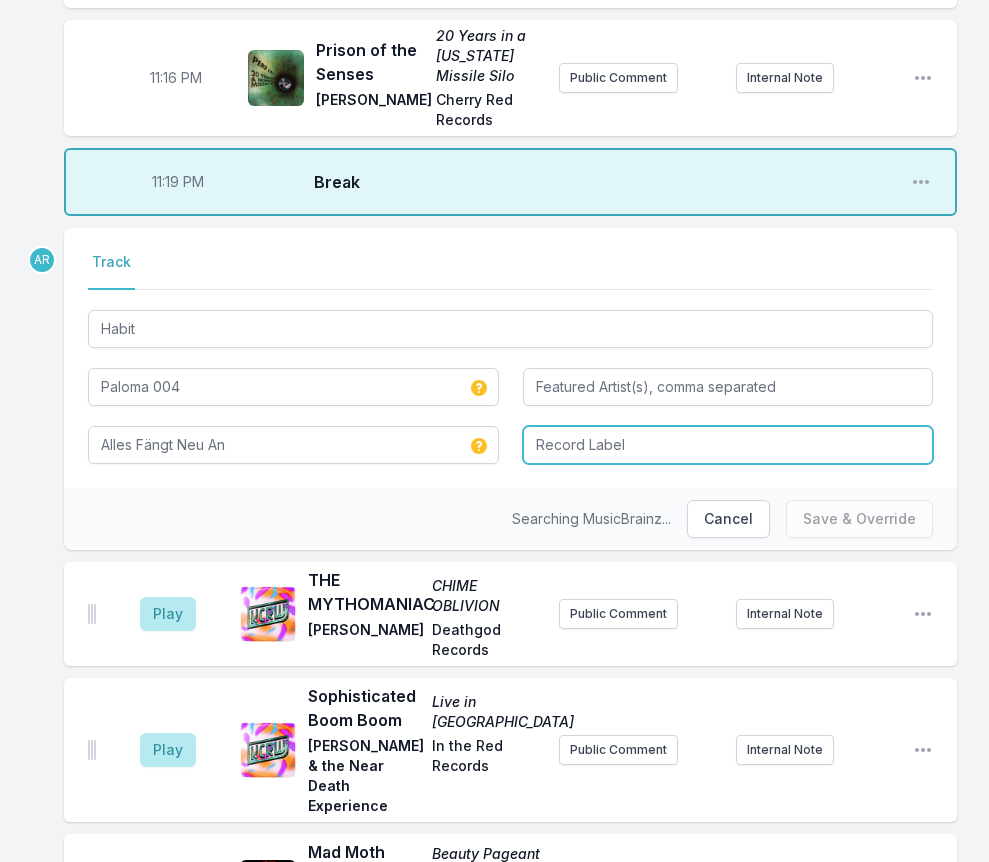 click at bounding box center [728, 445] 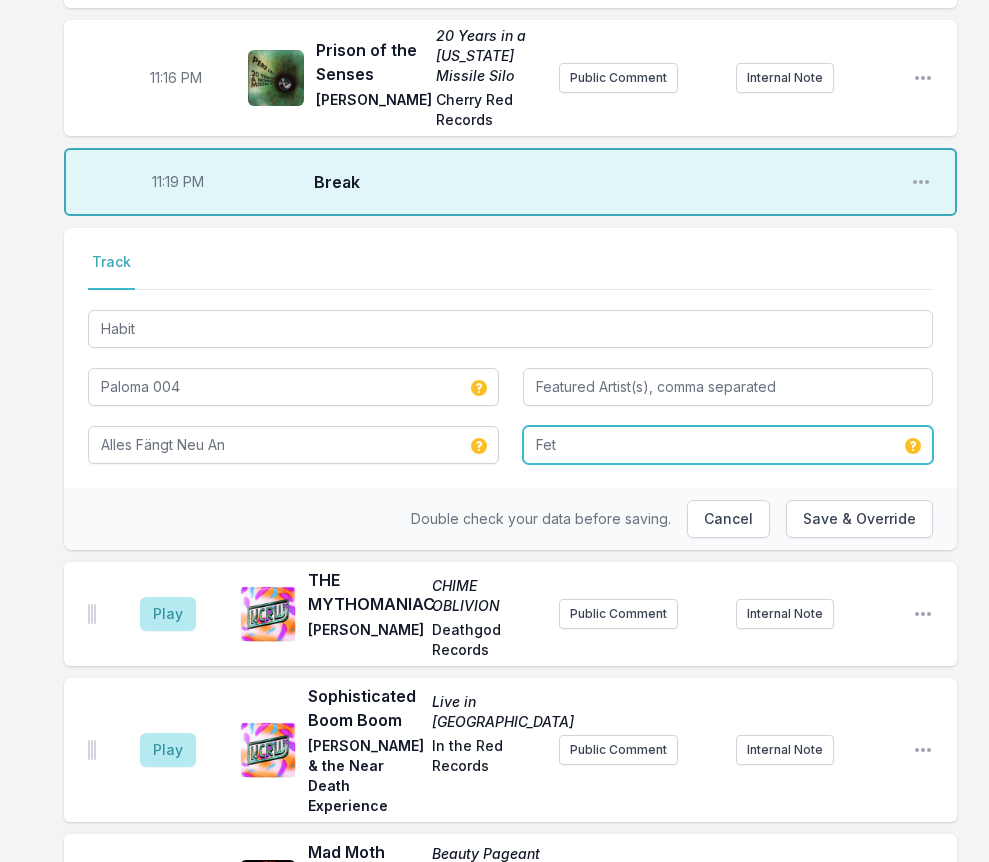 click on "Fet" at bounding box center [728, 445] 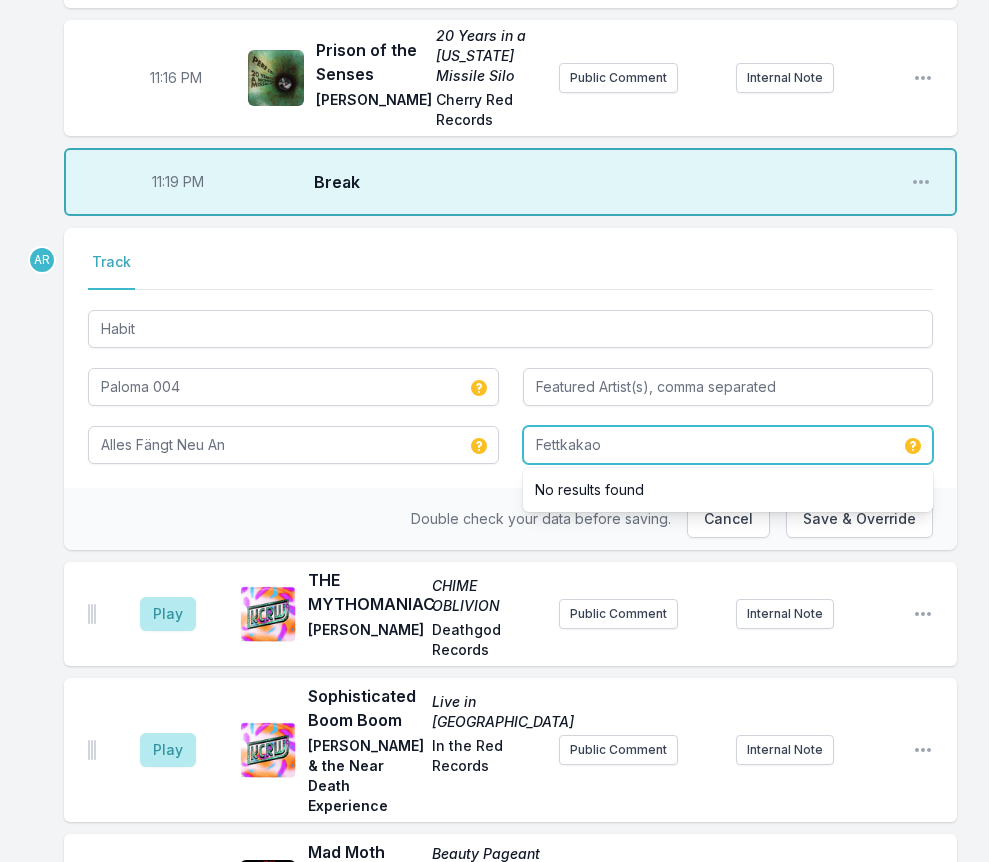 type on "Fettkakao" 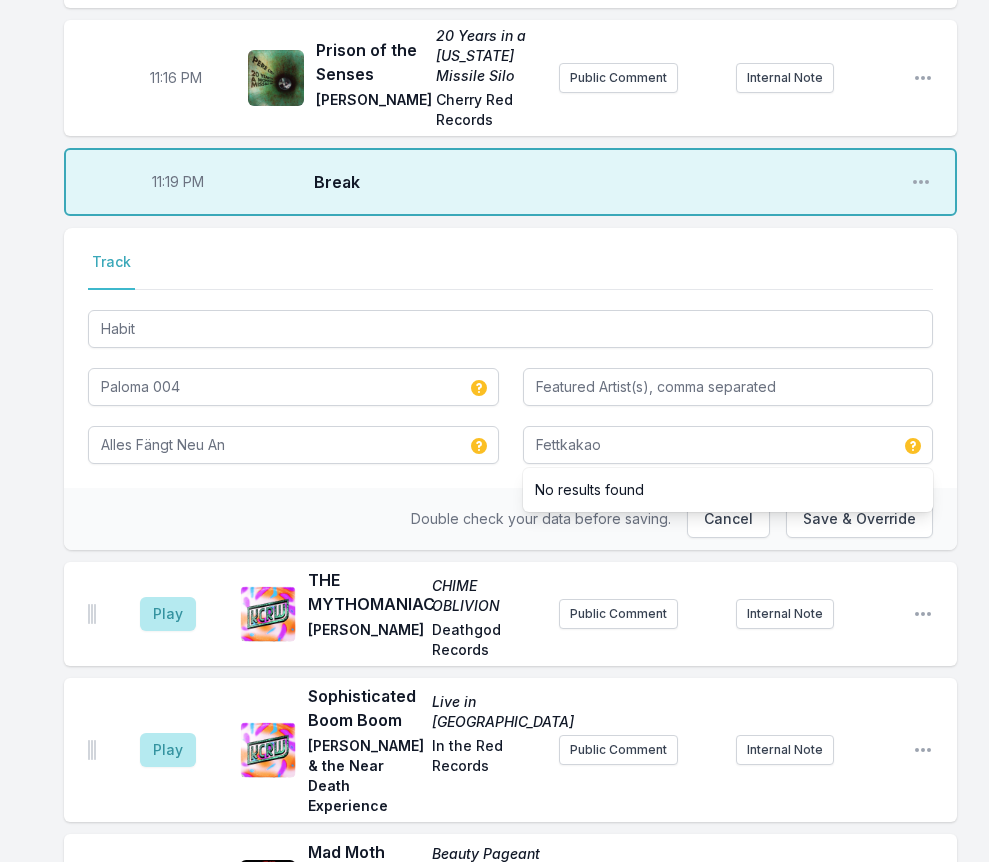click on "No results found" at bounding box center (728, 490) 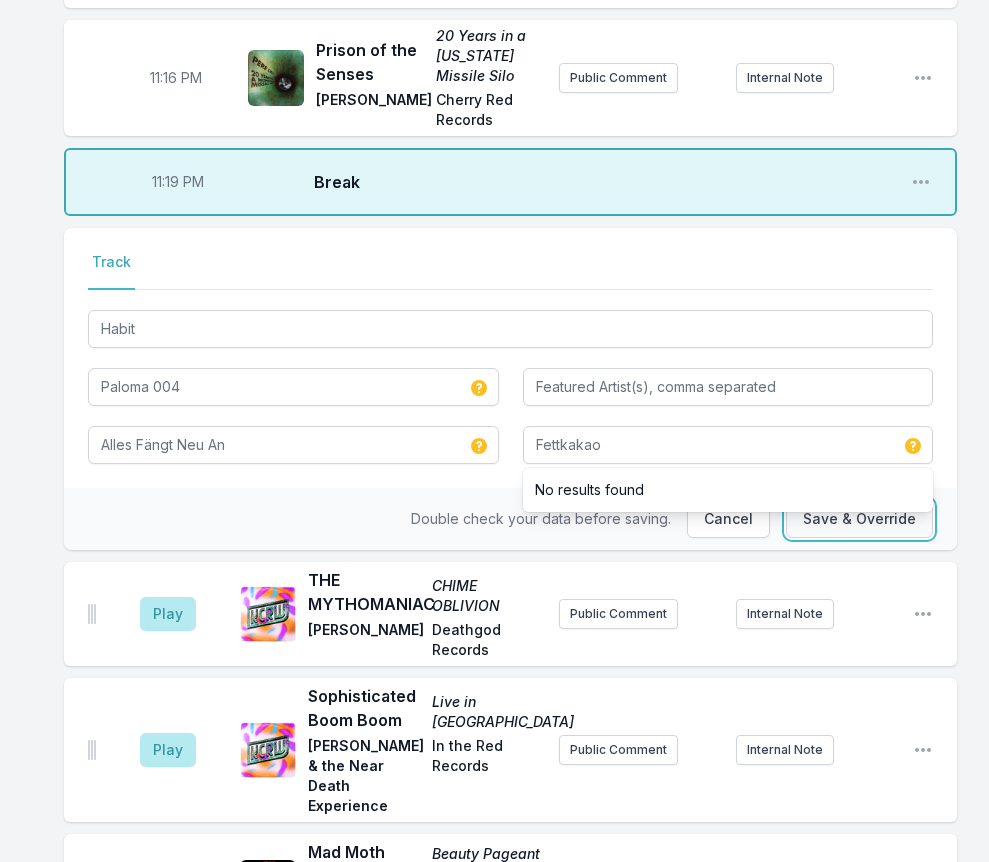 click on "Save & Override" at bounding box center [859, 519] 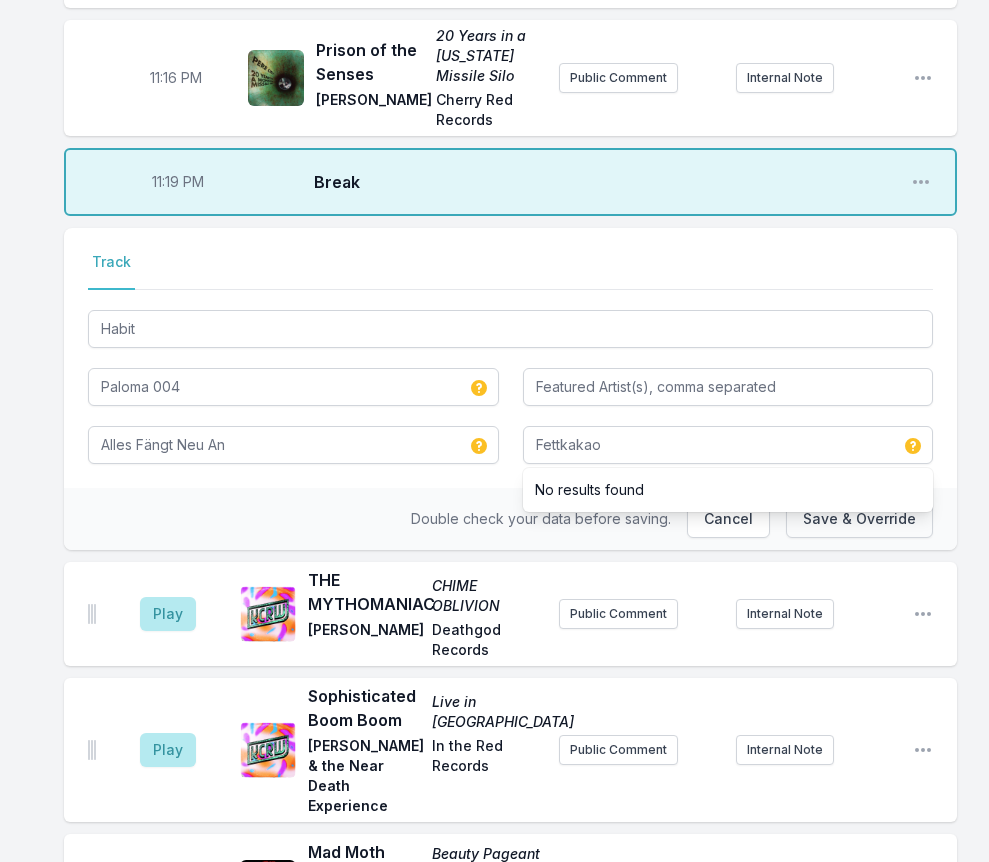 type 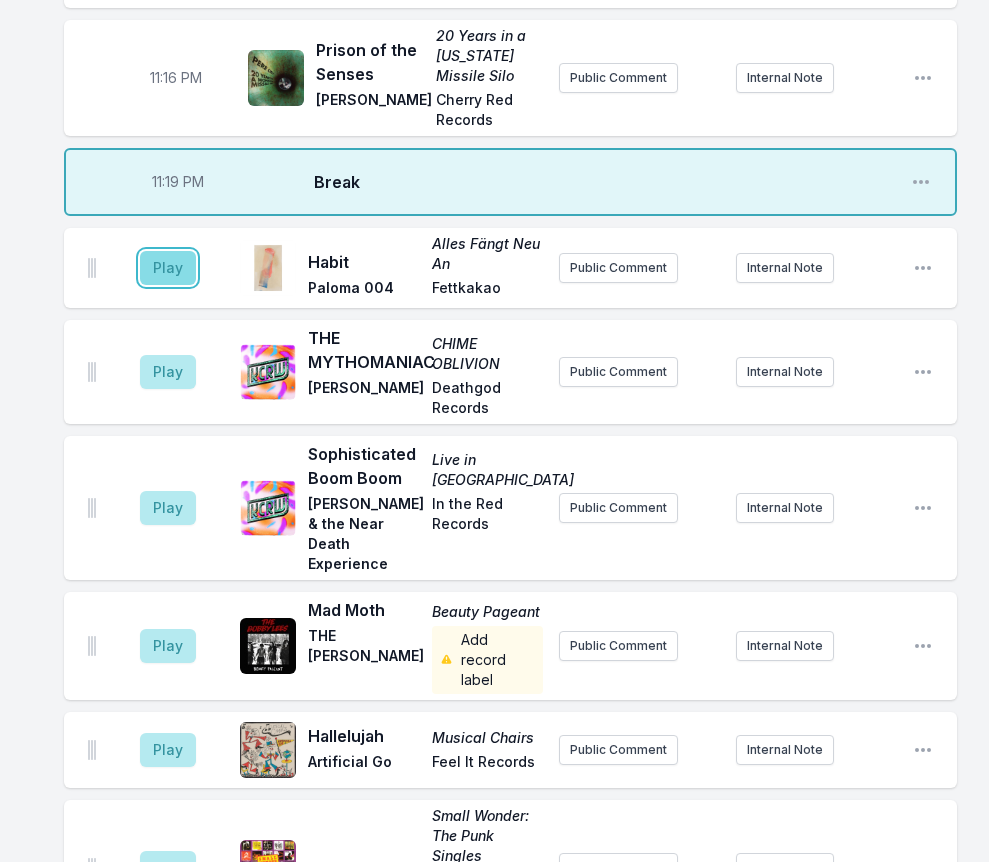 click on "Play" at bounding box center [168, 268] 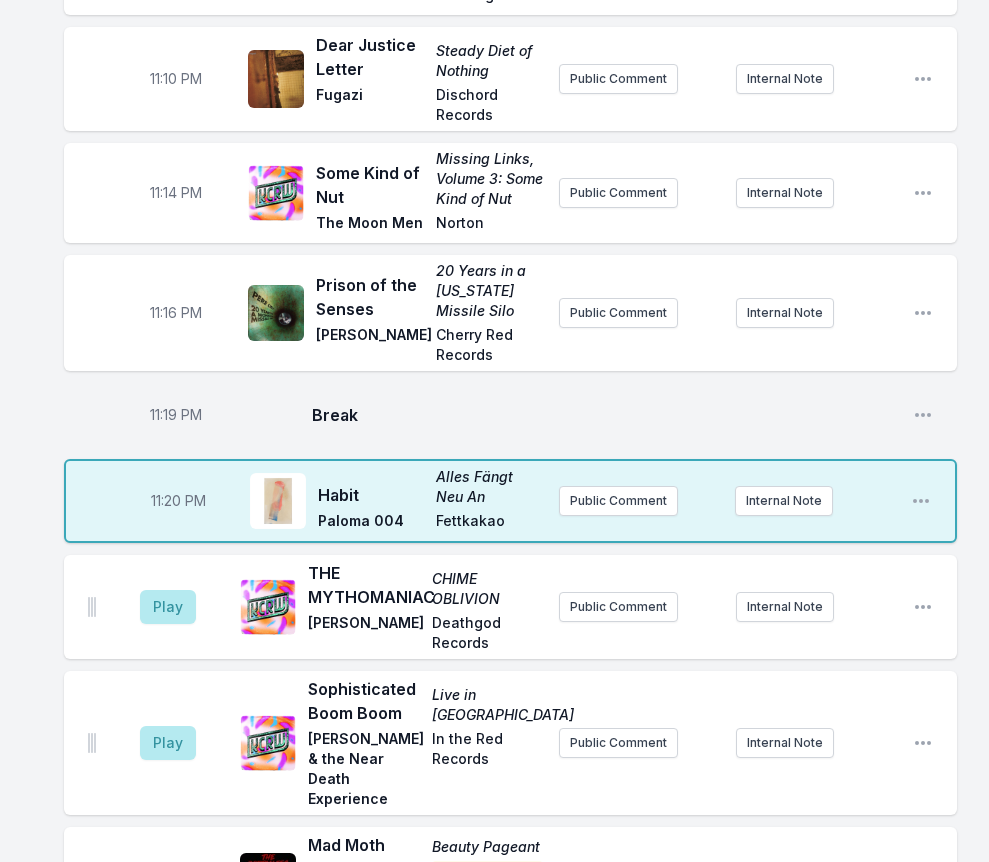 scroll, scrollTop: 3104, scrollLeft: 0, axis: vertical 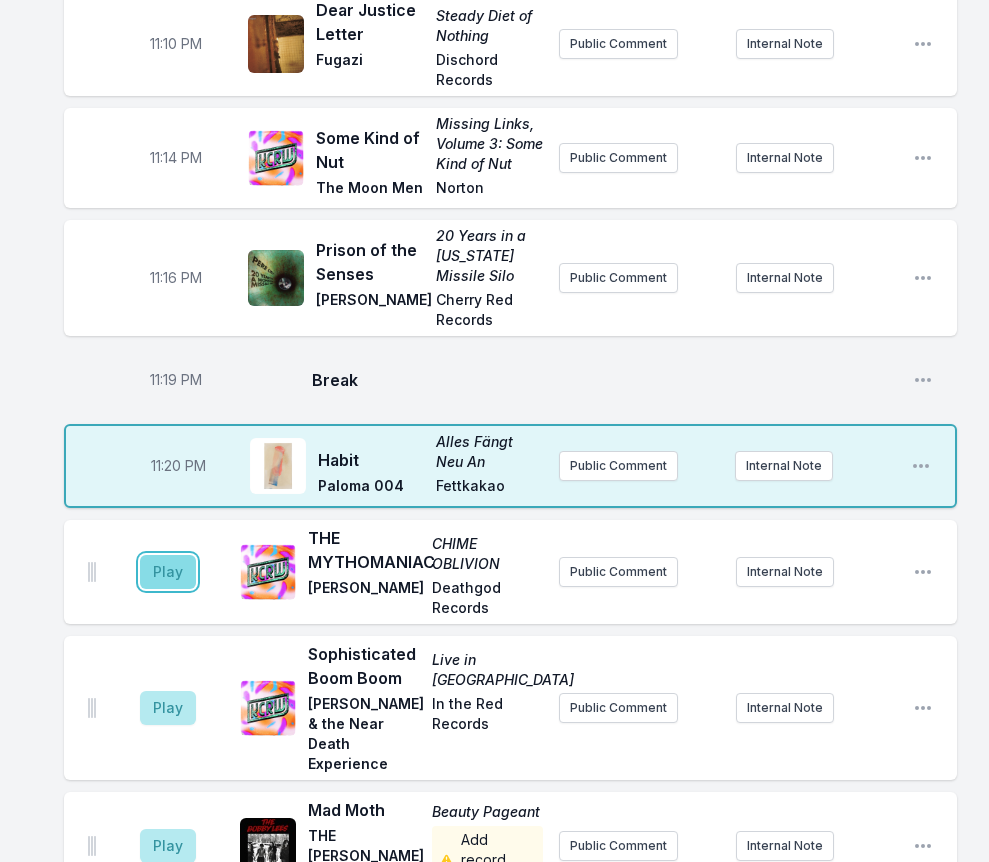click on "Play" at bounding box center (168, 572) 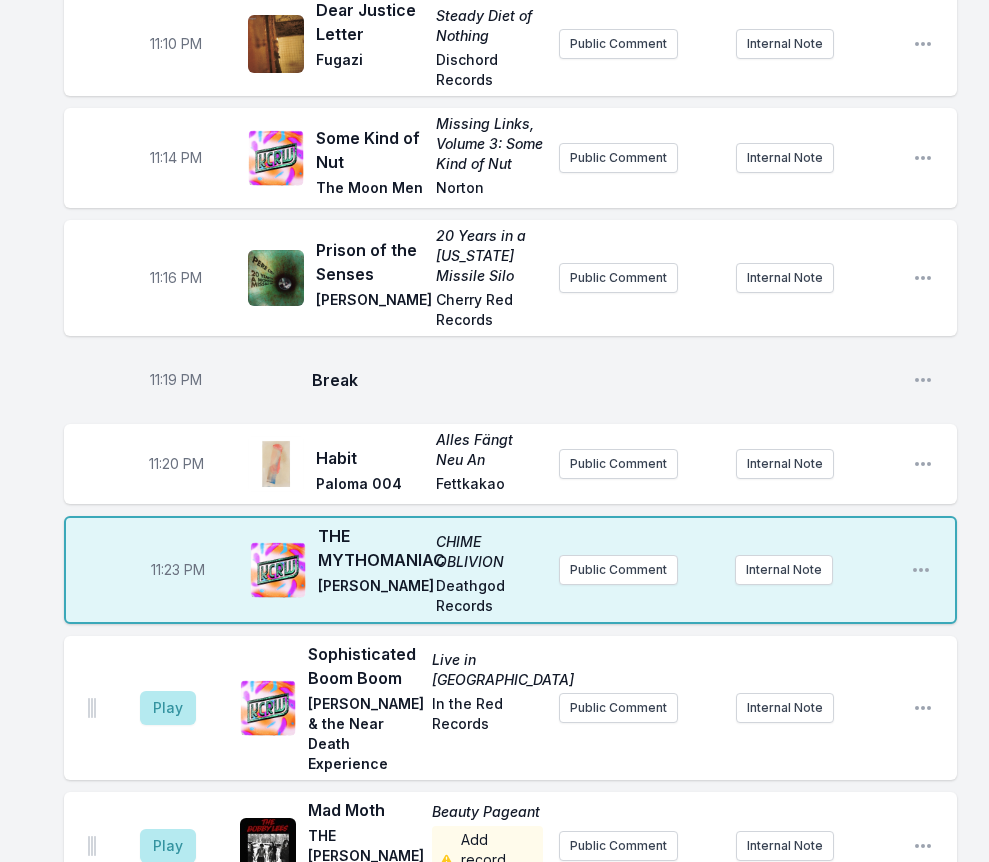 click on "Break" at bounding box center [604, 380] 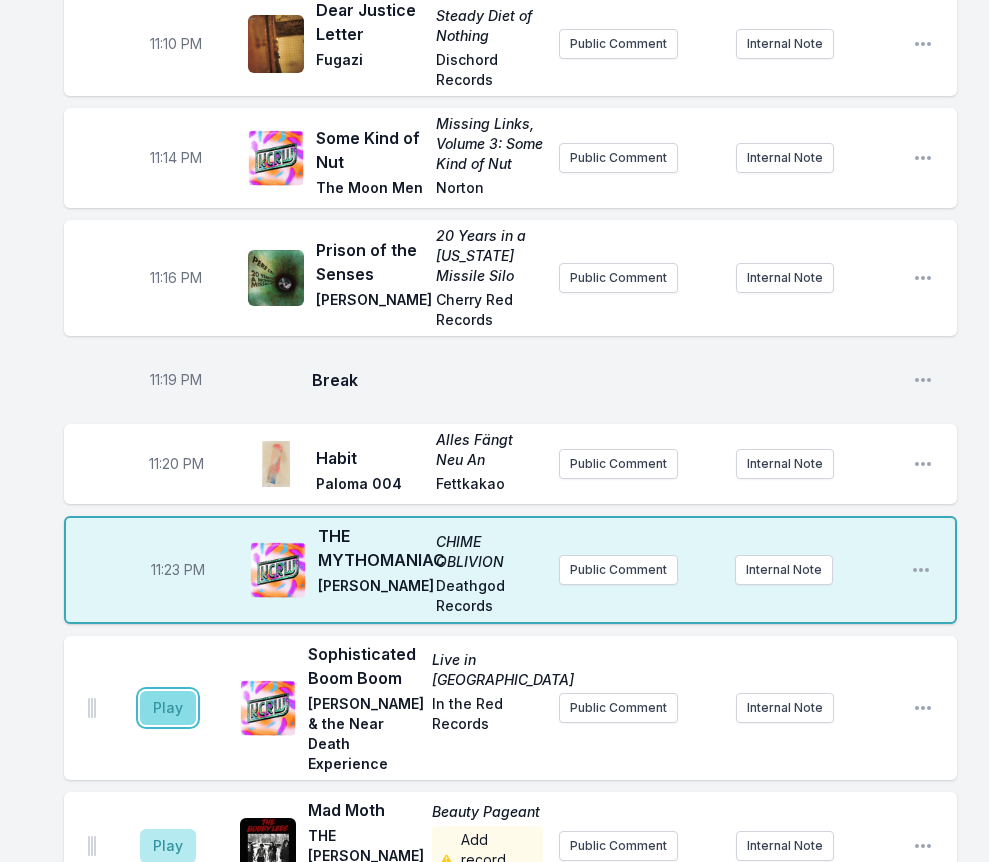 click on "Play" at bounding box center (168, 708) 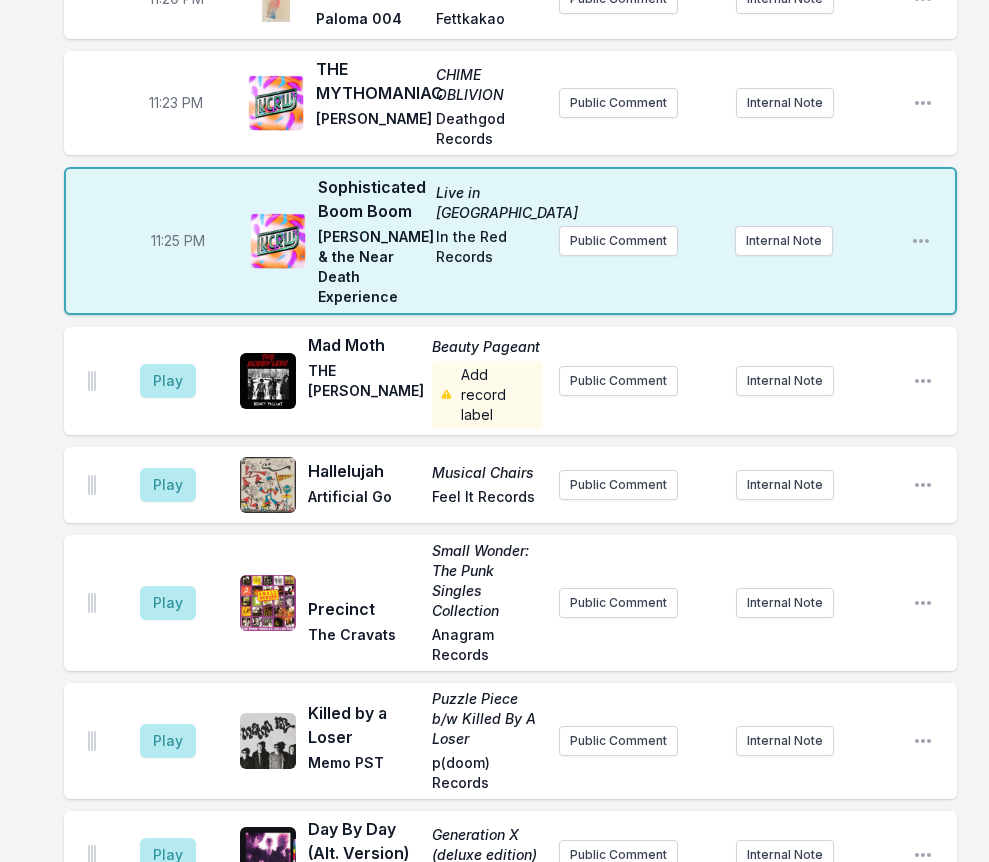 scroll, scrollTop: 3604, scrollLeft: 0, axis: vertical 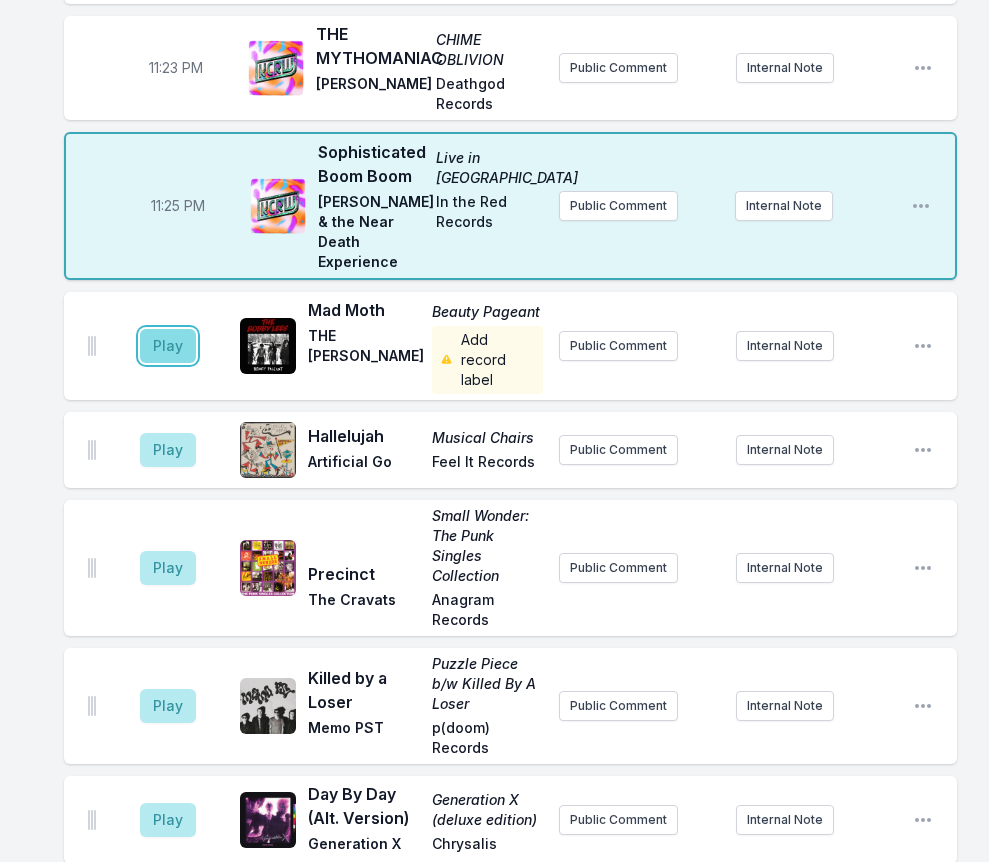 click on "Play" at bounding box center [168, 346] 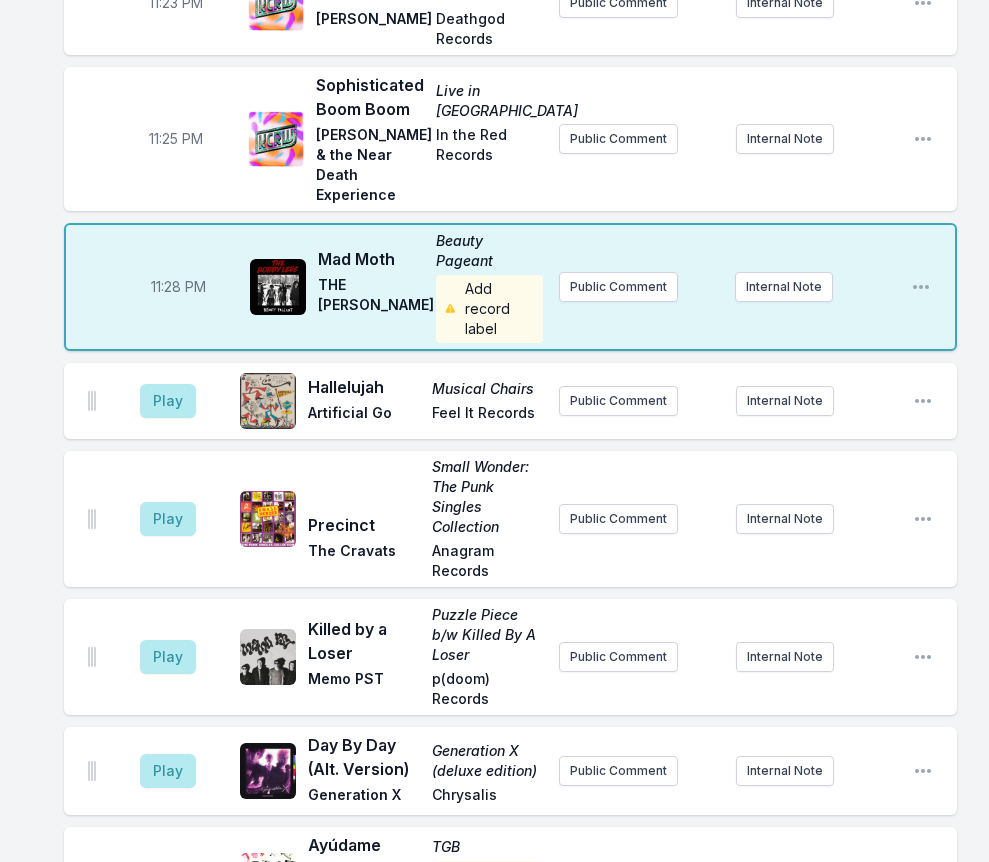 scroll, scrollTop: 3704, scrollLeft: 0, axis: vertical 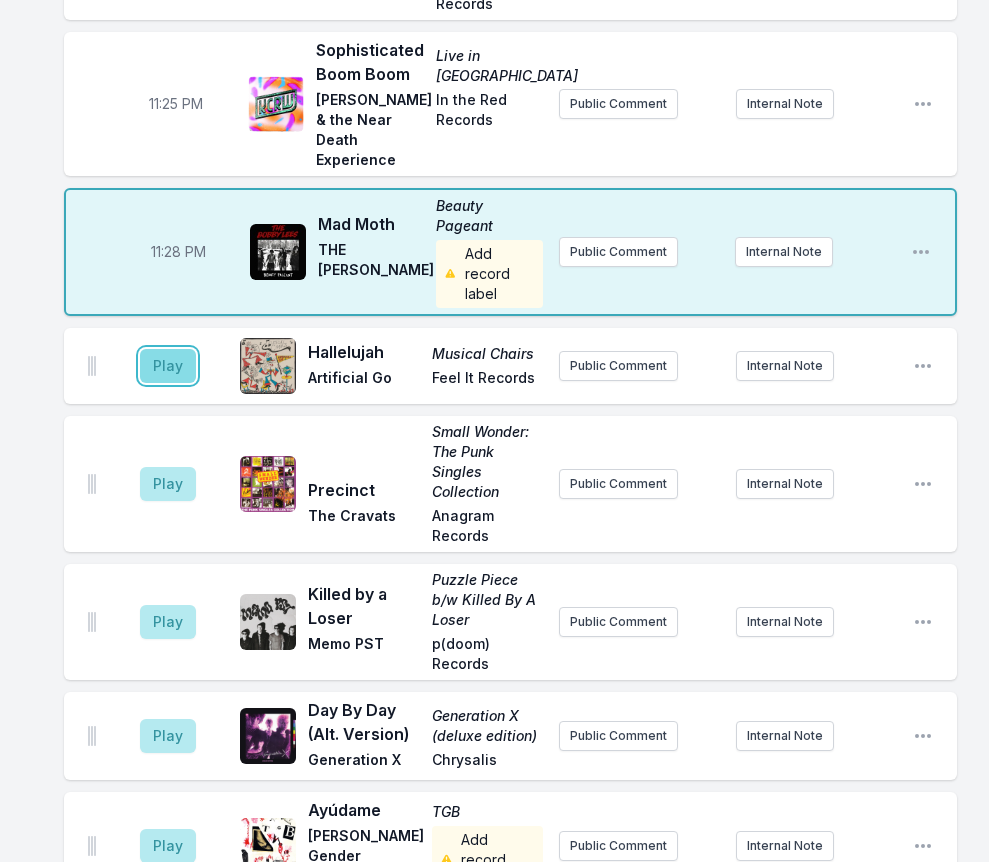 click on "Play" at bounding box center [168, 366] 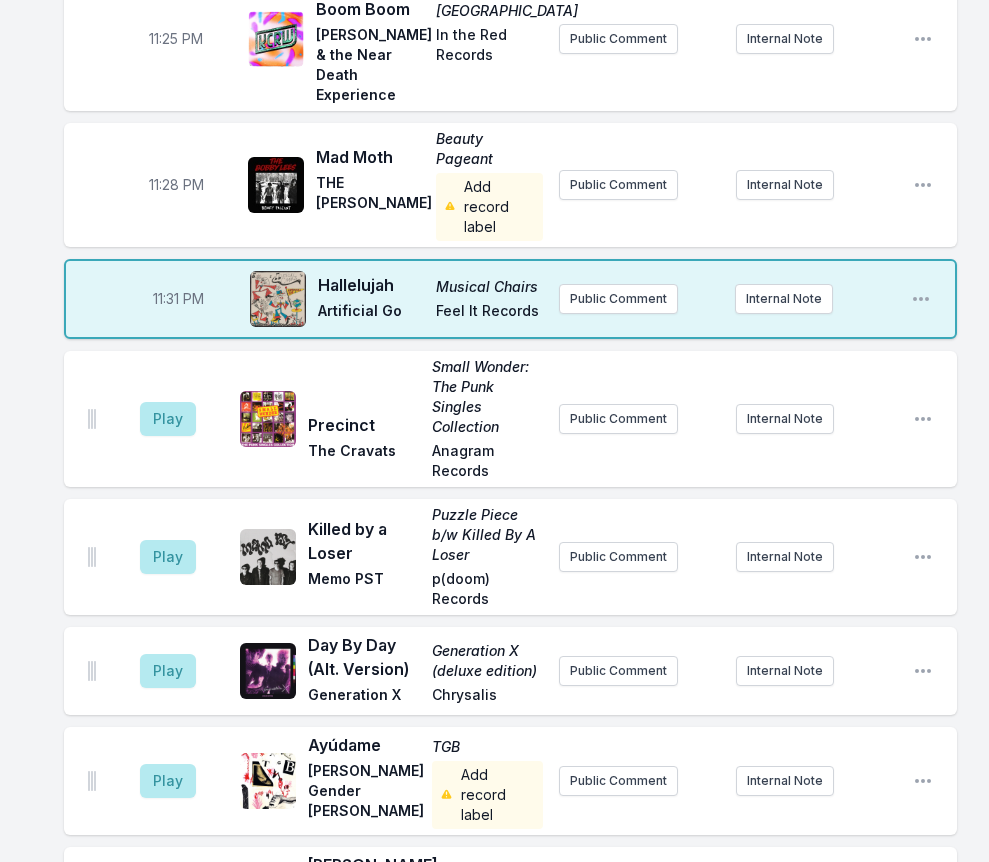 scroll, scrollTop: 3804, scrollLeft: 0, axis: vertical 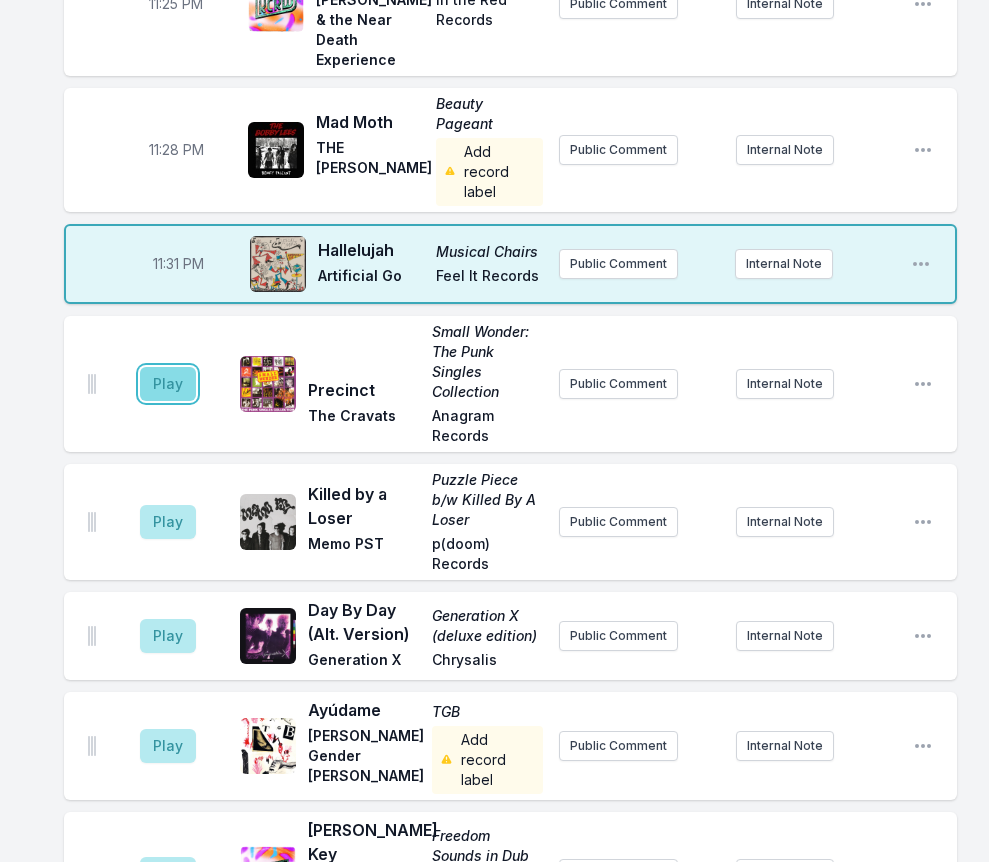 click on "Play" at bounding box center [168, 384] 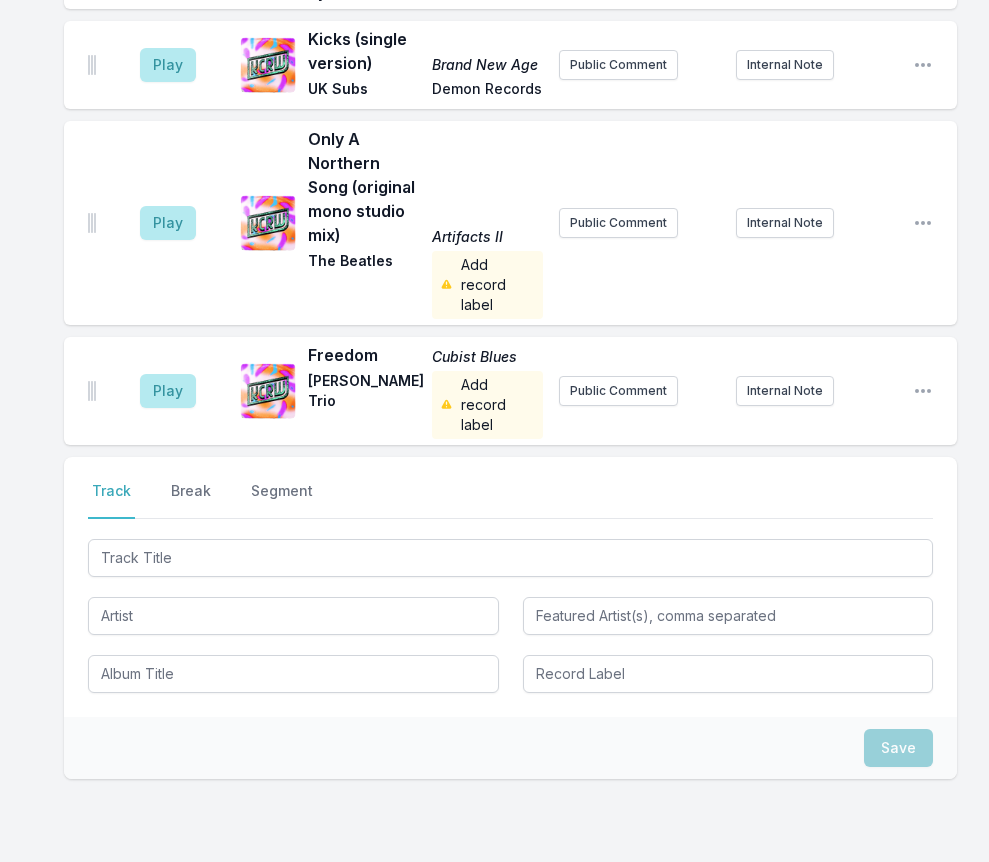 scroll, scrollTop: 4796, scrollLeft: 0, axis: vertical 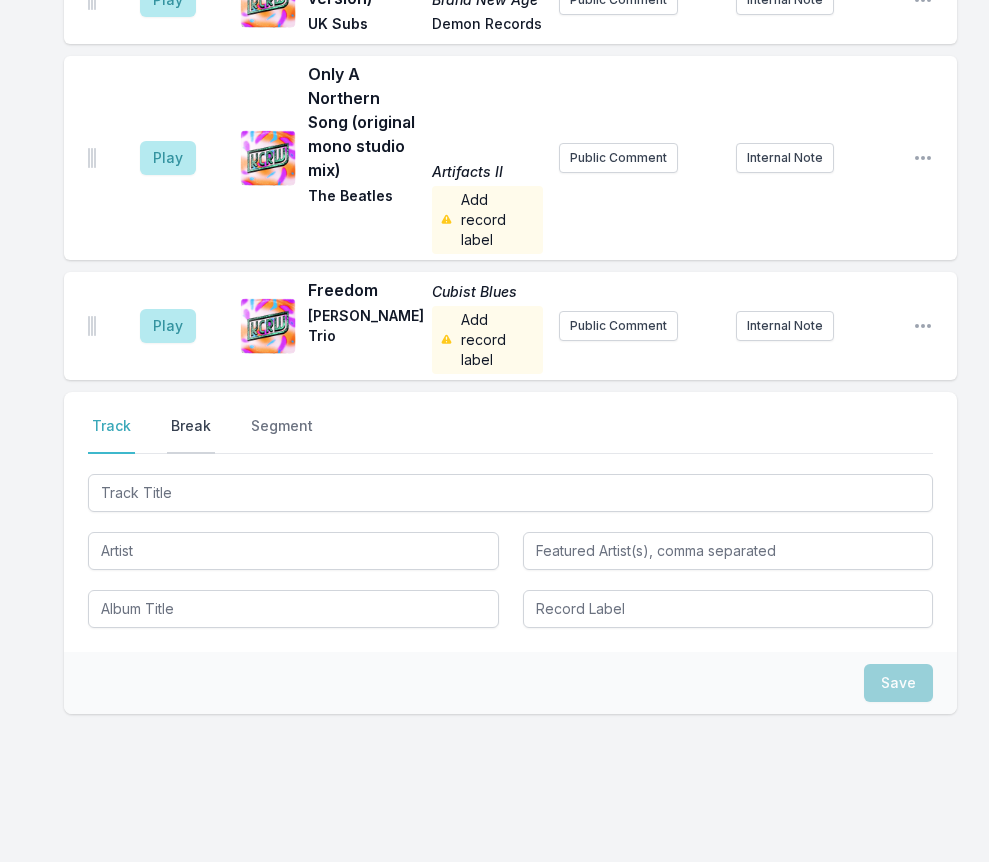 click on "Break" at bounding box center [191, 435] 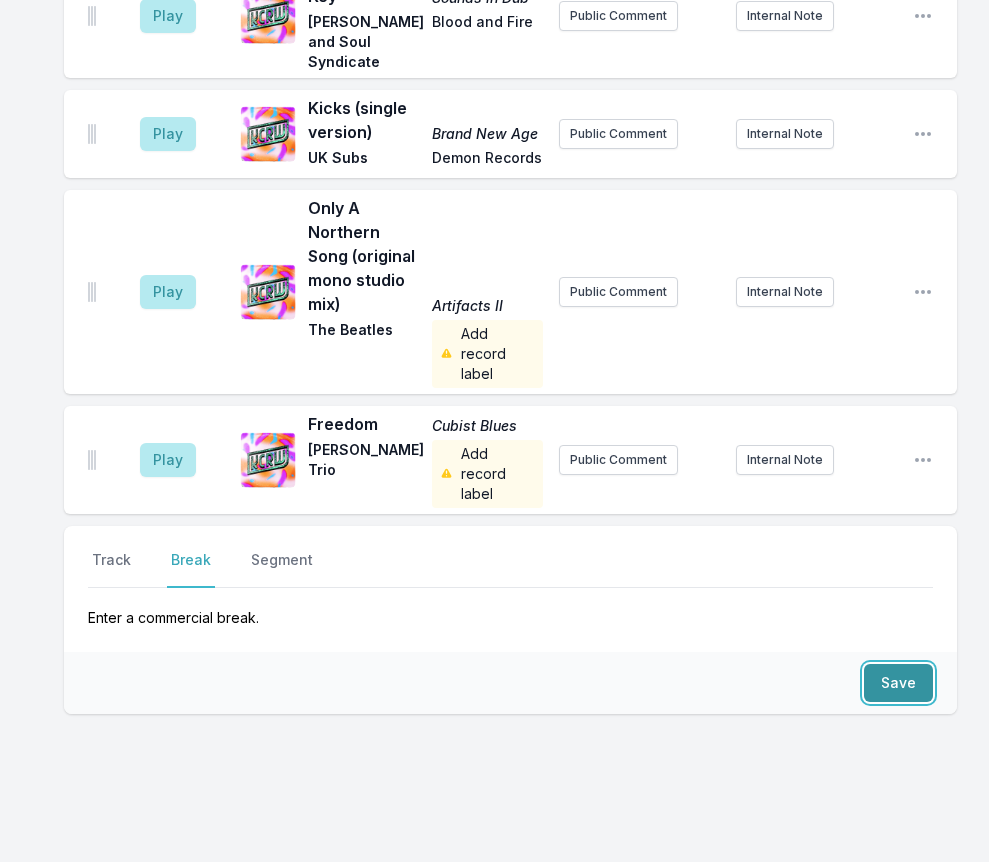 click on "Save" at bounding box center (898, 683) 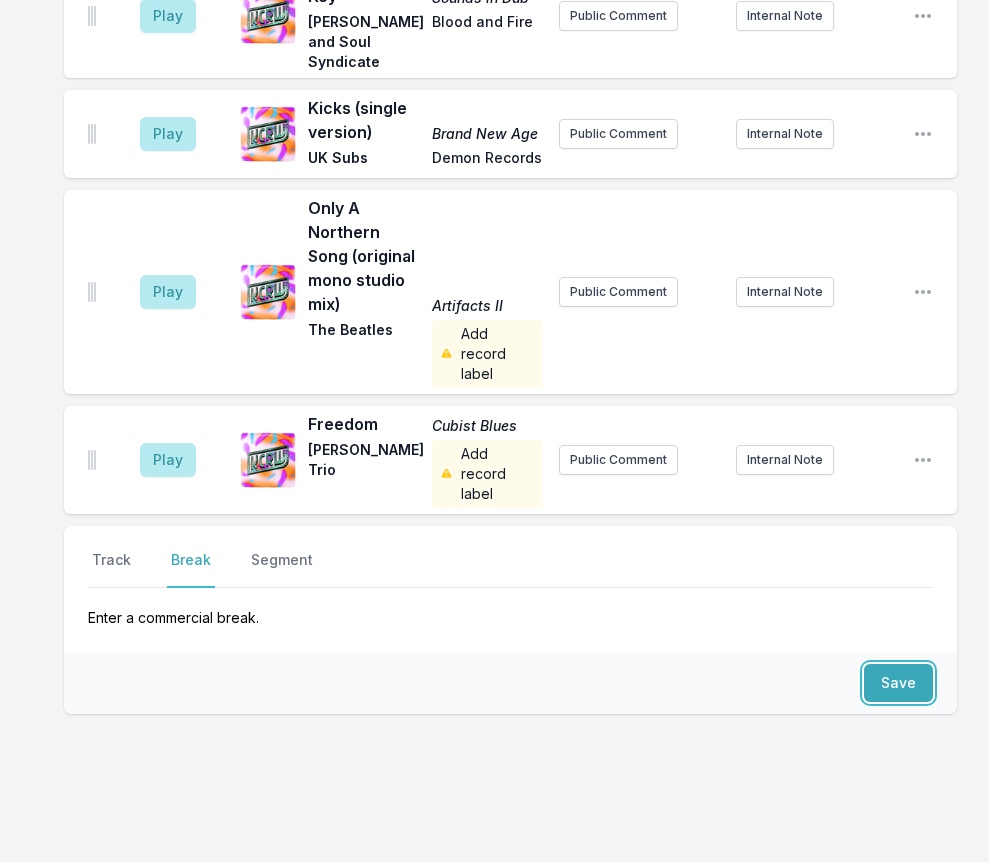 scroll, scrollTop: 4738, scrollLeft: 0, axis: vertical 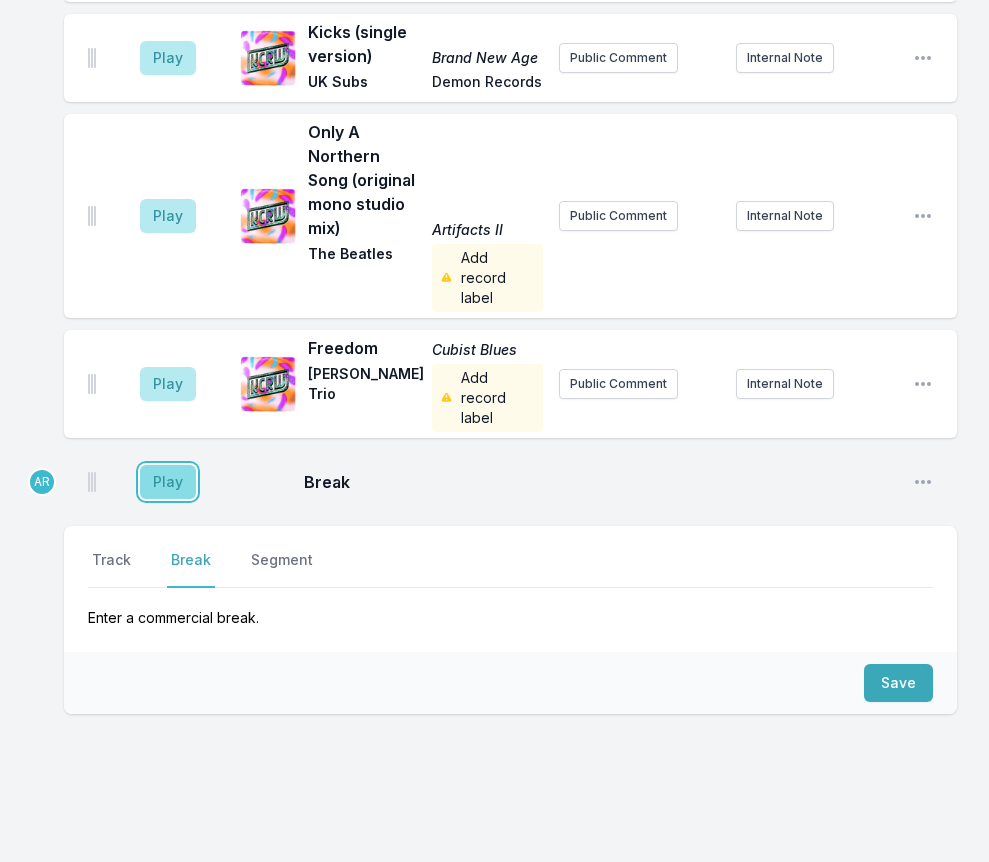 click on "Play" at bounding box center (168, 482) 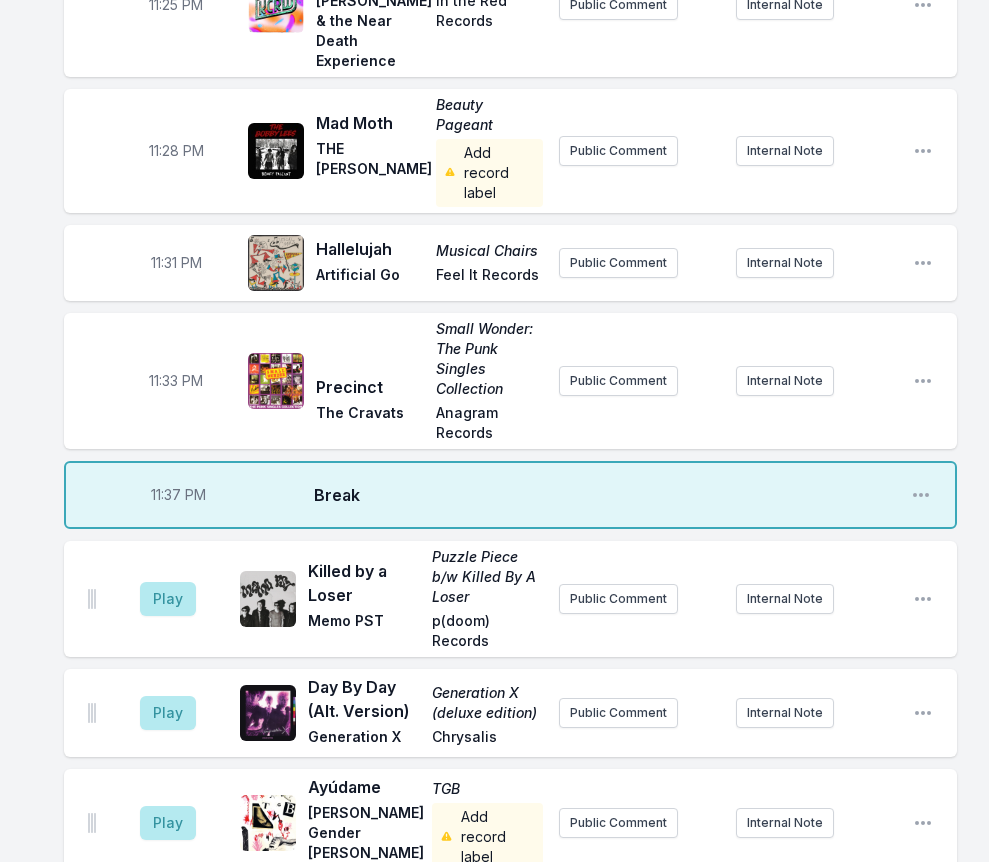 scroll, scrollTop: 3838, scrollLeft: 0, axis: vertical 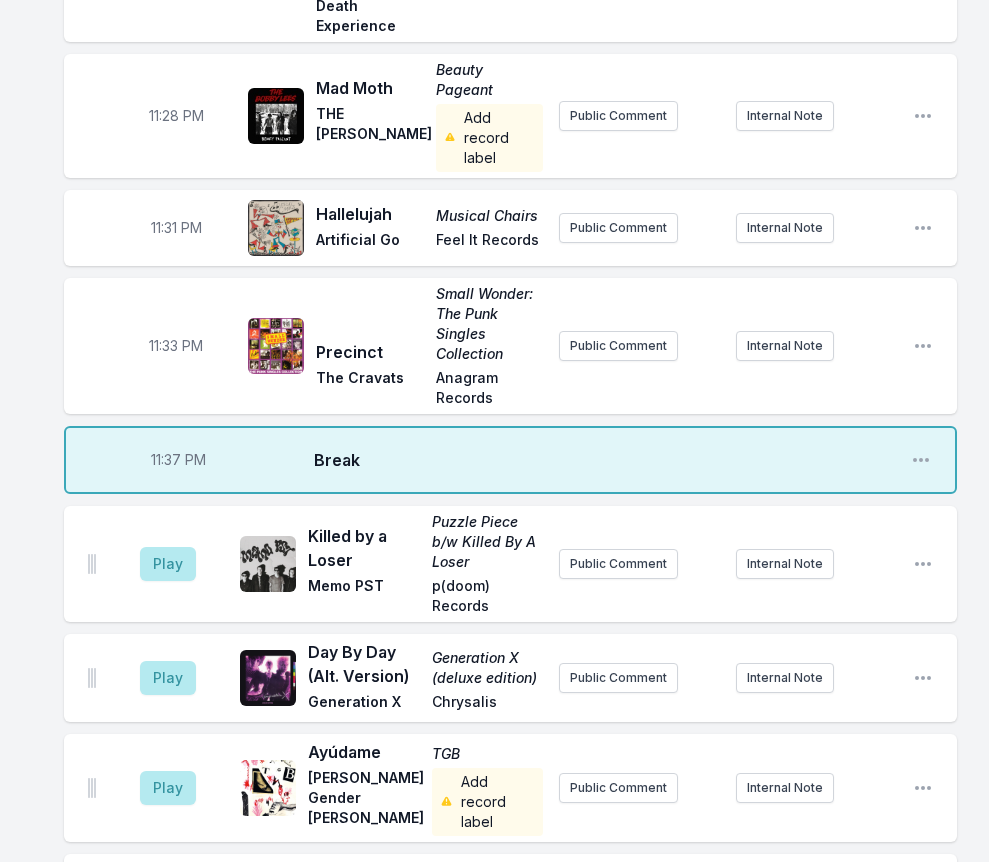 click on "11:37 PM" at bounding box center [178, 460] 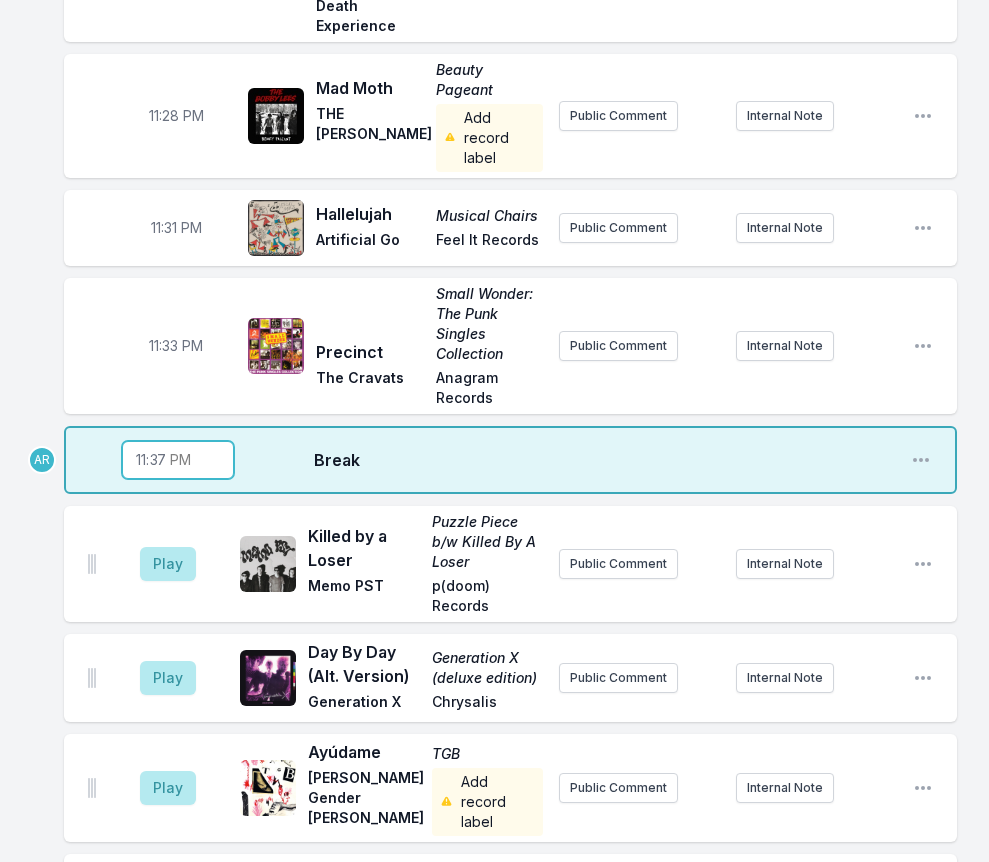 click on "23:37" at bounding box center (178, 460) 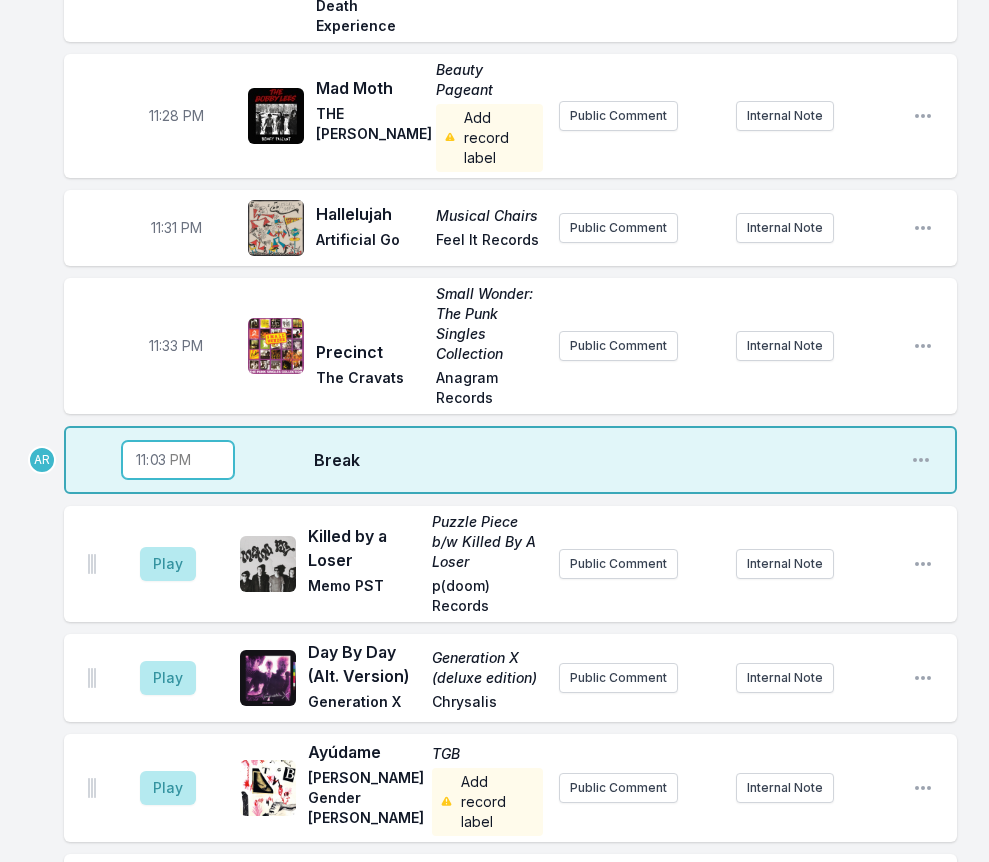 type on "23:36" 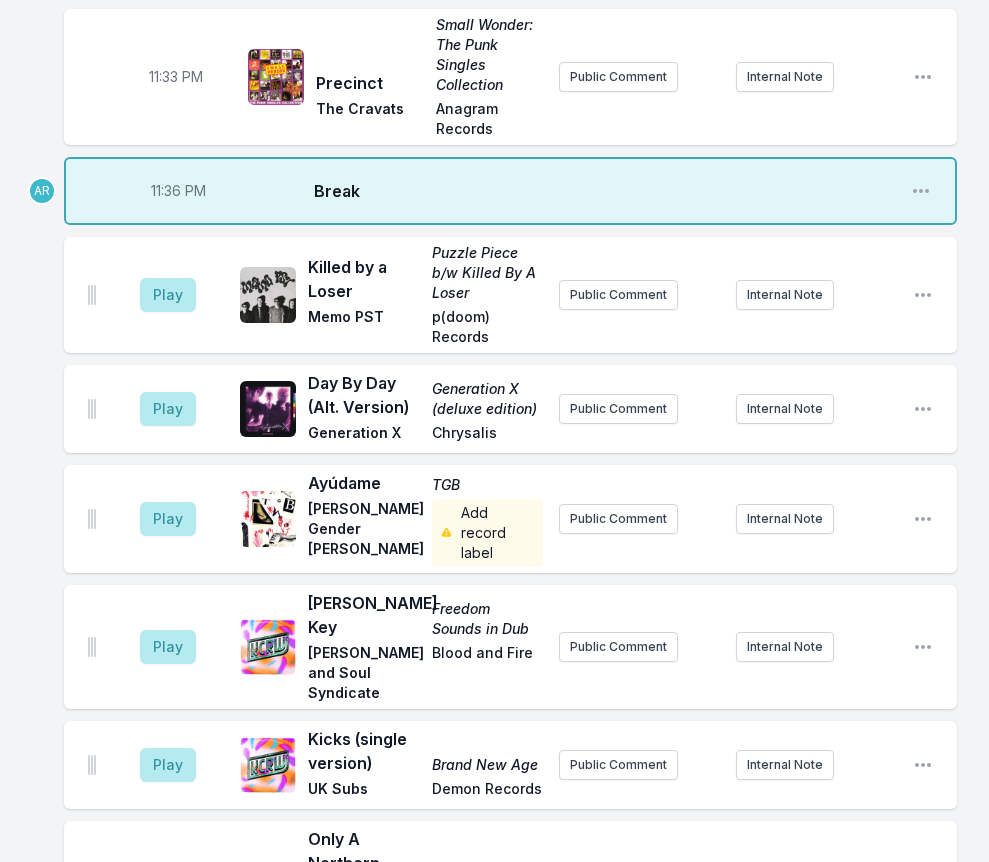 scroll, scrollTop: 4138, scrollLeft: 0, axis: vertical 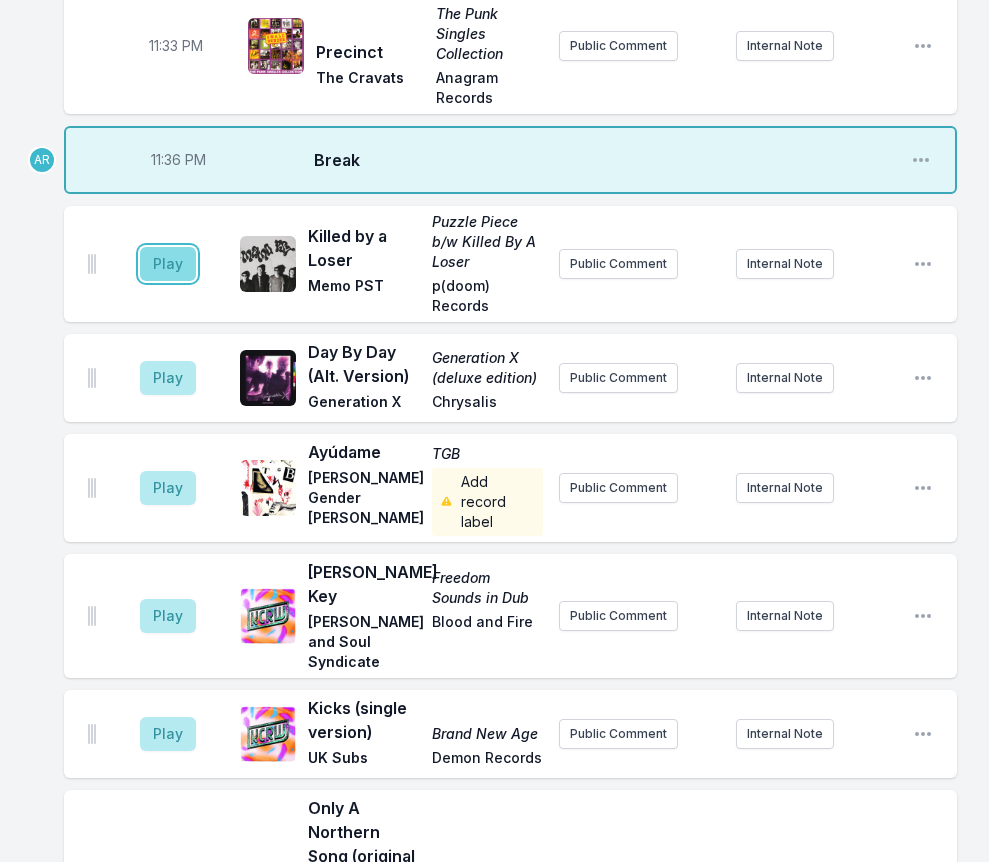 click on "Play" at bounding box center (168, 264) 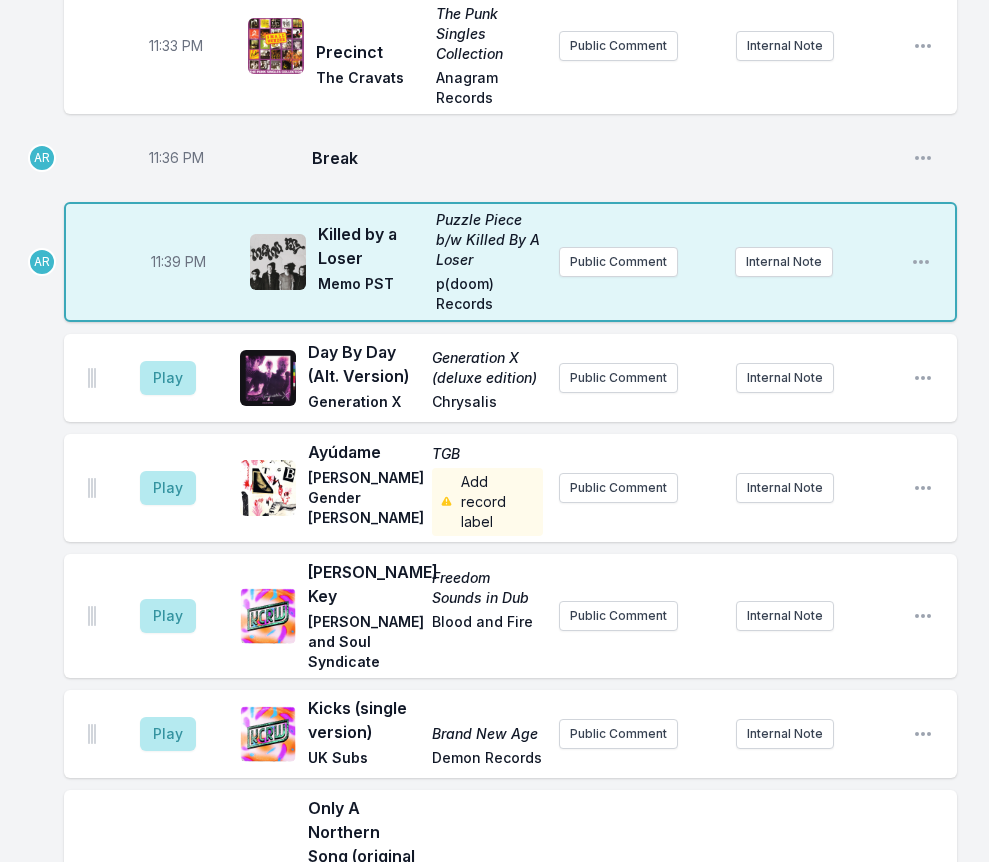 click on "11:39 PM" at bounding box center [178, 262] 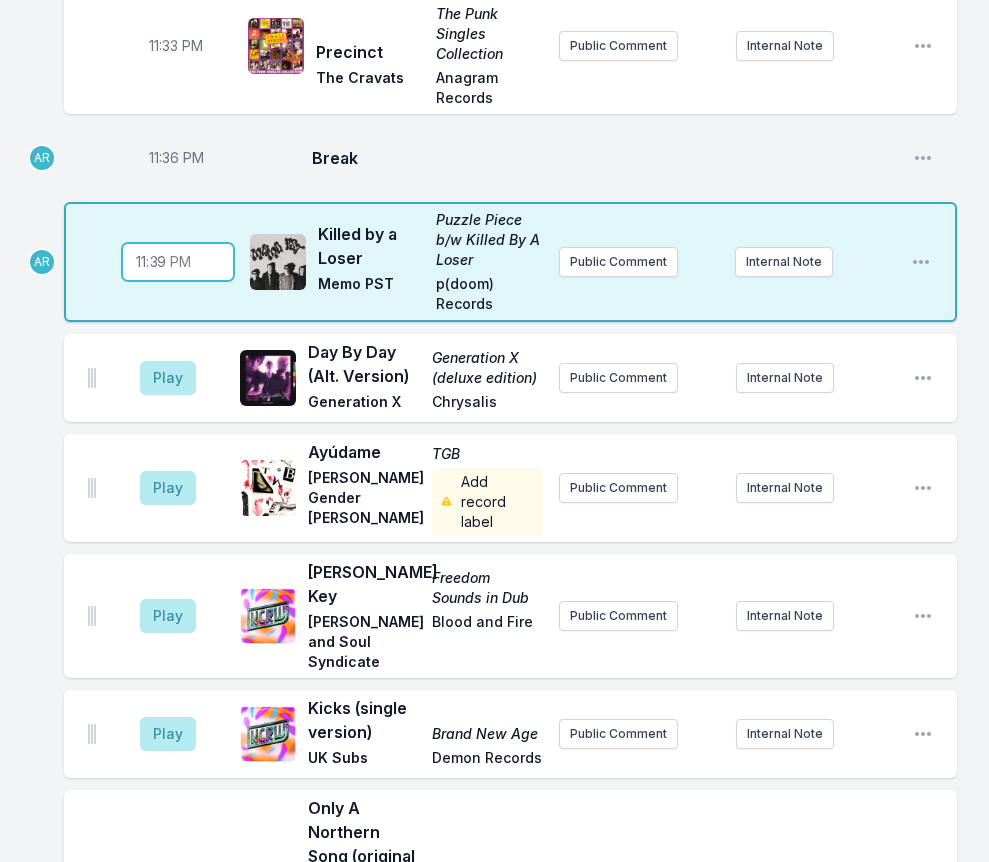 click on "23:39" at bounding box center [178, 262] 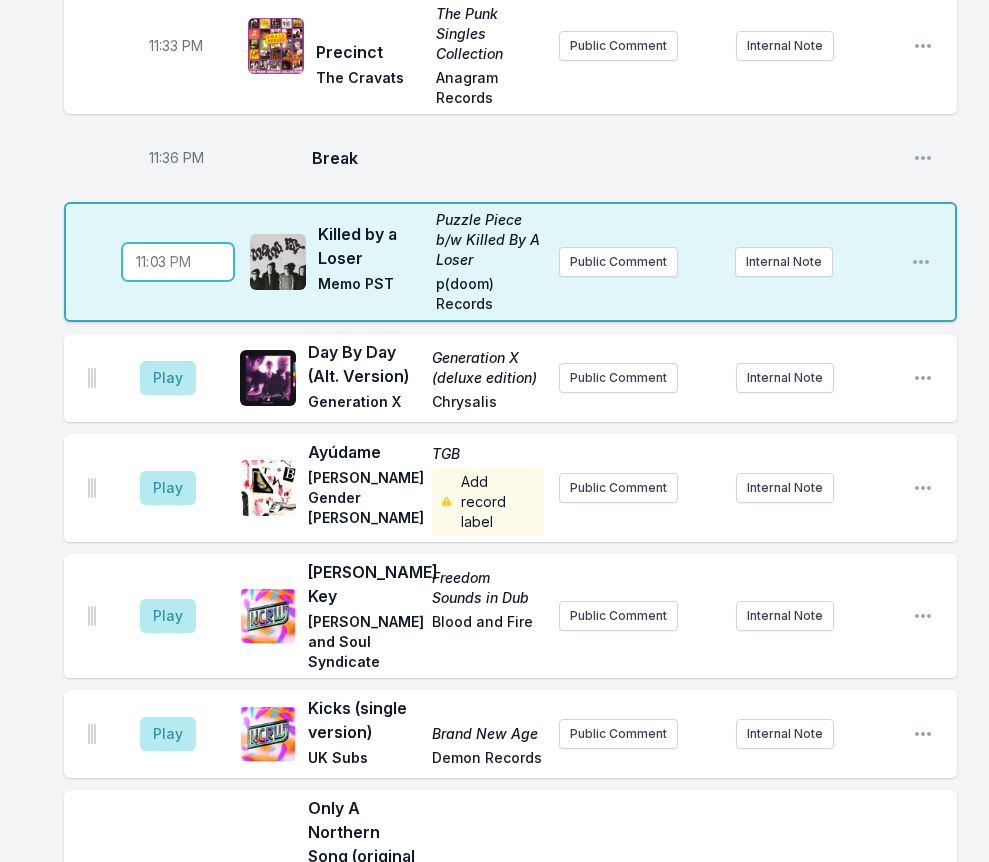 type on "23:37" 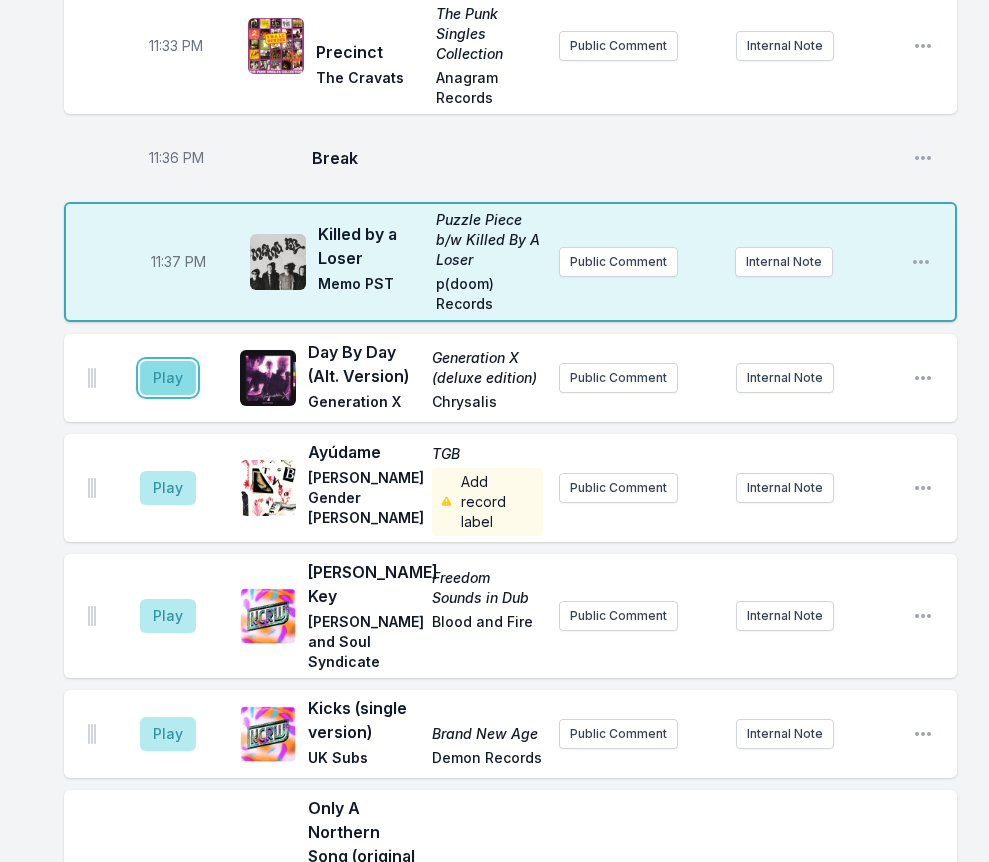 click on "Play" at bounding box center (168, 378) 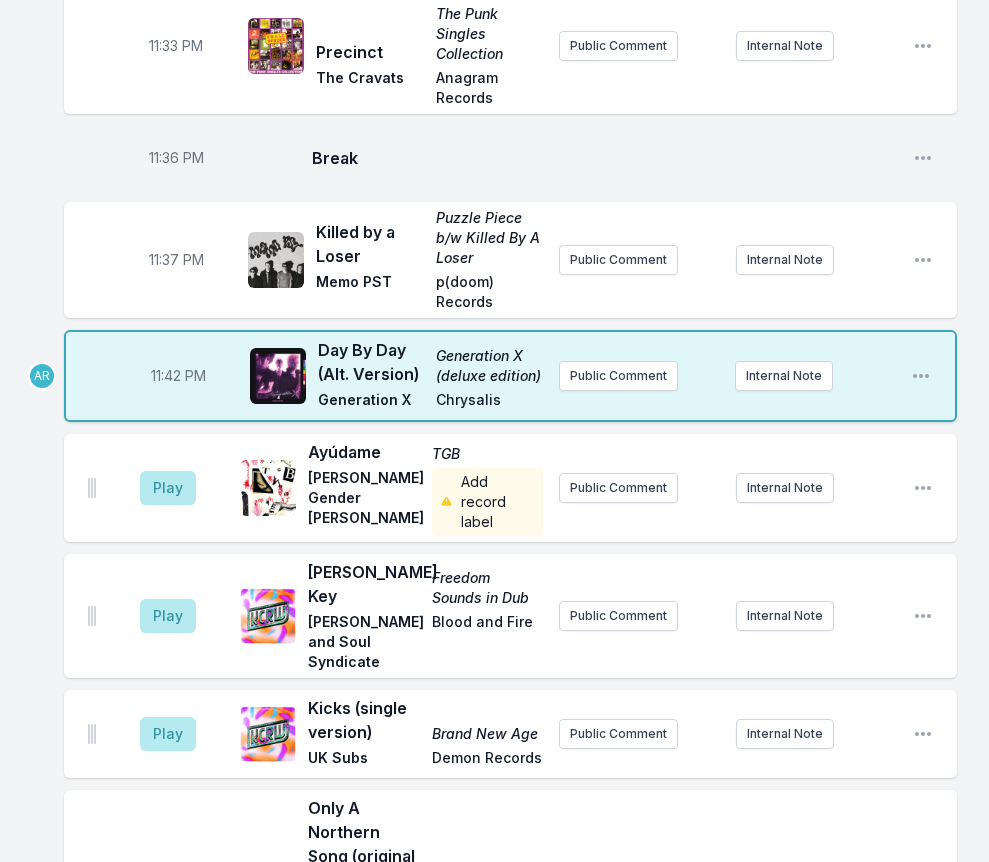 click on "11:42 PM" at bounding box center [178, 376] 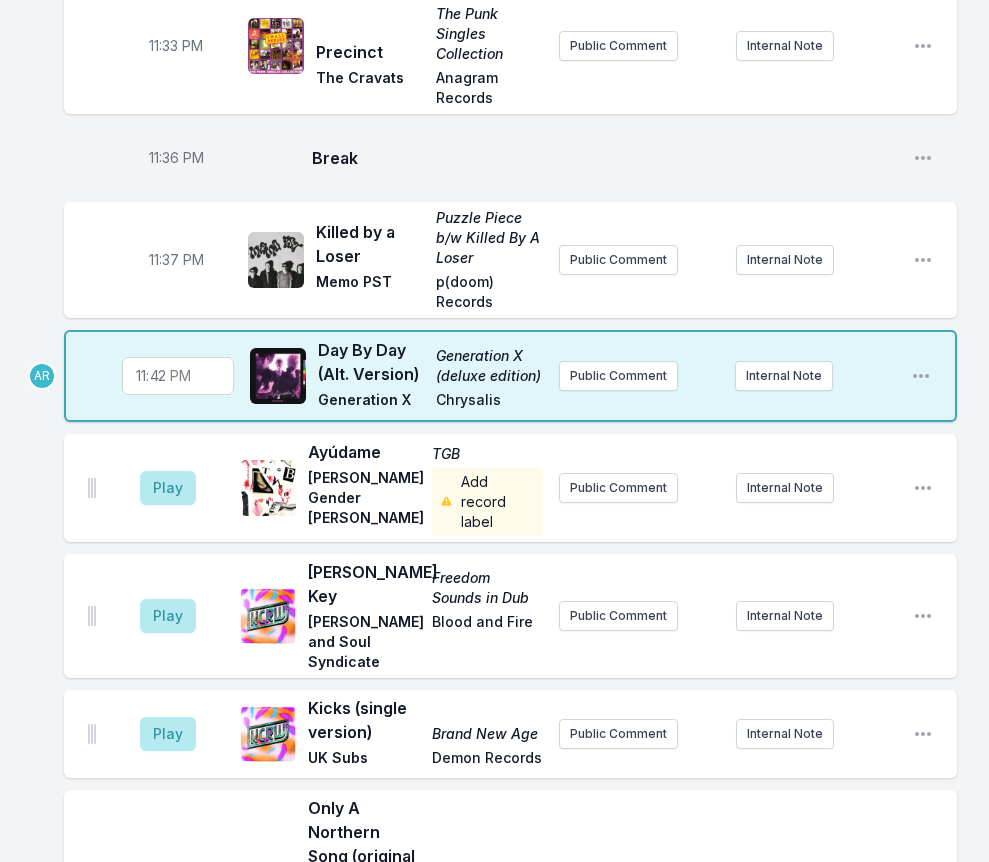 click on "23:42" at bounding box center (178, 376) 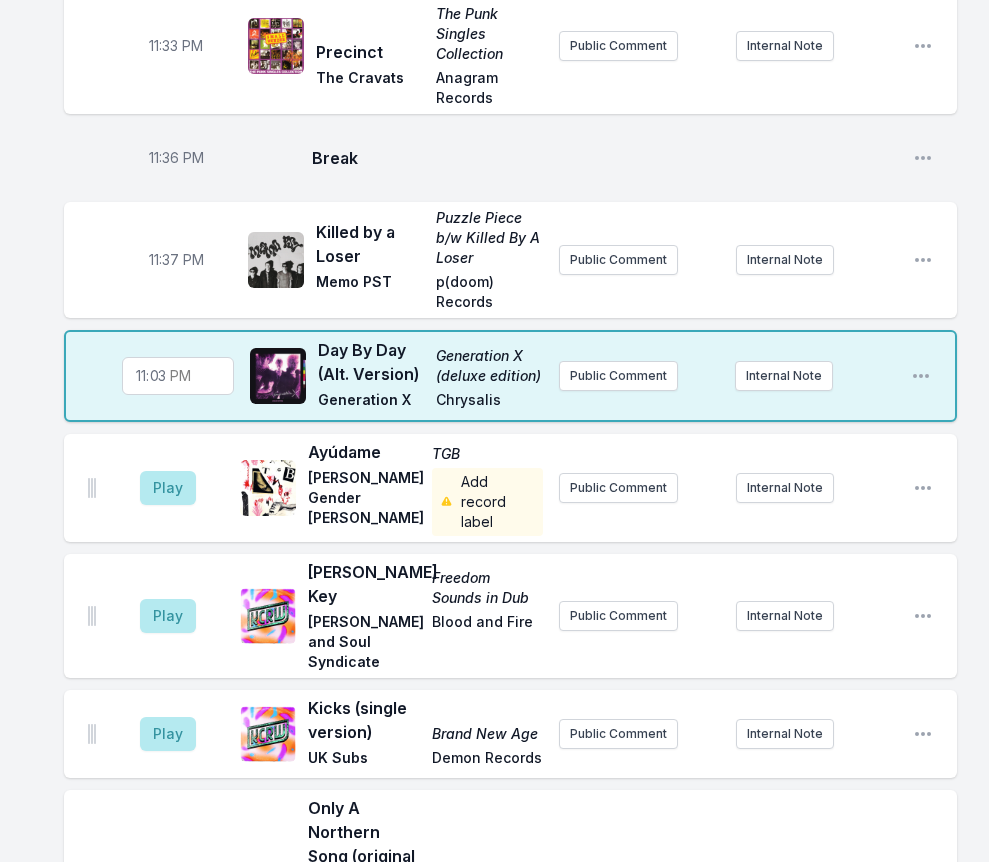 type on "23:39" 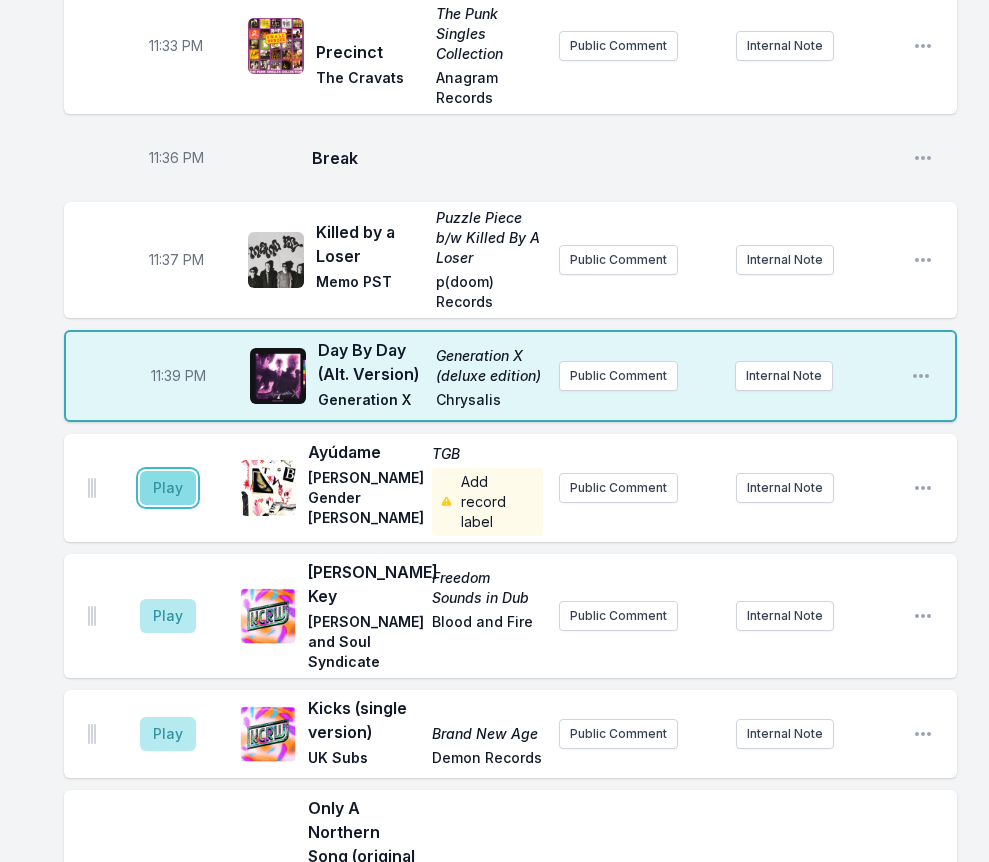 click on "Play" at bounding box center (168, 488) 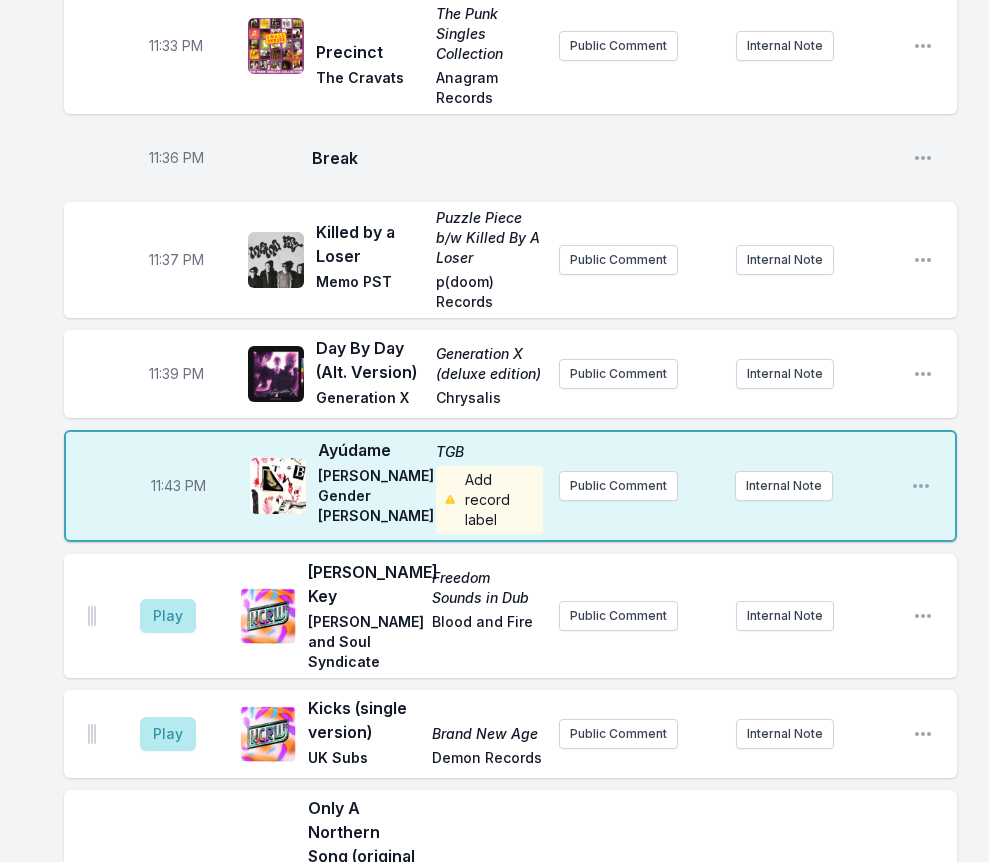 click on "11:39 PM" at bounding box center (176, 374) 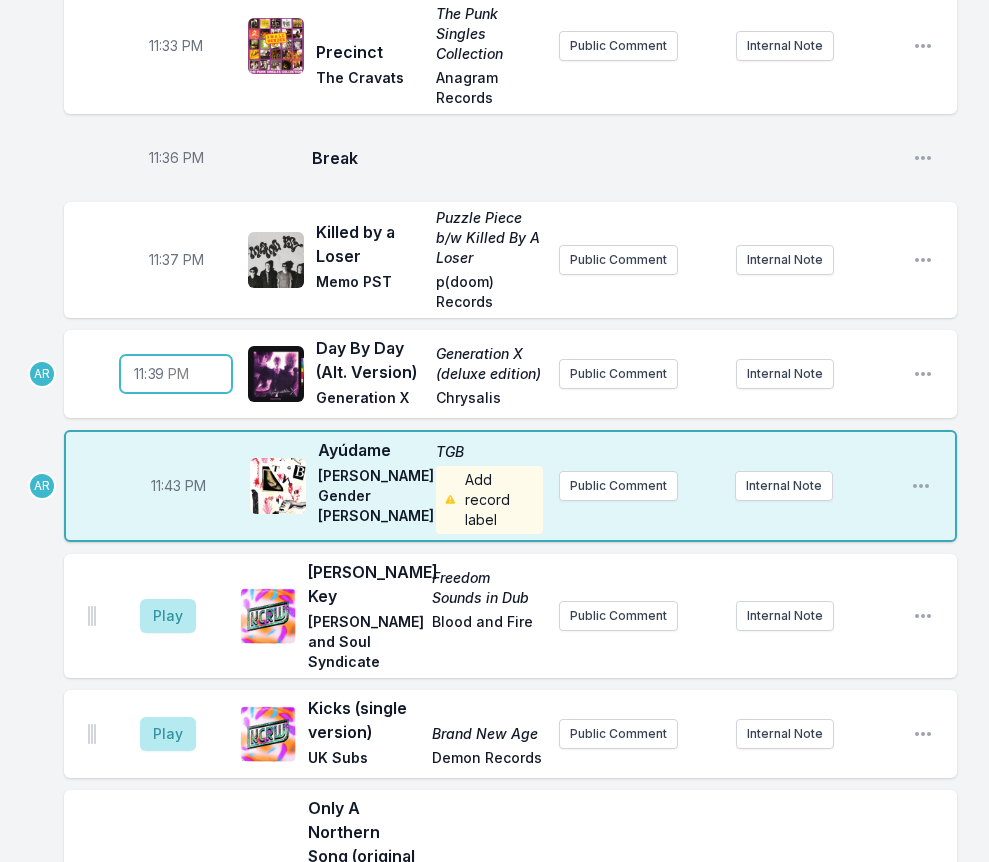 click on "23:39" at bounding box center [176, 374] 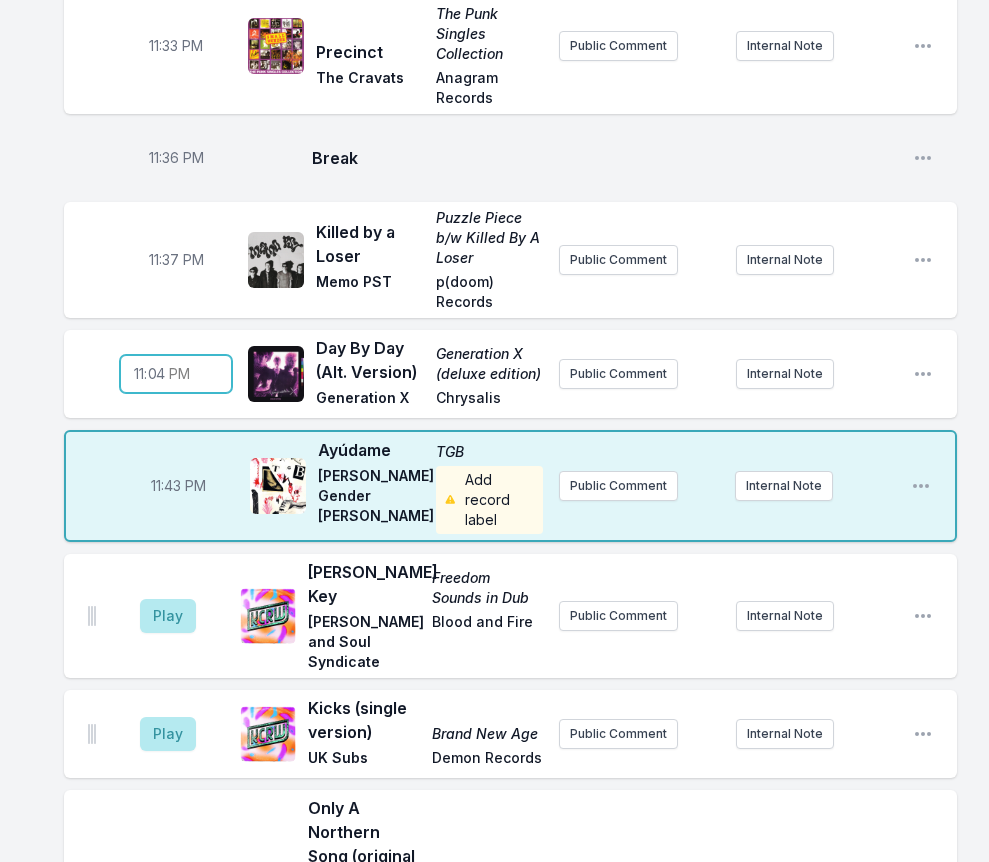 type on "23:40" 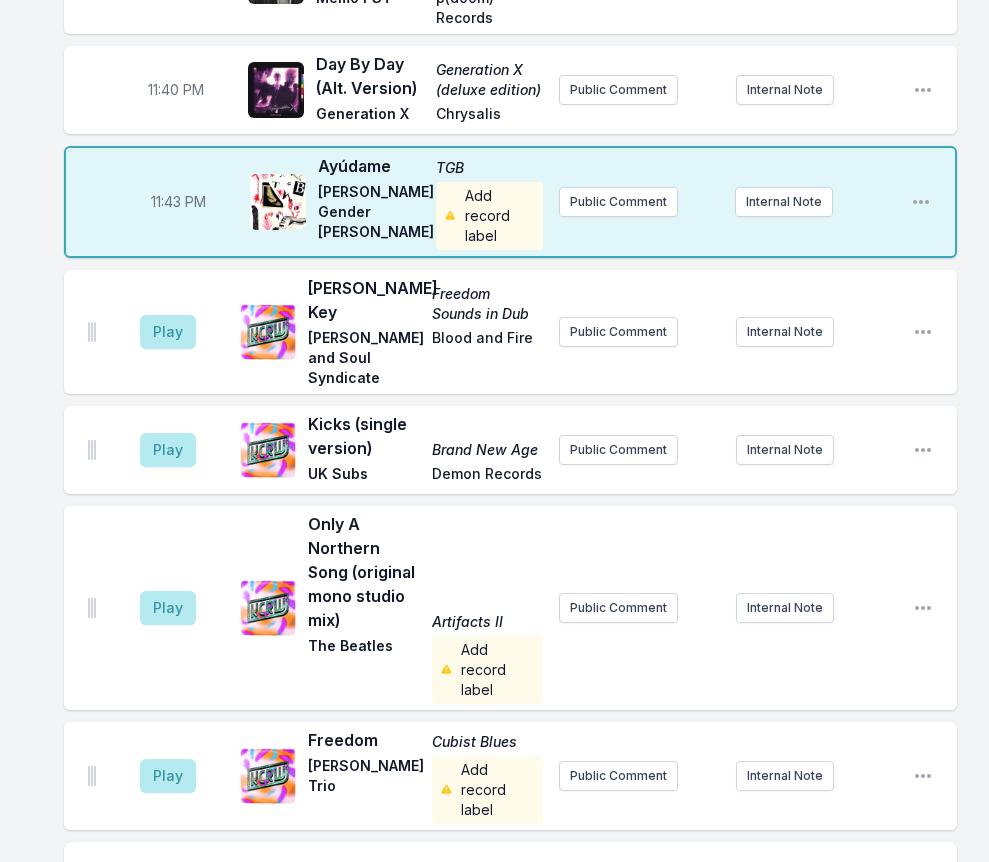 scroll, scrollTop: 4438, scrollLeft: 0, axis: vertical 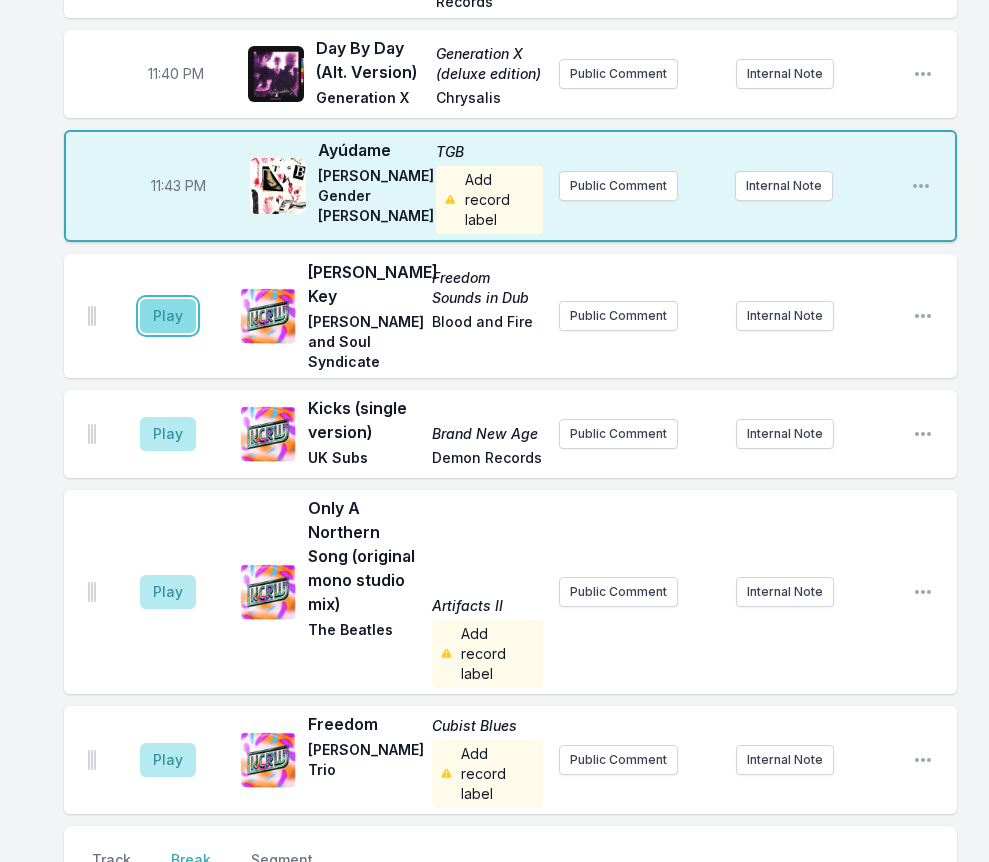 click on "Play" at bounding box center (168, 316) 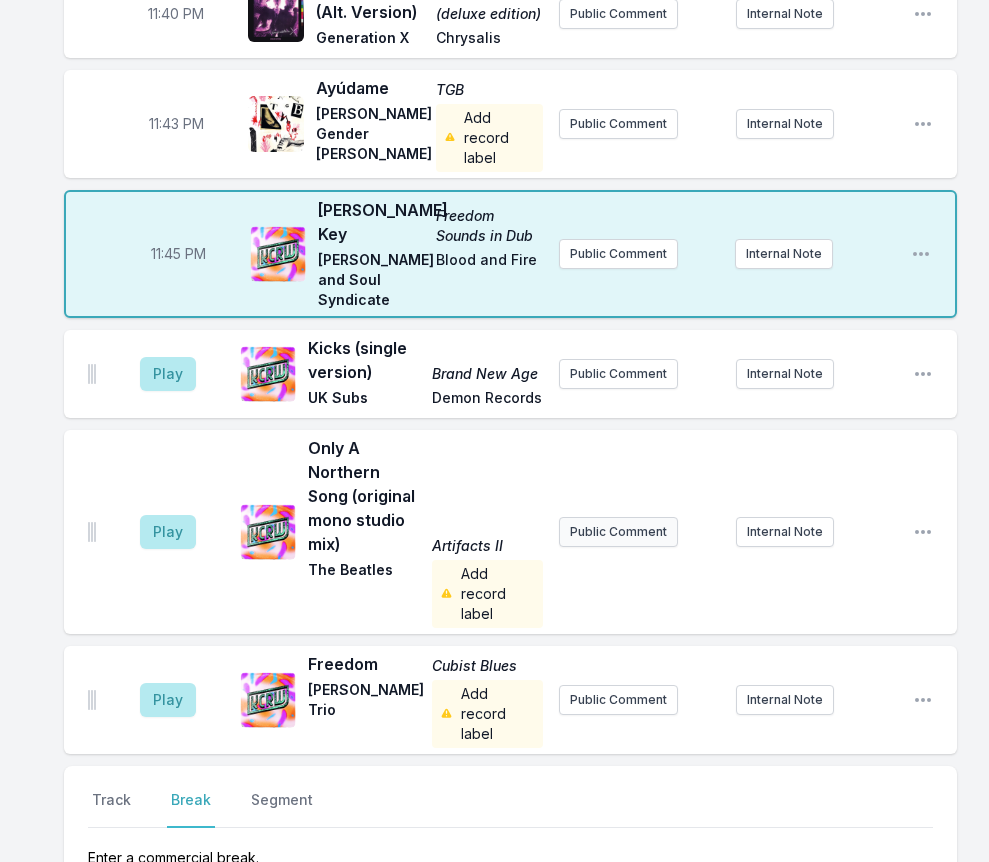 scroll, scrollTop: 4538, scrollLeft: 0, axis: vertical 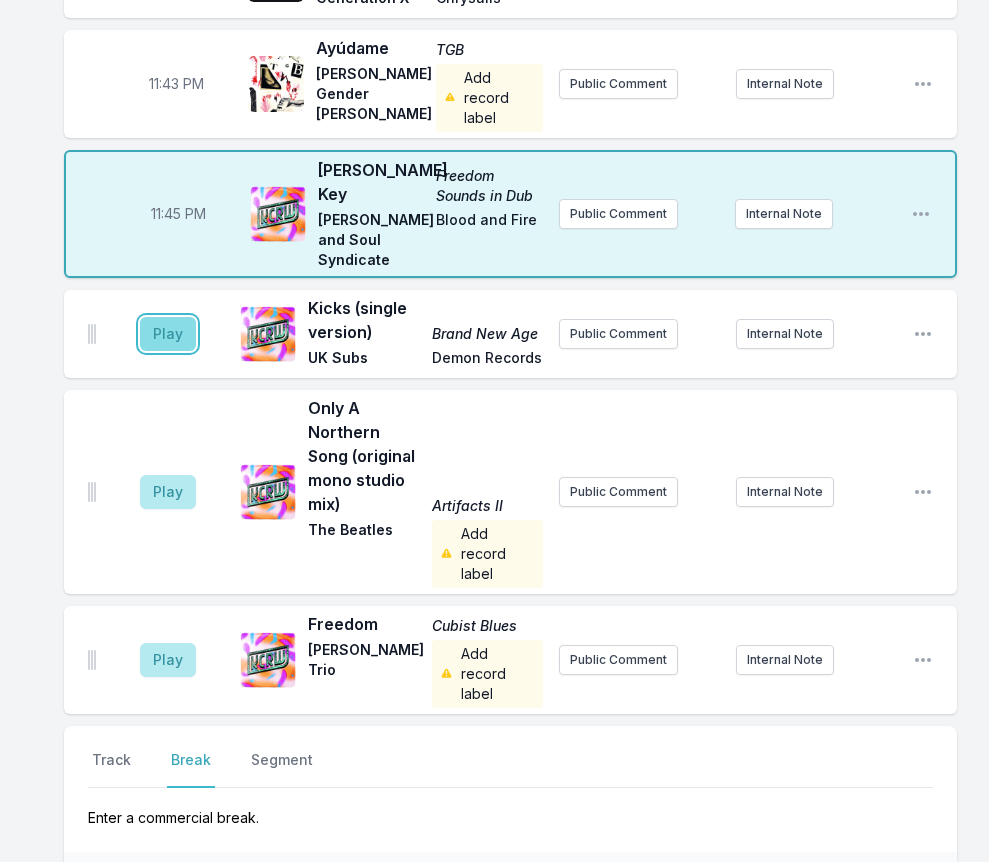 click on "Play" at bounding box center [168, 334] 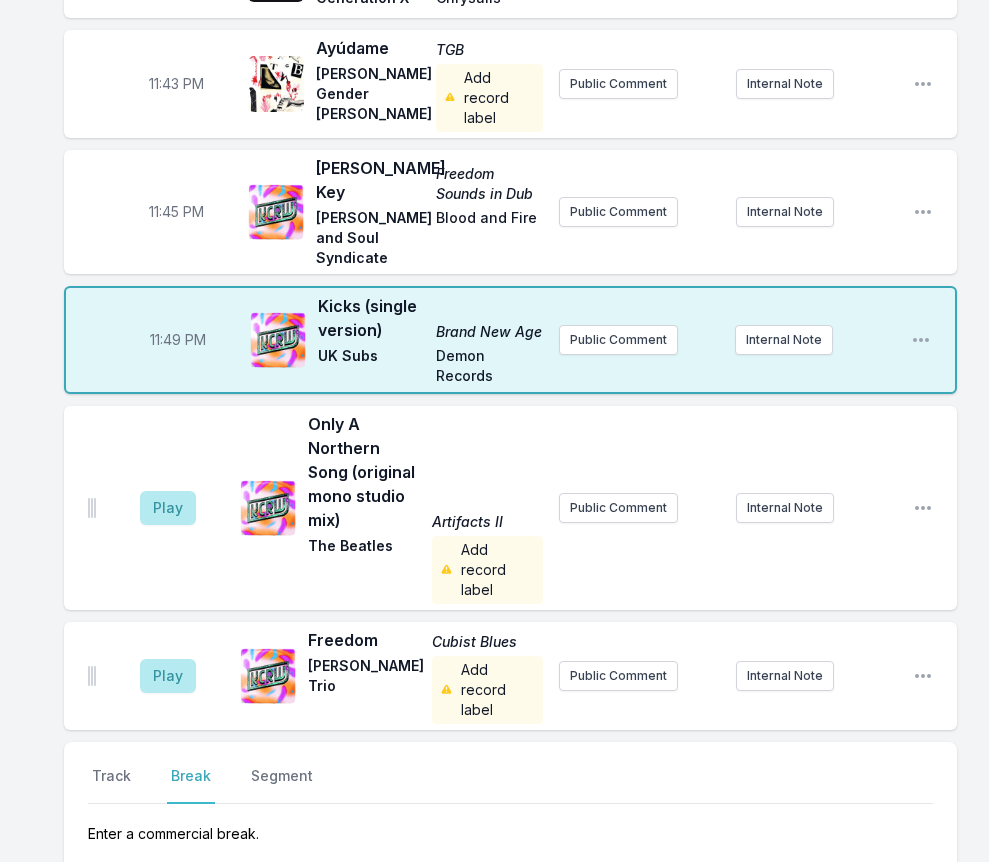click on "Only A Northern Song (original mono studio mix) Artifacts II The Beatles Add record label" at bounding box center (425, 508) 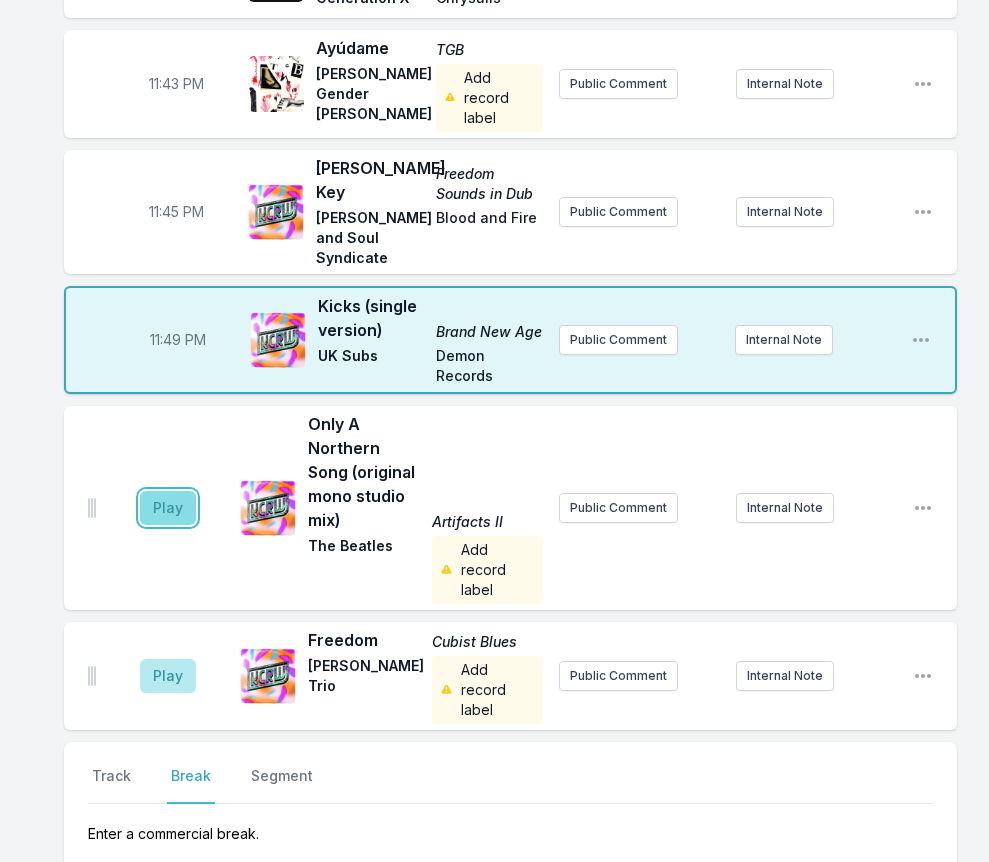 click on "Play" at bounding box center (168, 508) 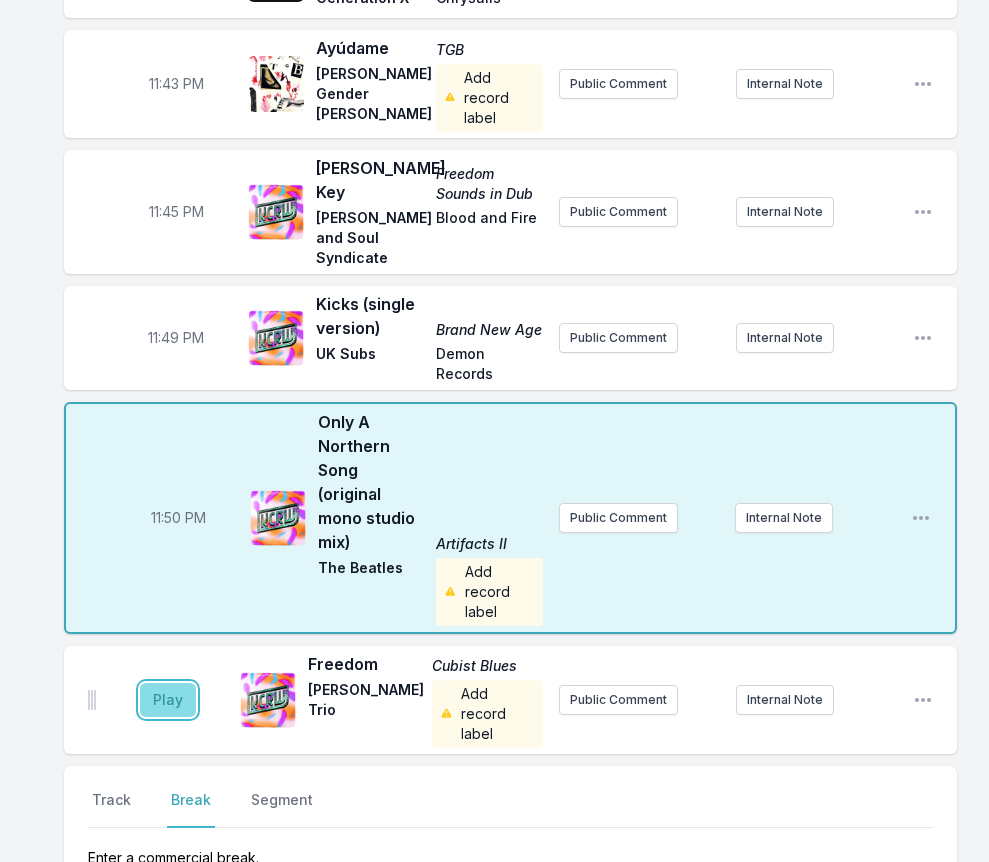 click on "Play" at bounding box center [168, 700] 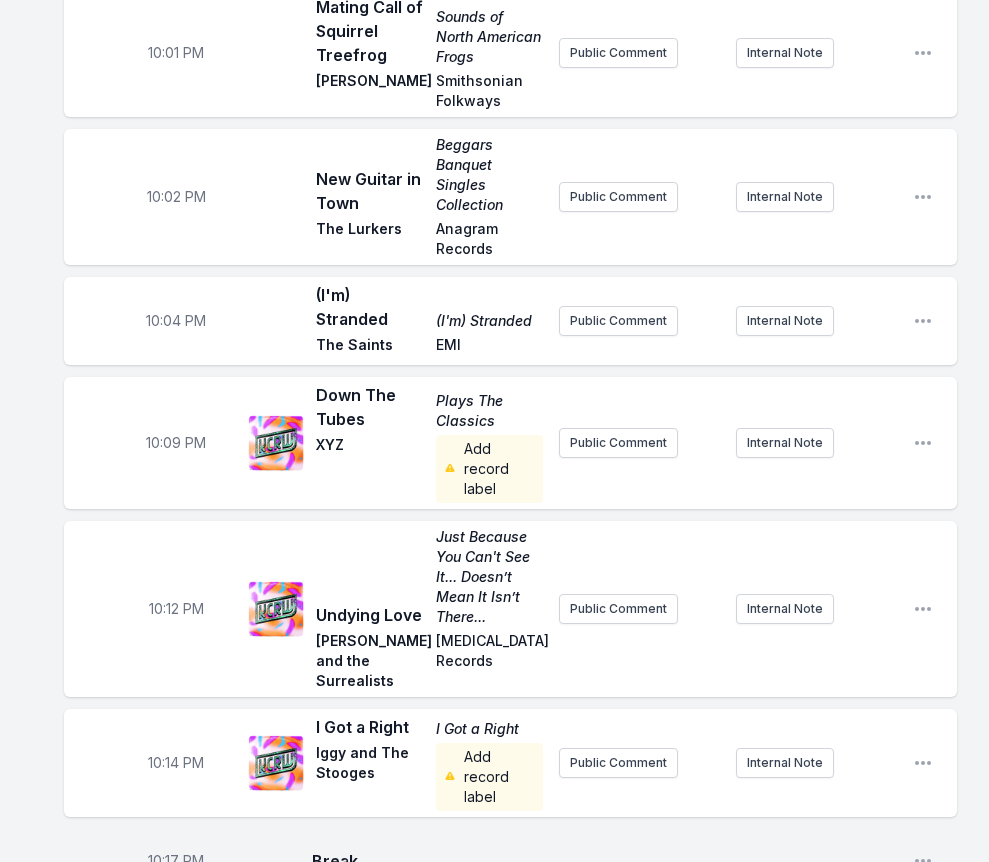 scroll, scrollTop: 300, scrollLeft: 0, axis: vertical 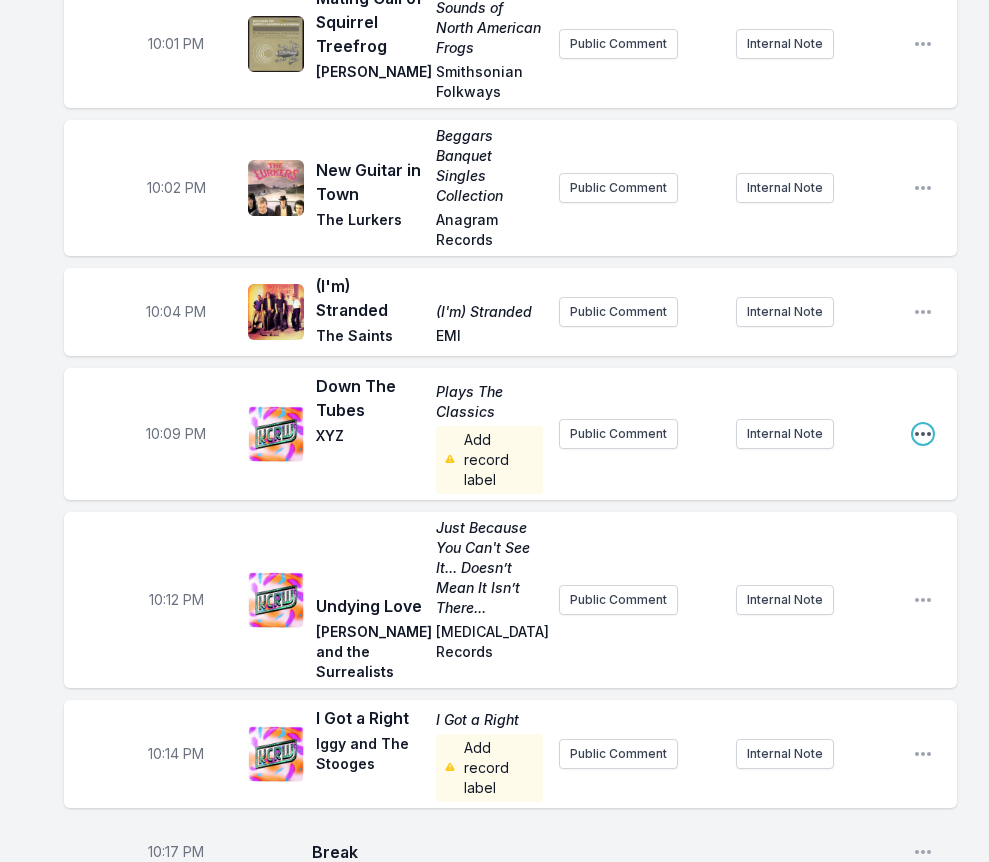 click 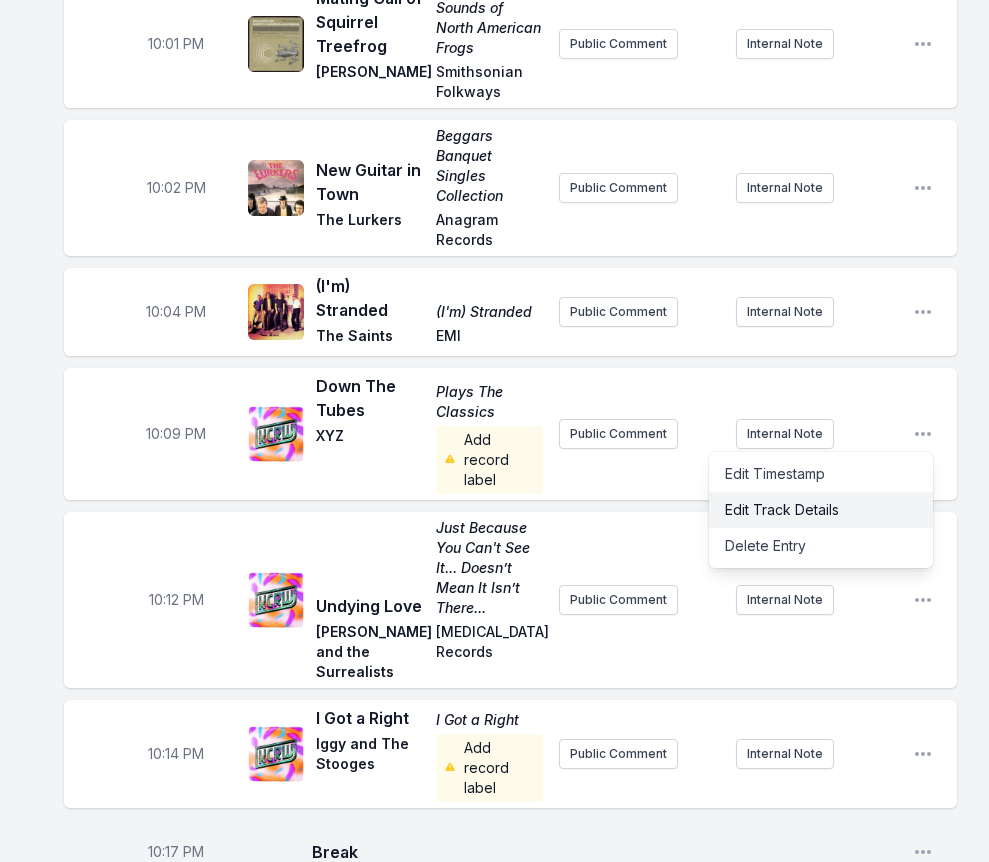 click on "Edit Track Details" at bounding box center (821, 510) 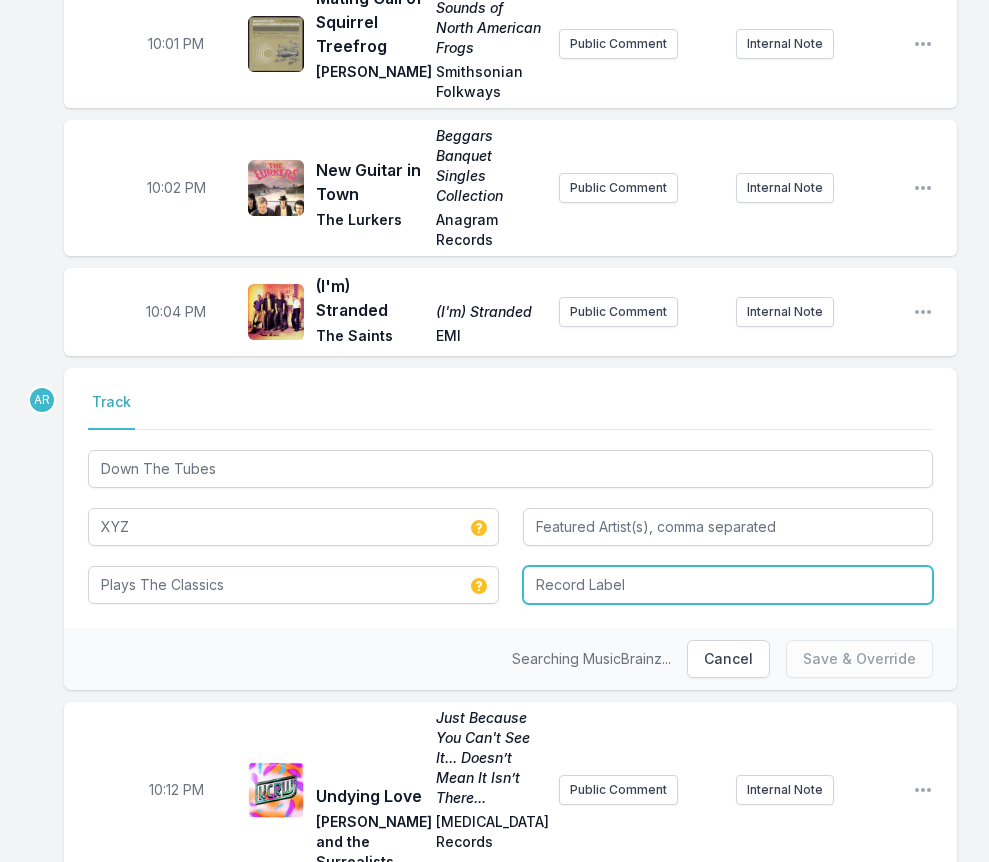 click at bounding box center (728, 585) 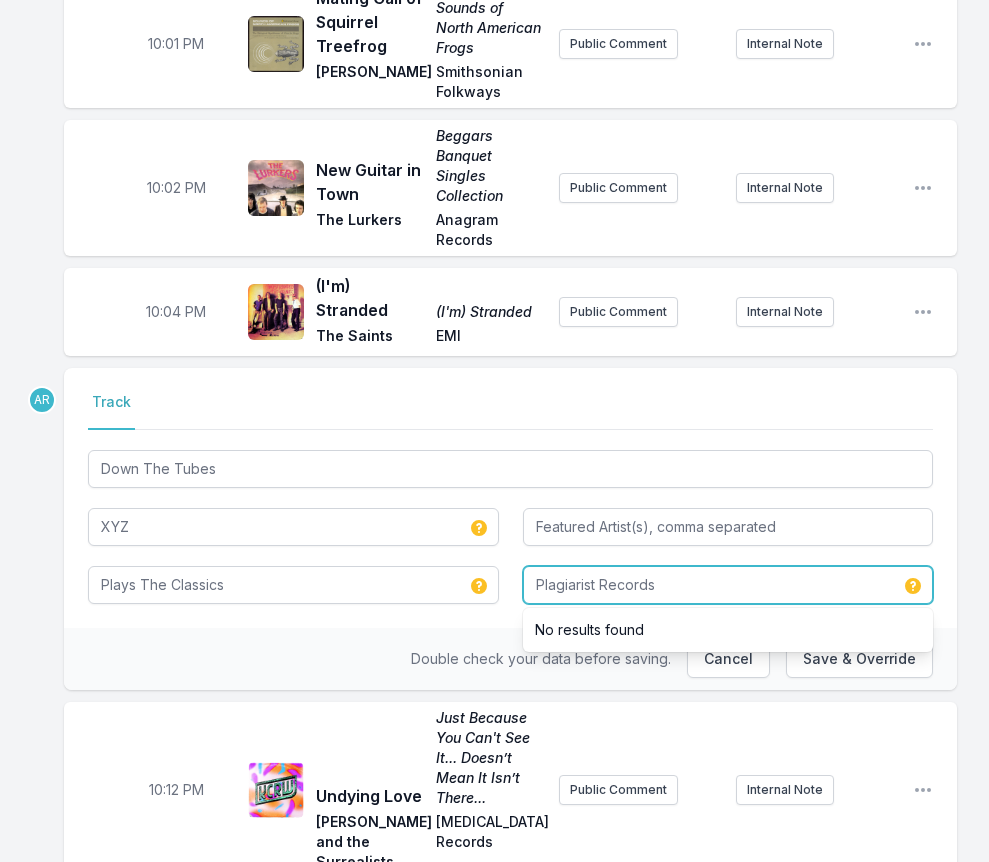 type on "Plagiarist Records" 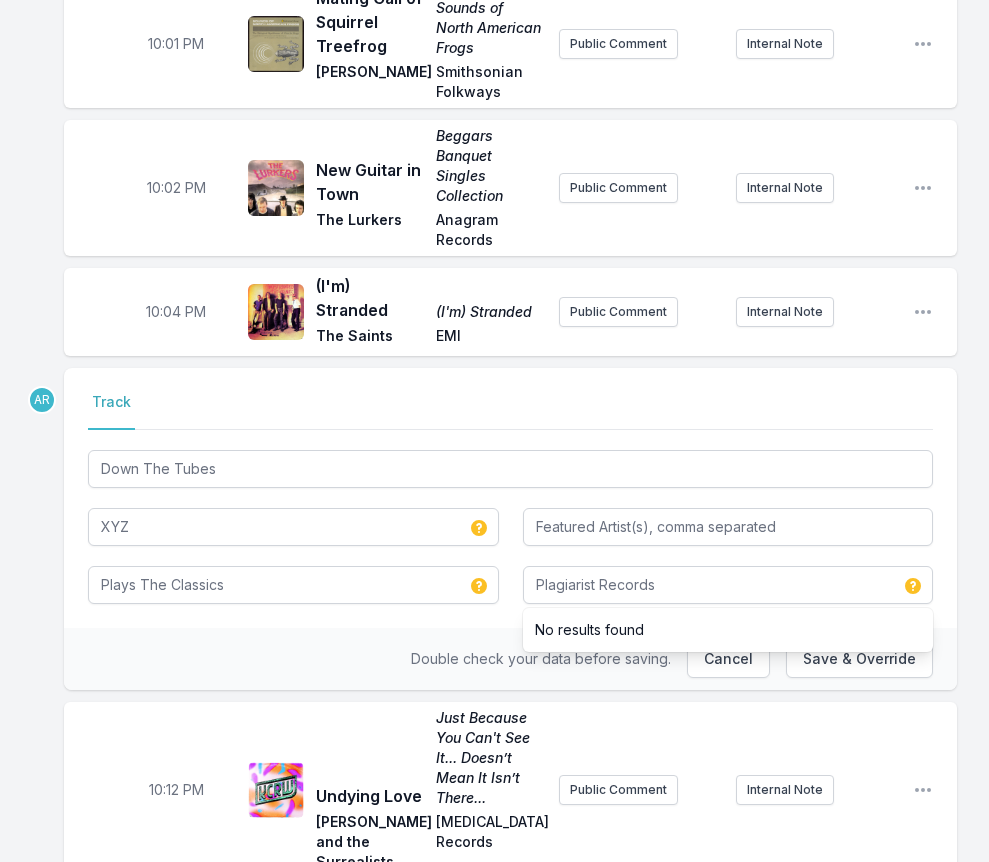 click on "10:01 PM Mating Call of Squirrel Treefrog Sounds of North American Frogs Charles Bogert Smithsonian Folkways Public Comment Internal Note Open playlist item options 10:02 PM New Guitar in Town Beggars Banquet Singles Collection The Lurkers Anagram Records Public Comment Internal Note Open playlist item options 10:04 PM (I'm) Stranded (I'm) Stranded The Saints EMI Public Comment Internal Note Open playlist item options AR Select a tab Track Track Down The Tubes XYZ Plays The Classics Plagiarist Records No results found Double check your data before saving. Cancel Save & Override 10:12 PM Undying Love Just Because You Can't See It... Doesn’t Mean It Isn’t There... Kim Salmon and the Surrealists Black Eye Records Public Comment Internal Note Open playlist item options 10:14 PM I Got a Right I Got a Right Iggy and The Stooges Add record label Public Comment Internal Note Open playlist item options 10:17 PM Break Open playlist item options 10:19 PM Bubblegum Guillotine Michelin Star Hardcore Teenbeat 10:23 PM" at bounding box center [510, 2569] 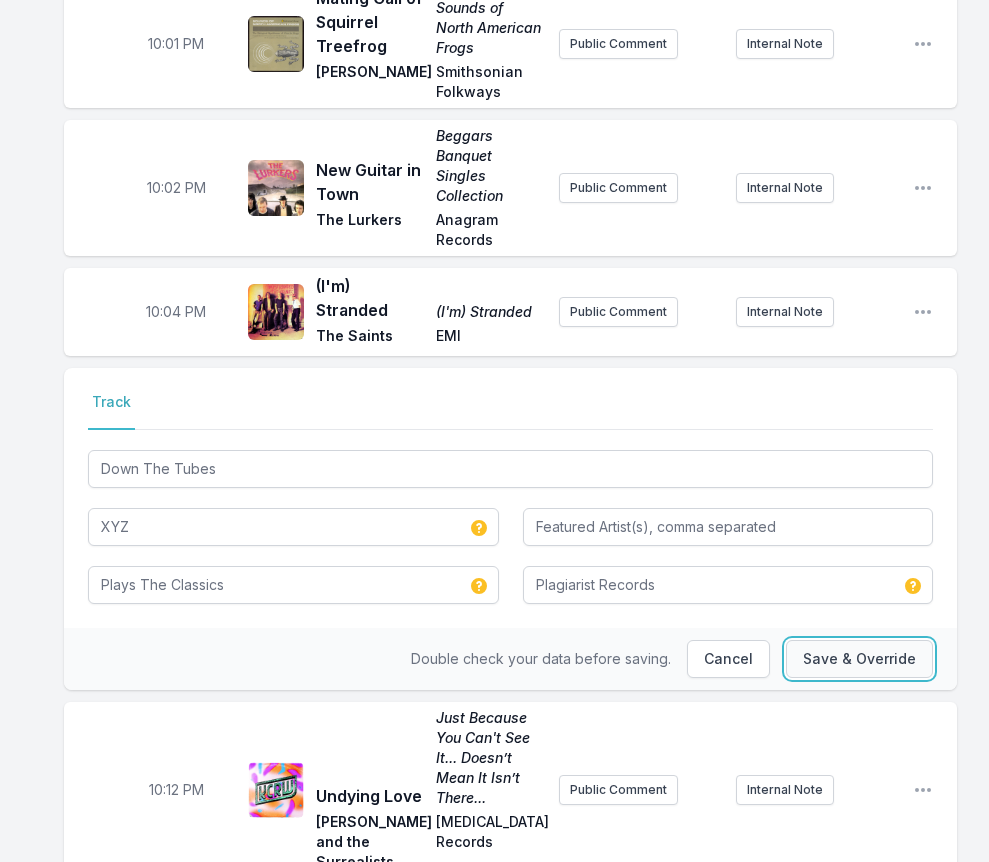 click on "Save & Override" at bounding box center (859, 659) 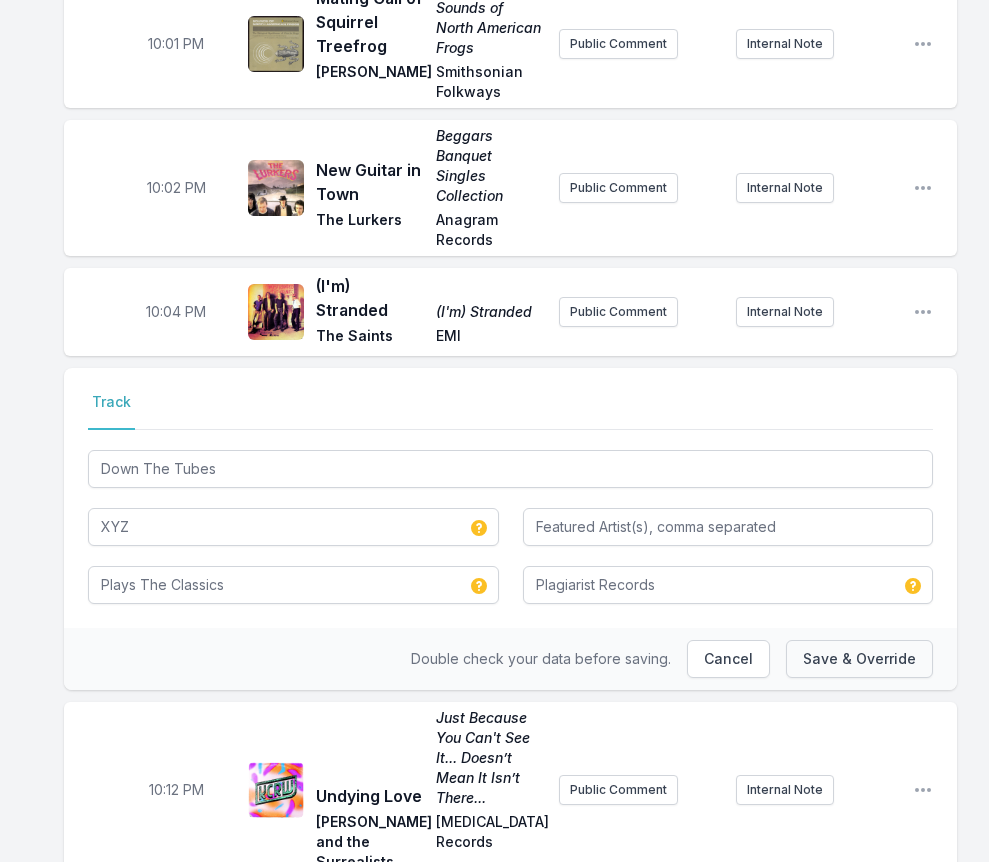 type 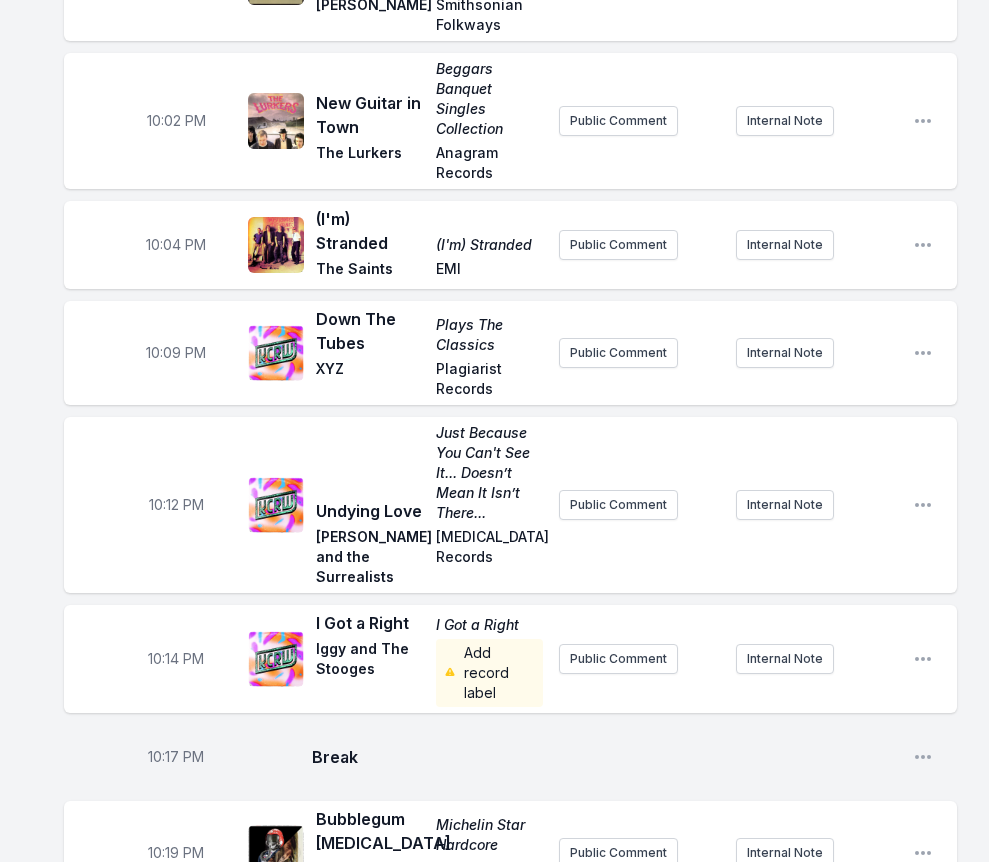 scroll, scrollTop: 500, scrollLeft: 0, axis: vertical 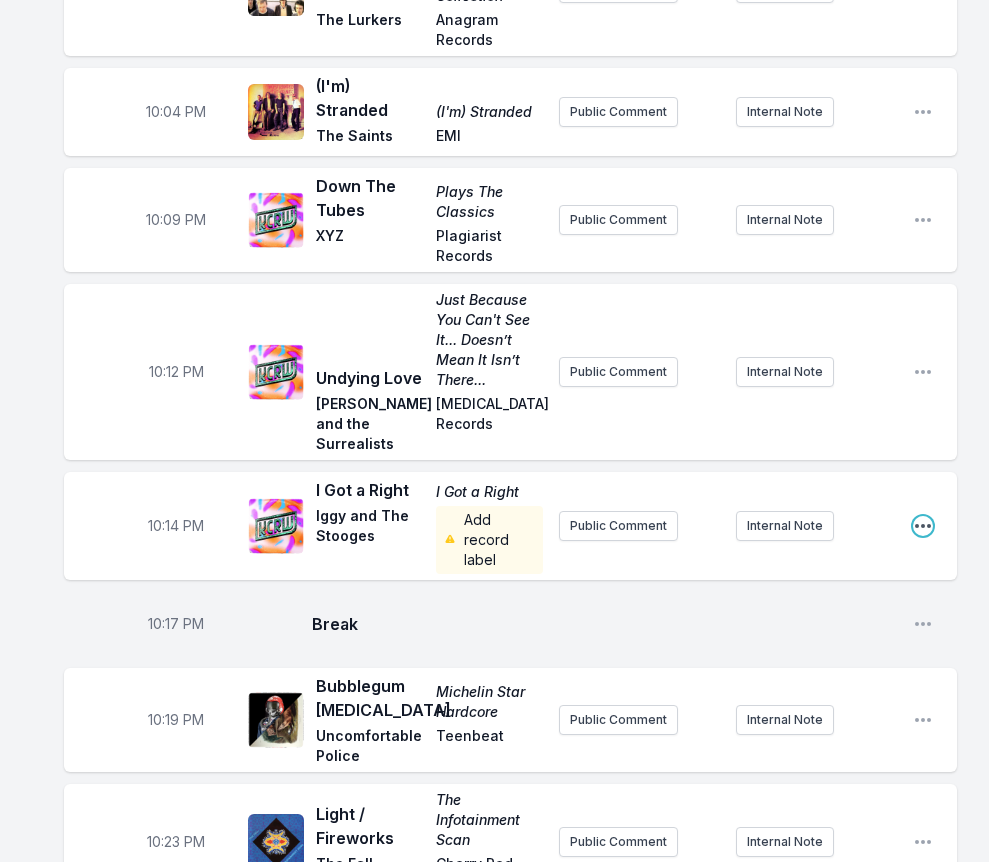 click 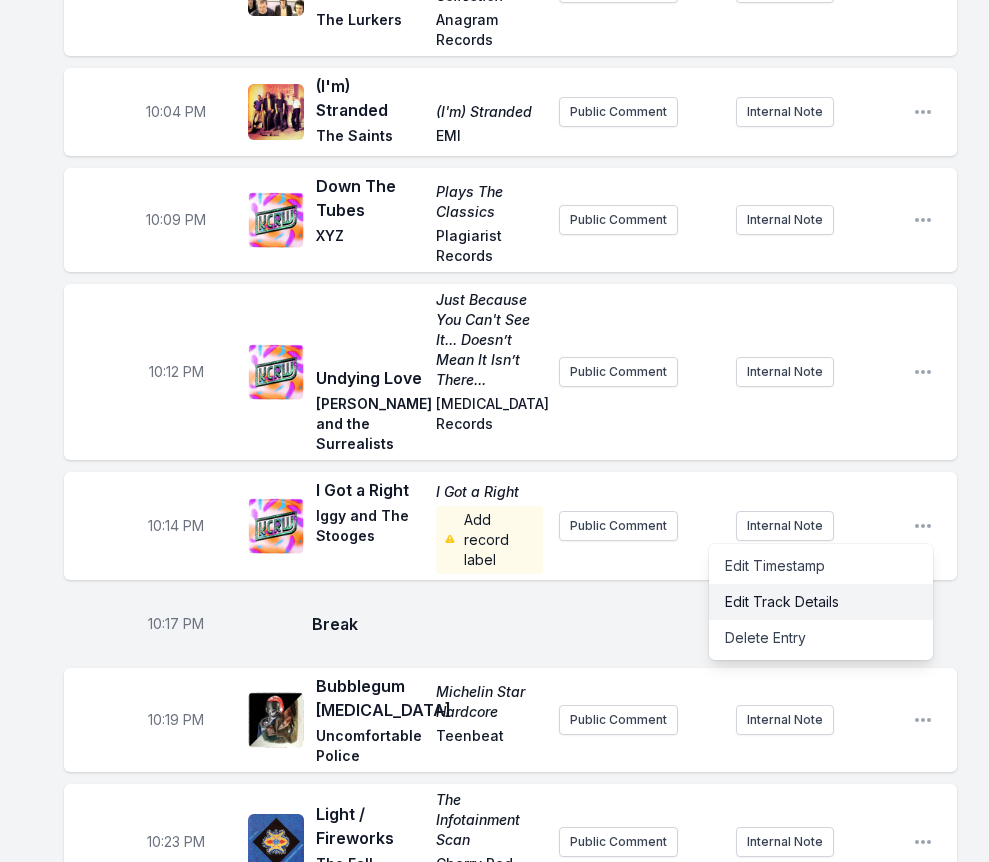 click on "Edit Track Details" at bounding box center [821, 602] 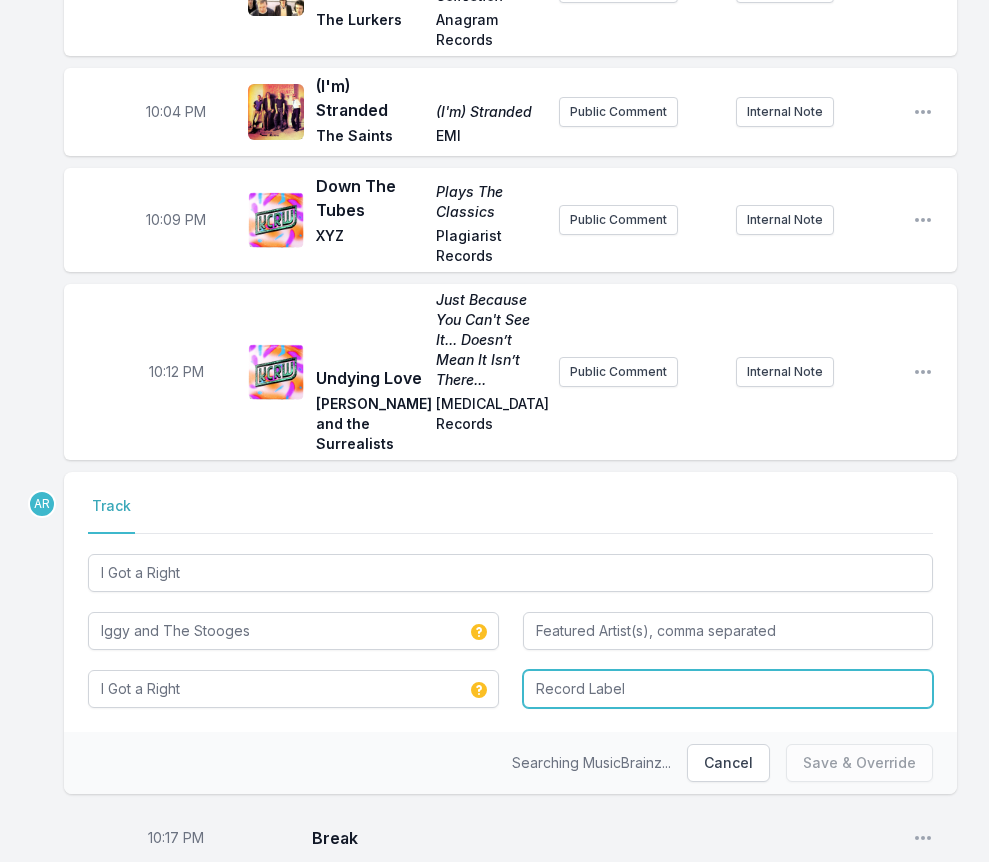 click at bounding box center [728, 689] 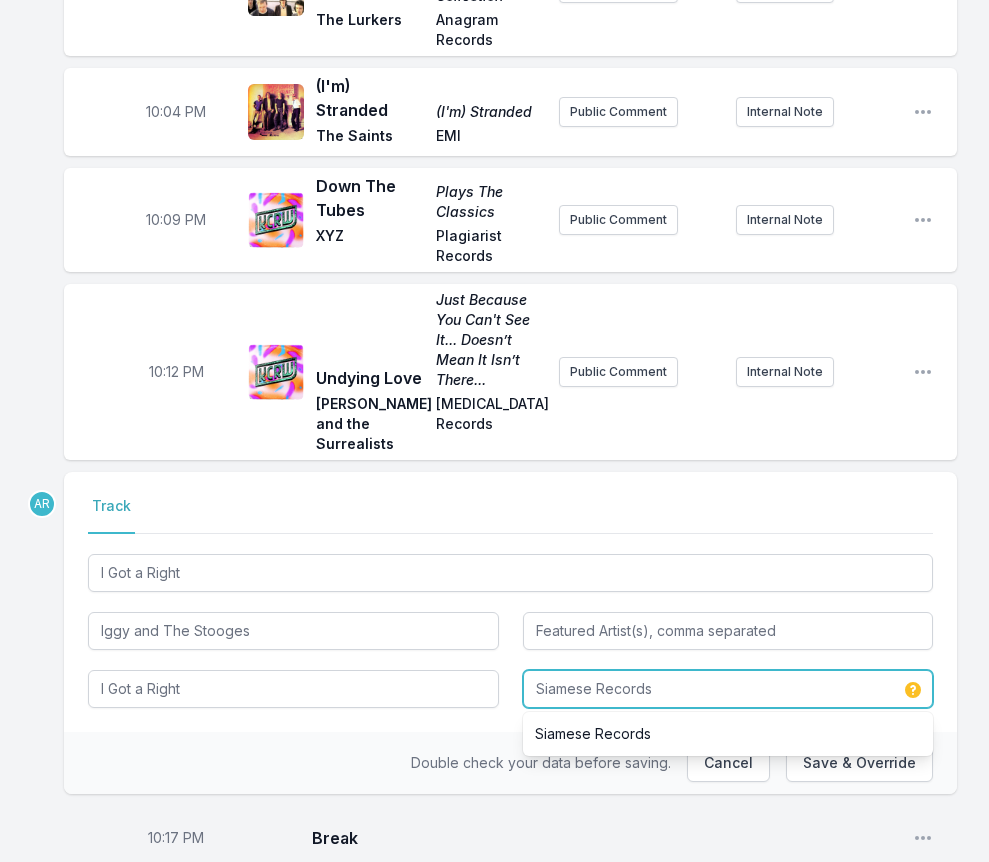 type on "Siamese Records" 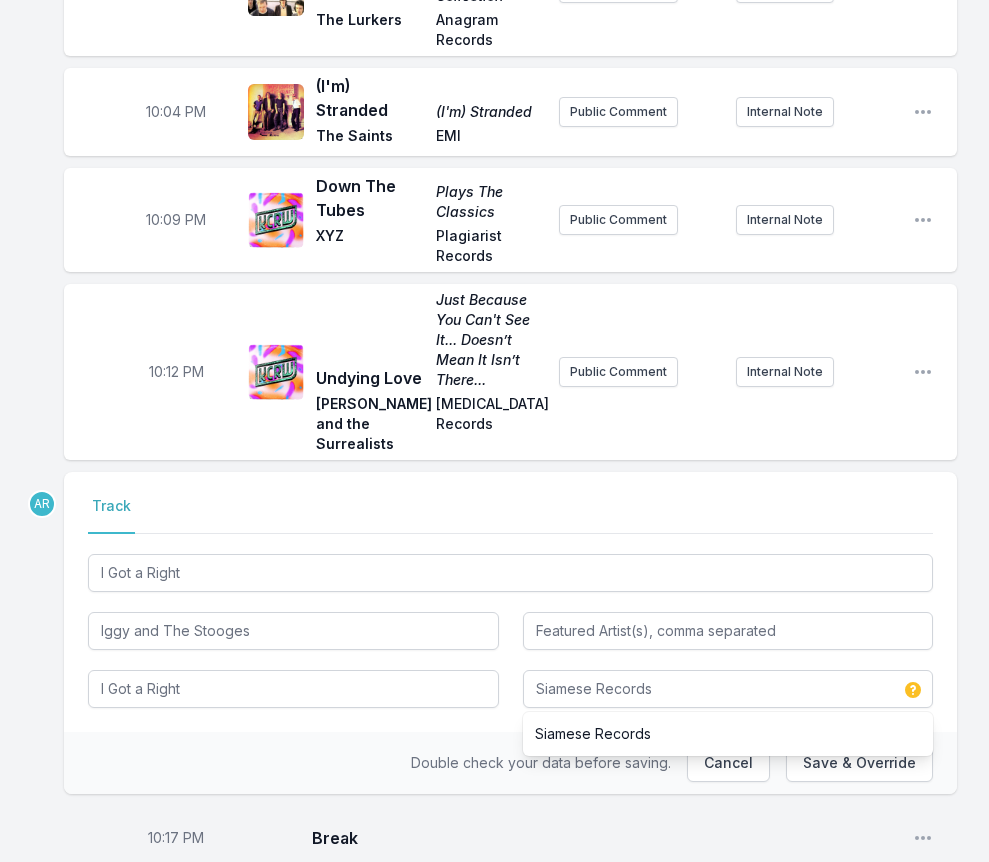 click on "Select a tab Track Track I Got a Right Iggy and The Stooges I Got a Right Siamese Records Siamese Records" at bounding box center (510, 602) 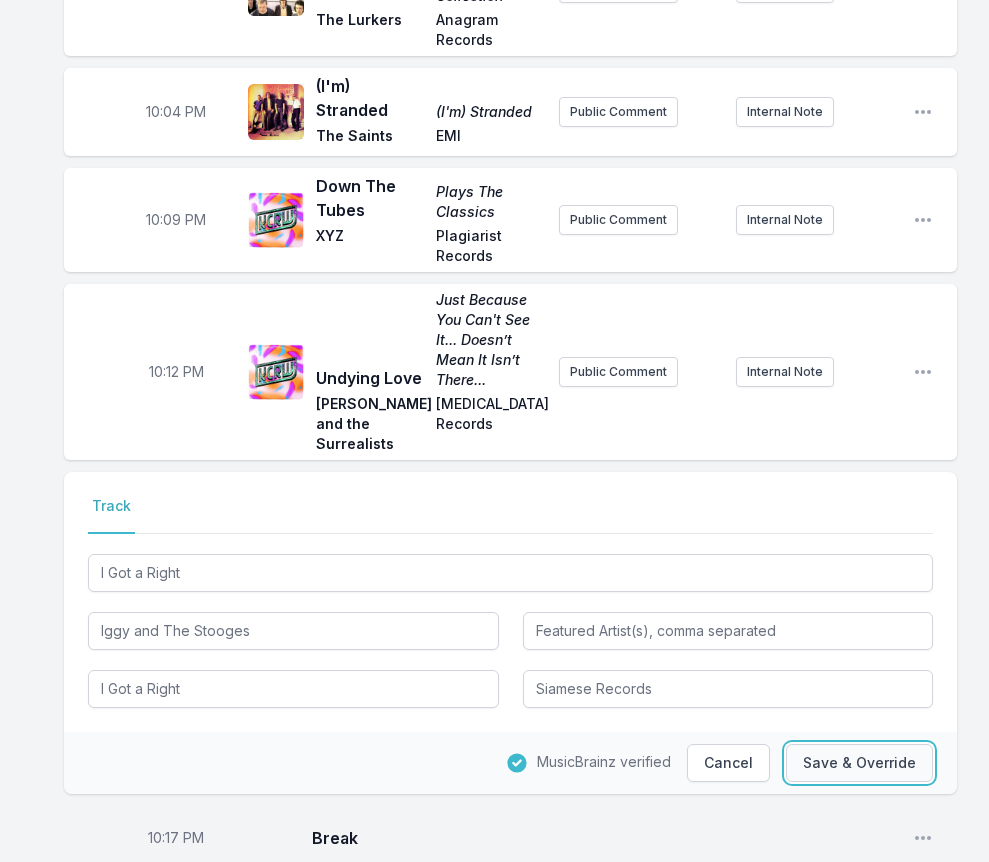click on "Save & Override" at bounding box center [859, 763] 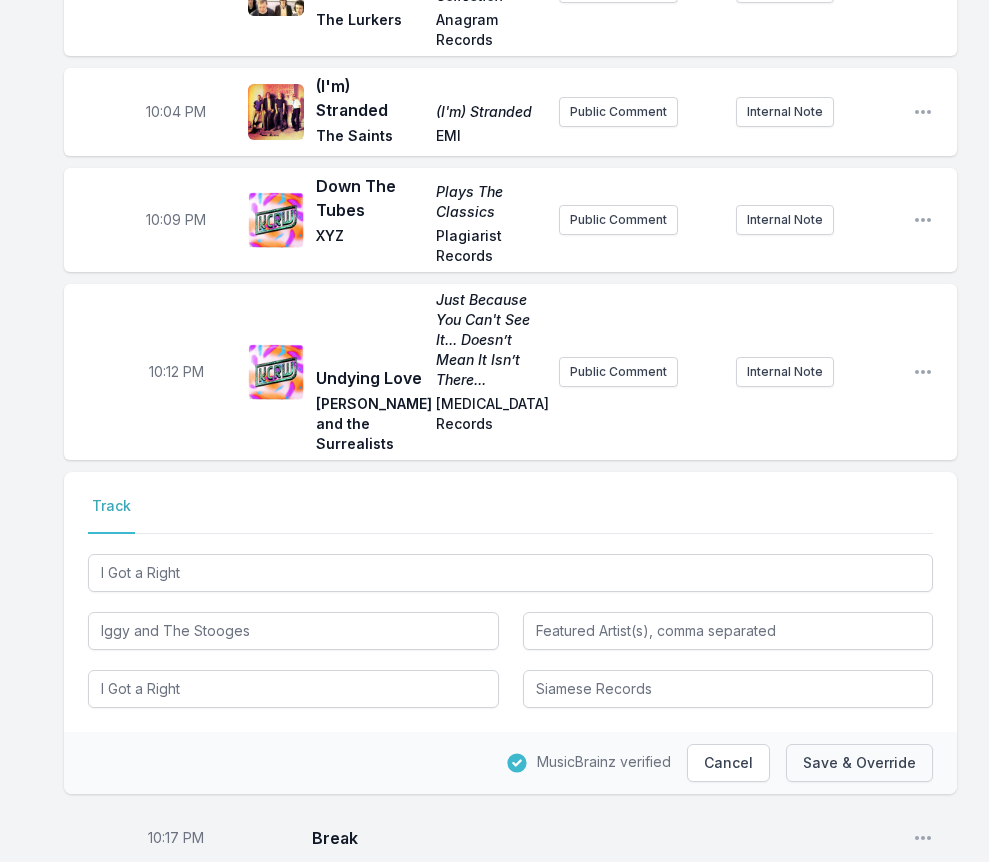 type 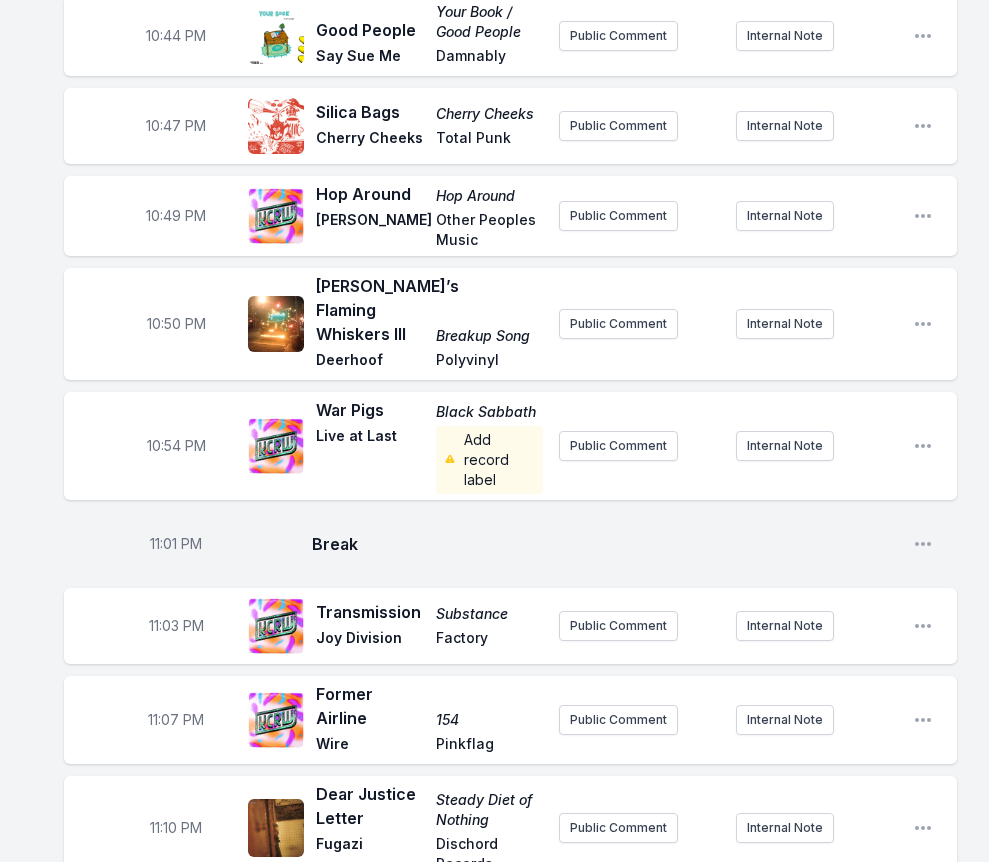 scroll, scrollTop: 2300, scrollLeft: 0, axis: vertical 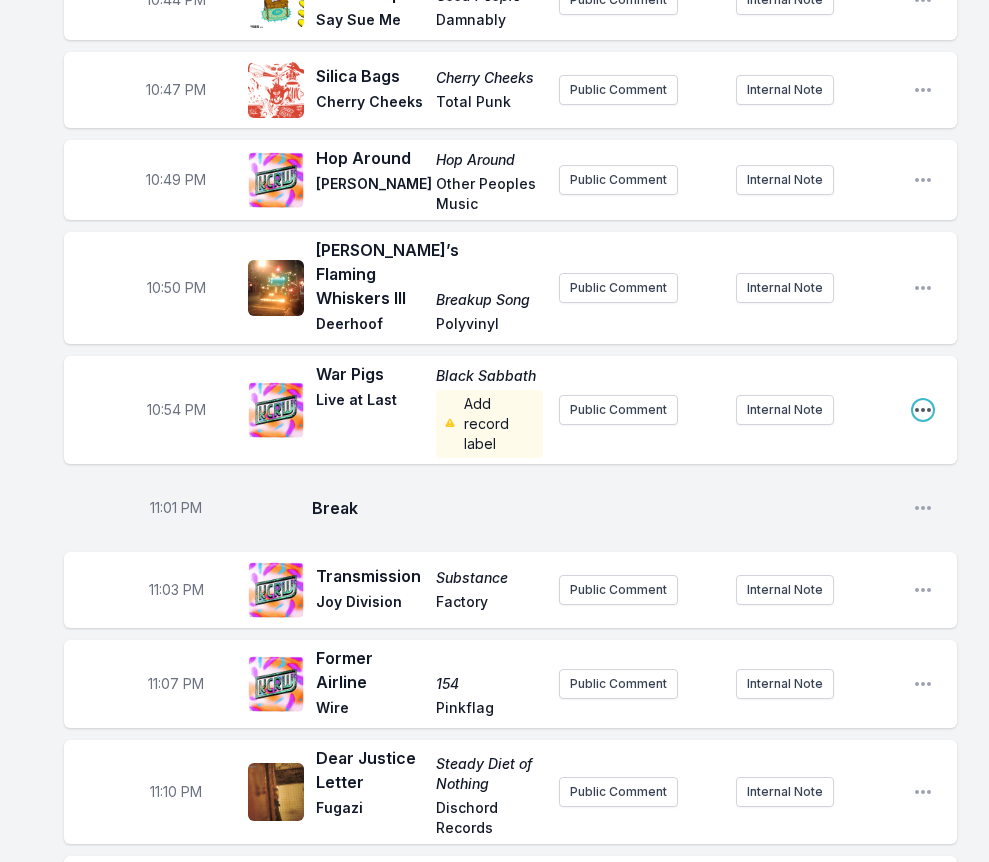 click 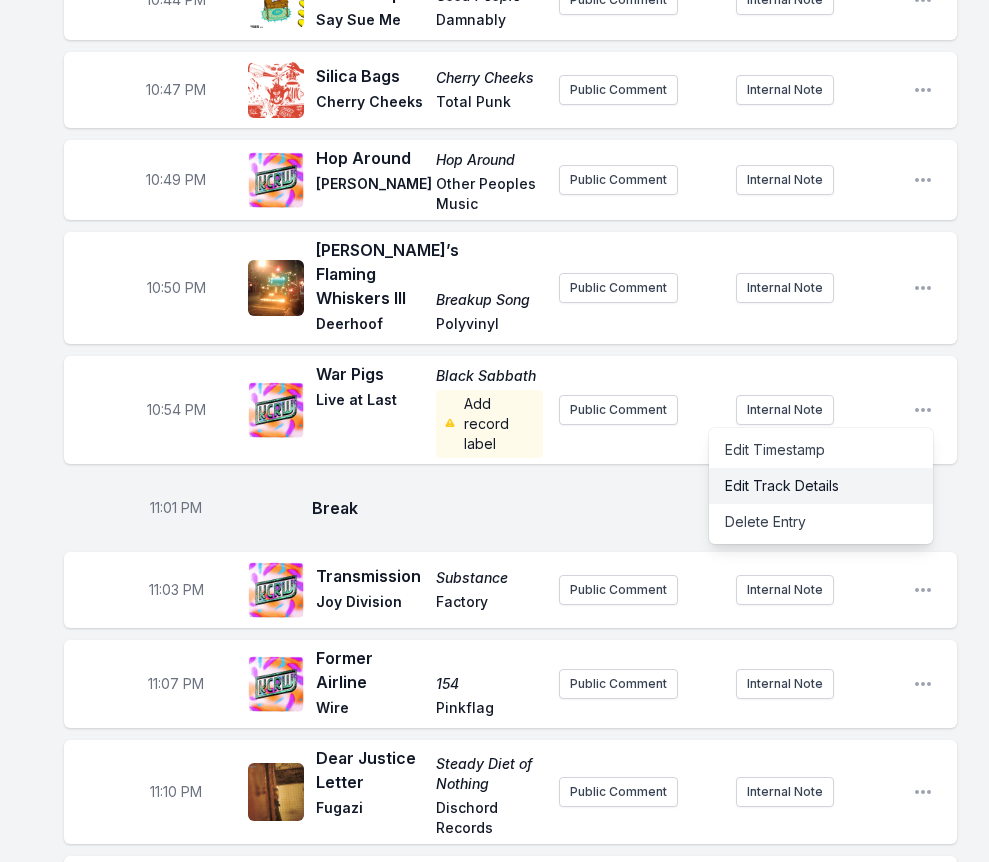 click on "Edit Track Details" at bounding box center [821, 486] 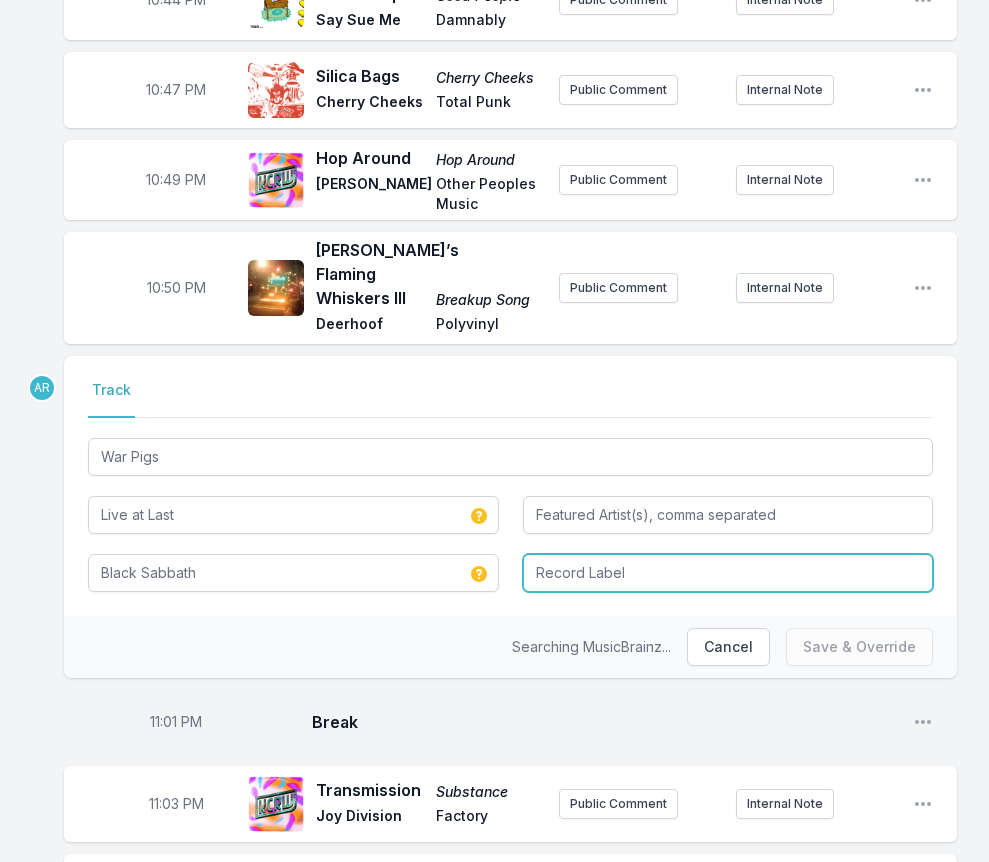click at bounding box center [728, 573] 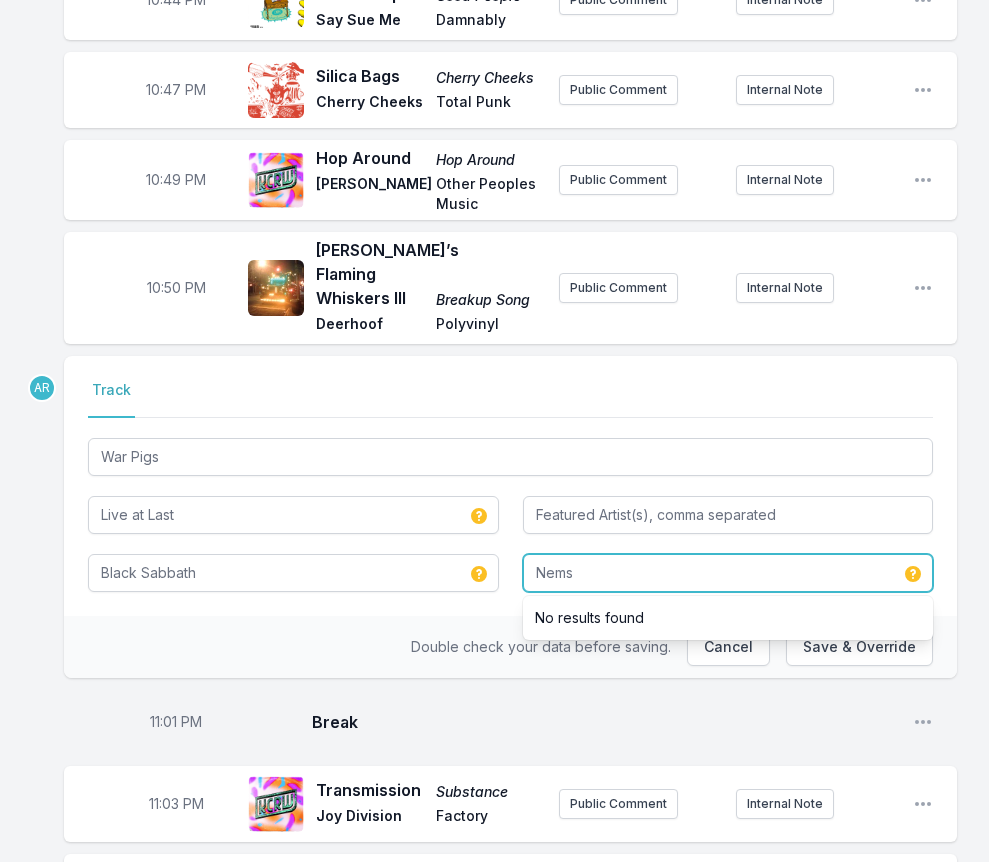 type on "Nems" 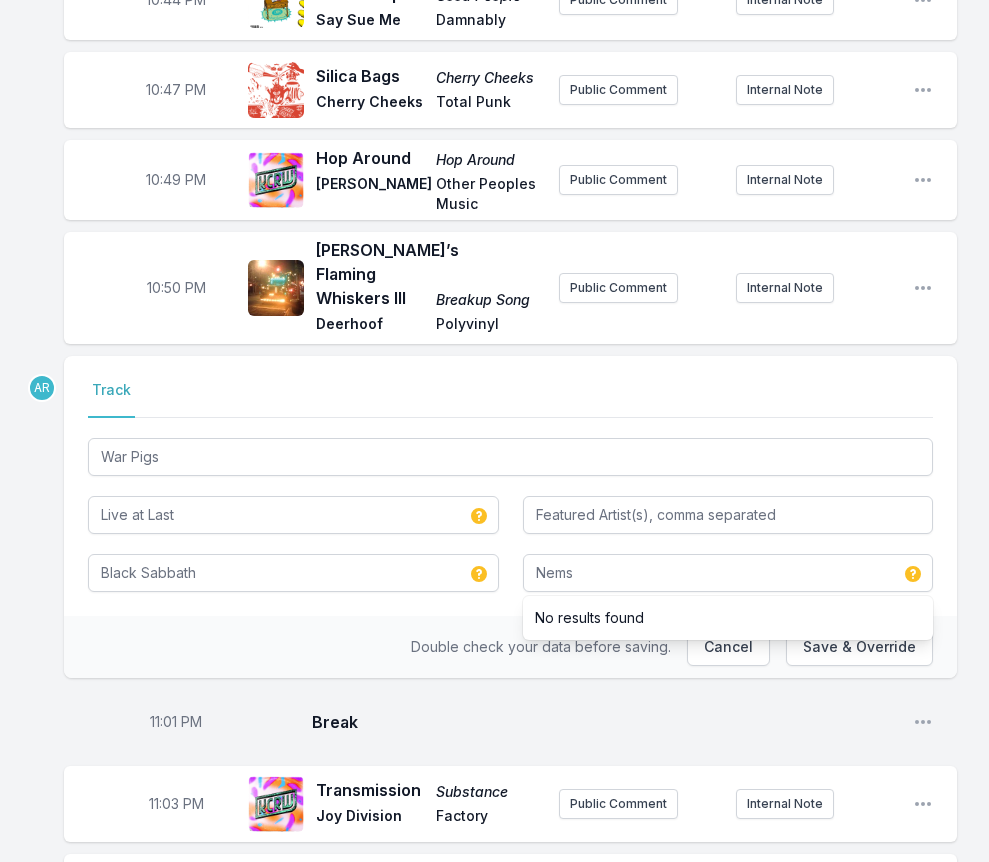 click on "Double check your data before saving. Cancel Save & Override" at bounding box center (510, 647) 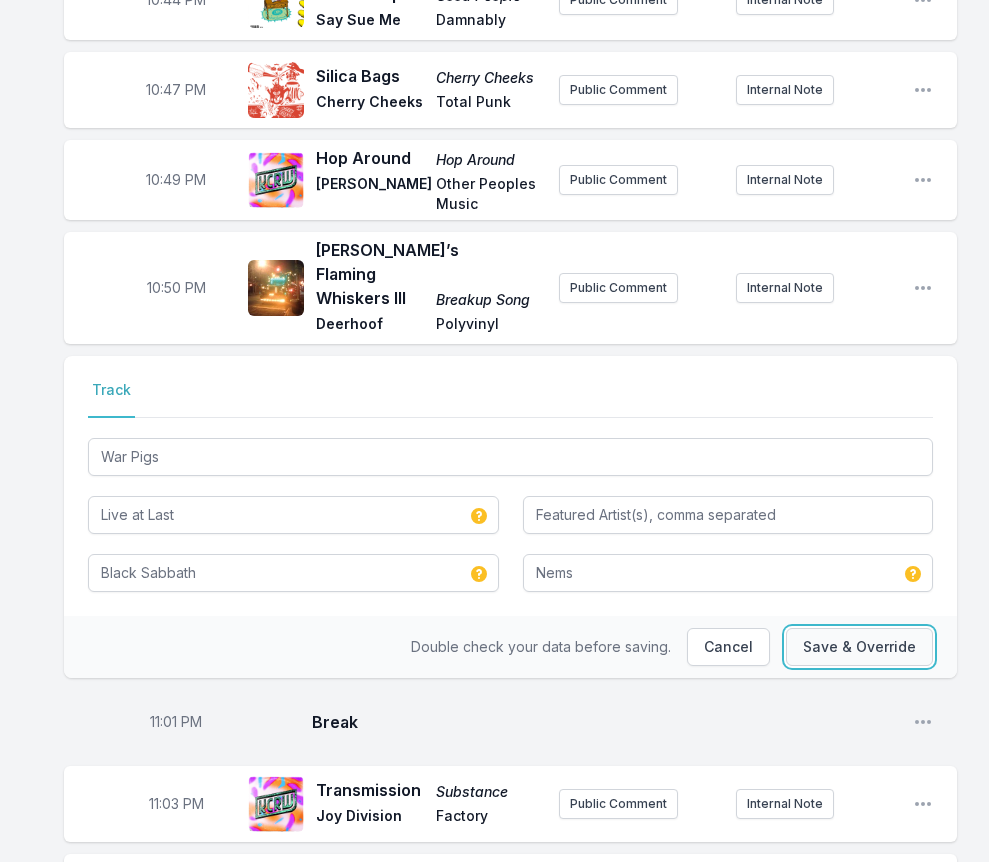 click on "Save & Override" at bounding box center [859, 647] 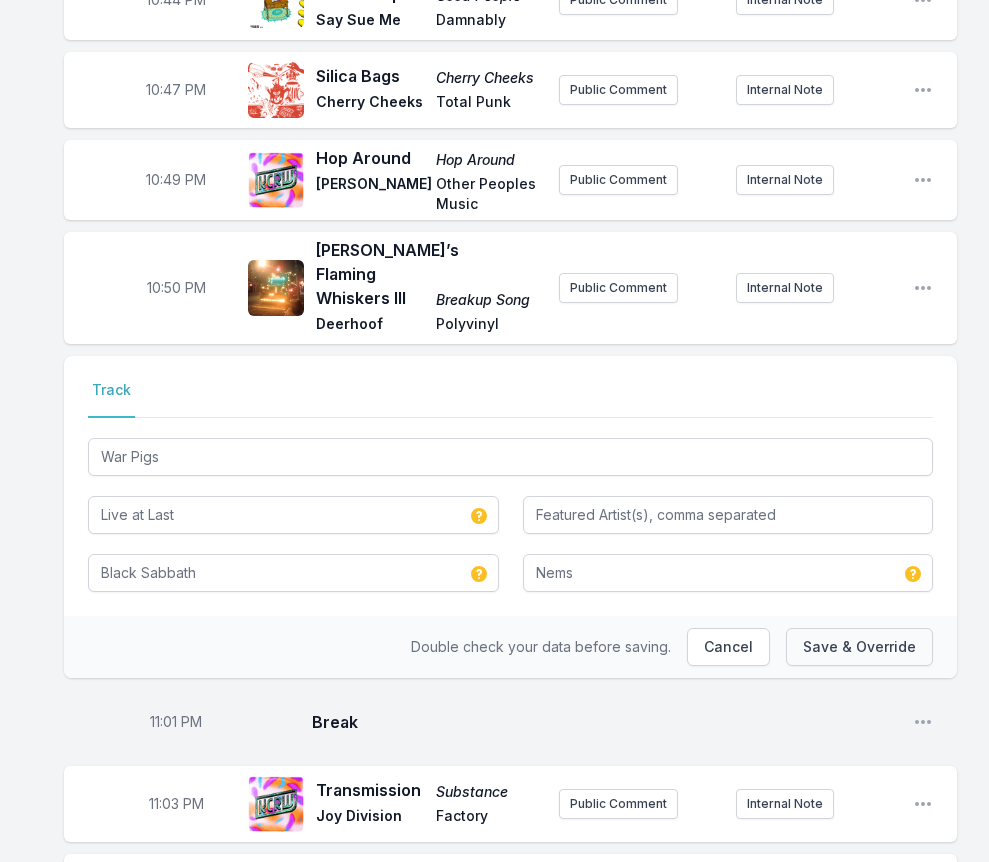 type 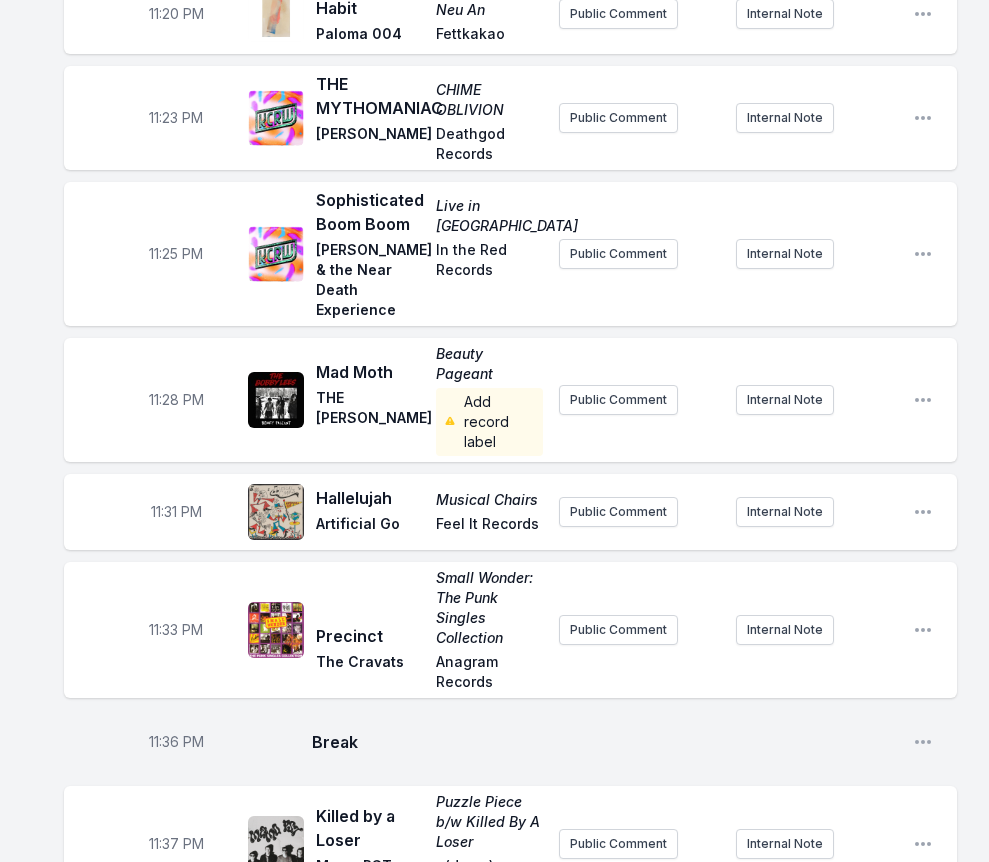 scroll, scrollTop: 3500, scrollLeft: 0, axis: vertical 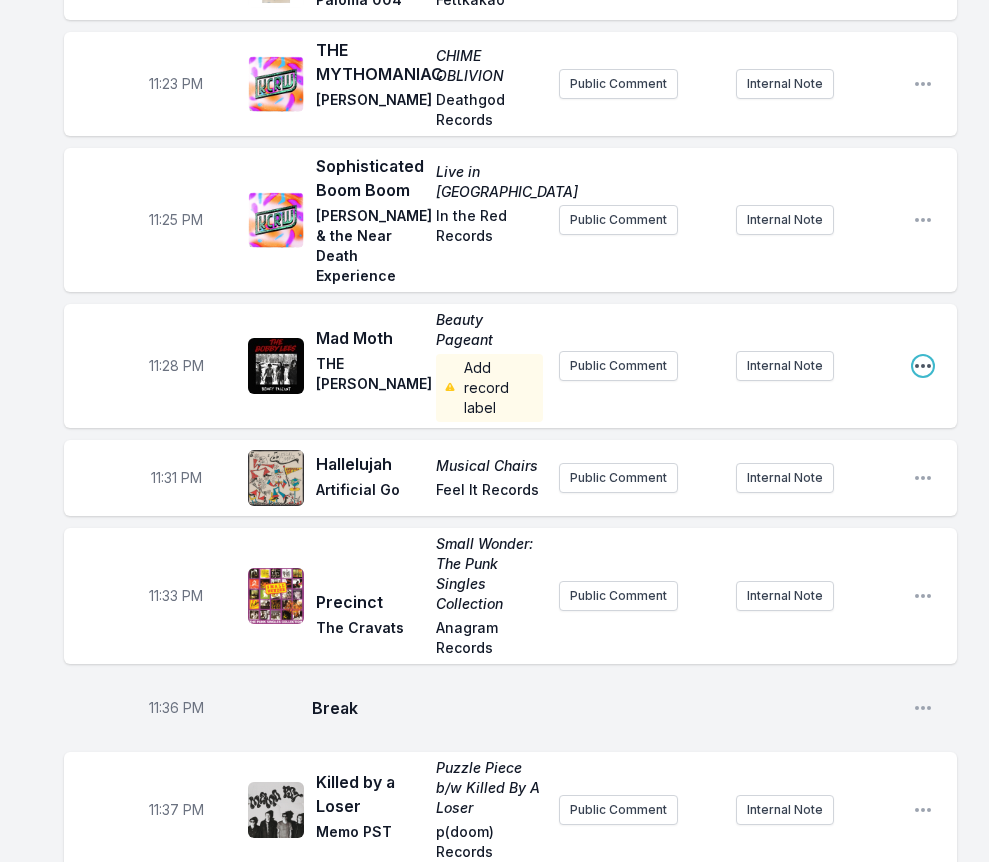 click 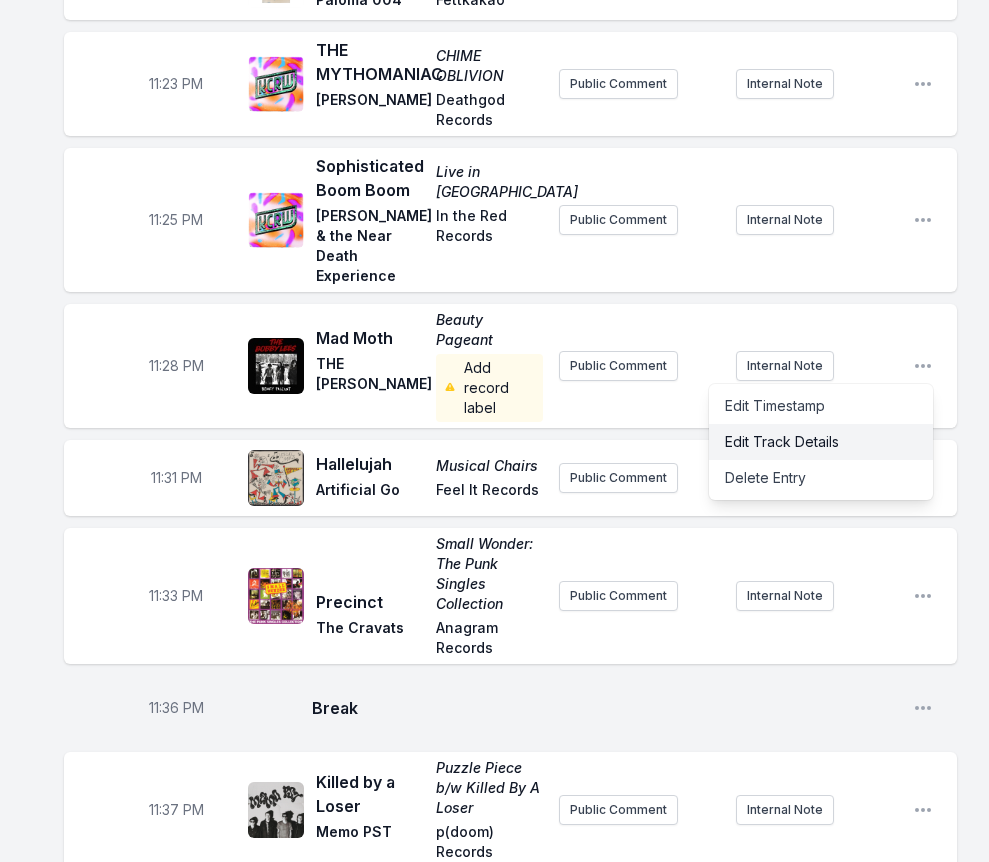 click on "Edit Track Details" at bounding box center [821, 442] 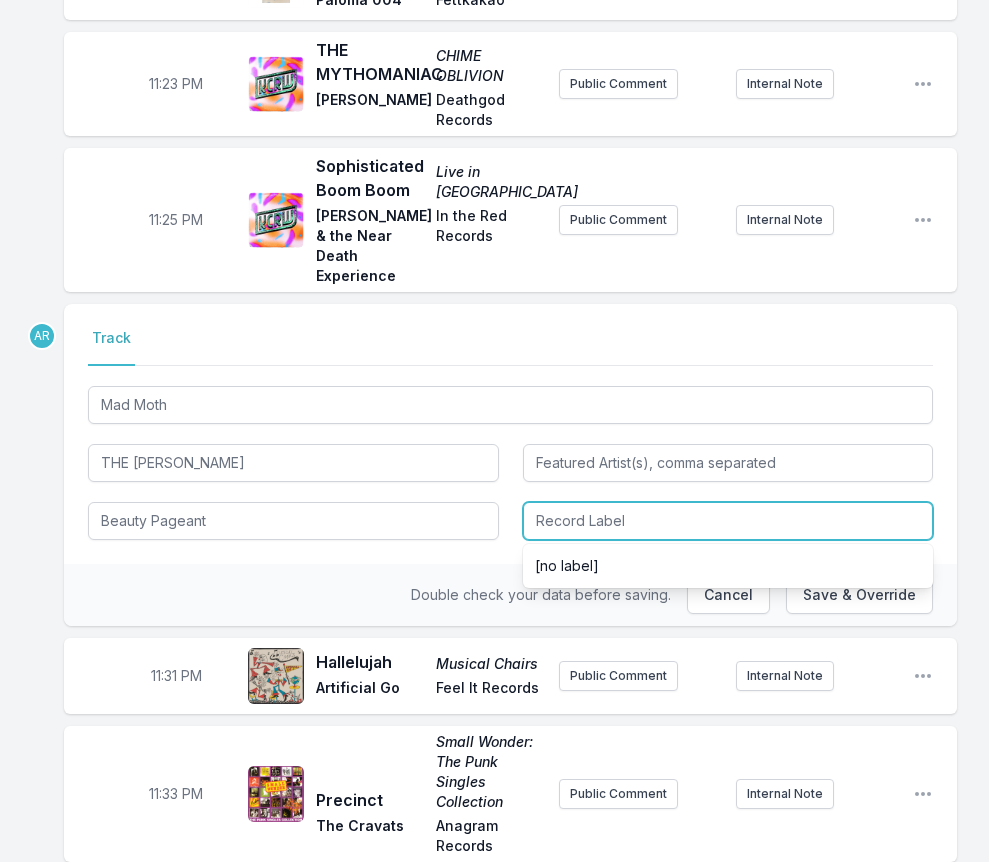 click at bounding box center [728, 521] 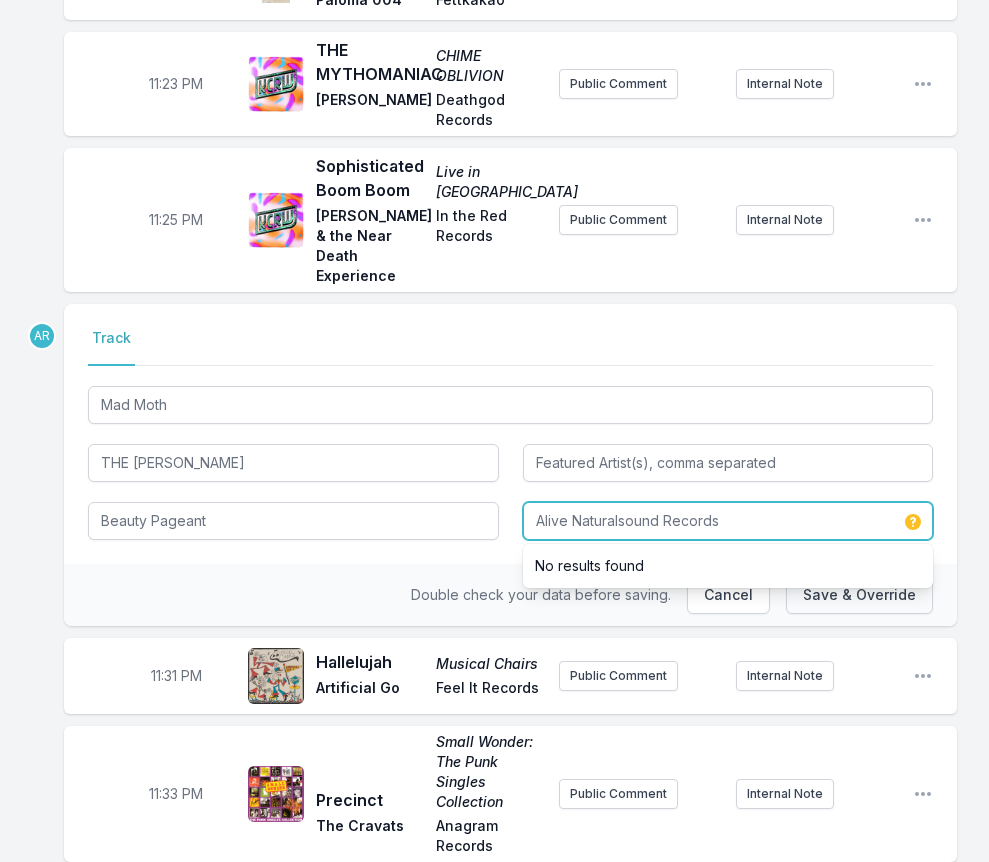 type on "Alive Naturalsound Records" 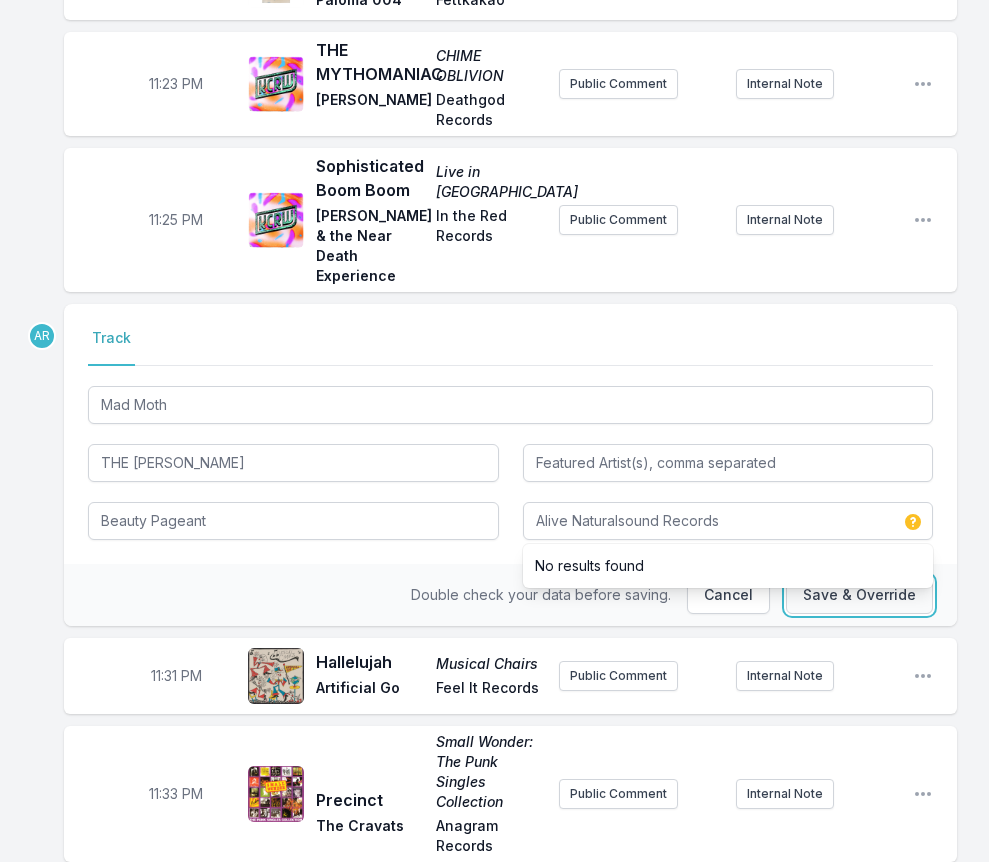 click on "Save & Override" at bounding box center (859, 595) 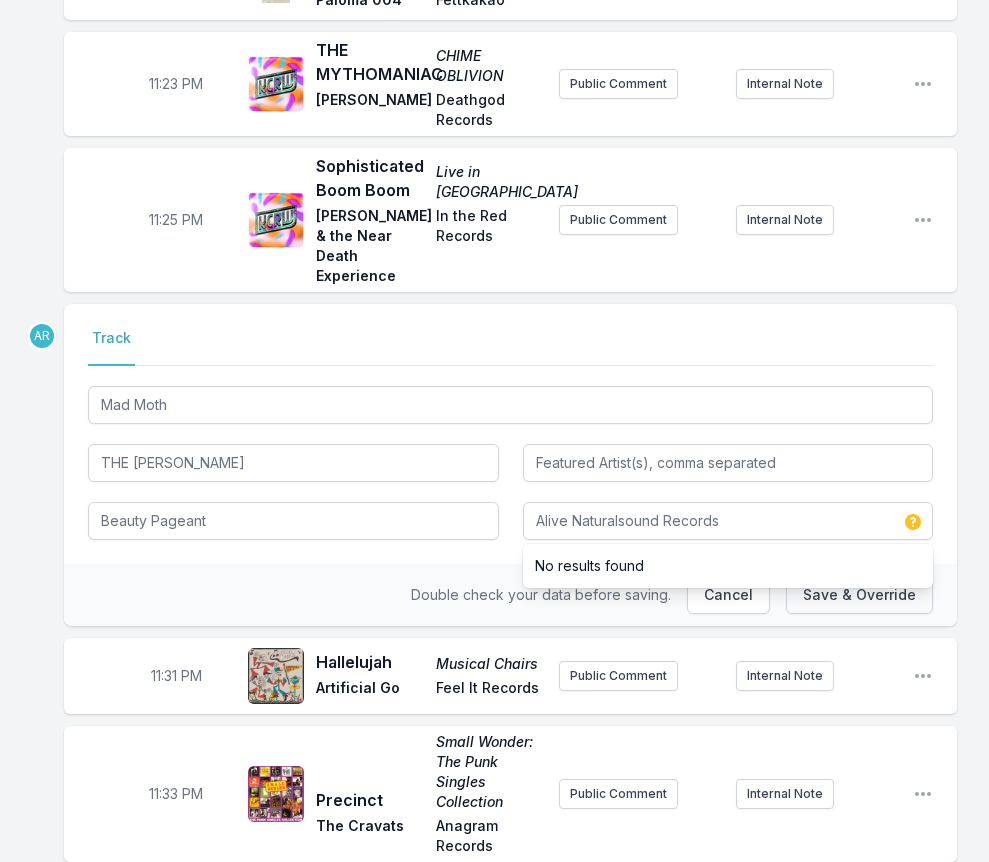 type 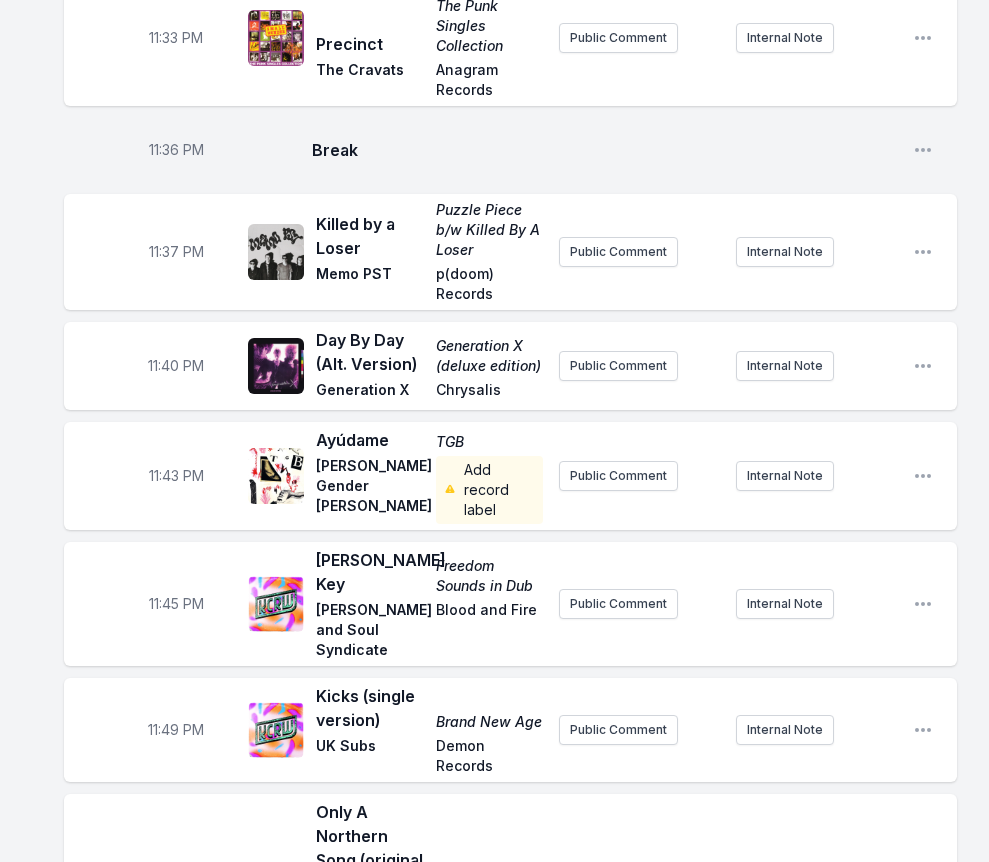 scroll, scrollTop: 4100, scrollLeft: 0, axis: vertical 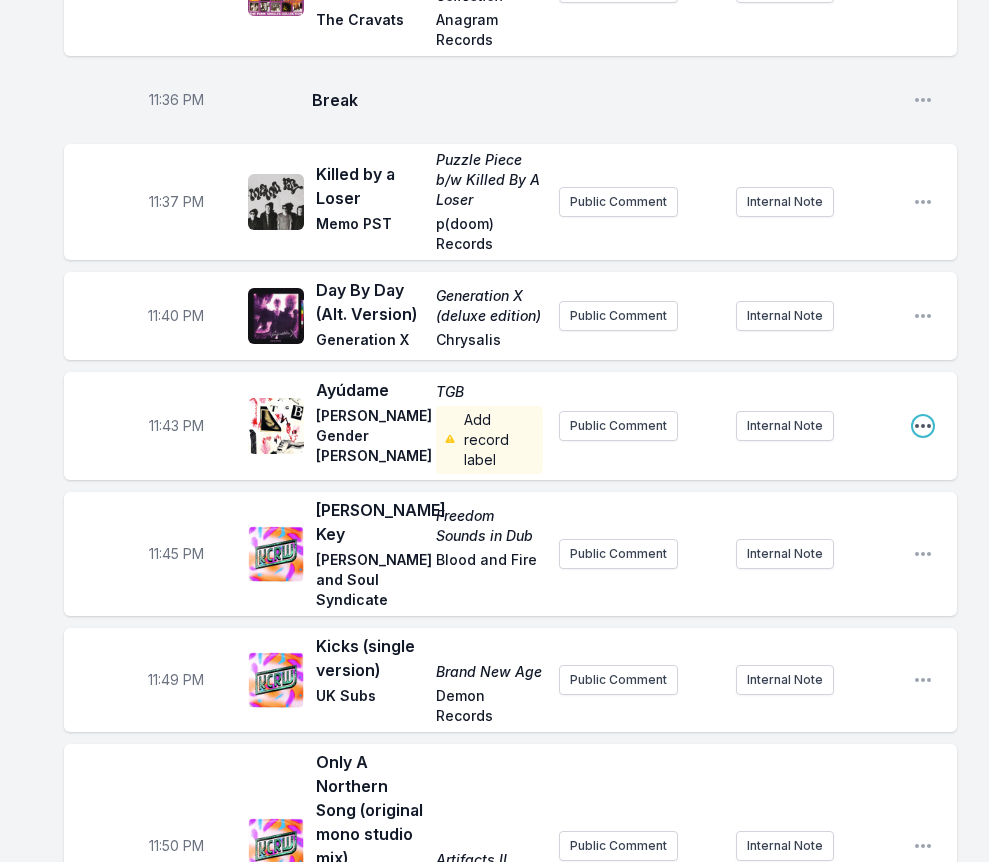 click 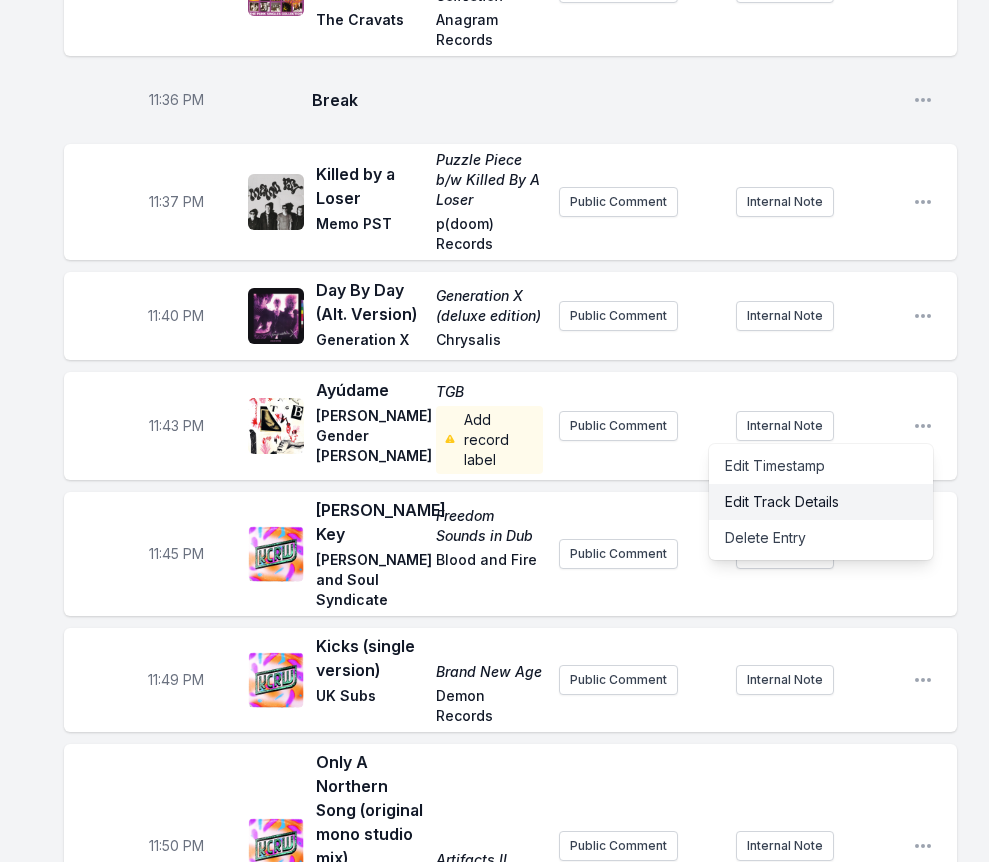 click on "Edit Track Details" at bounding box center [821, 502] 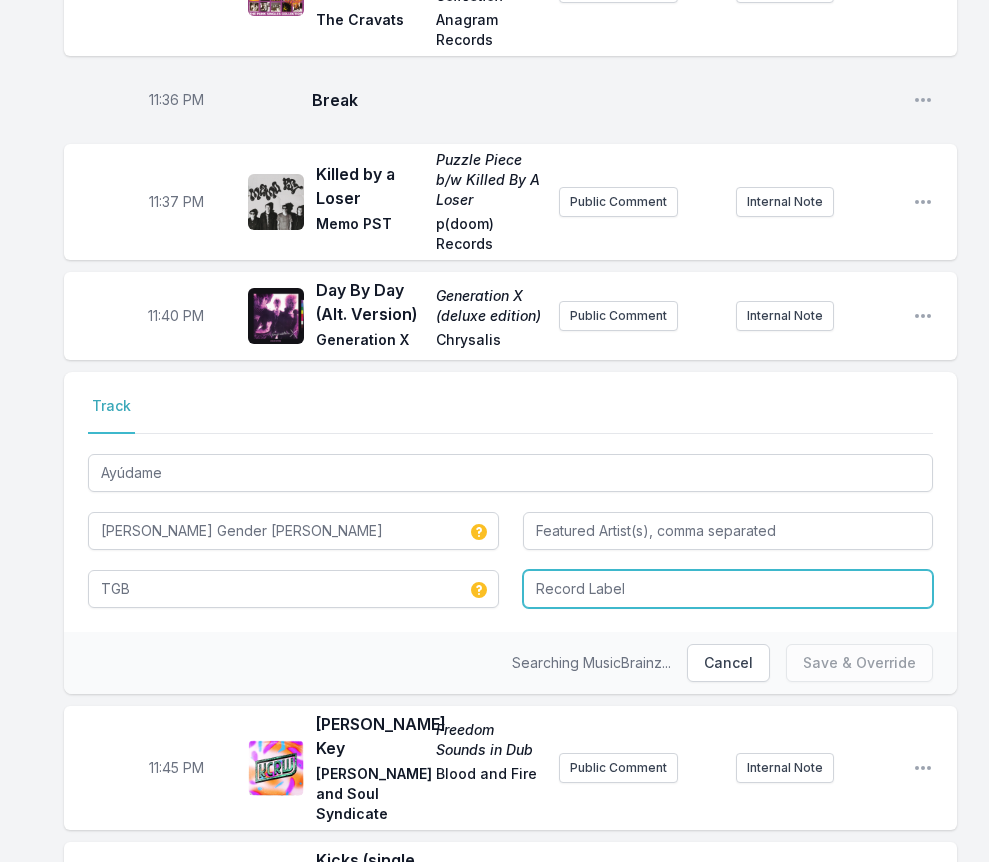 click at bounding box center (728, 589) 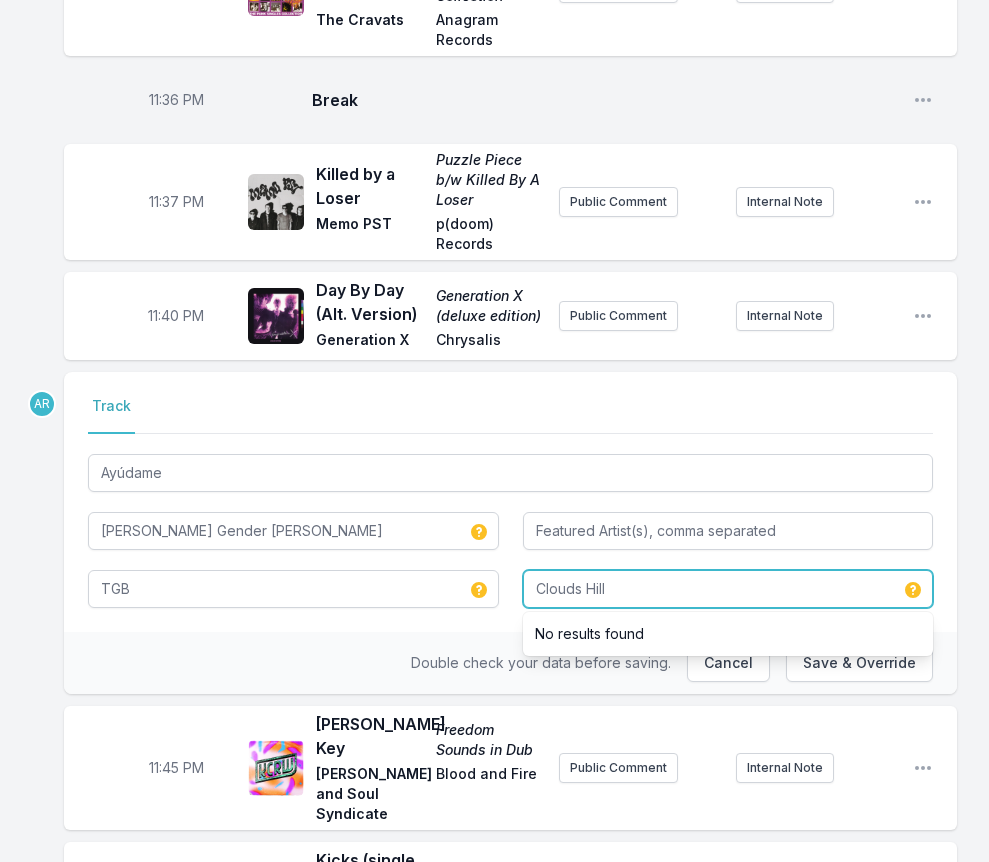 type on "Clouds Hill" 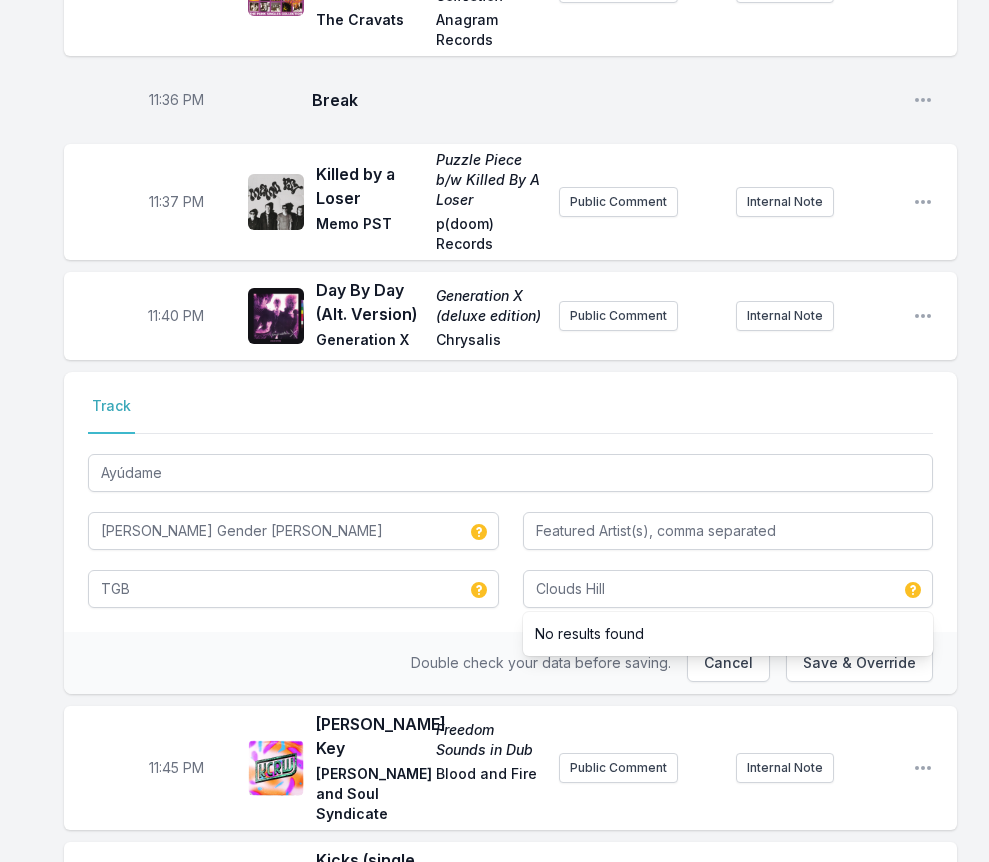 click on "Double check your data before saving. Cancel Save & Override" at bounding box center [510, 663] 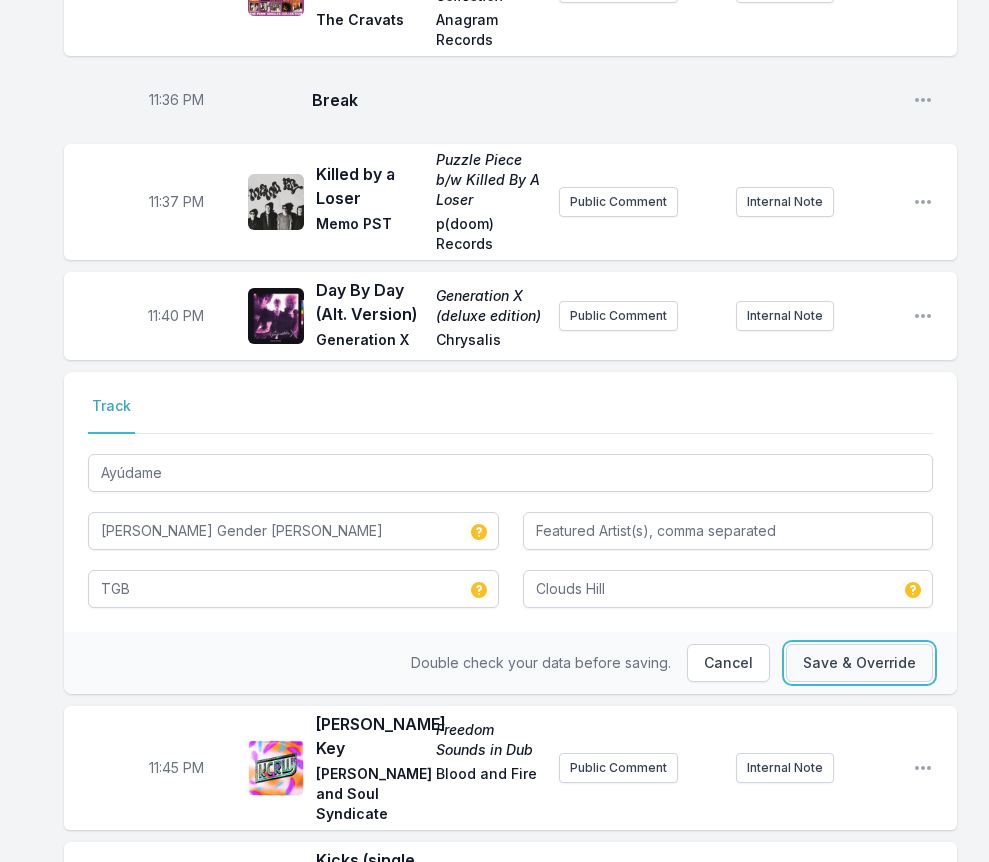 click on "Save & Override" at bounding box center [859, 663] 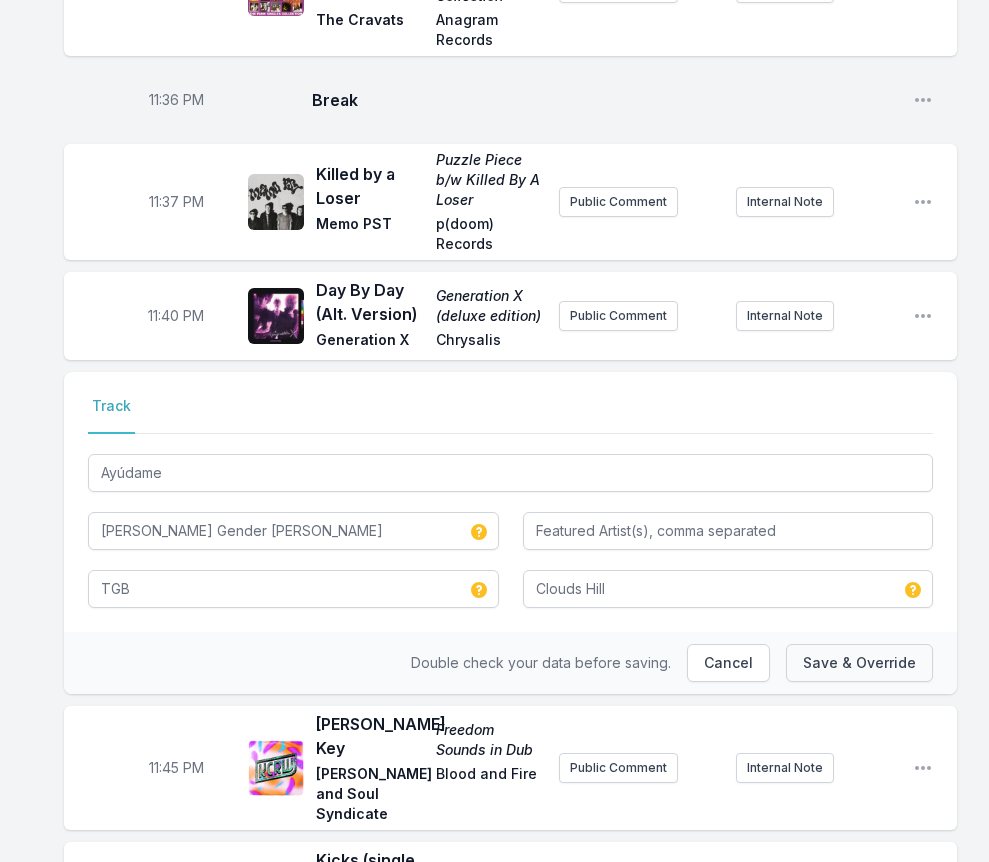 type 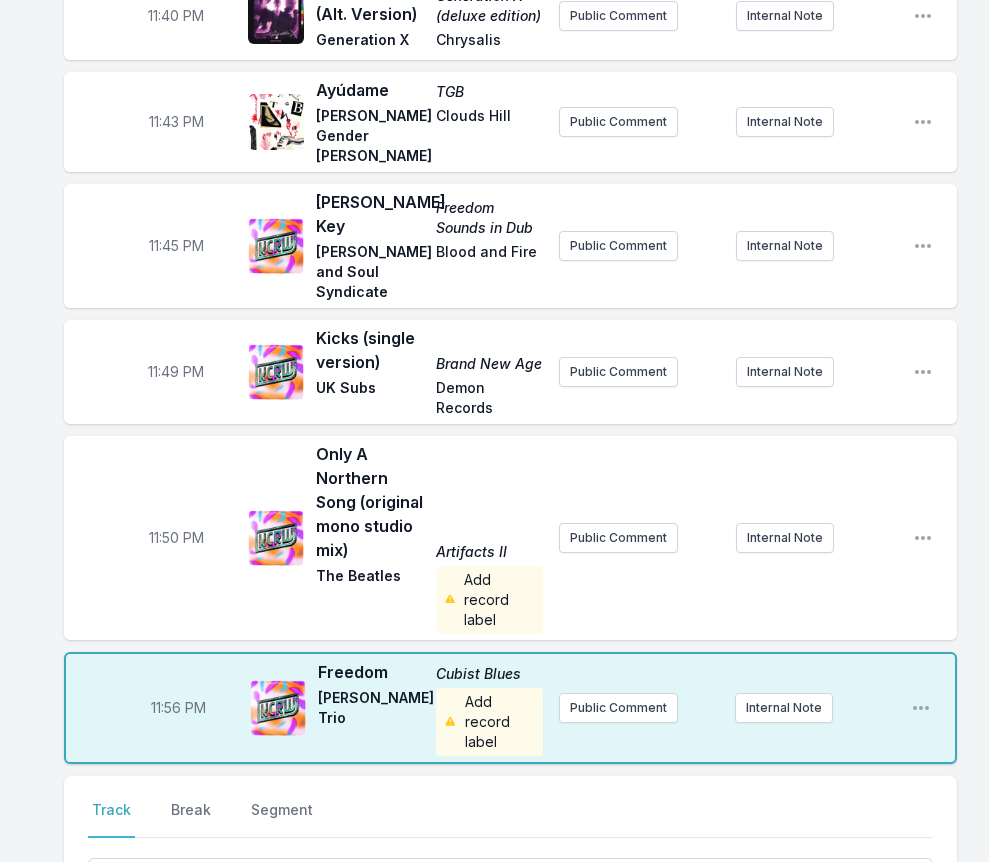 scroll, scrollTop: 4500, scrollLeft: 0, axis: vertical 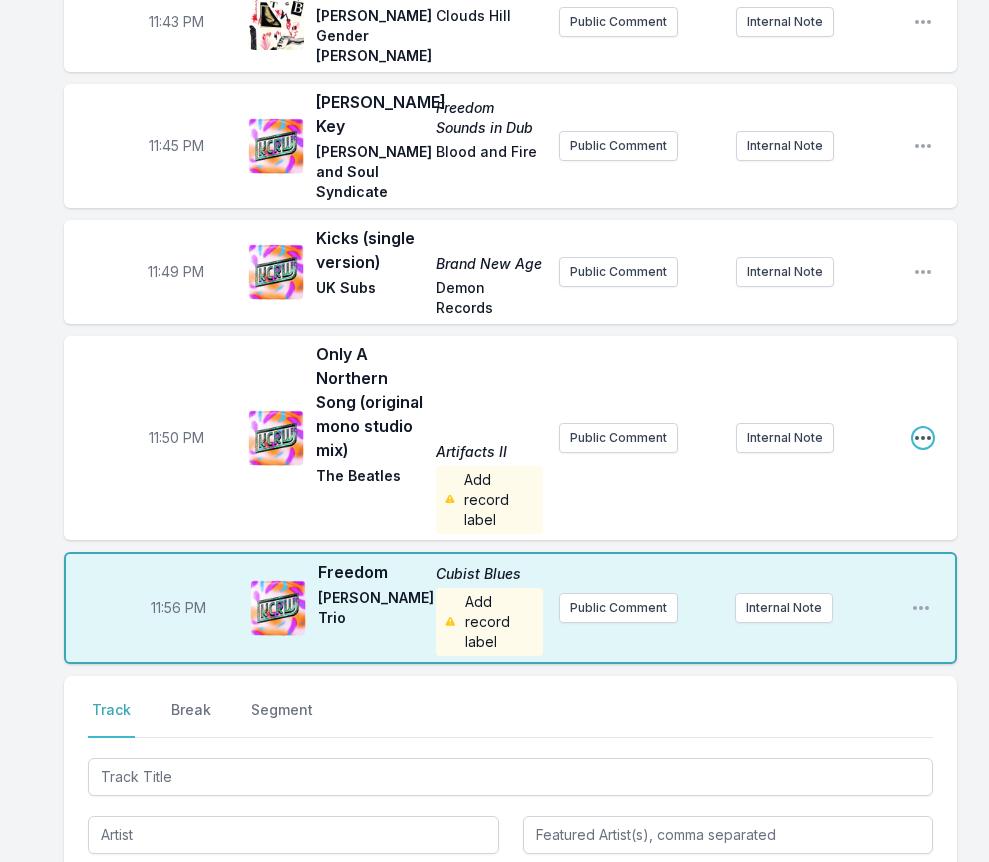 click 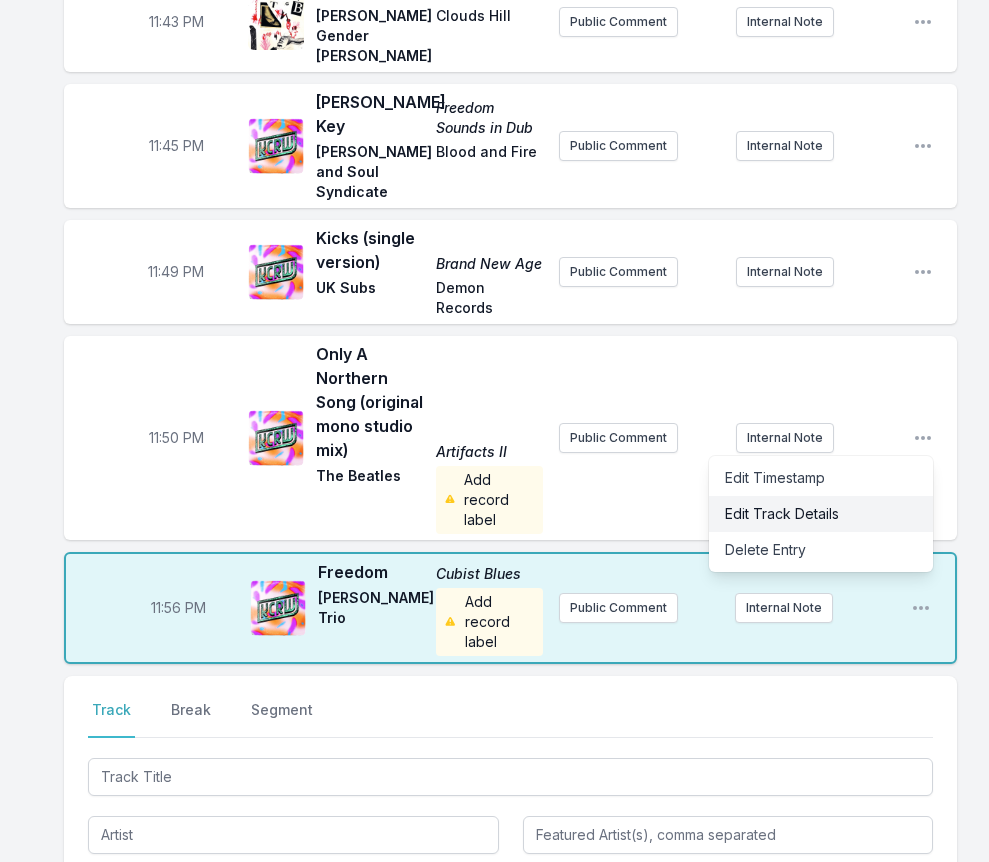 click on "Edit Track Details" at bounding box center (821, 514) 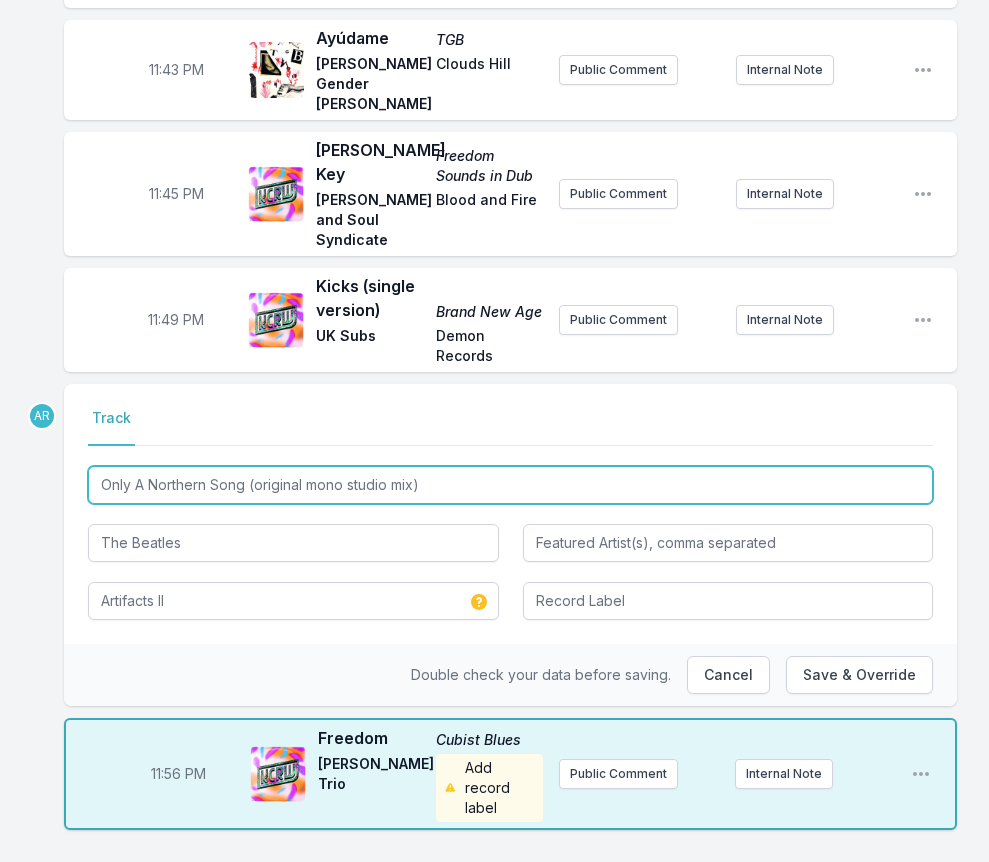 drag, startPoint x: 450, startPoint y: 434, endPoint x: 251, endPoint y: 435, distance: 199.00252 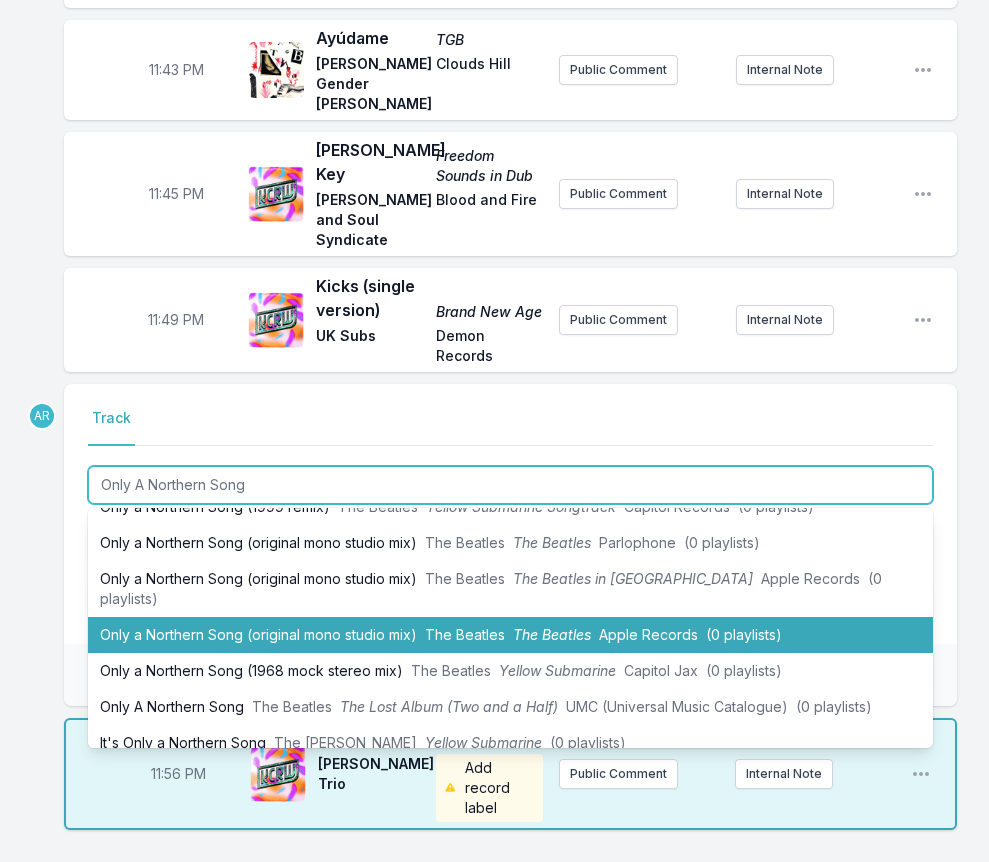scroll, scrollTop: 92, scrollLeft: 0, axis: vertical 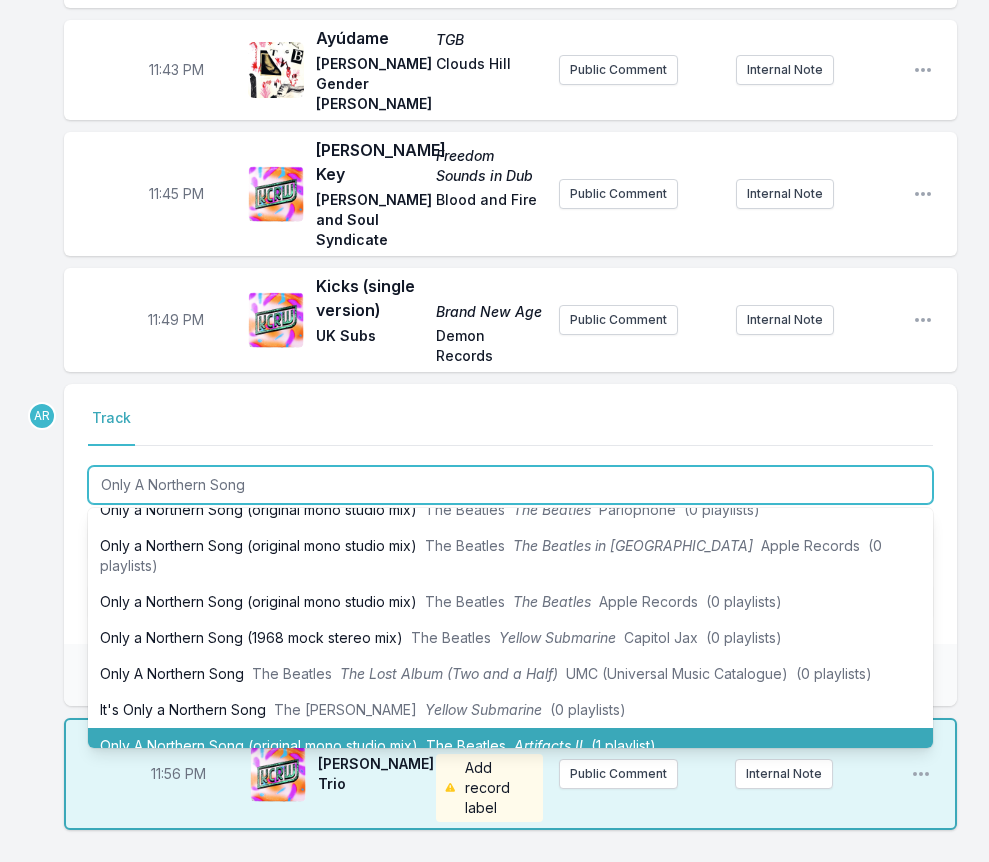 click on "Only A Northern Song (original mono studio mix) The Beatles Artifacts II (1 playlist)" at bounding box center (510, 746) 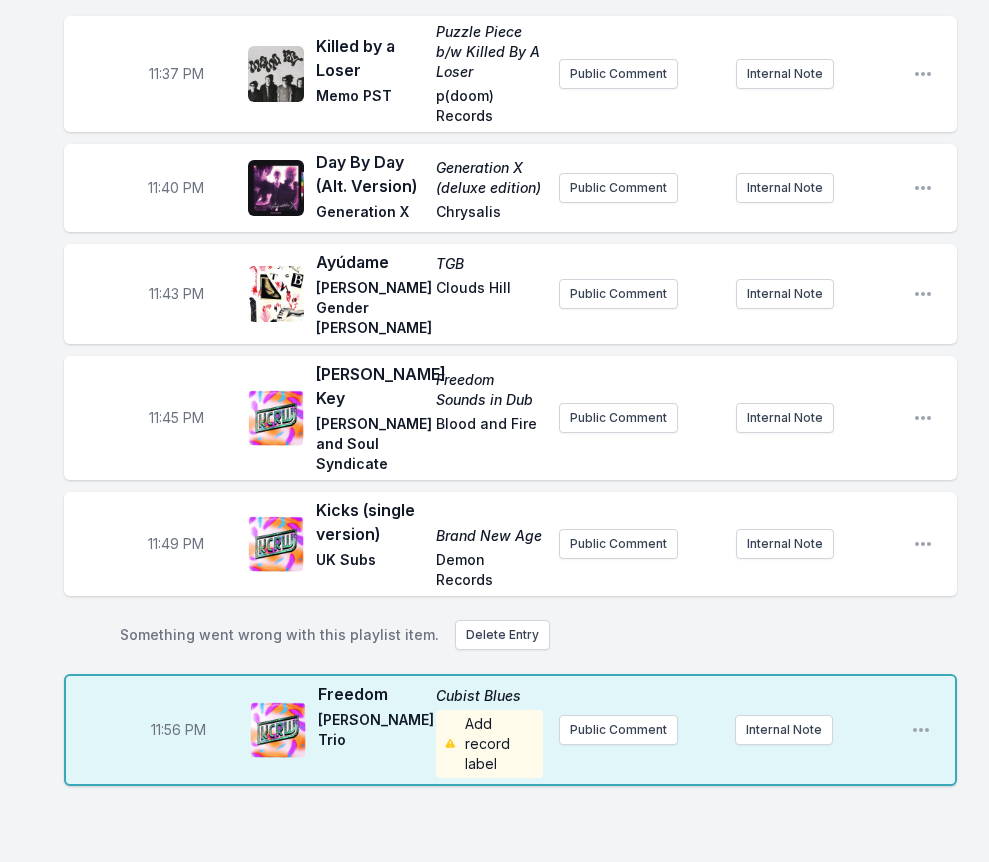 scroll, scrollTop: 4184, scrollLeft: 0, axis: vertical 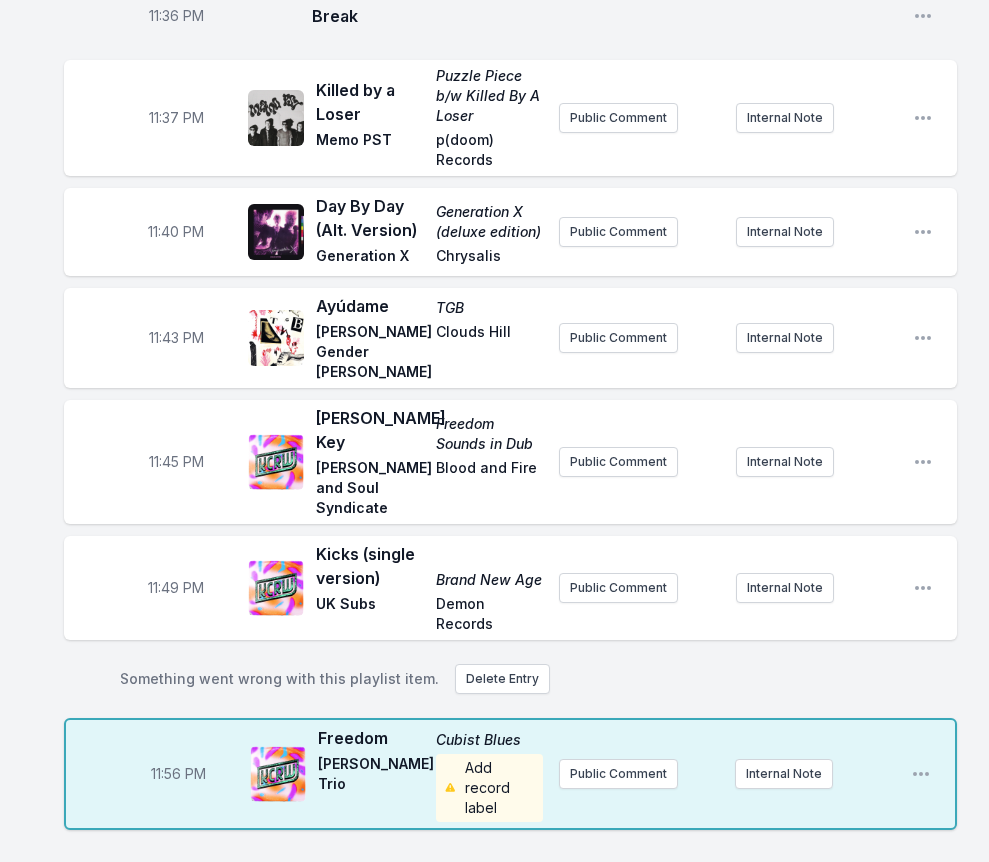 click on "Something went wrong with this playlist item. Delete Entry" at bounding box center (510, 679) 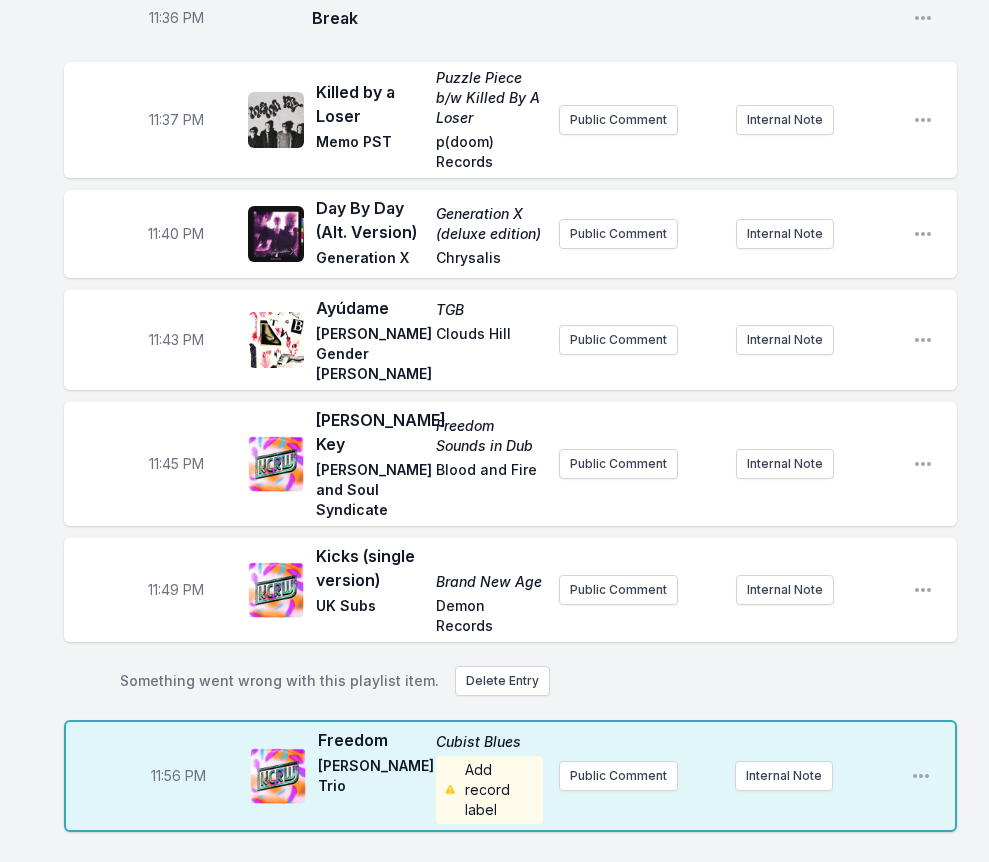 scroll, scrollTop: 4184, scrollLeft: 0, axis: vertical 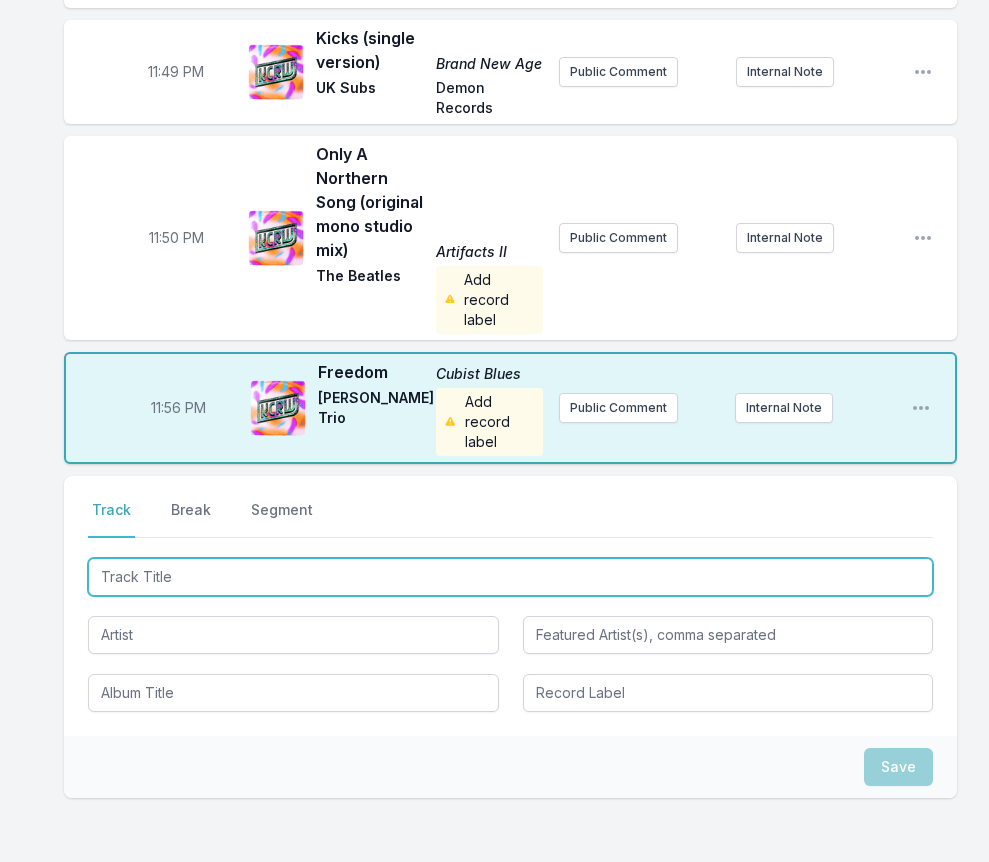 click at bounding box center (510, 577) 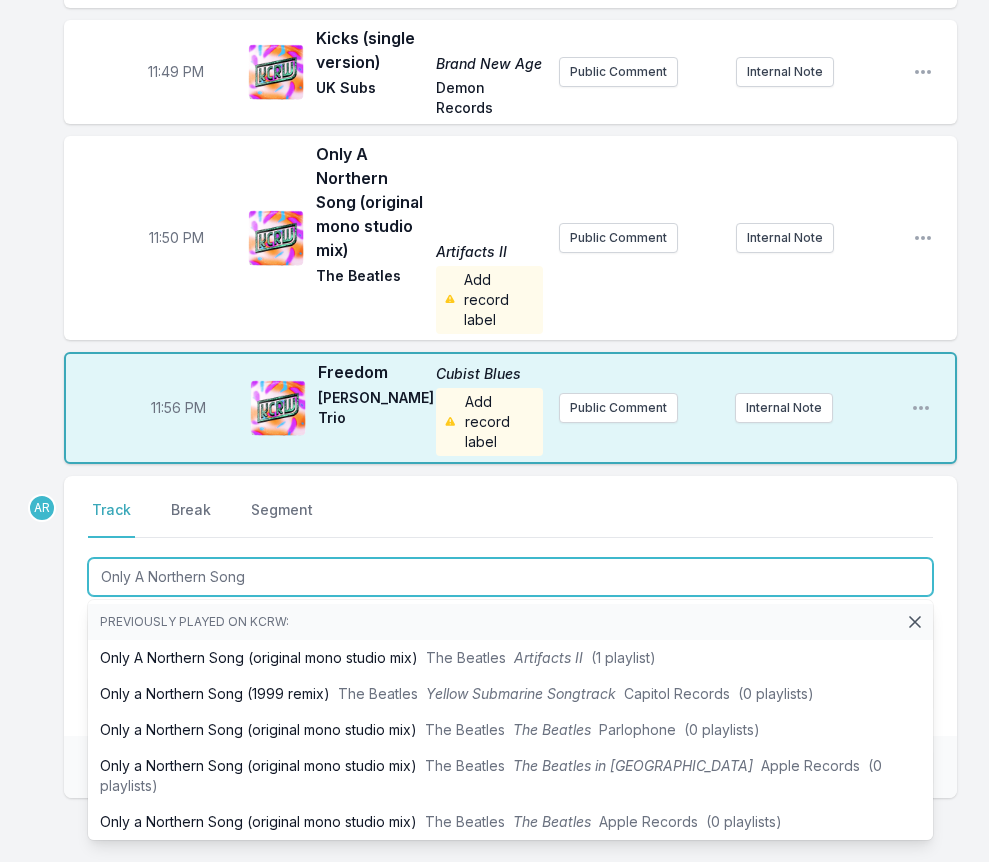 click on "Only A Northern Song" at bounding box center [510, 577] 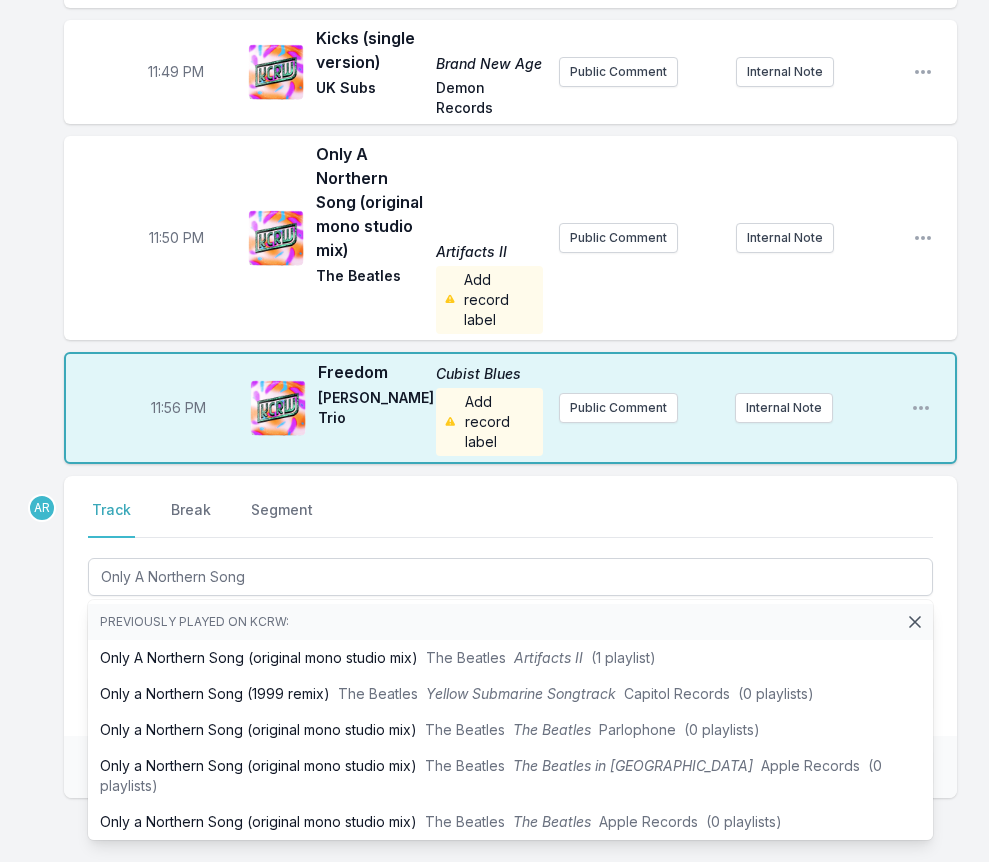 click on "Select a tab Track Break Segment Track Break Segment Only A Northern Song Previously played on KCRW: Only A Northern Song (original mono studio mix) The Beatles Artifacts II (1 playlist) Only a Northern Song (1999 remix) The Beatles Yellow Submarine Songtrack Capitol Records (0 playlists) Only a Northern Song (original mono studio mix) The Beatles The Beatles Parlophone (0 playlists) Only a Northern Song (original mono studio mix) The Beatles The Beatles in Mono Apple Records (0 playlists) Only a Northern Song (original mono studio mix) The Beatles The Beatles Apple Records (0 playlists) Only a Northern Song (1968 mock stereo mix) The Beatles Yellow Submarine Capitol Jax (0 playlists) Only A Northern Song The Beatles The Lost Album (Two and a Half) UMC (Universal Music Catalogue) (0 playlists) It's Only a Northern Song The [PERSON_NAME] Yellow Submarine (0 playlists)" at bounding box center [510, 606] 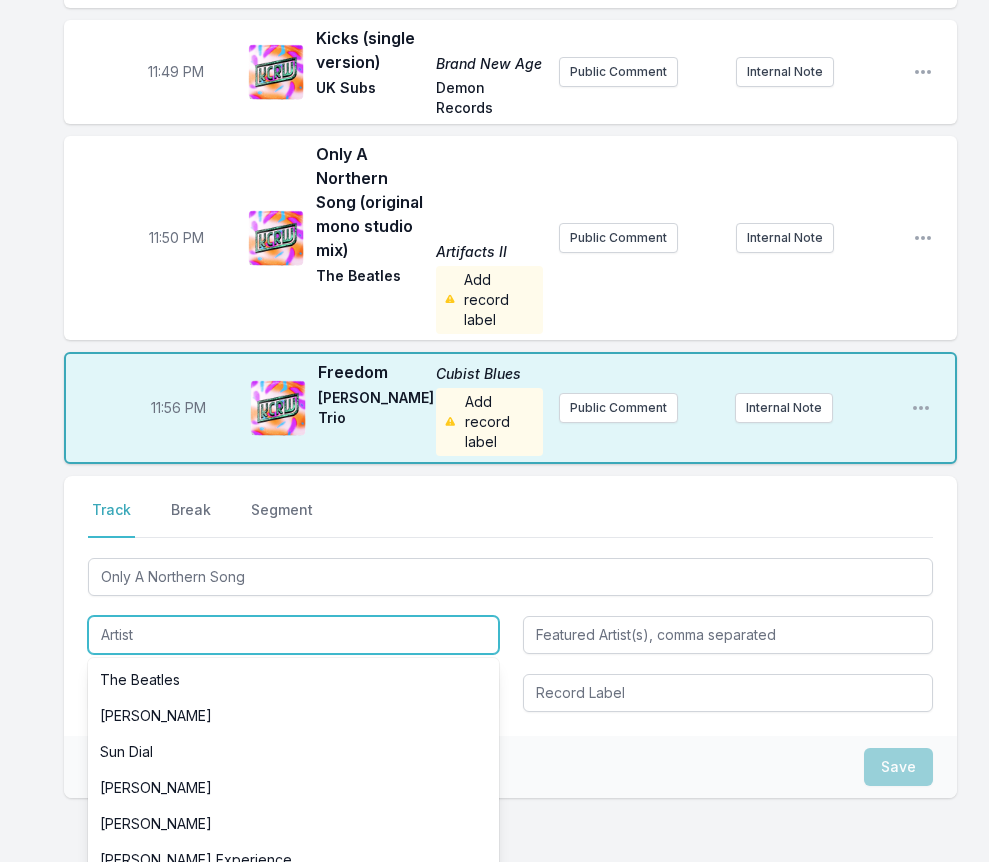 click at bounding box center (293, 635) 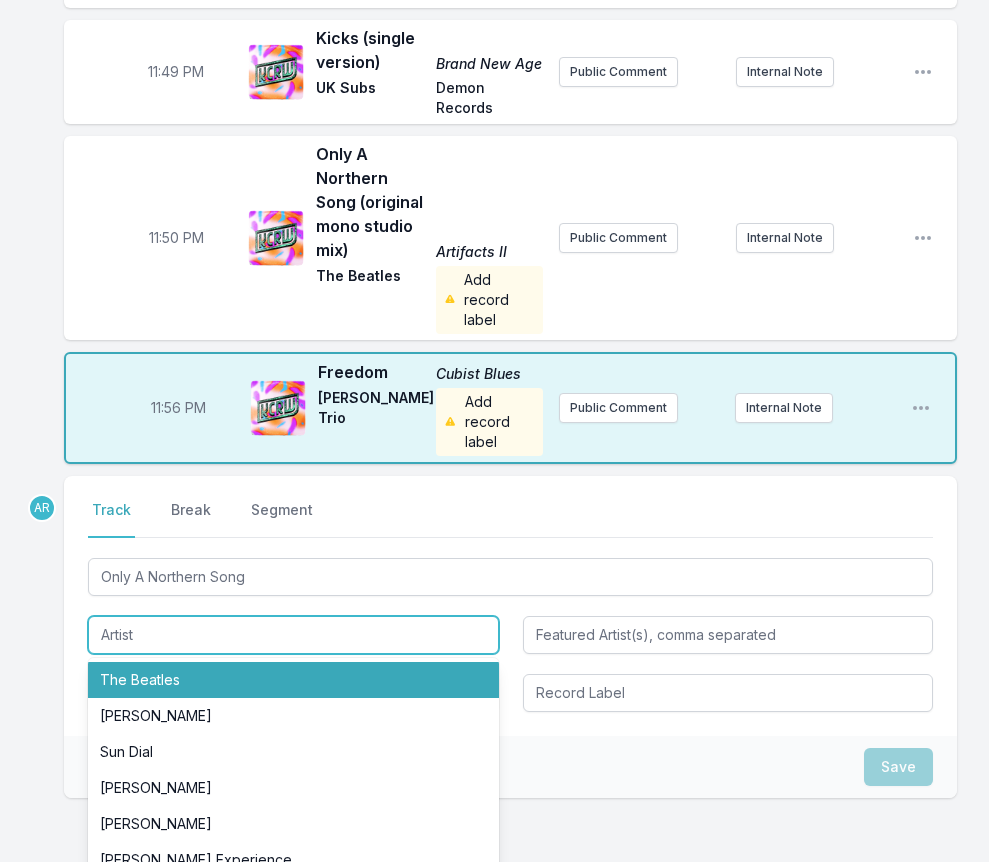 click on "The Beatles" at bounding box center (293, 680) 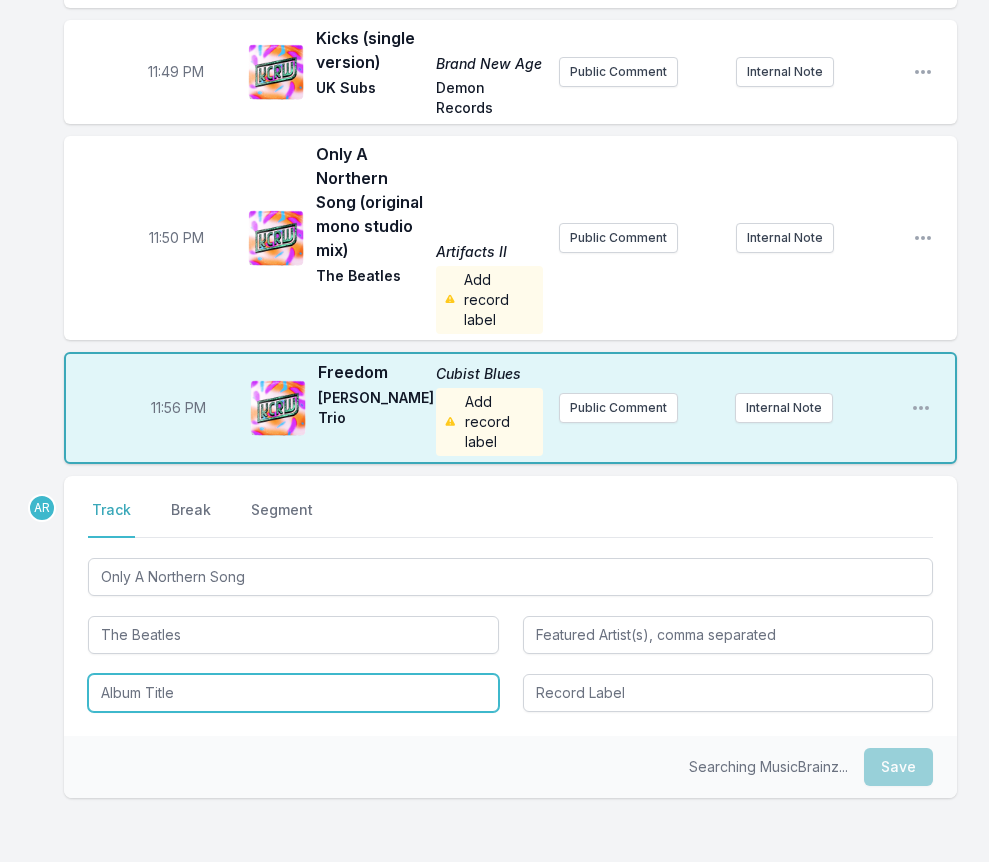 click at bounding box center (293, 693) 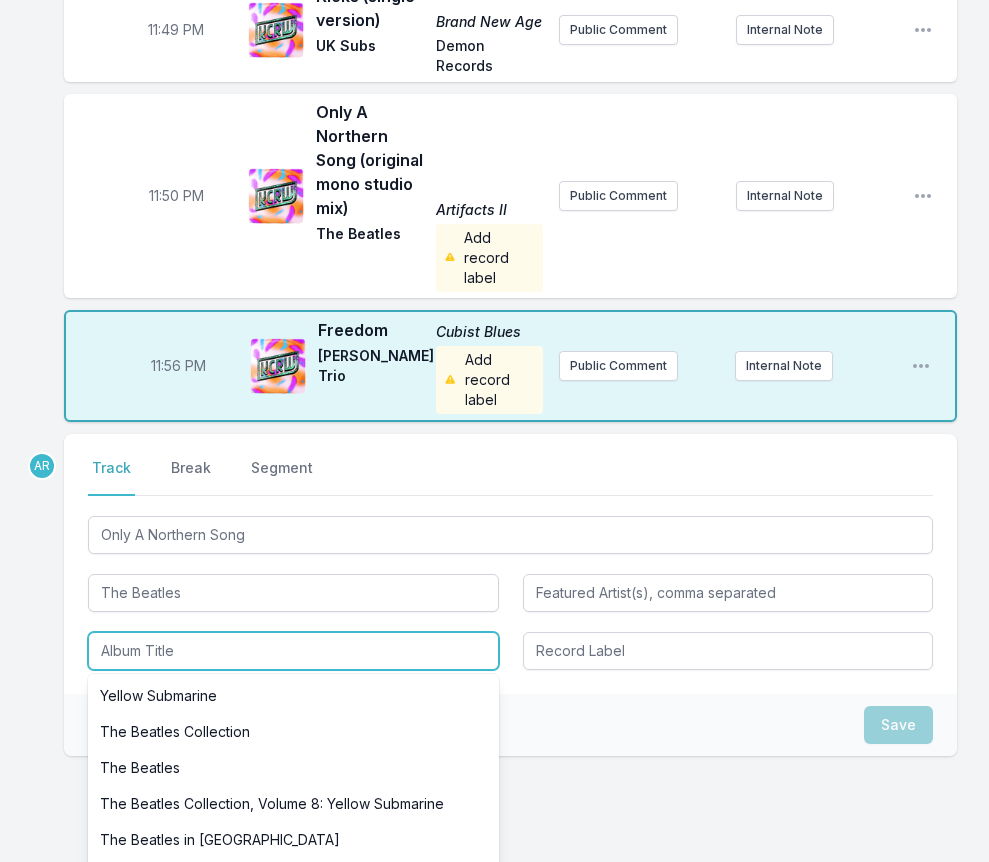 scroll, scrollTop: 4784, scrollLeft: 0, axis: vertical 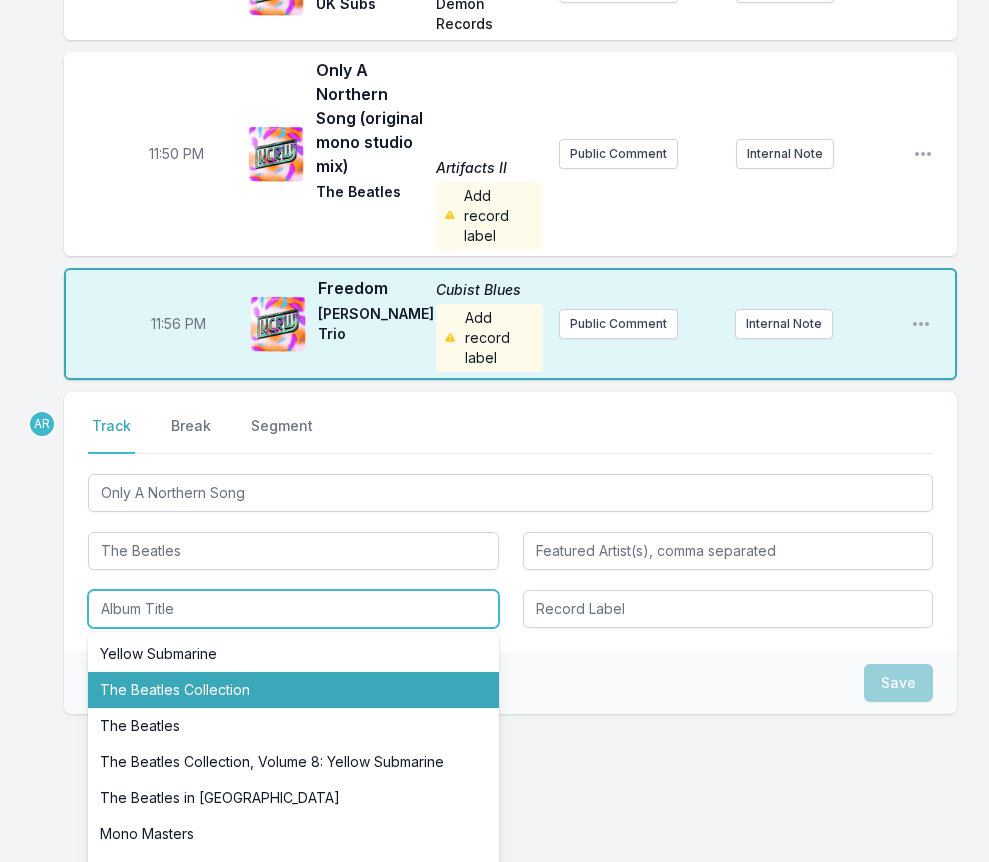 click at bounding box center [293, 609] 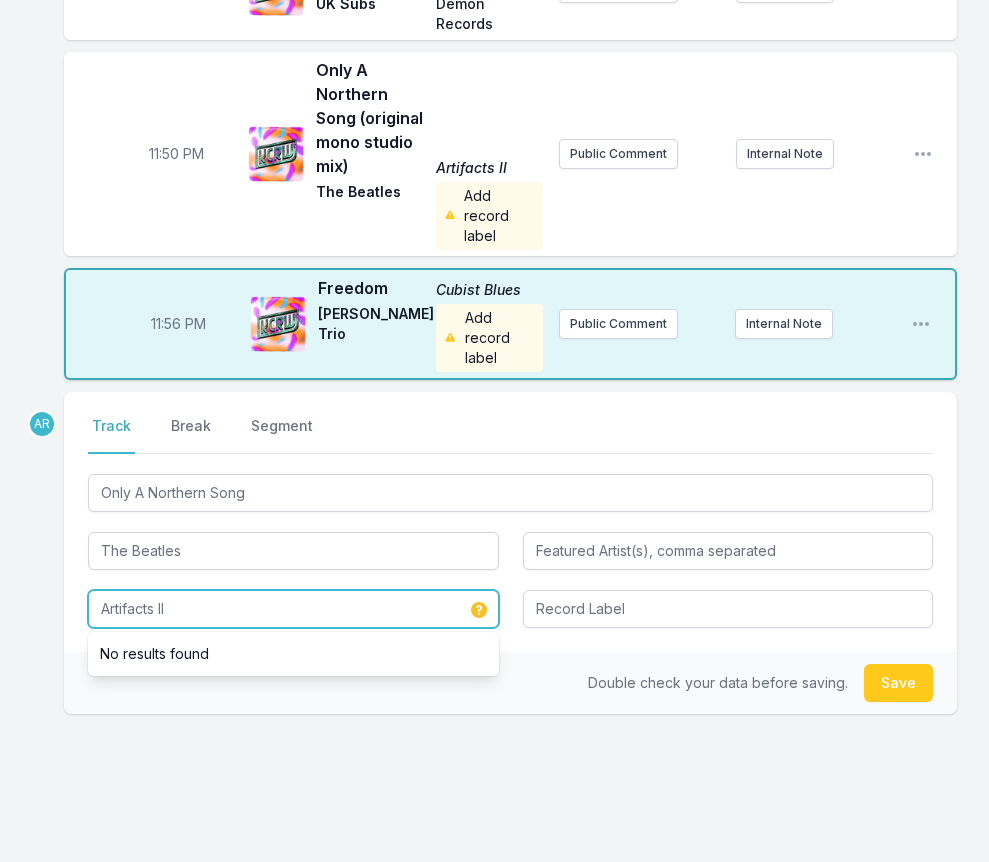 type on "Artifacts II" 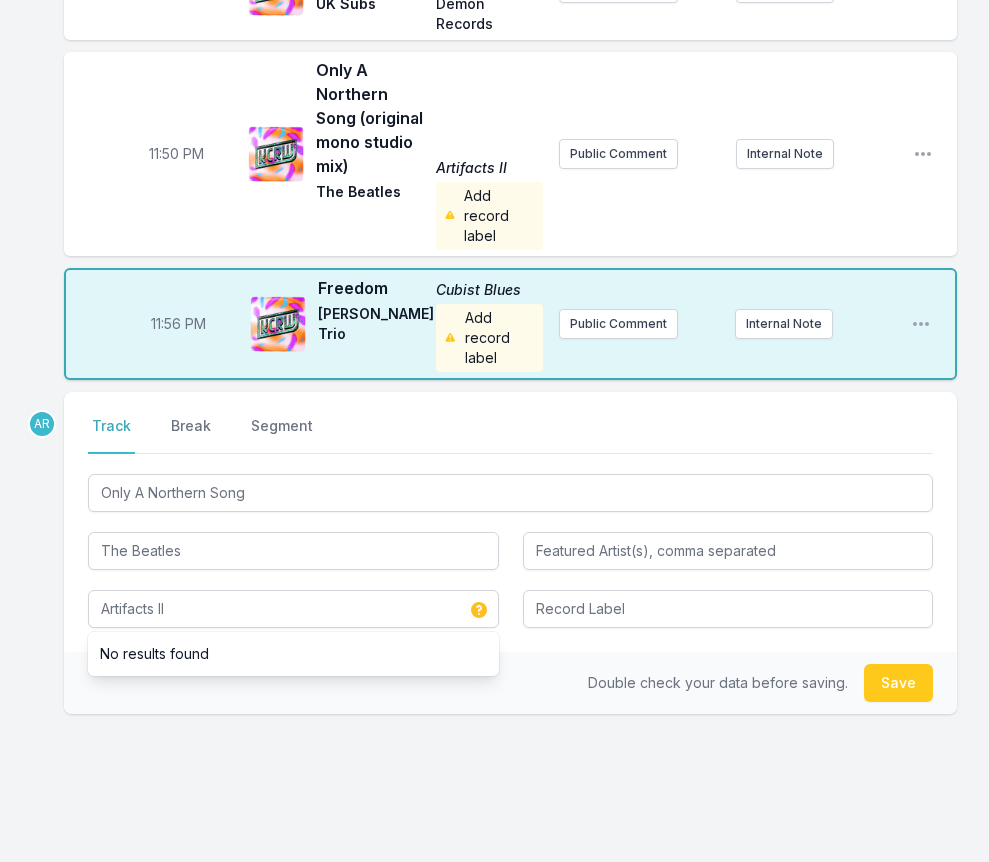 click on "Double check your data before saving." at bounding box center [718, 682] 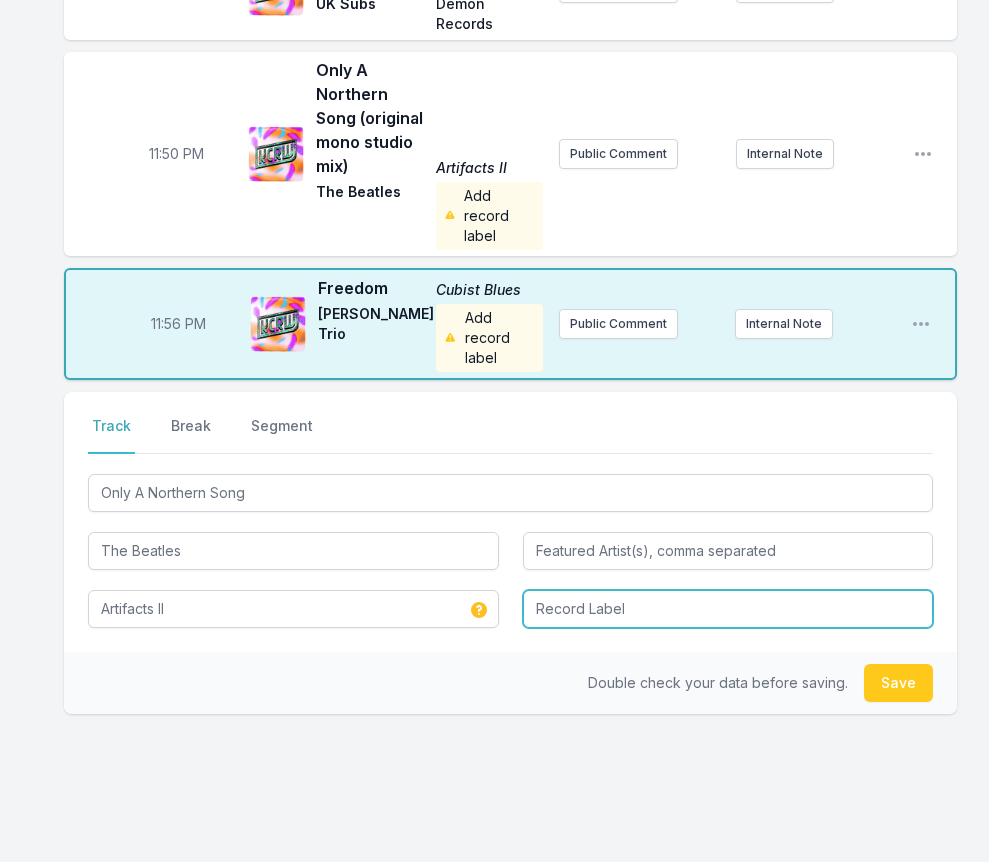 click at bounding box center (728, 609) 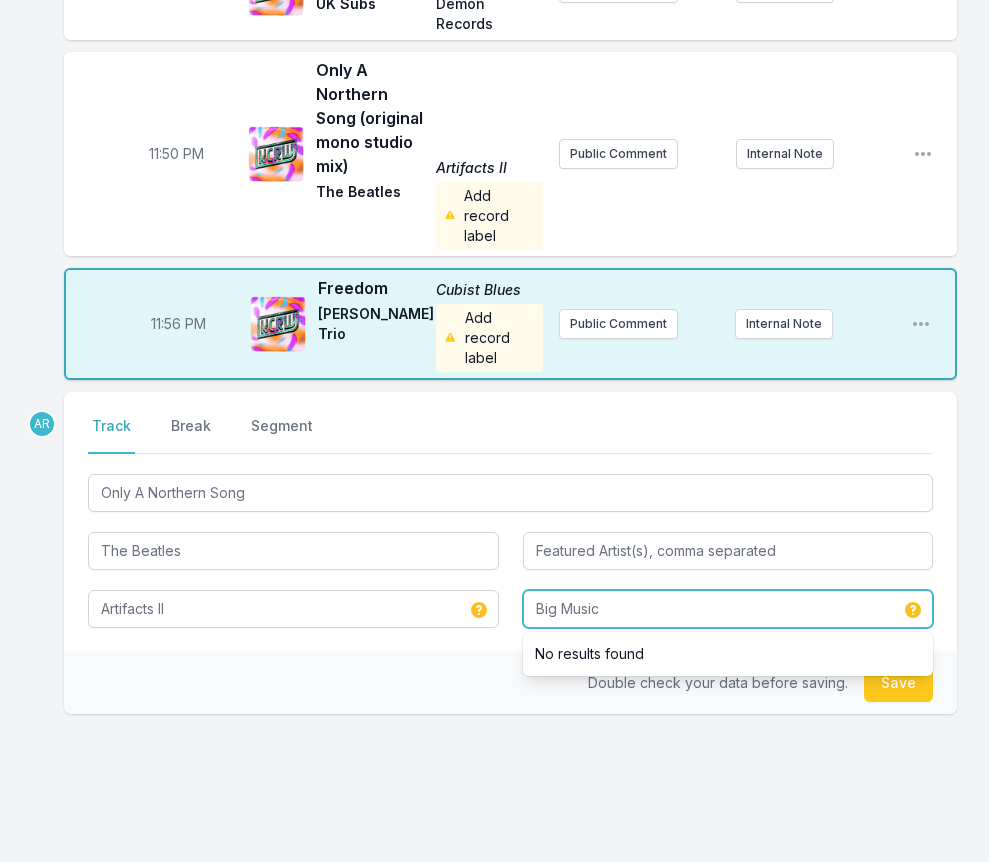 type on "Big Music" 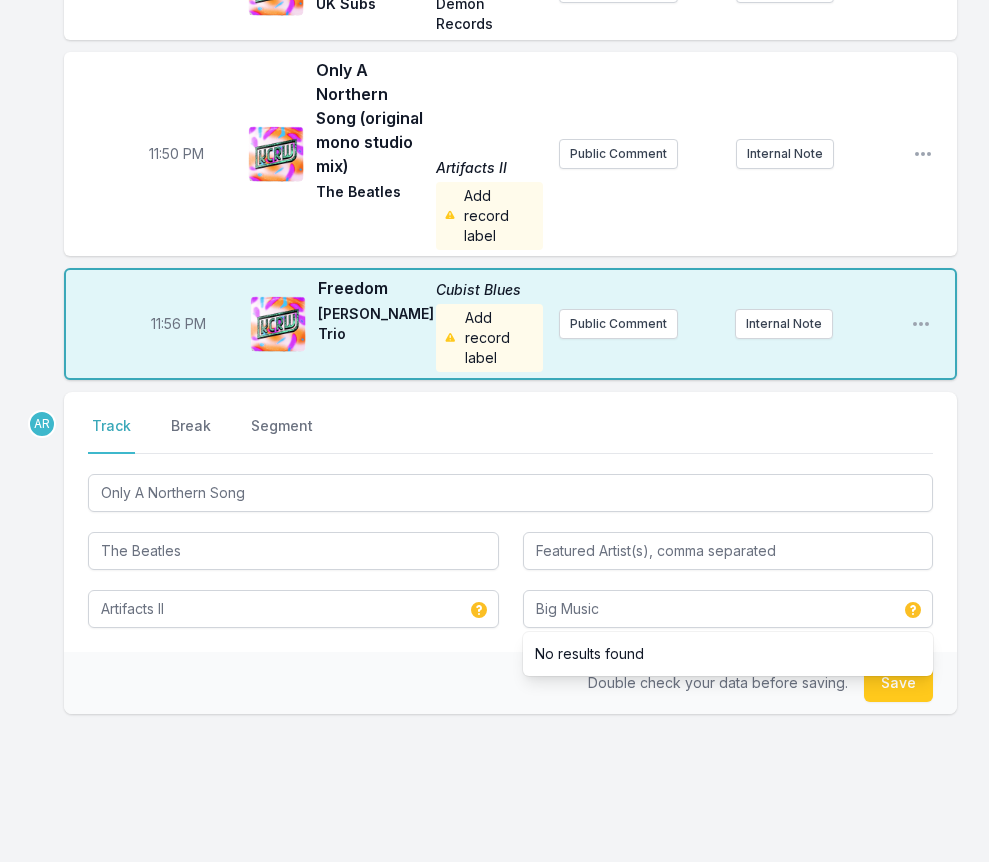 click on "Double check your data before saving. Save" at bounding box center (510, 683) 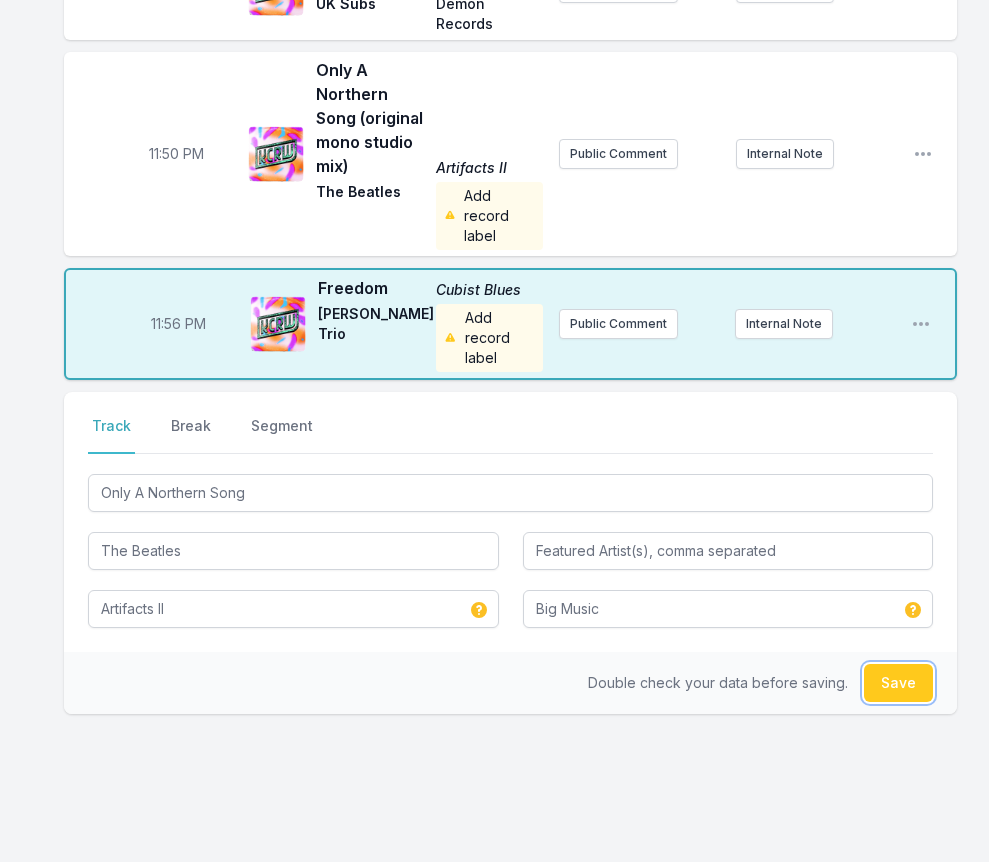click on "Save" at bounding box center (898, 683) 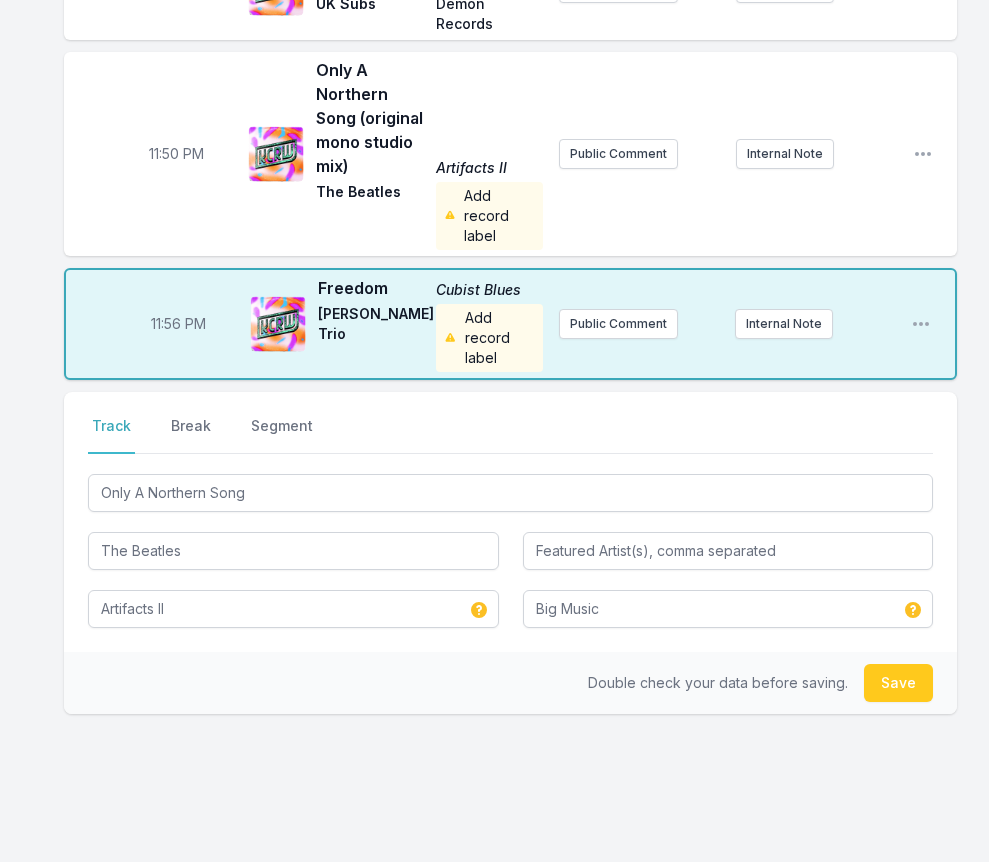 type 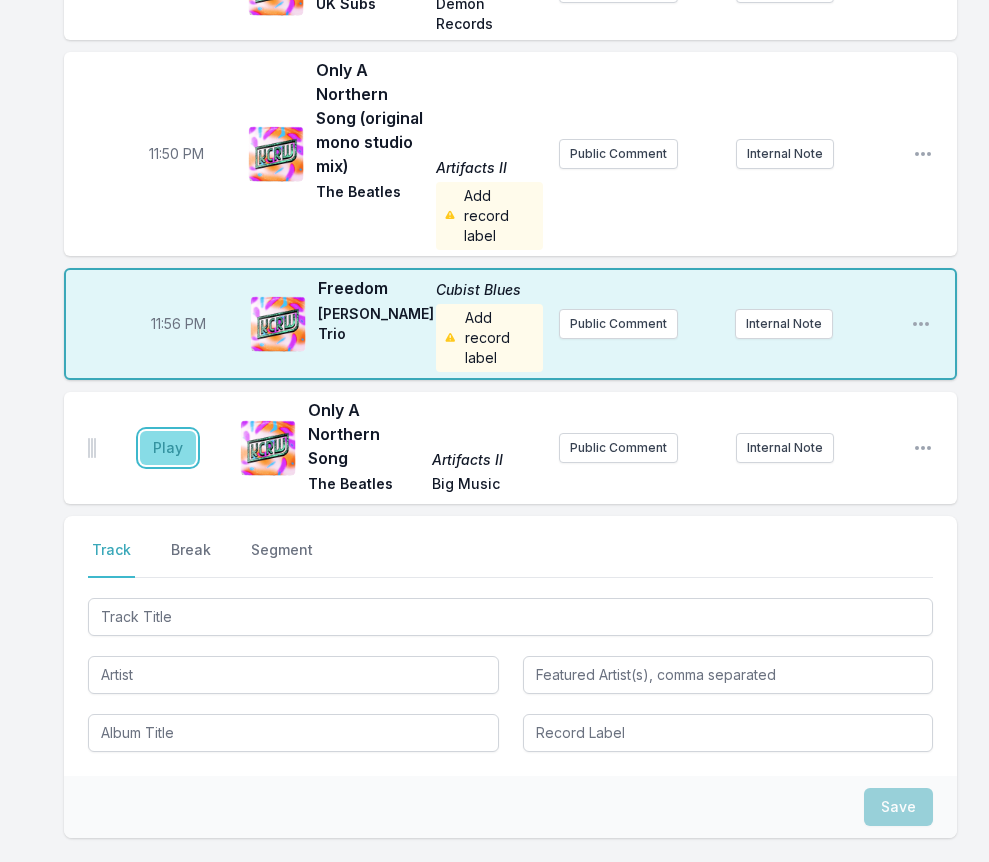 click on "Play" at bounding box center [168, 448] 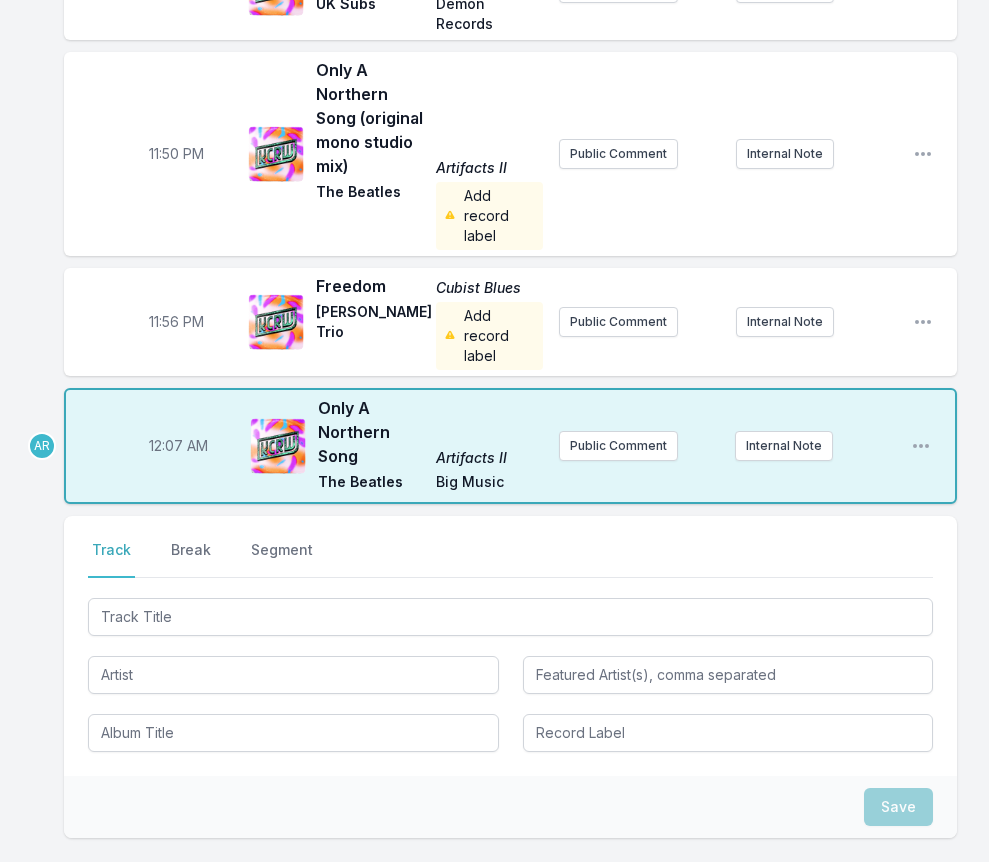 click on "12:07 AM" at bounding box center [178, 446] 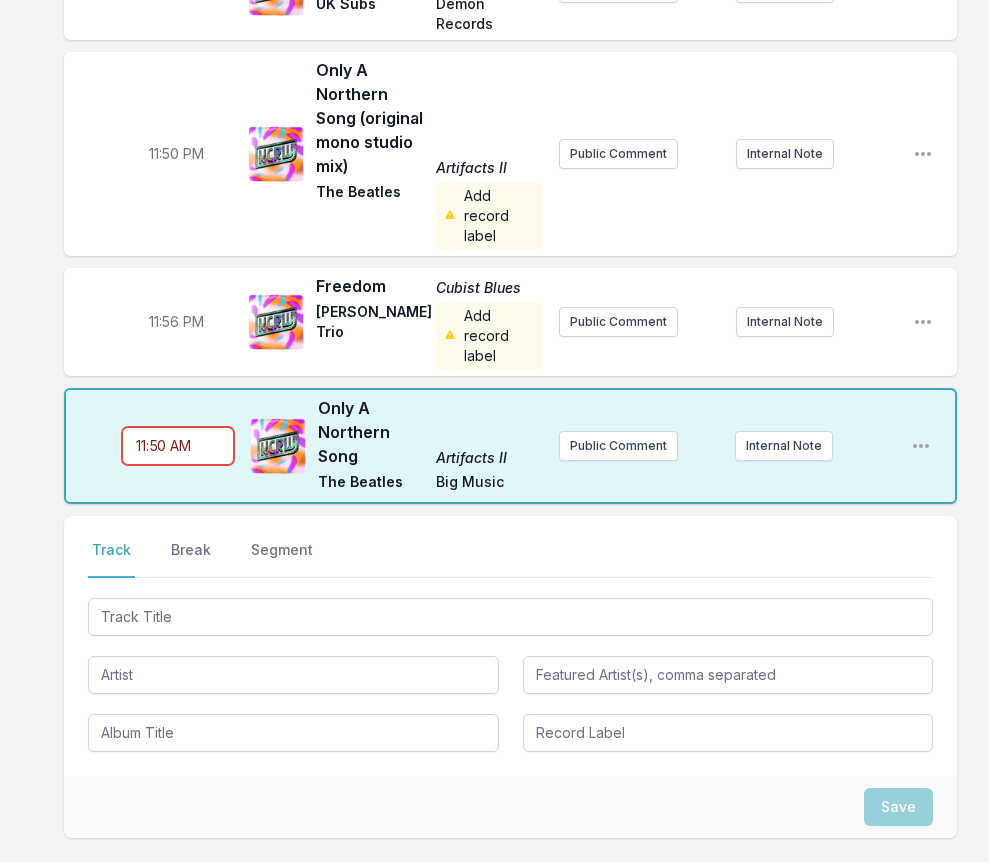 type on "23:50" 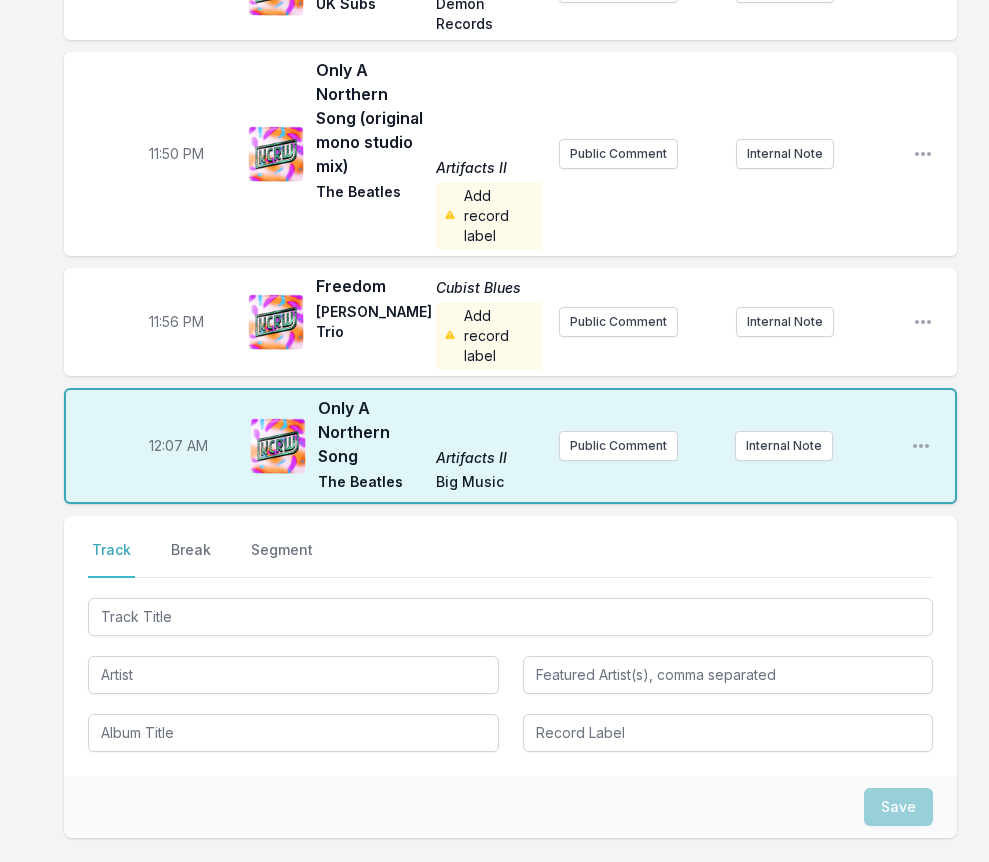 scroll, scrollTop: 4448, scrollLeft: 0, axis: vertical 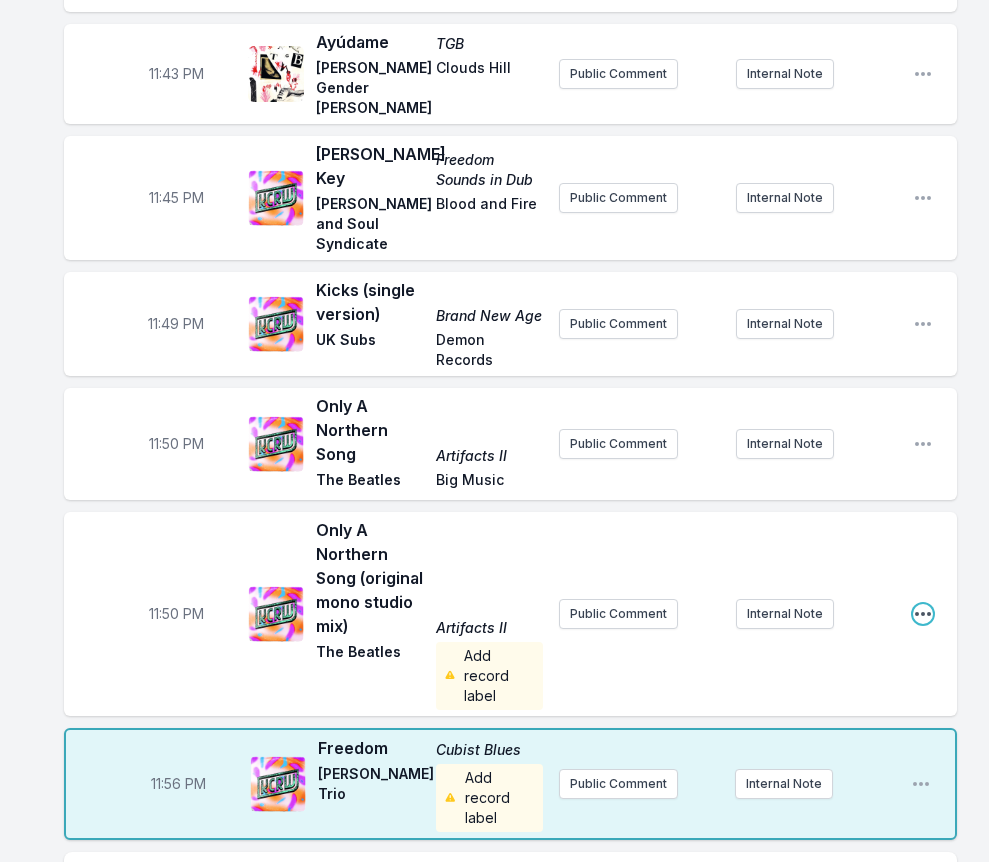 click 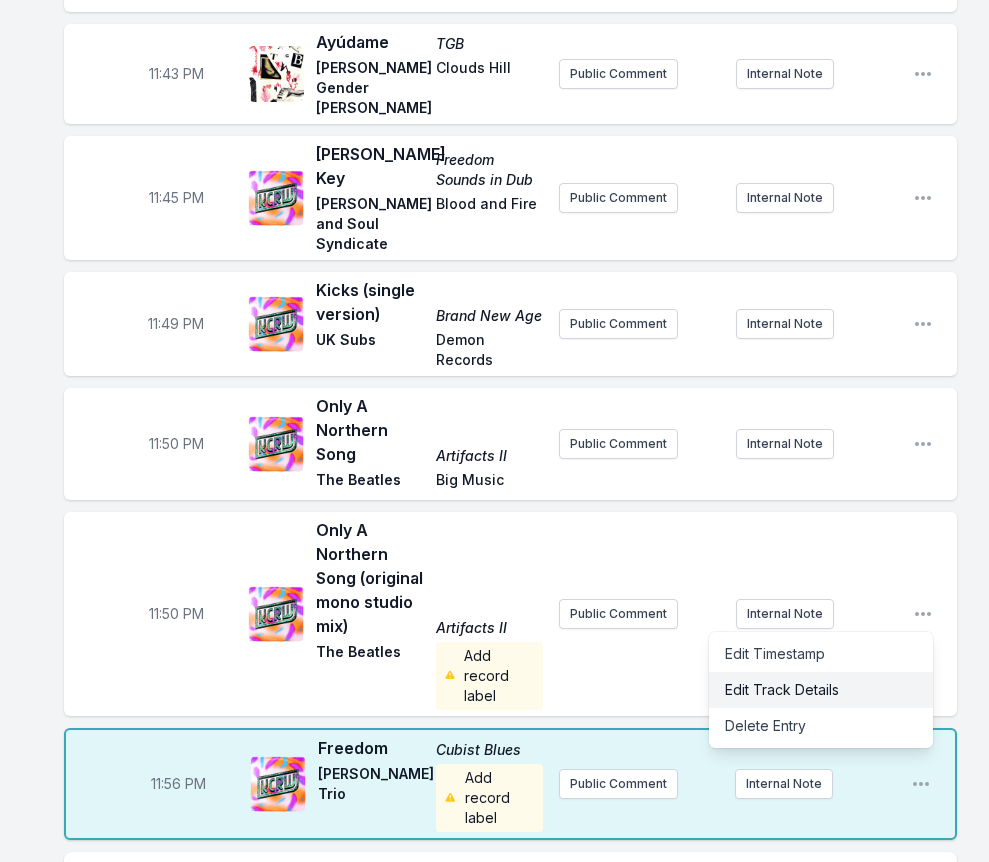 click on "Edit Track Details" at bounding box center [821, 690] 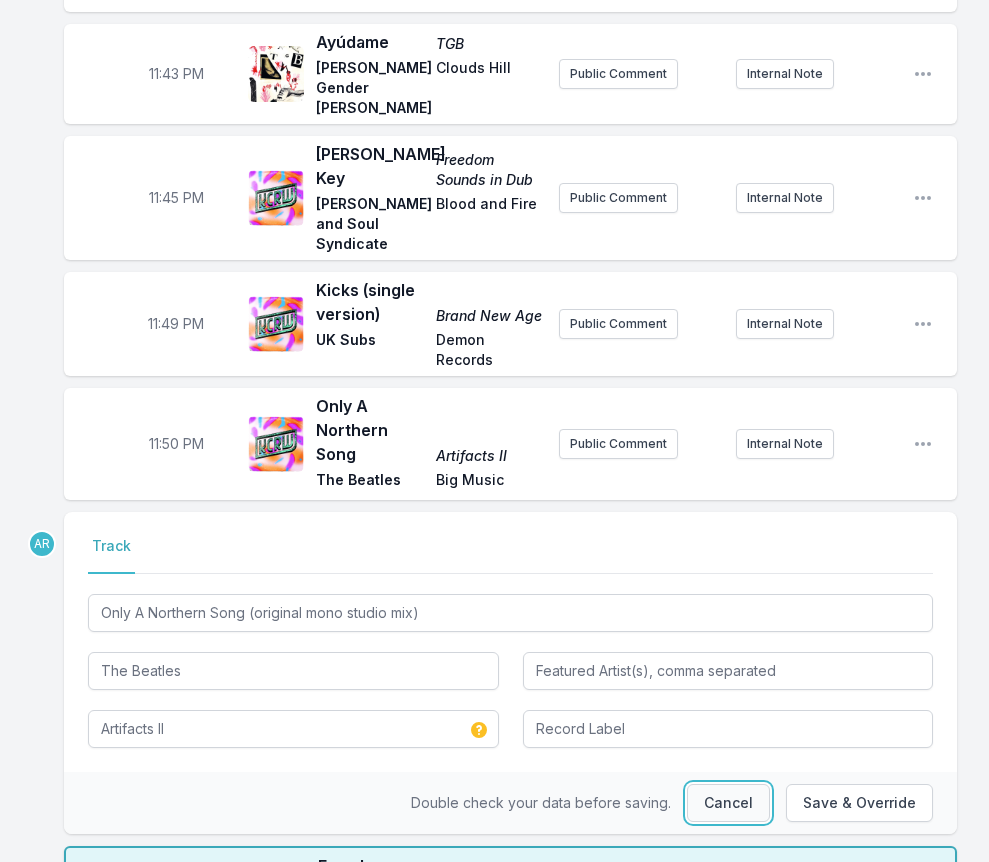 click on "Cancel" at bounding box center [728, 803] 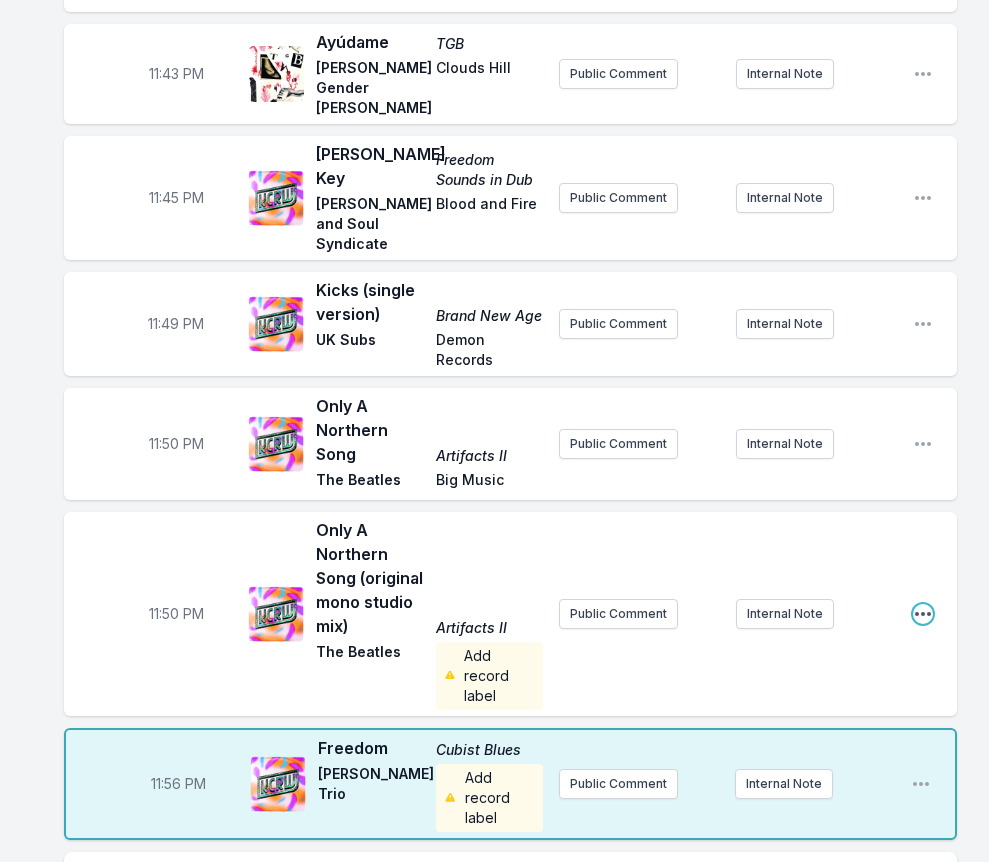 click 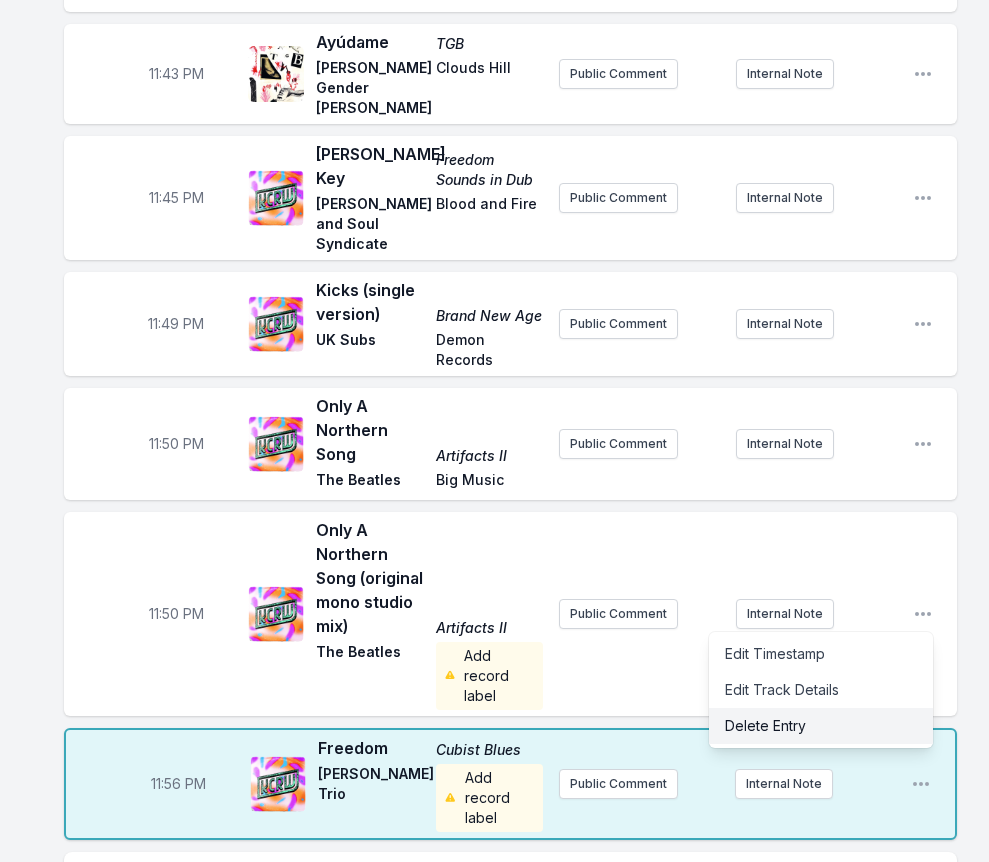 click on "Delete Entry" at bounding box center [821, 726] 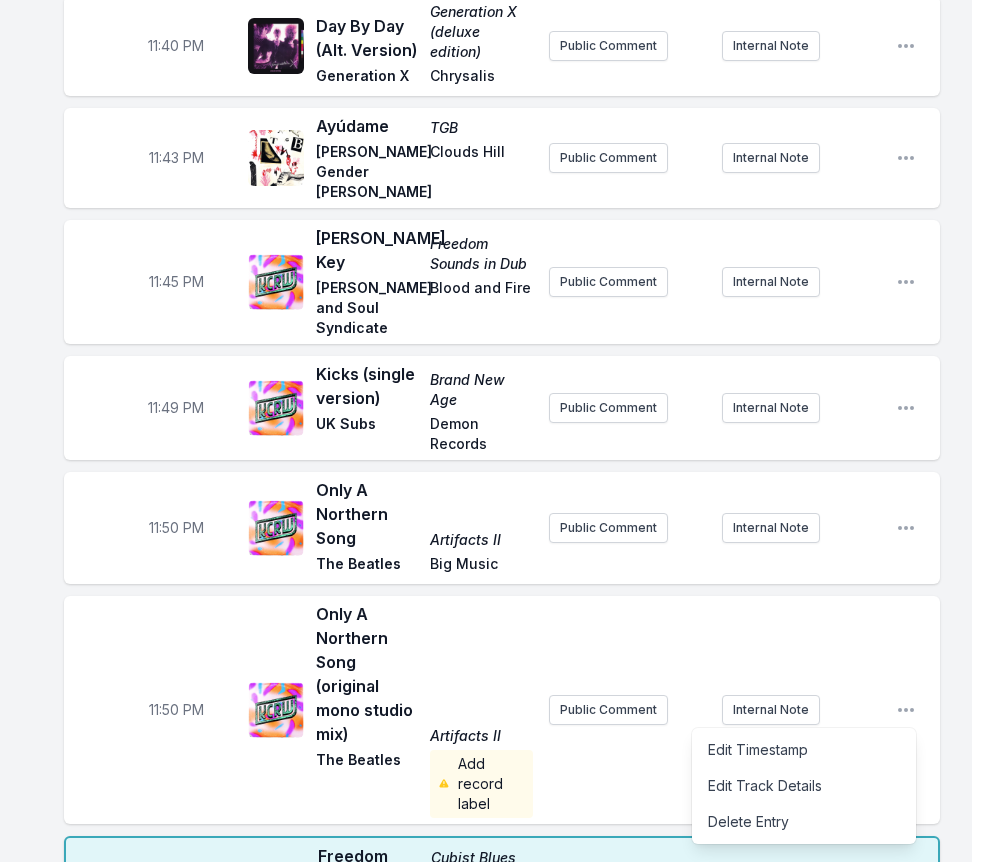 scroll, scrollTop: 4320, scrollLeft: 0, axis: vertical 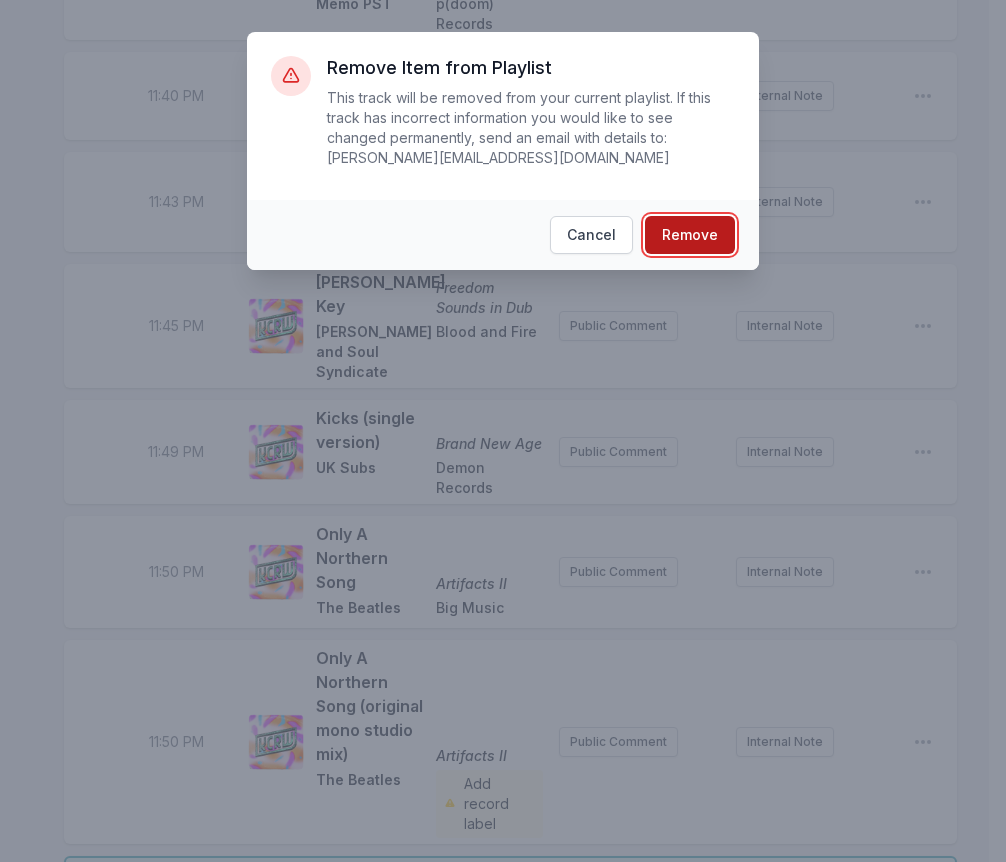 click on "Remove" at bounding box center [690, 235] 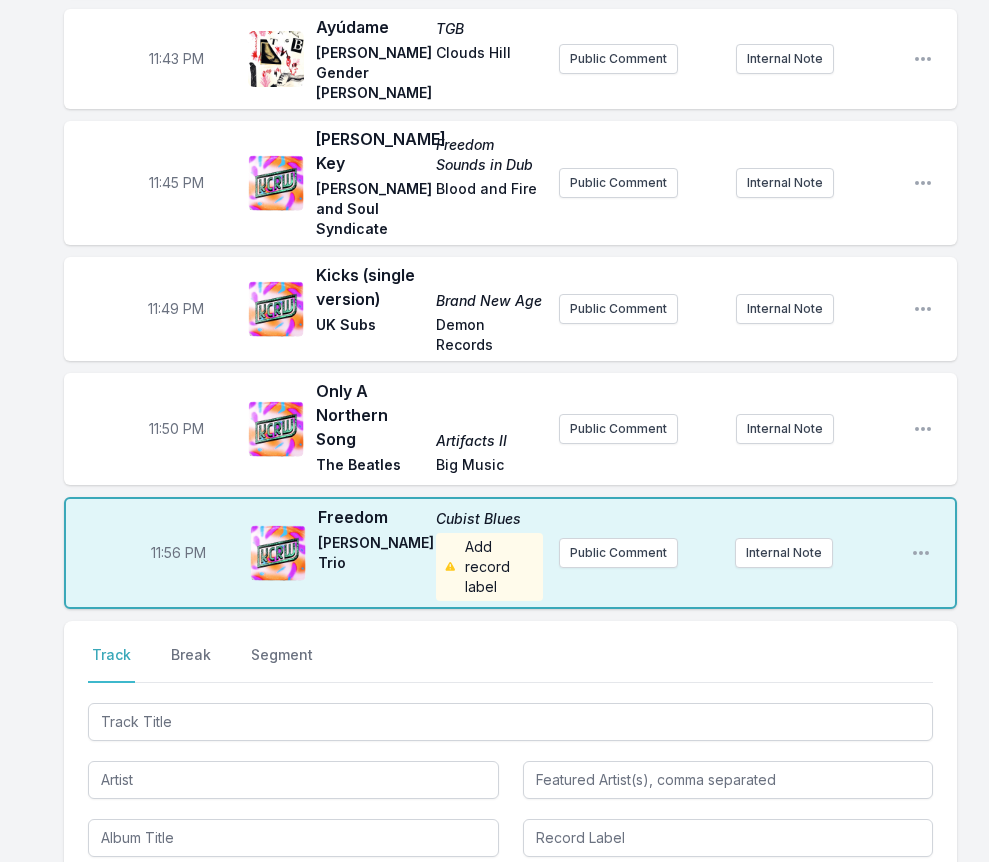 scroll, scrollTop: 4520, scrollLeft: 0, axis: vertical 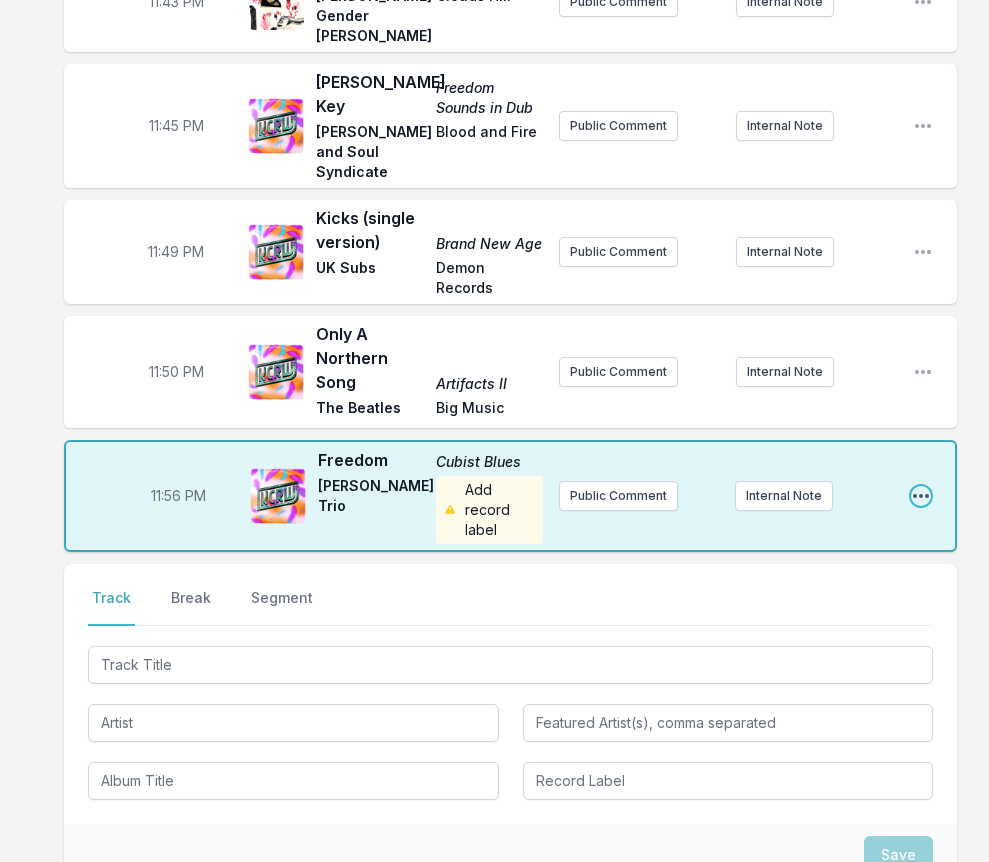 click 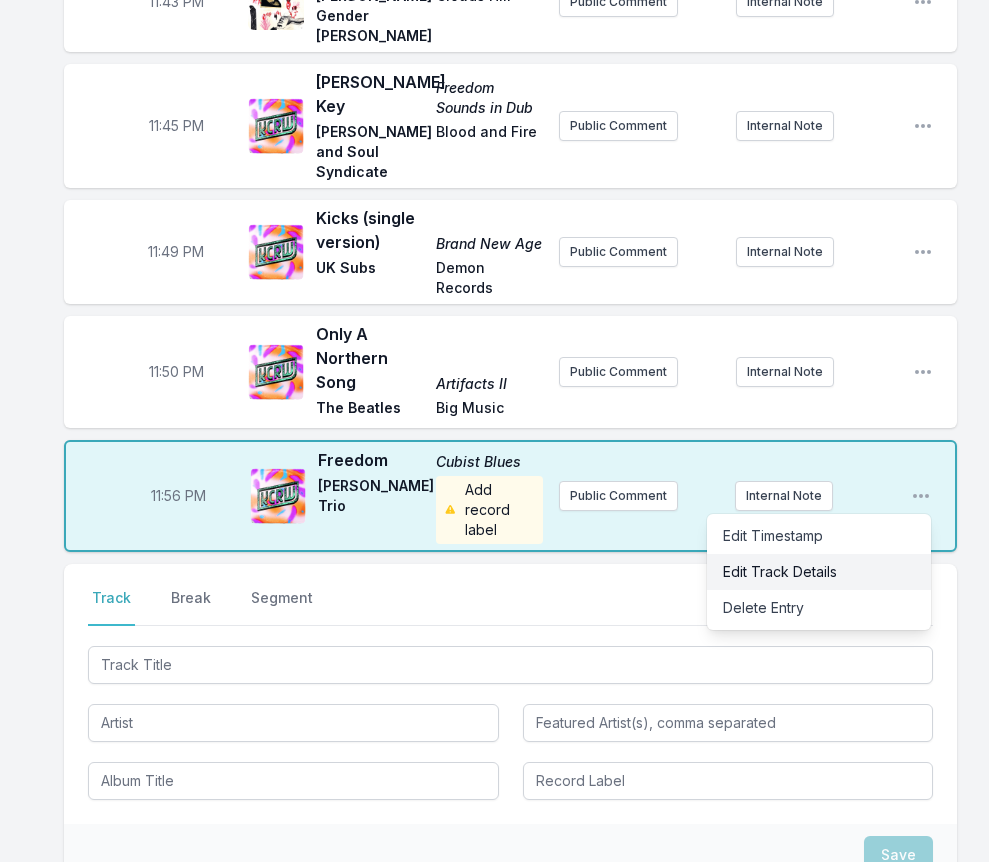 click on "Edit Track Details" at bounding box center [819, 572] 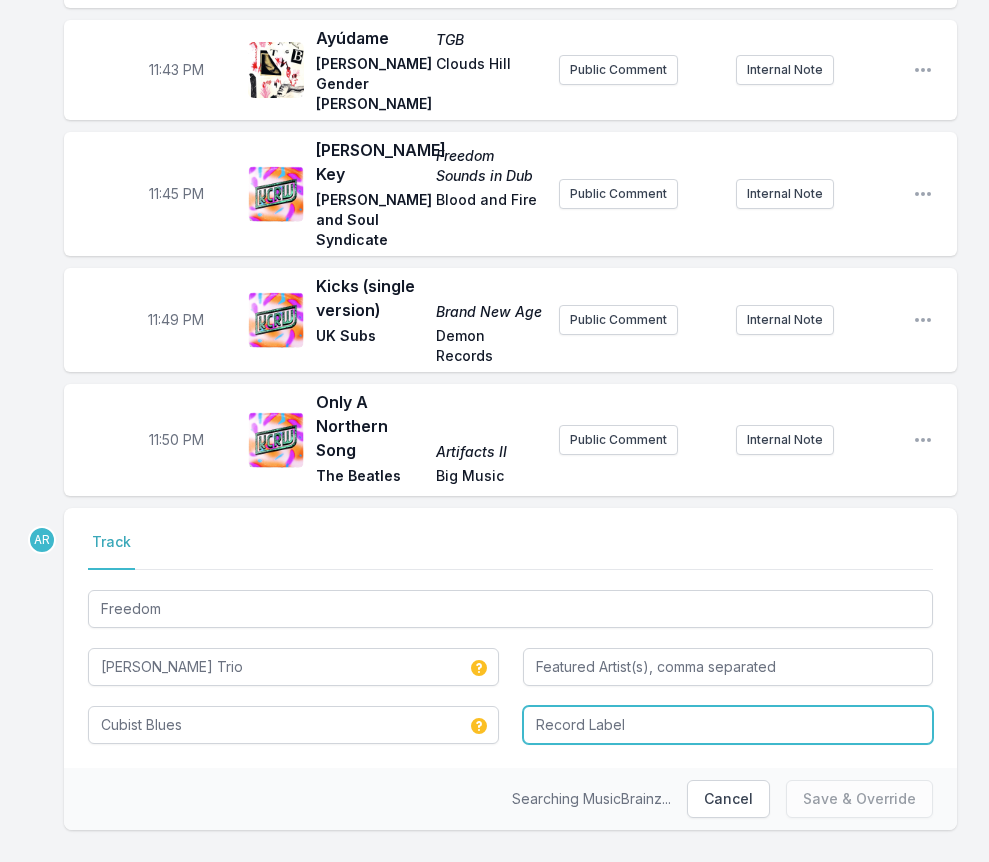 click at bounding box center (728, 725) 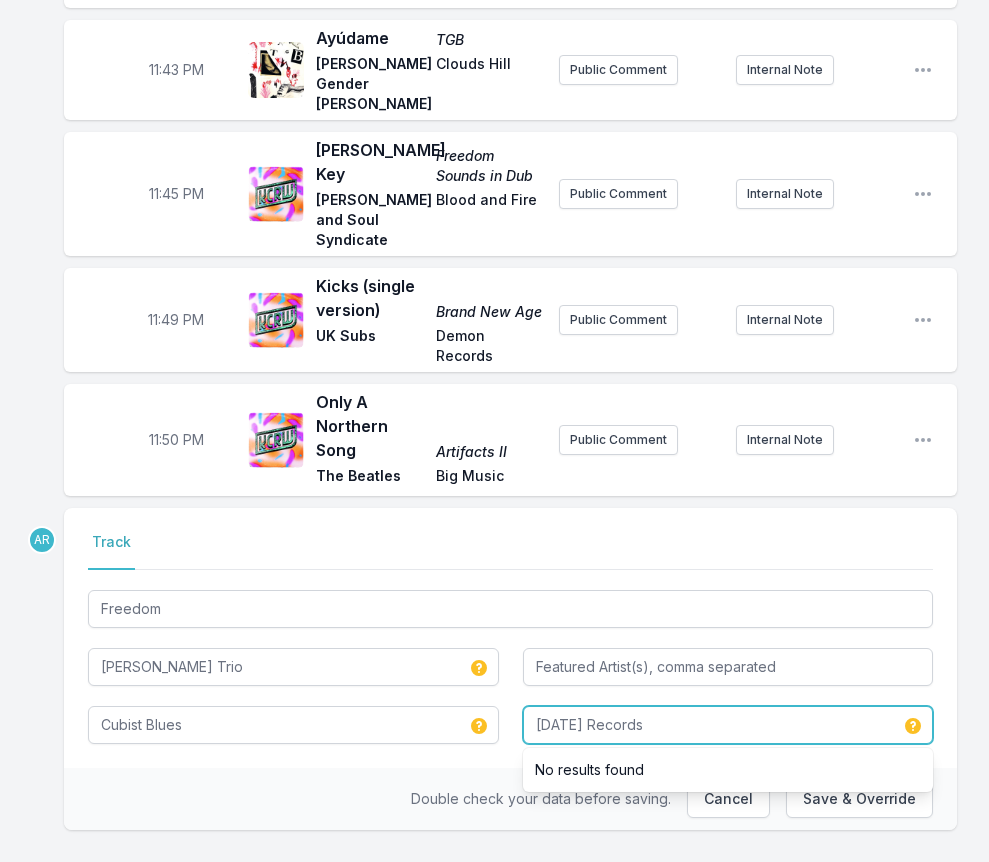 type on "[DATE] Records" 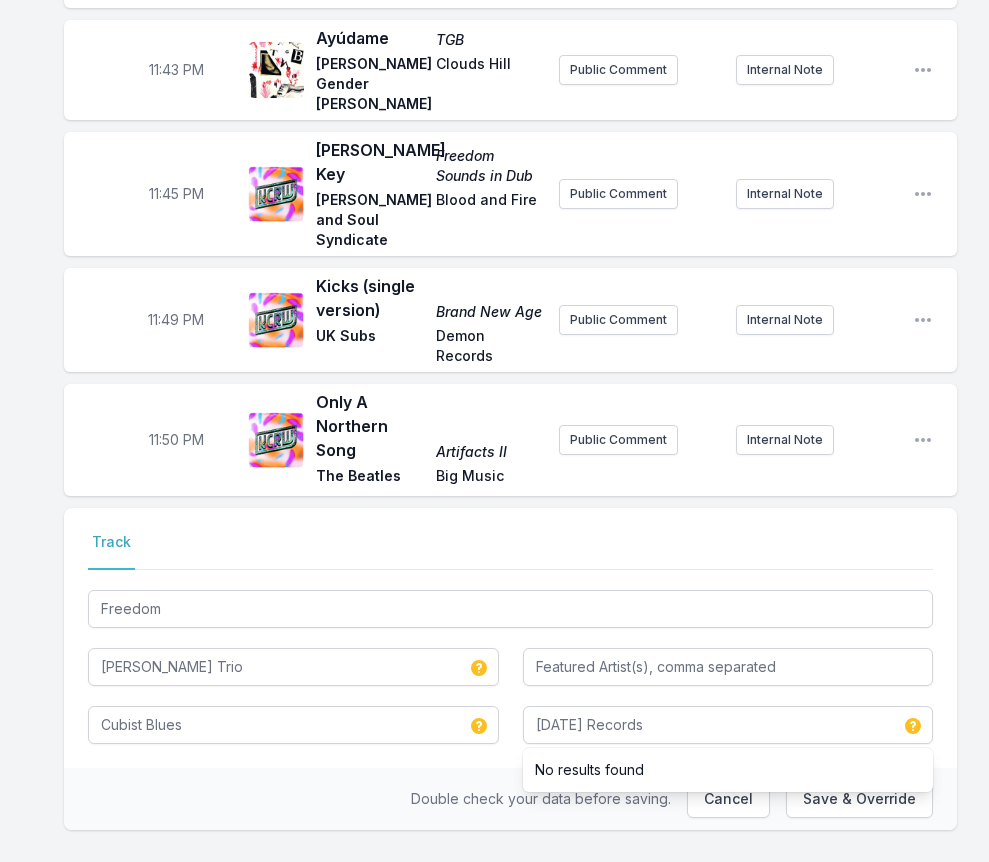 click on "Double check your data before saving." at bounding box center [541, 798] 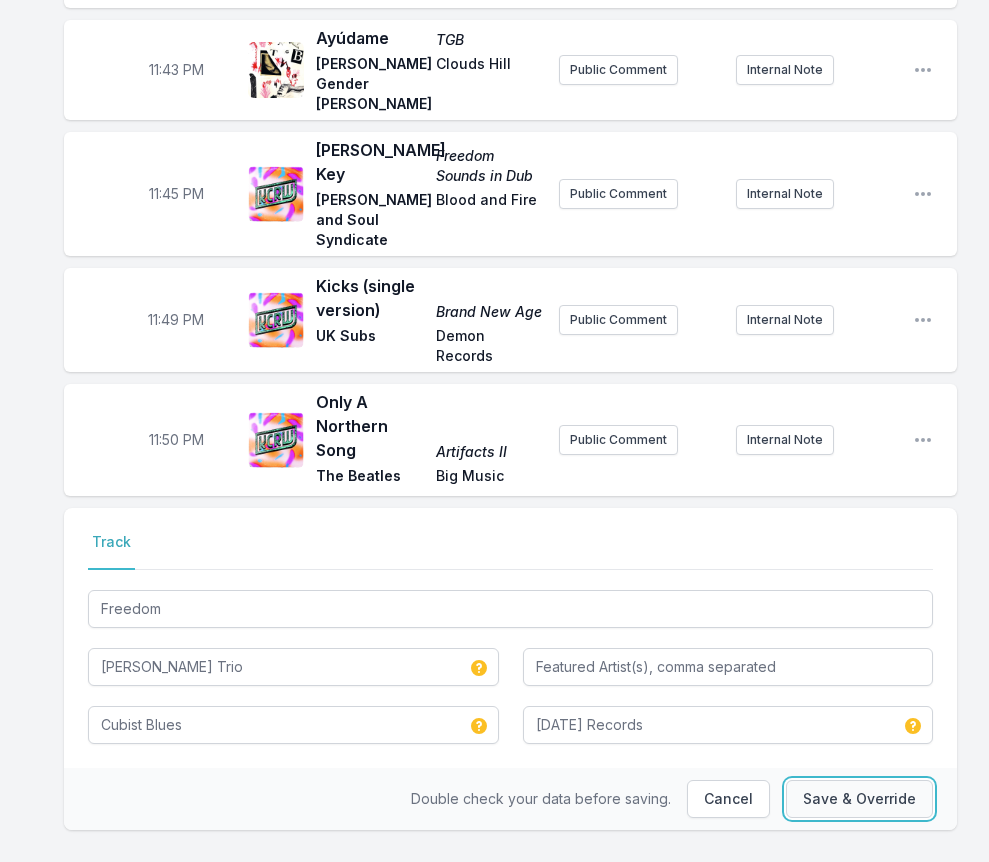 click on "Save & Override" at bounding box center [859, 799] 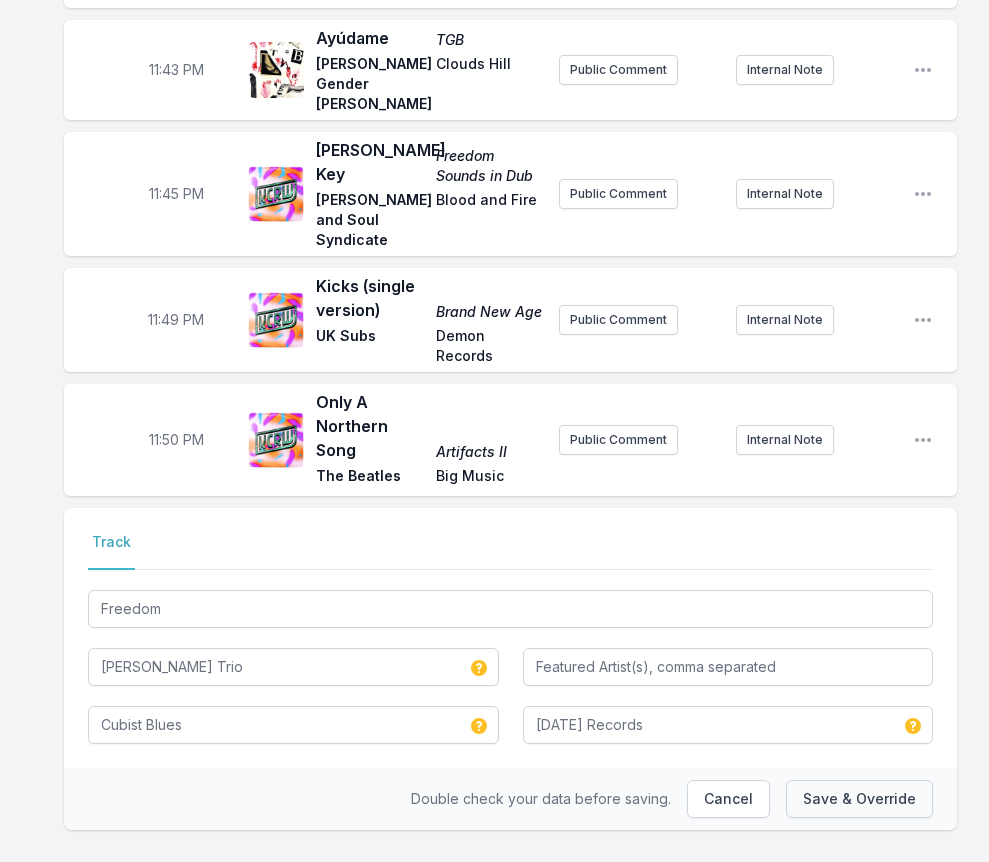 type 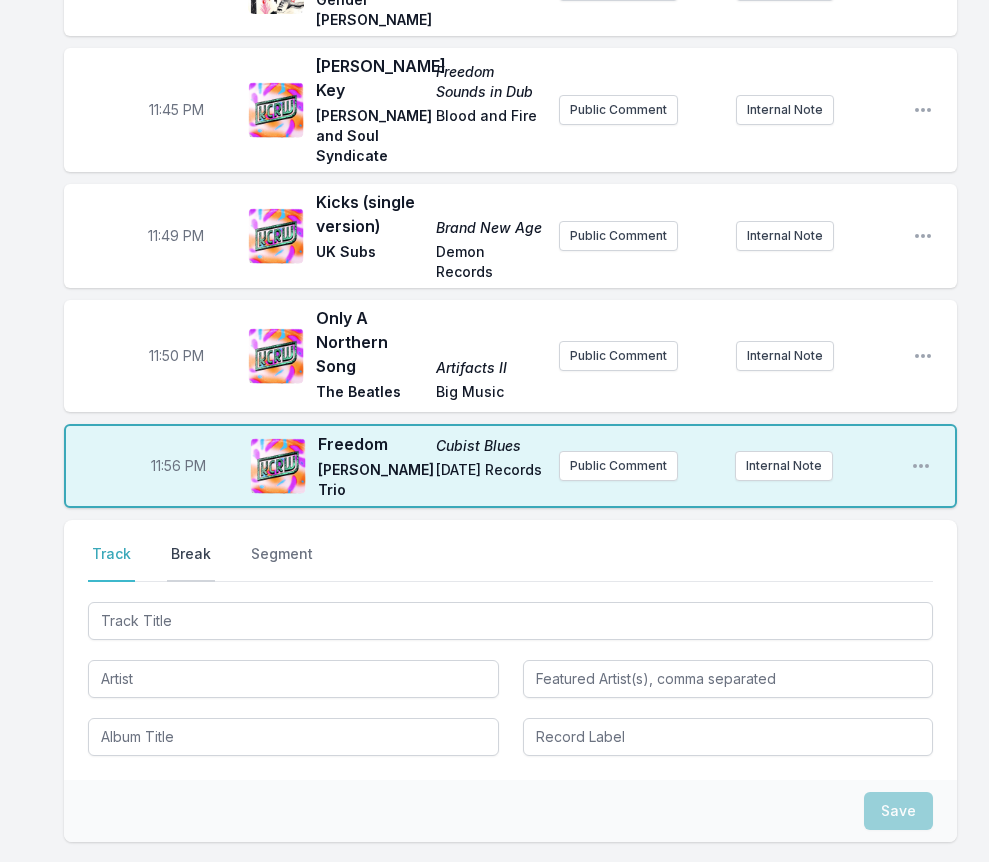 click on "Break" at bounding box center (191, 563) 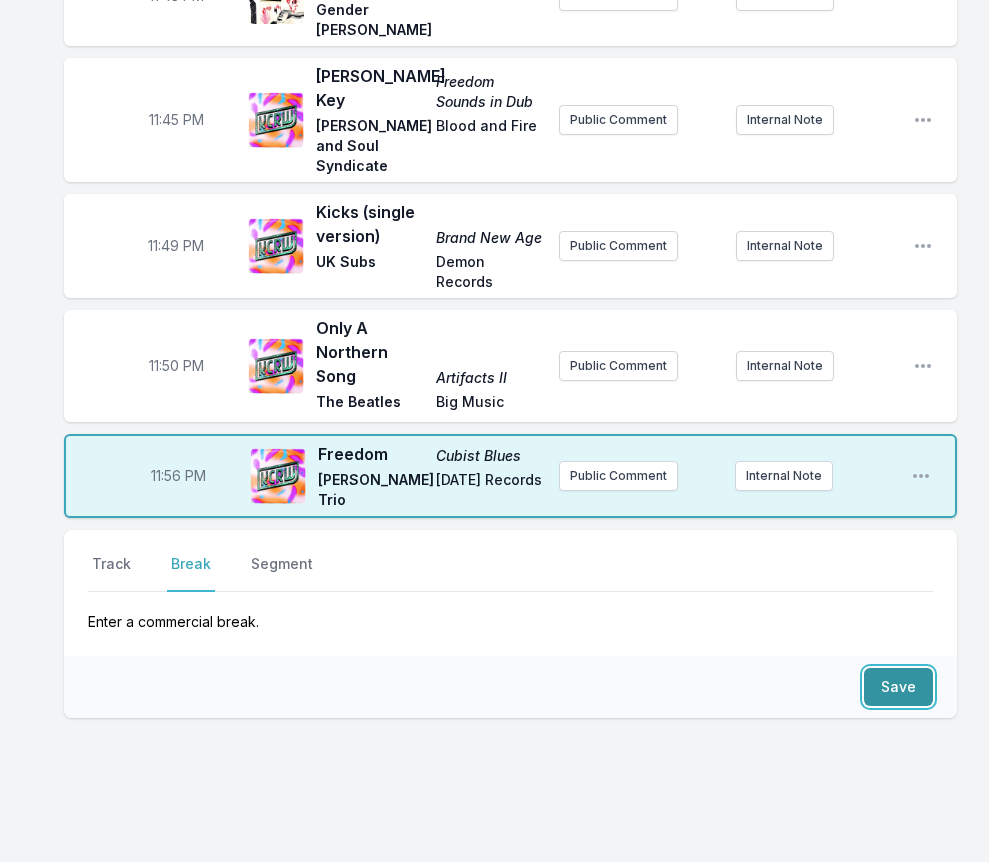 click on "Save" at bounding box center (898, 687) 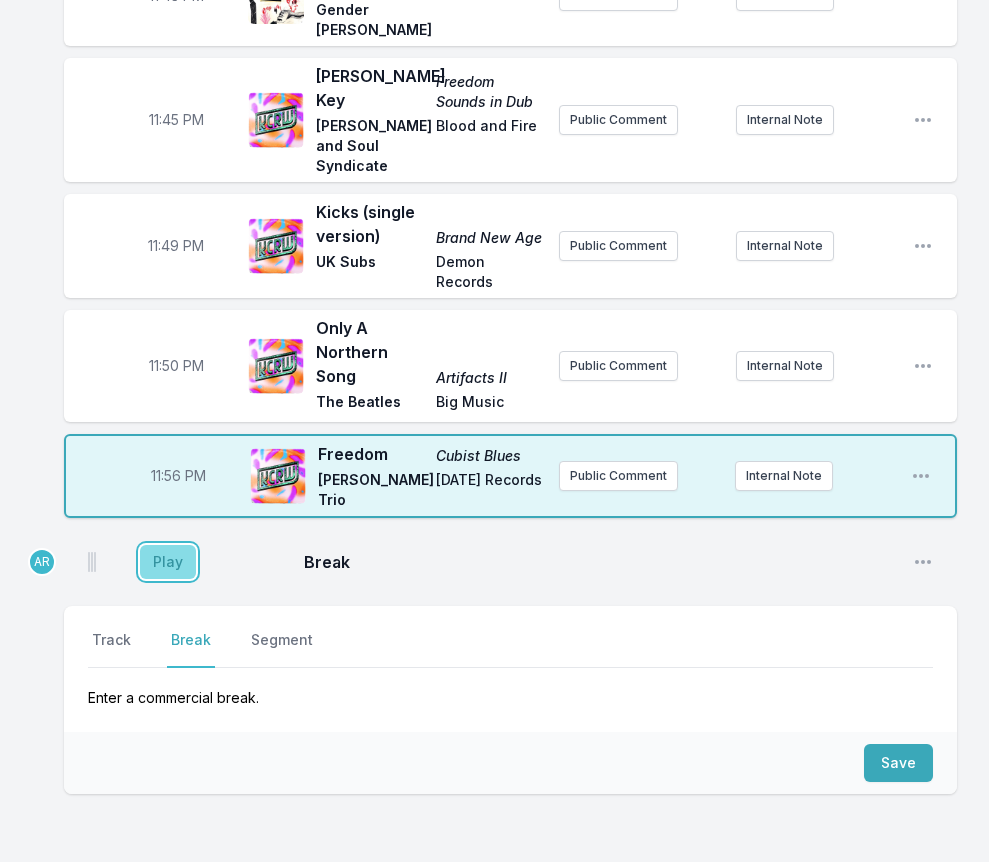 click on "Play" at bounding box center [168, 562] 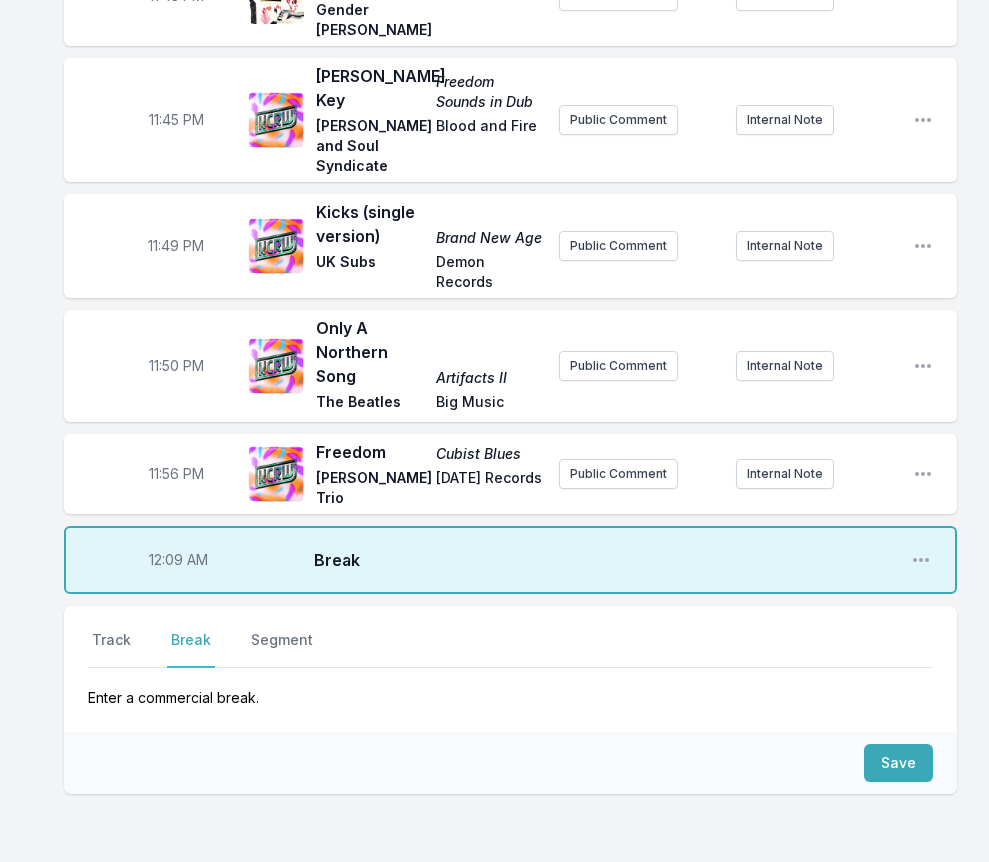 click on "12:09 AM" at bounding box center (178, 560) 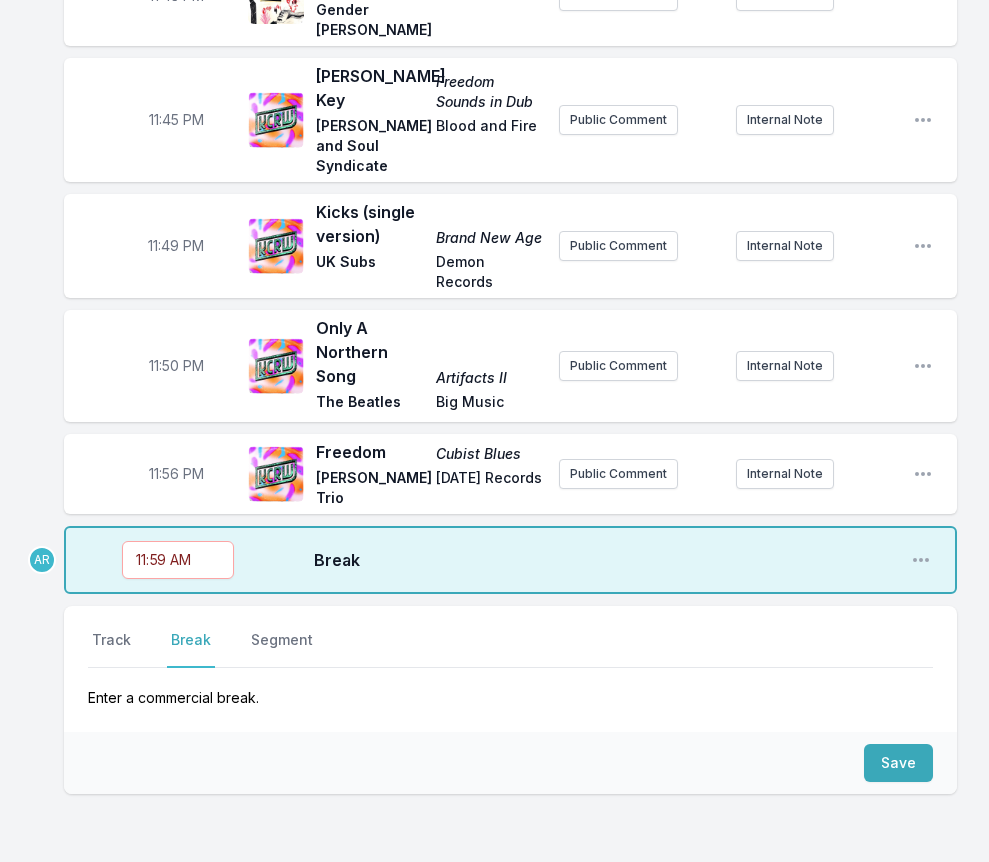 type on "23:59" 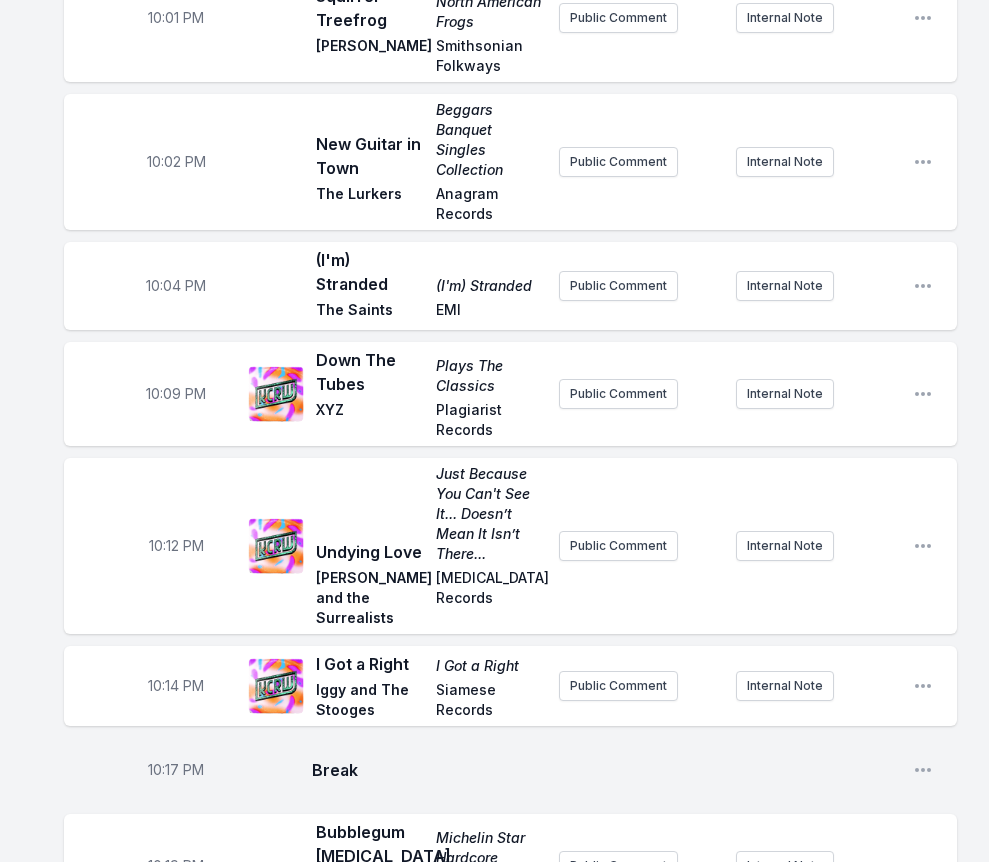 scroll, scrollTop: 0, scrollLeft: 0, axis: both 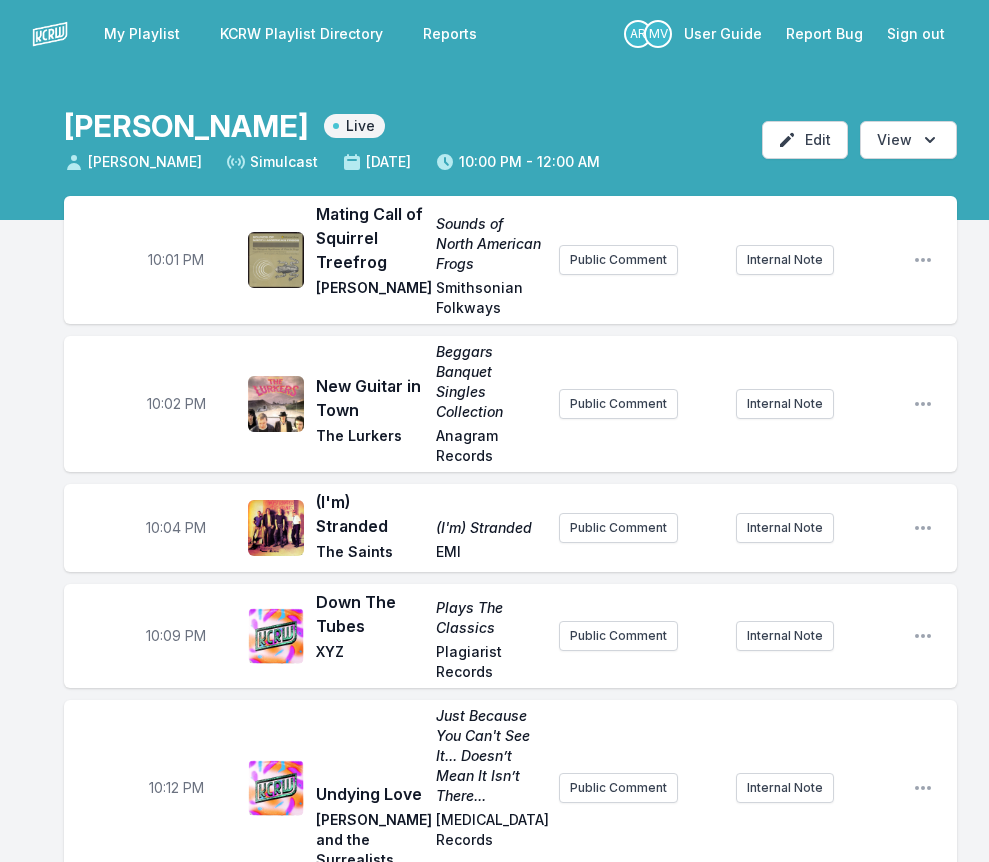 click on "Sign out" at bounding box center (916, 34) 